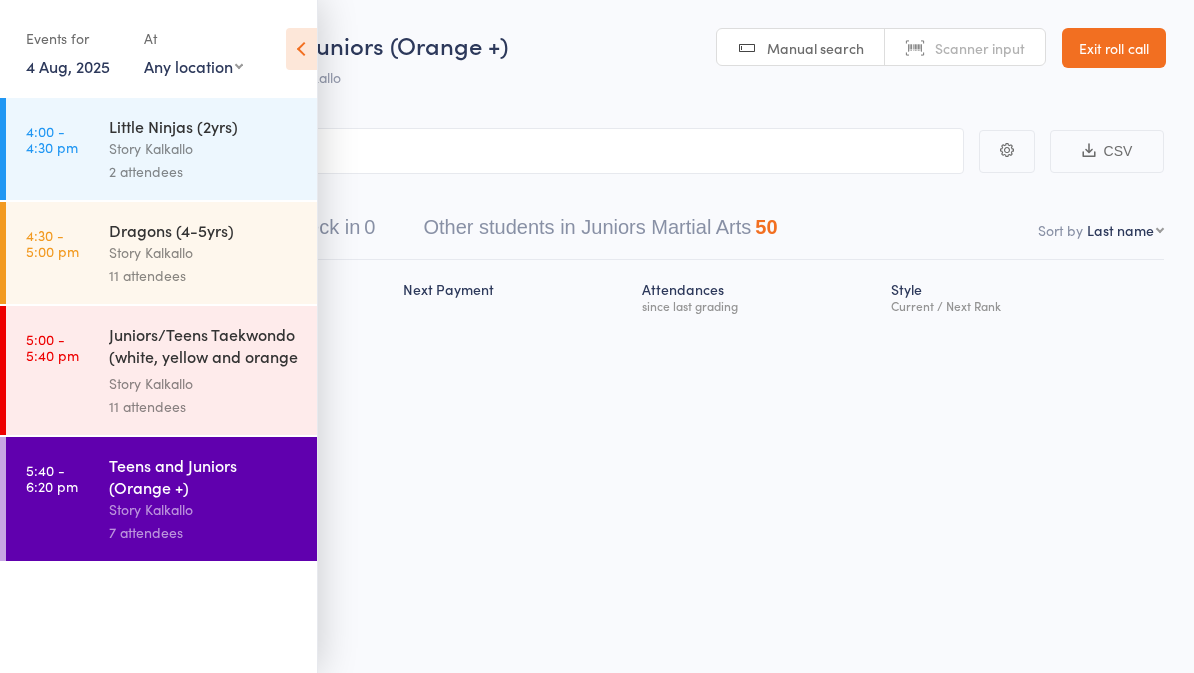 scroll, scrollTop: 0, scrollLeft: 0, axis: both 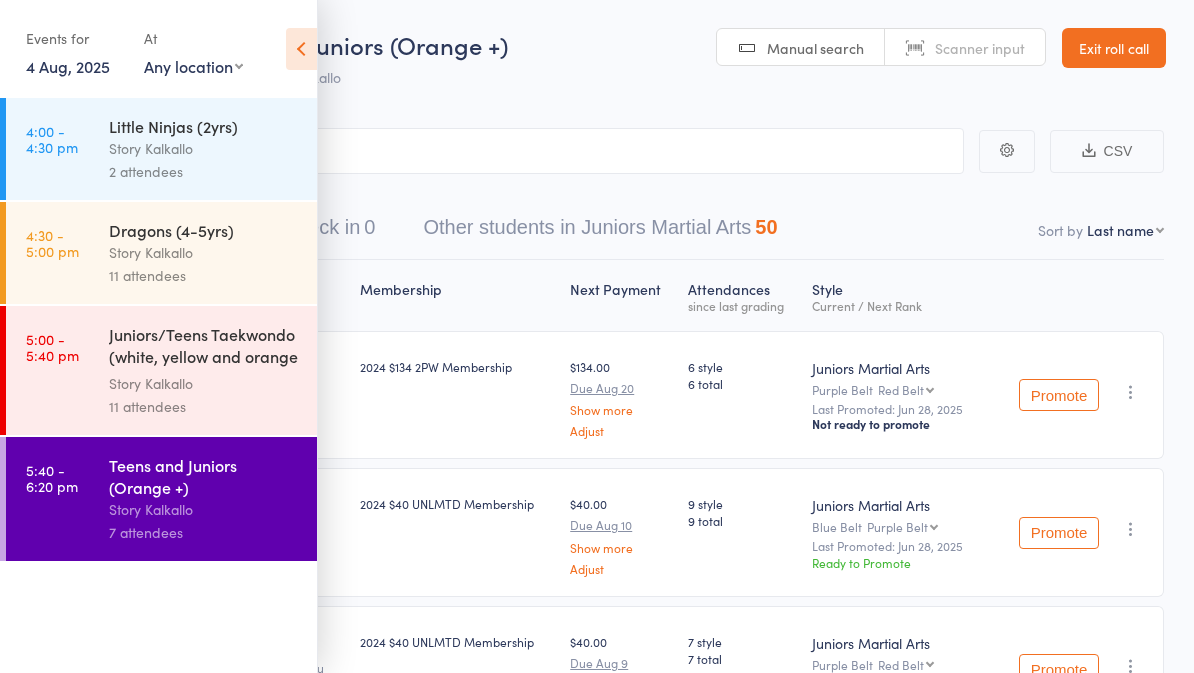 click on "Exit roll call" at bounding box center (1114, 48) 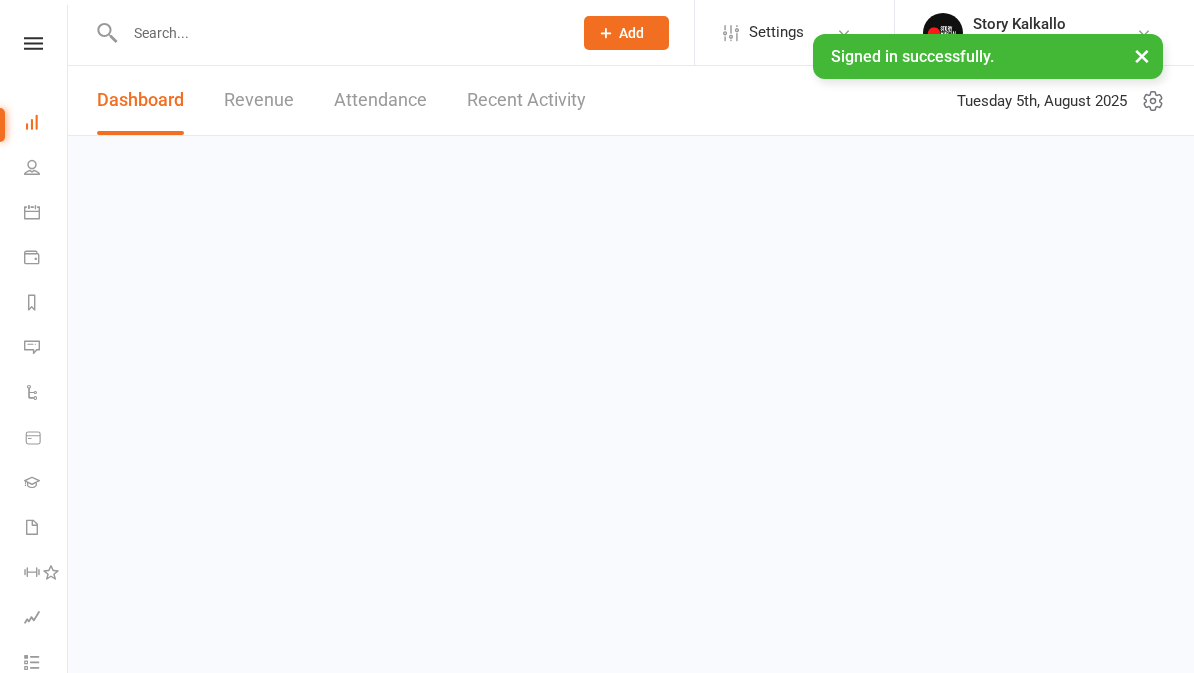 scroll, scrollTop: 0, scrollLeft: 0, axis: both 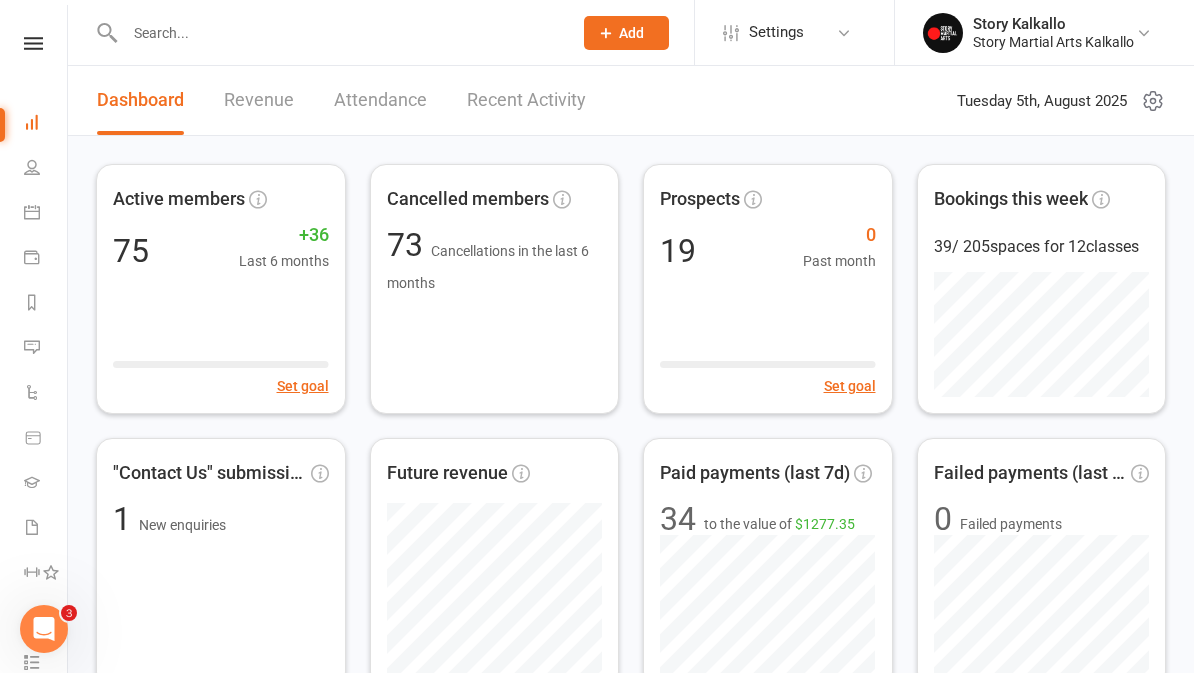 click on "Add" 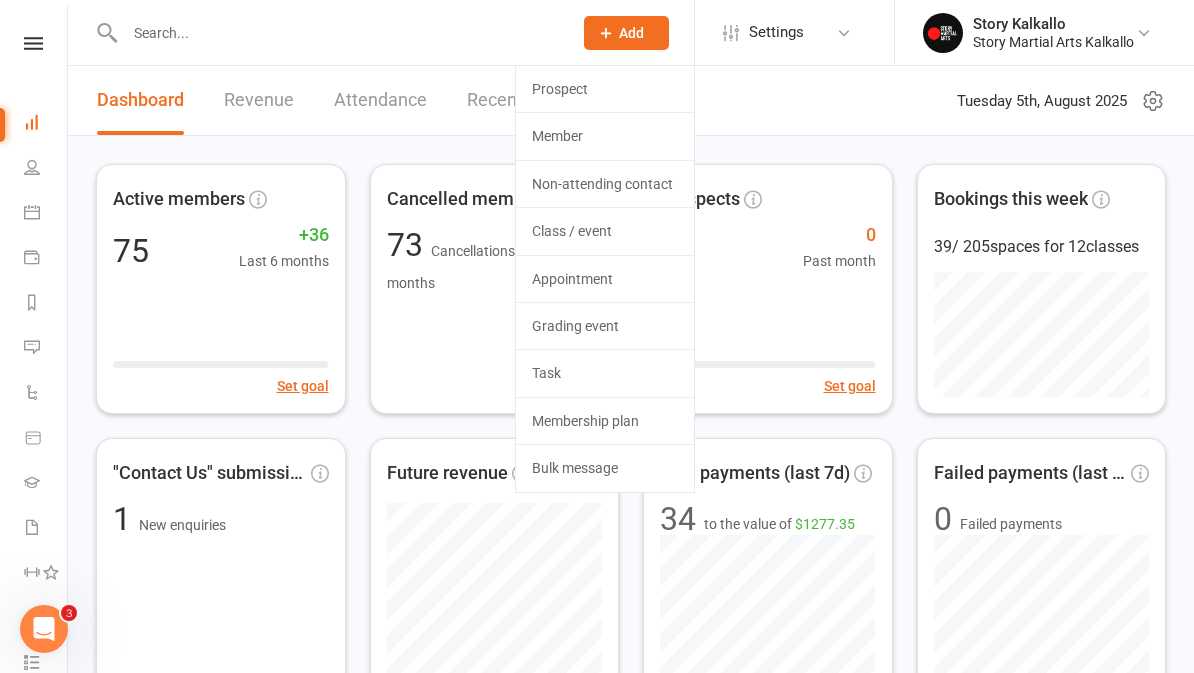 click on "Member" 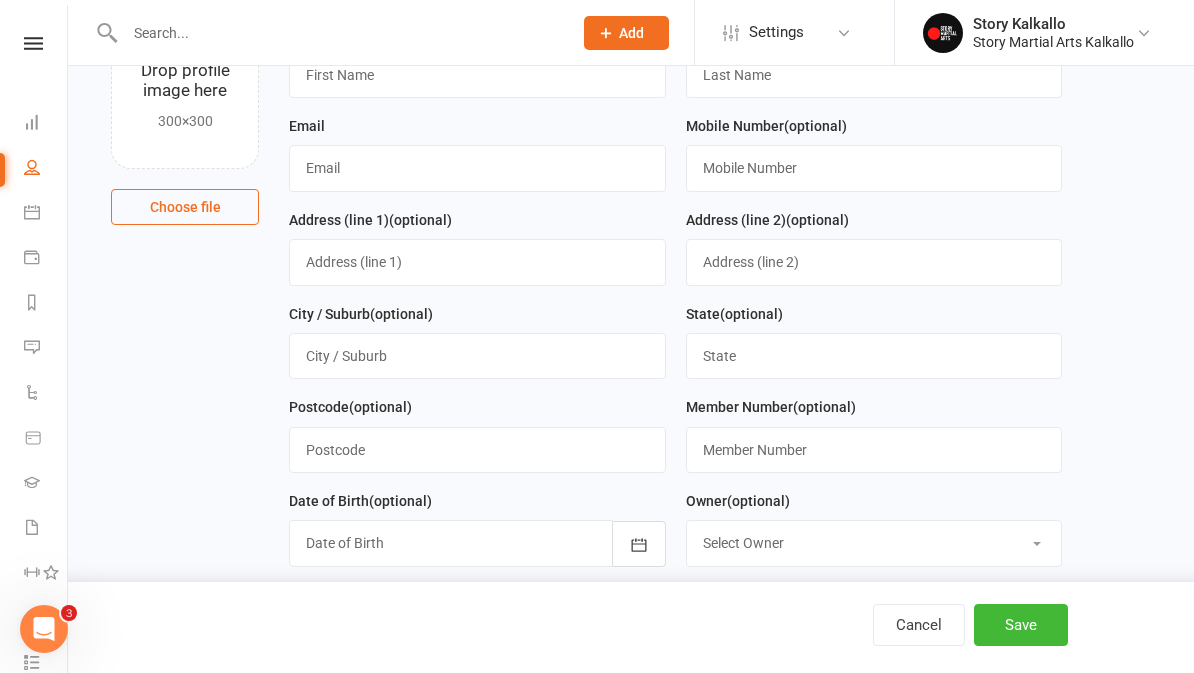 scroll, scrollTop: 176, scrollLeft: 0, axis: vertical 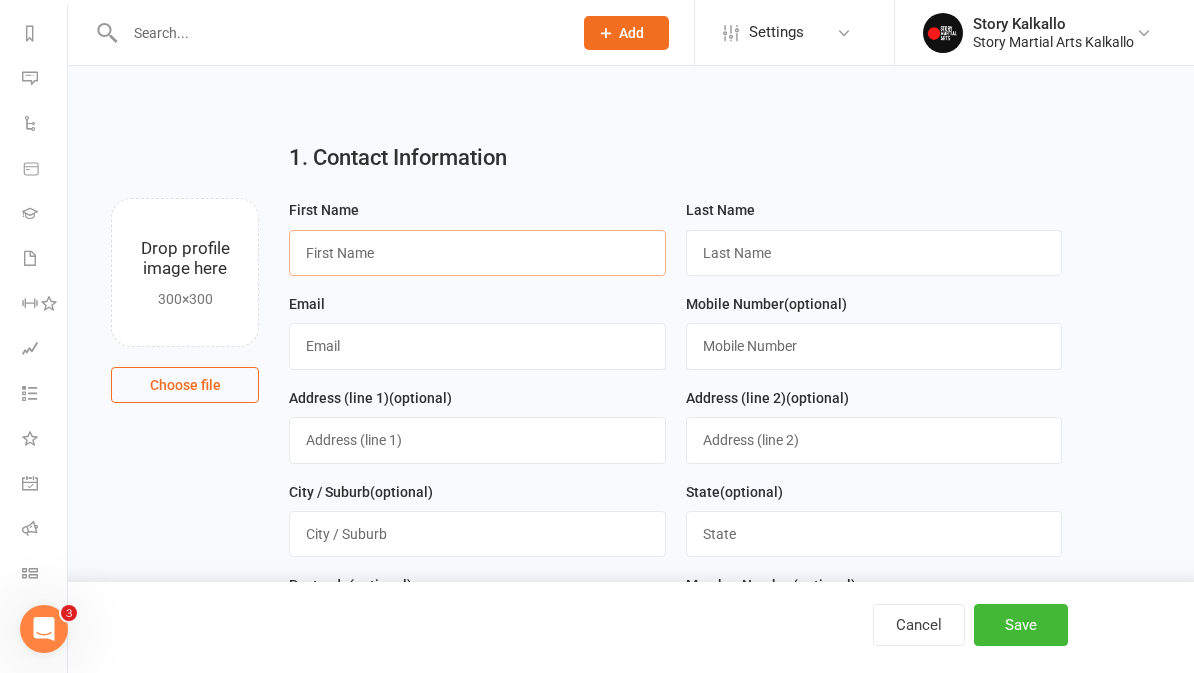 click at bounding box center [477, 253] 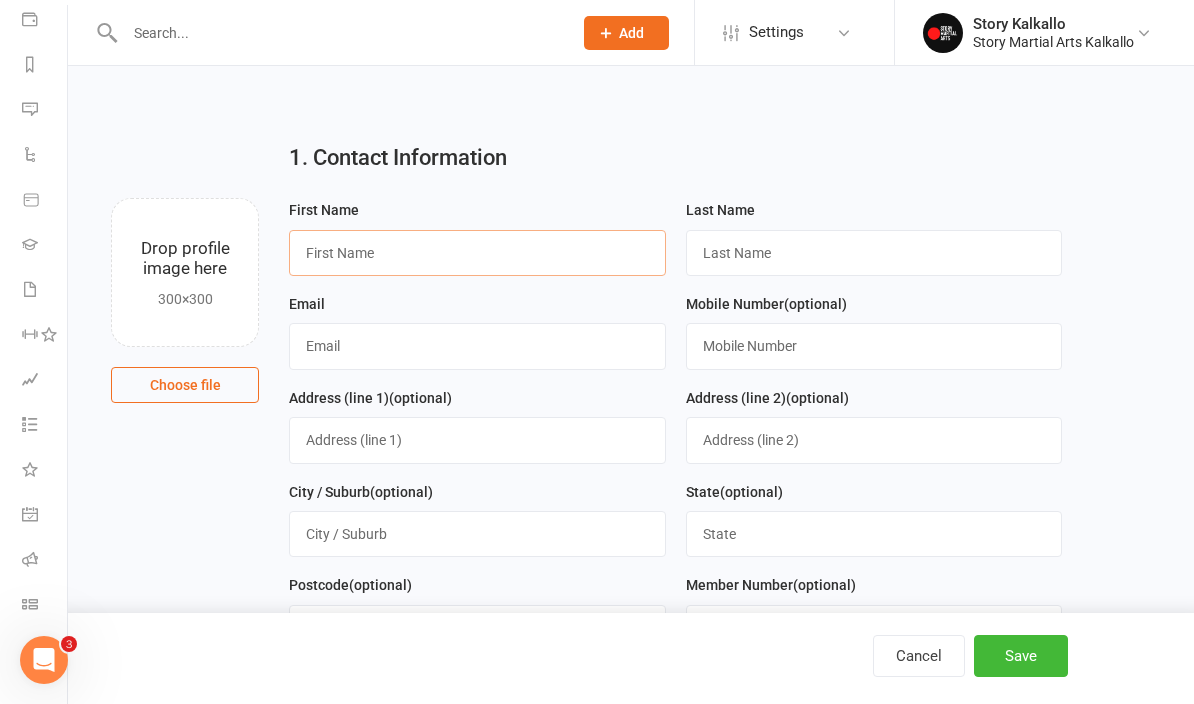 scroll, scrollTop: 238, scrollLeft: 2, axis: both 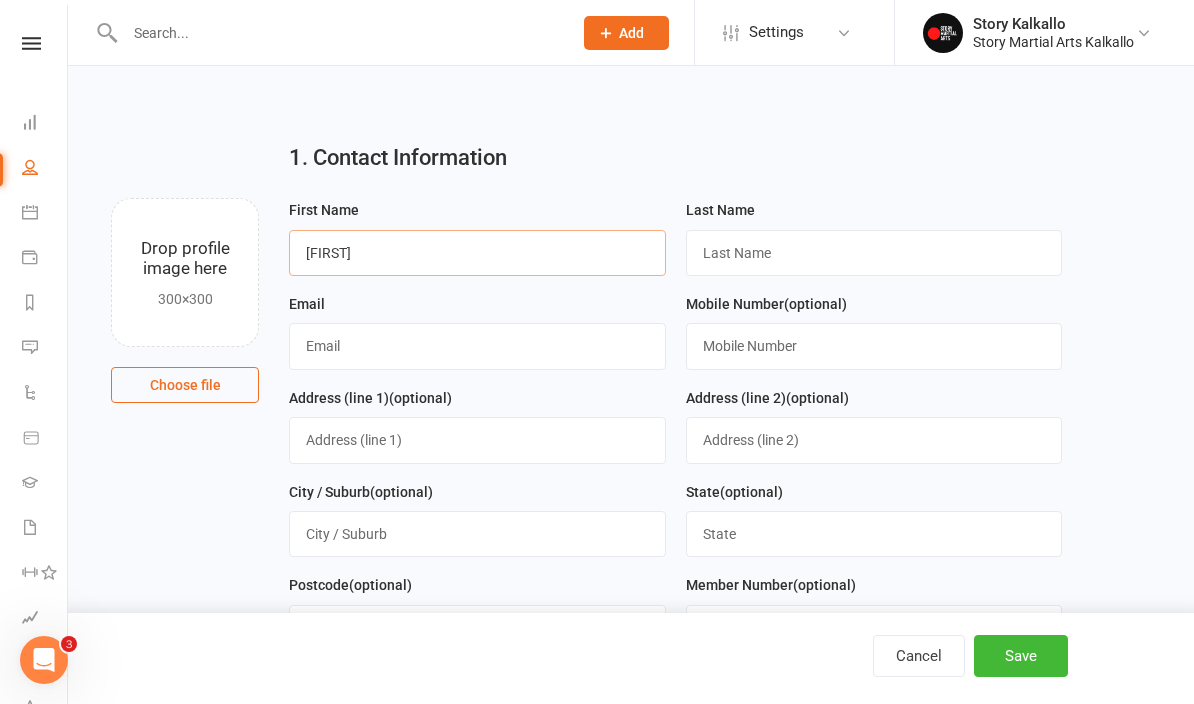 type on "[FIRST]" 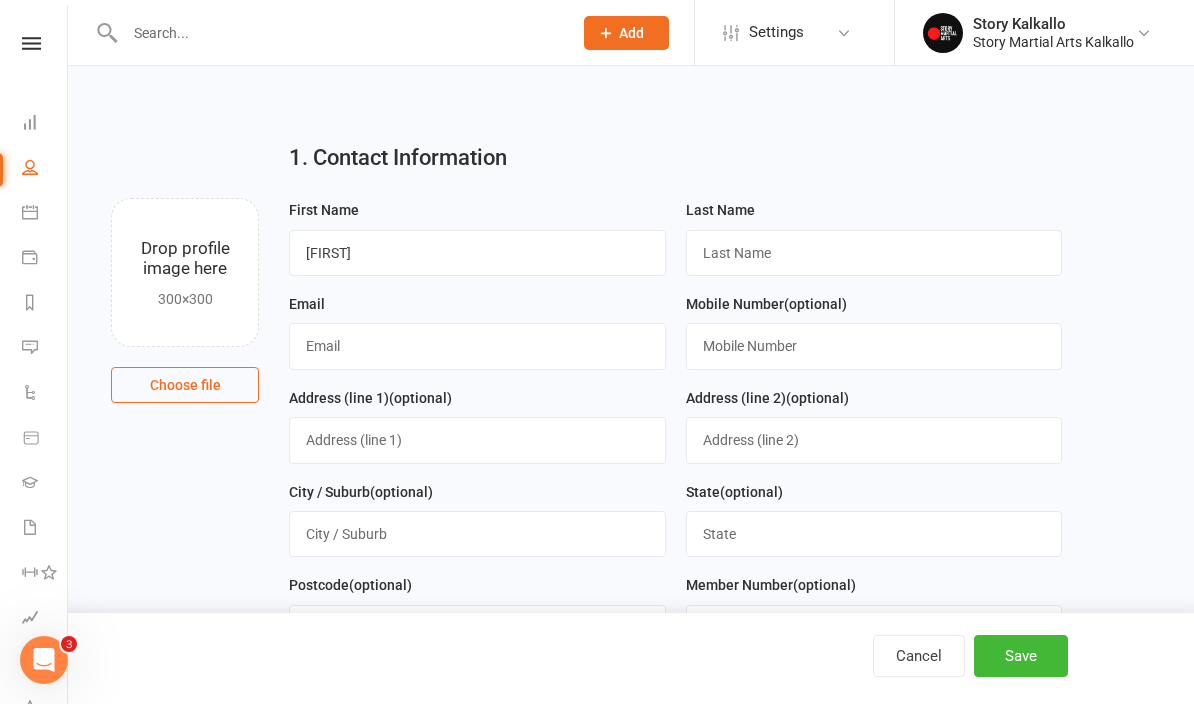 click at bounding box center [874, 253] 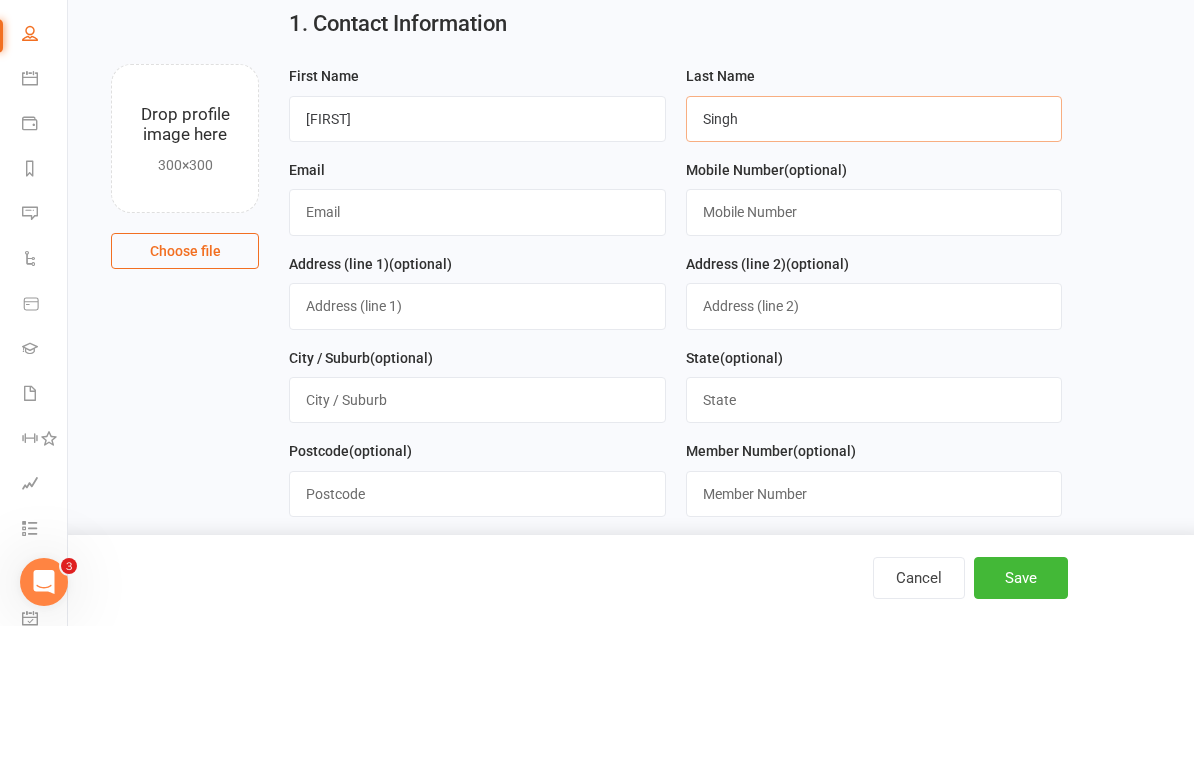 type on "Singh" 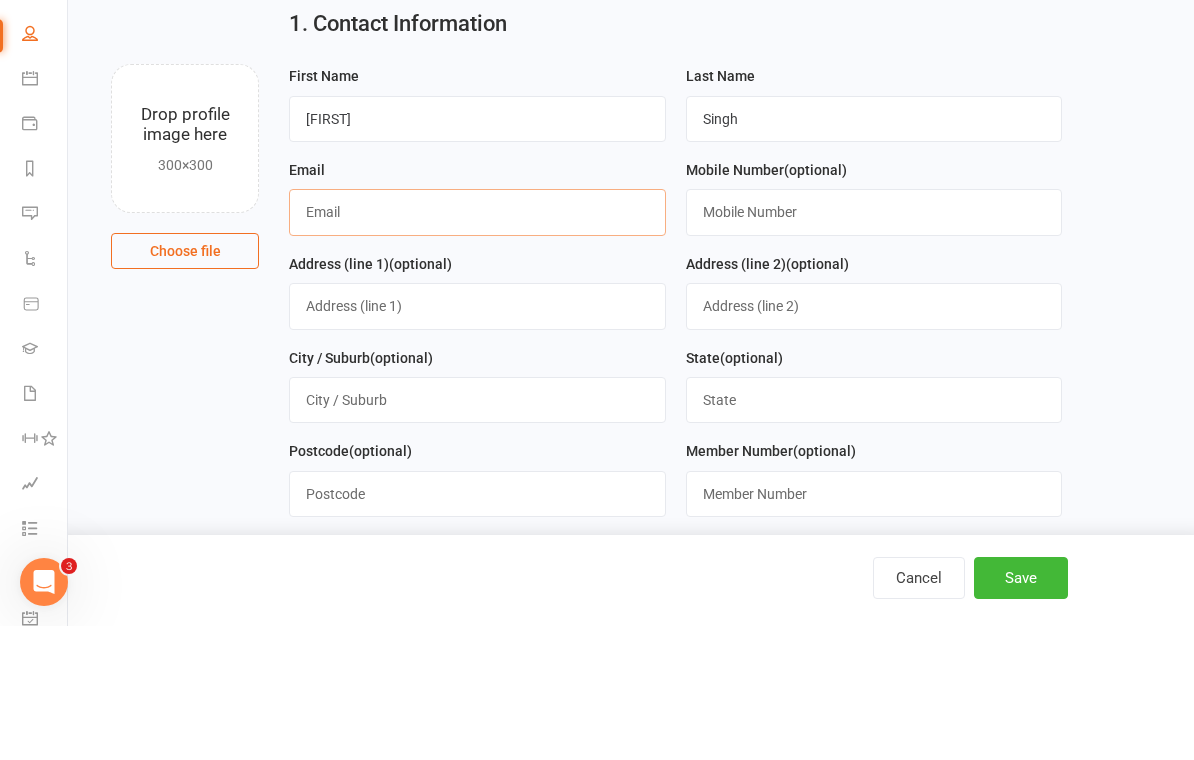 click at bounding box center (477, 346) 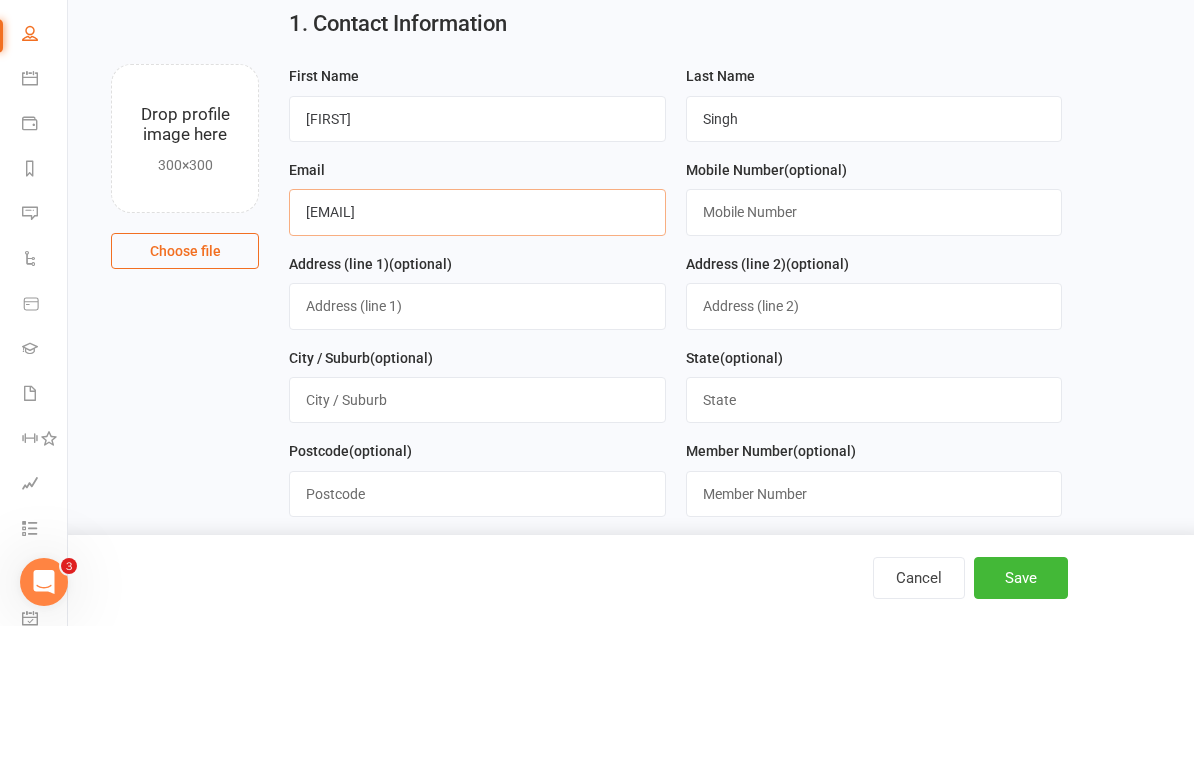 type on "[EMAIL]" 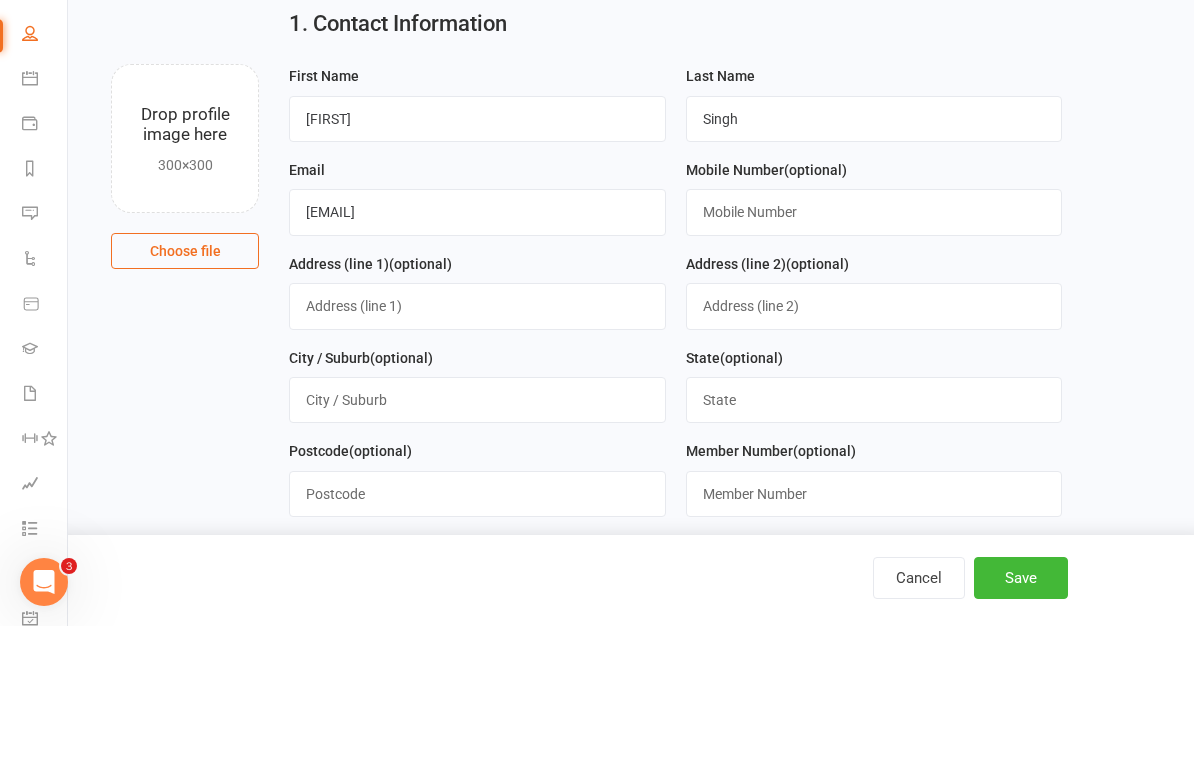 click at bounding box center [874, 346] 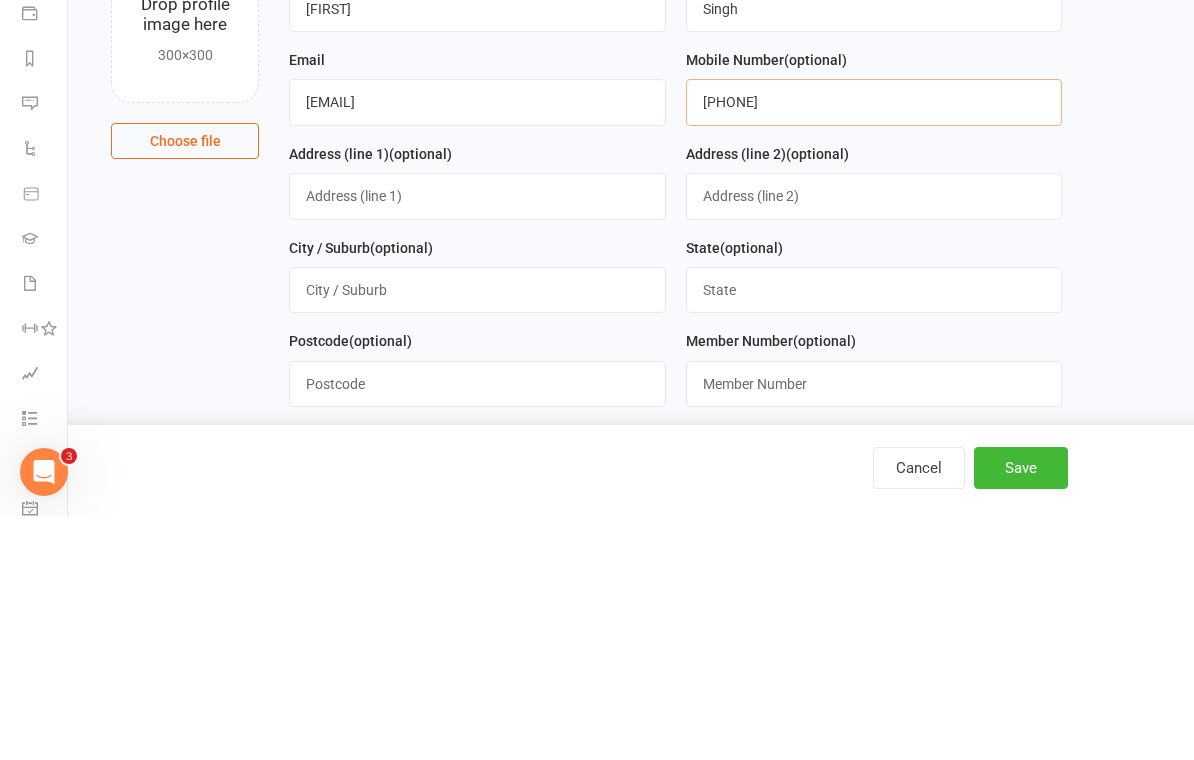 type on "[PHONE]" 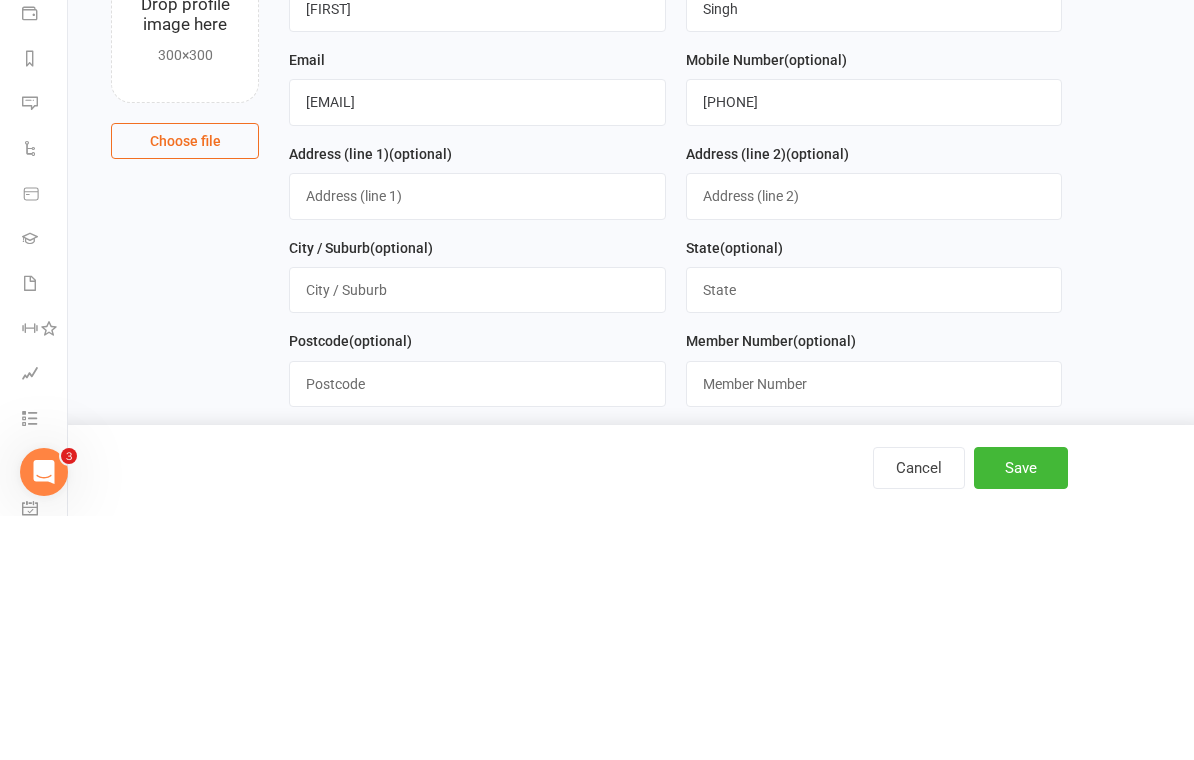 click at bounding box center (477, 440) 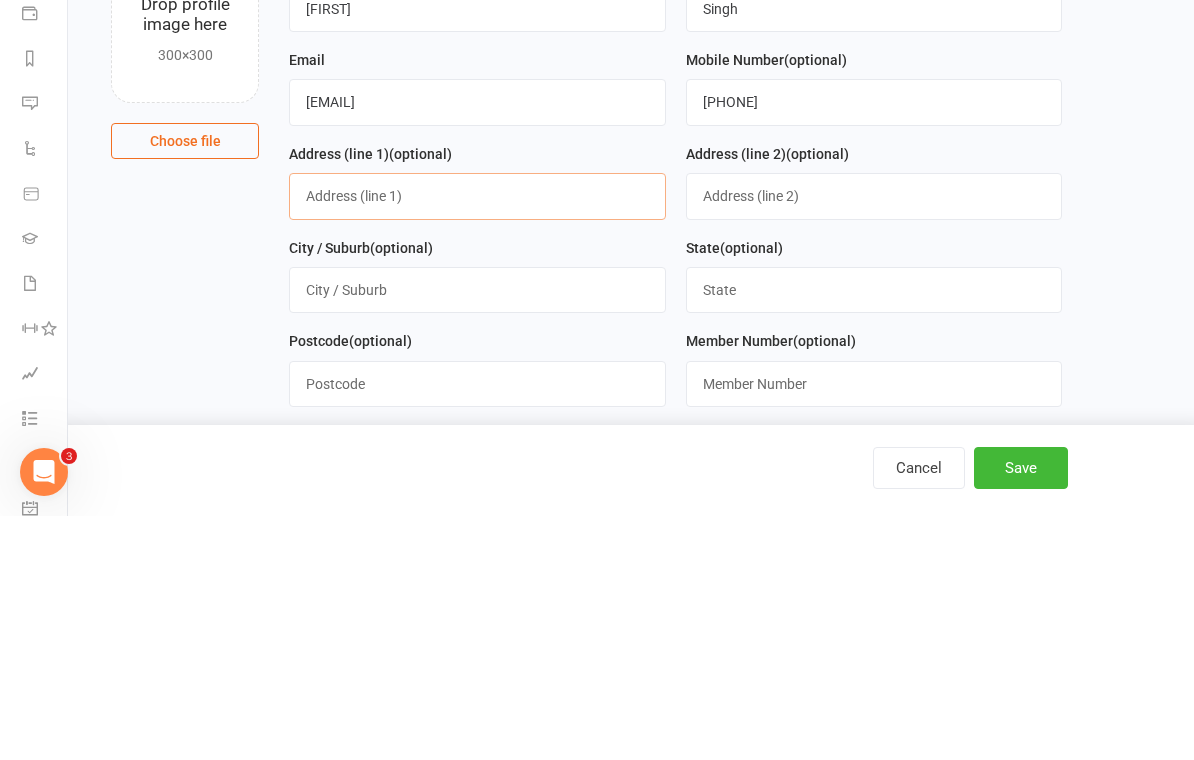 type on "3" 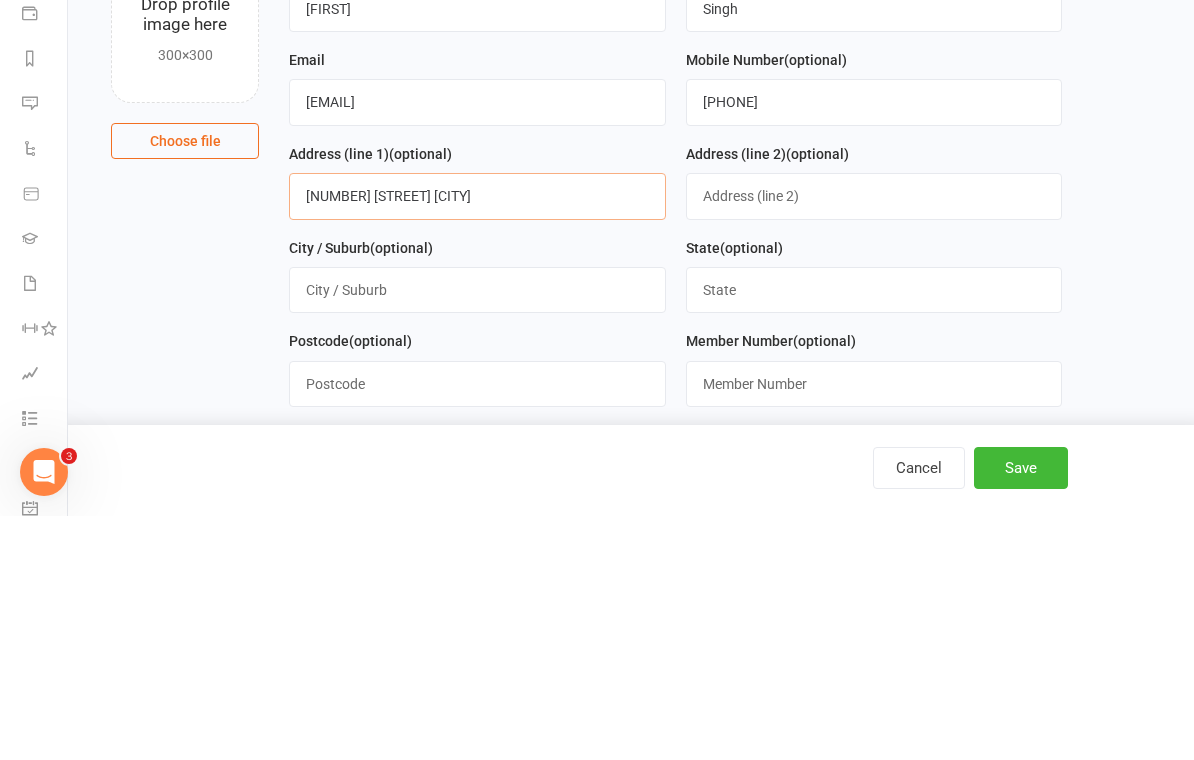 type on "[NUMBER] [STREET] [CITY]" 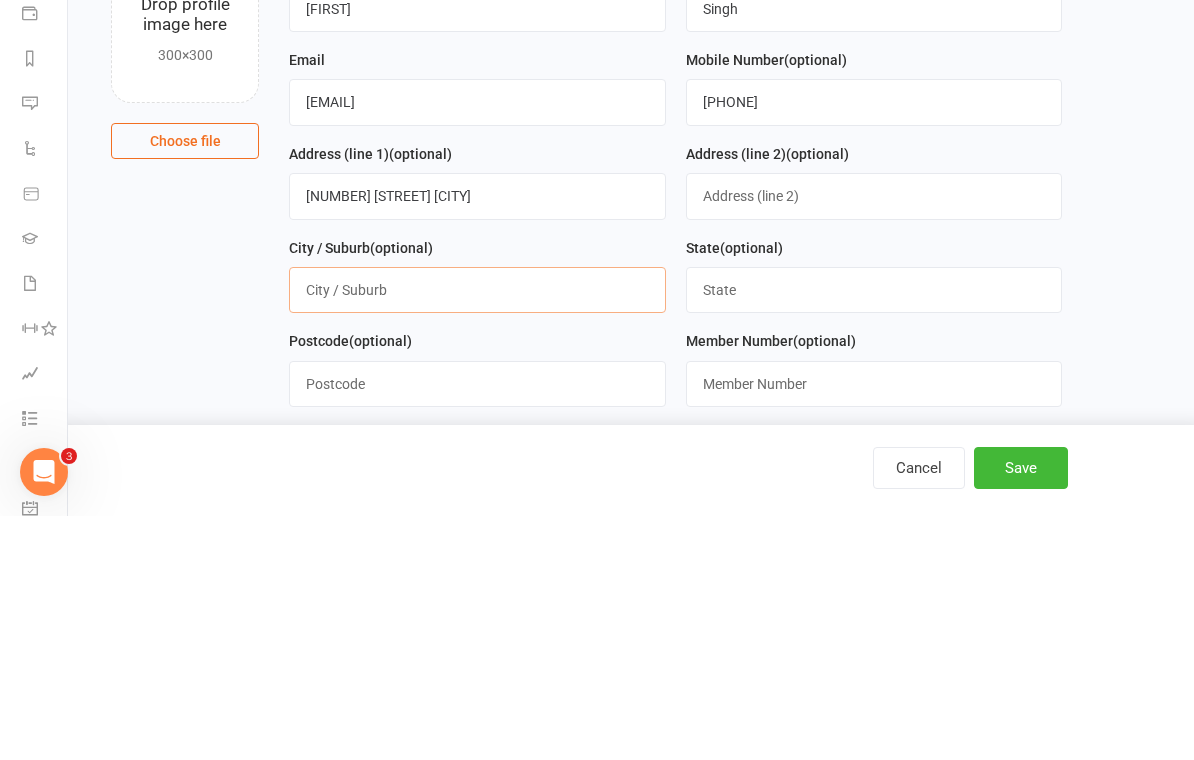 click at bounding box center [477, 534] 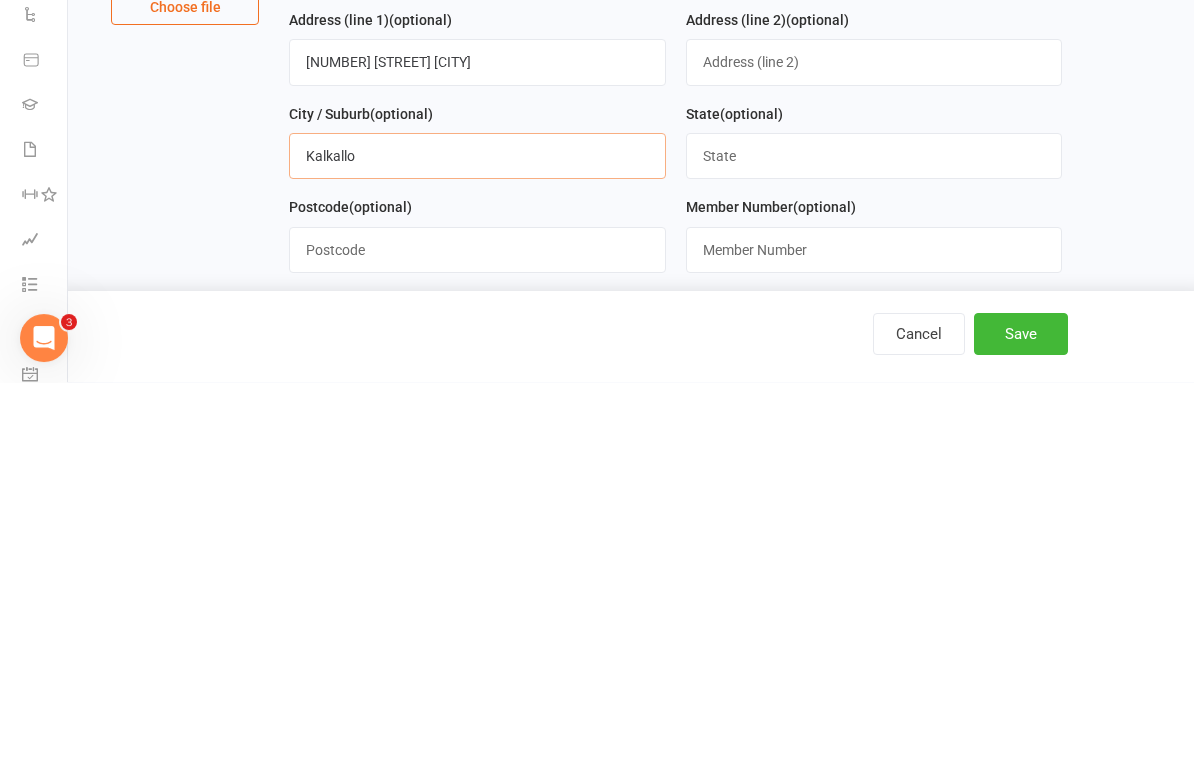 scroll, scrollTop: 31, scrollLeft: 0, axis: vertical 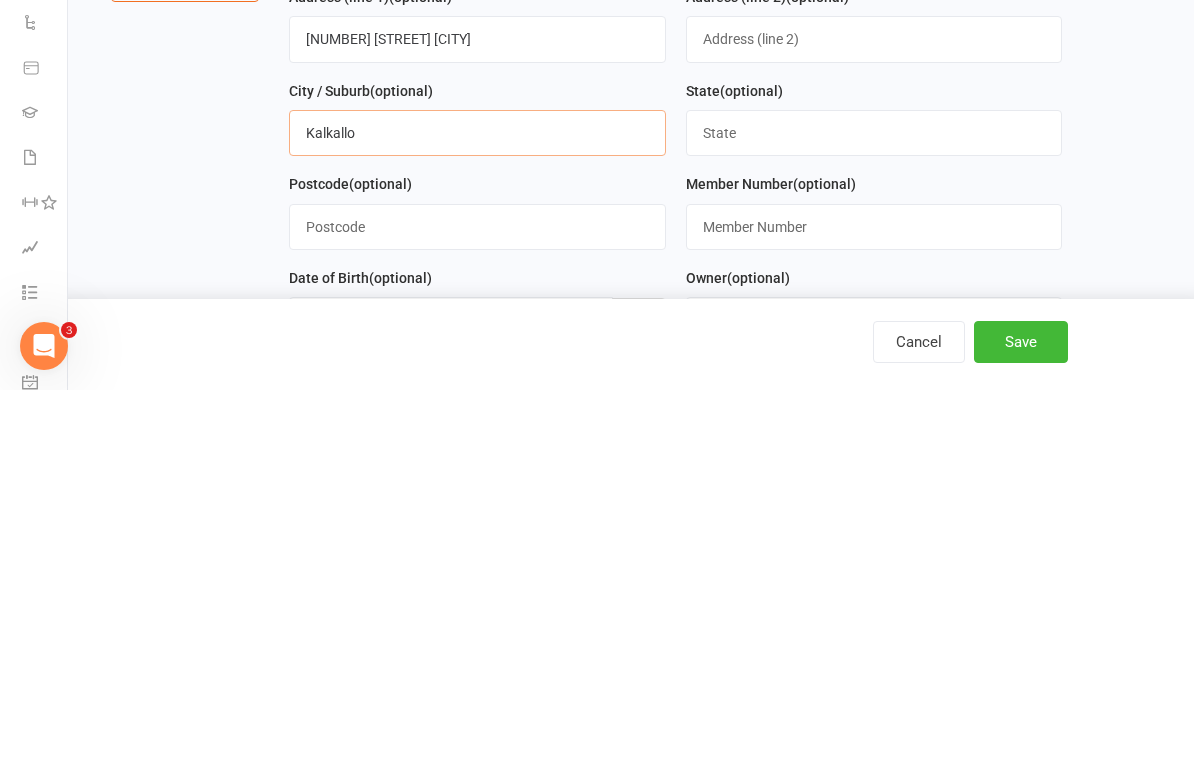 type on "Kalkallo" 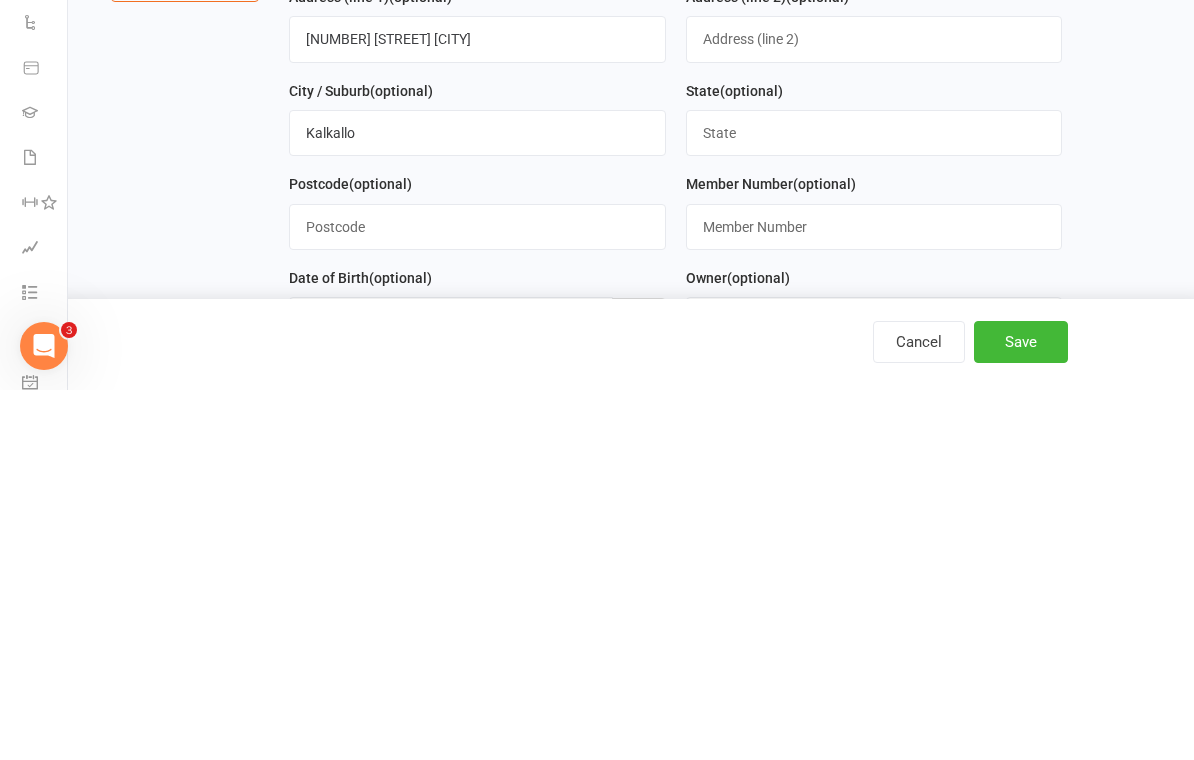 click at bounding box center [874, 503] 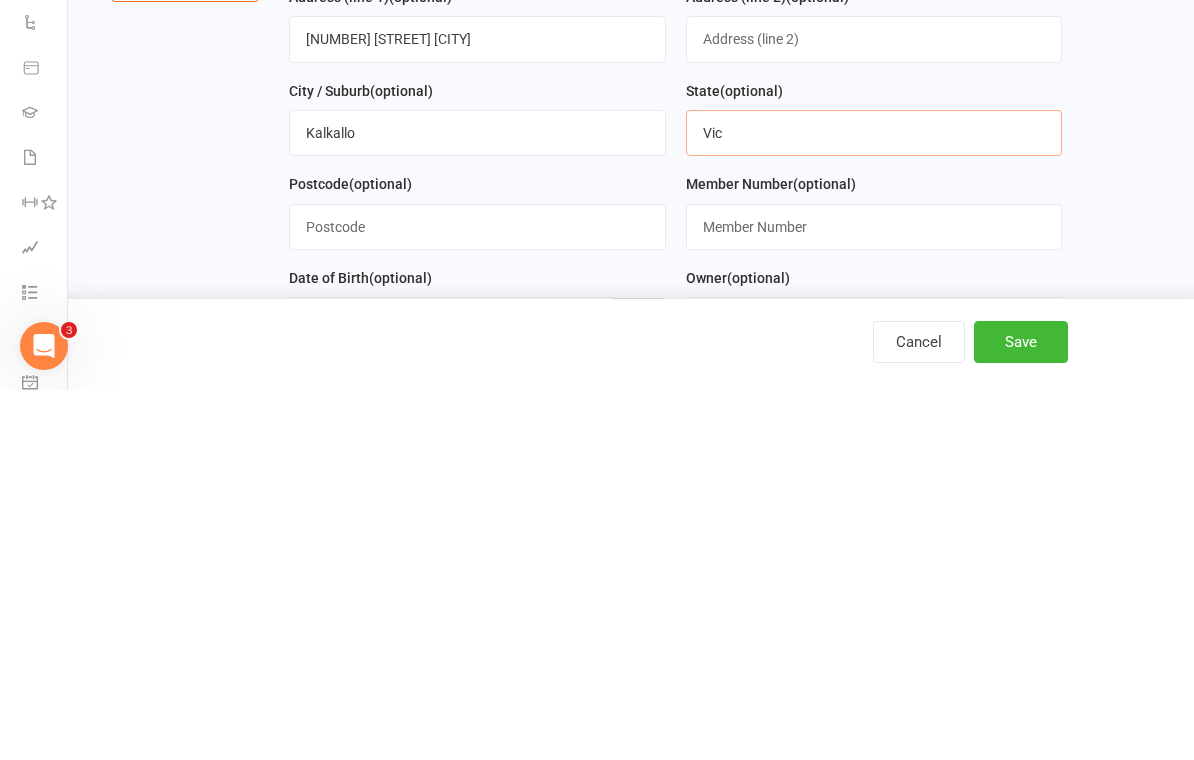 type on "Vic" 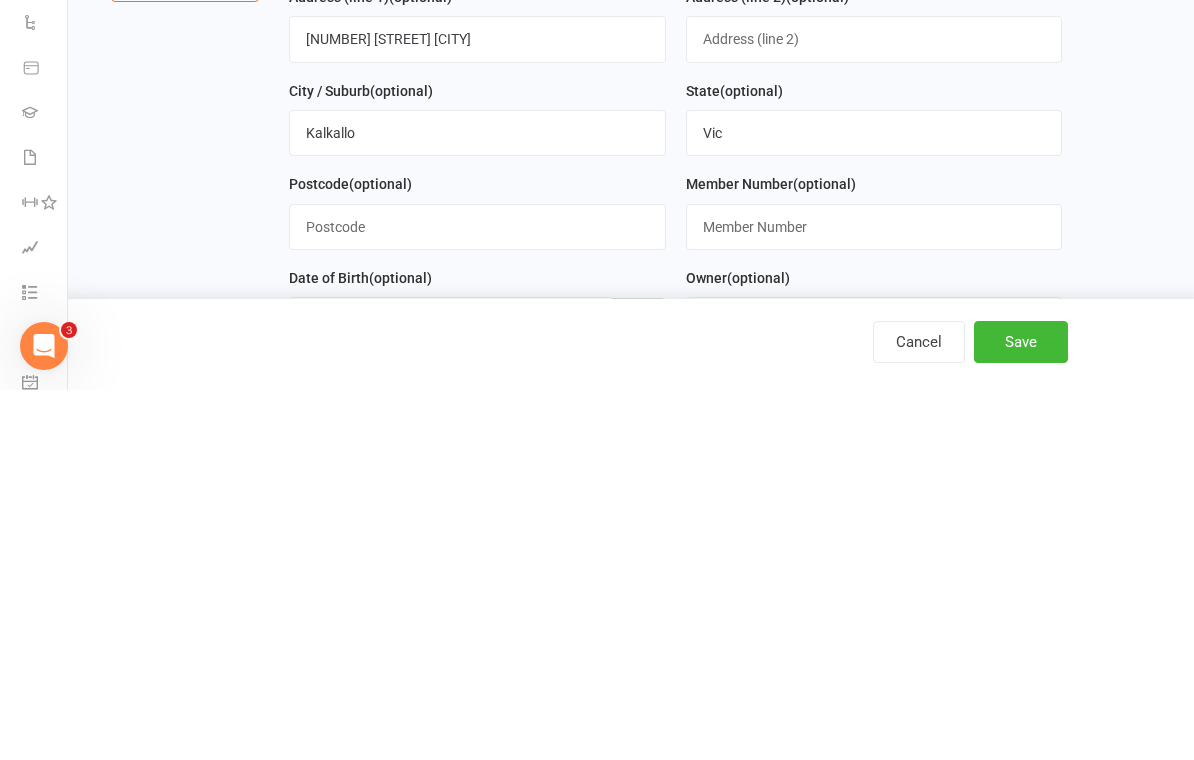click at bounding box center (477, 597) 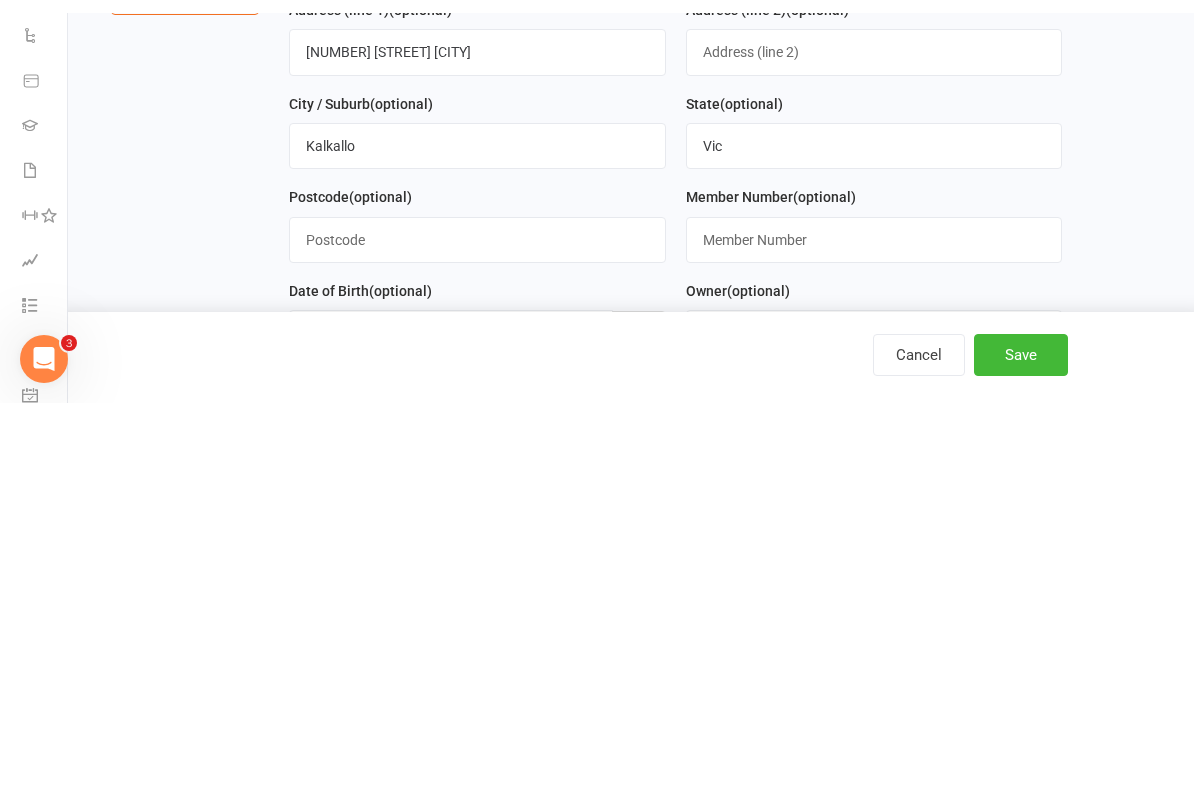 scroll, scrollTop: 402, scrollLeft: 0, axis: vertical 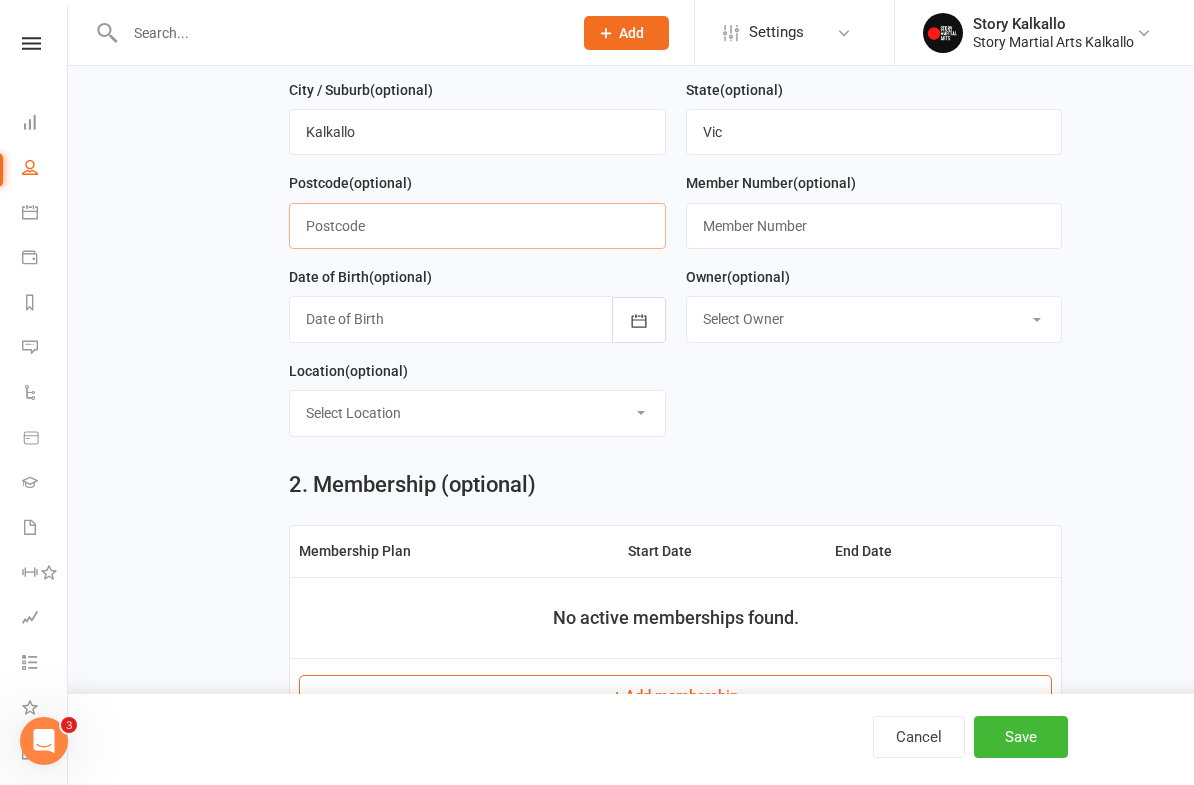 click at bounding box center [477, 226] 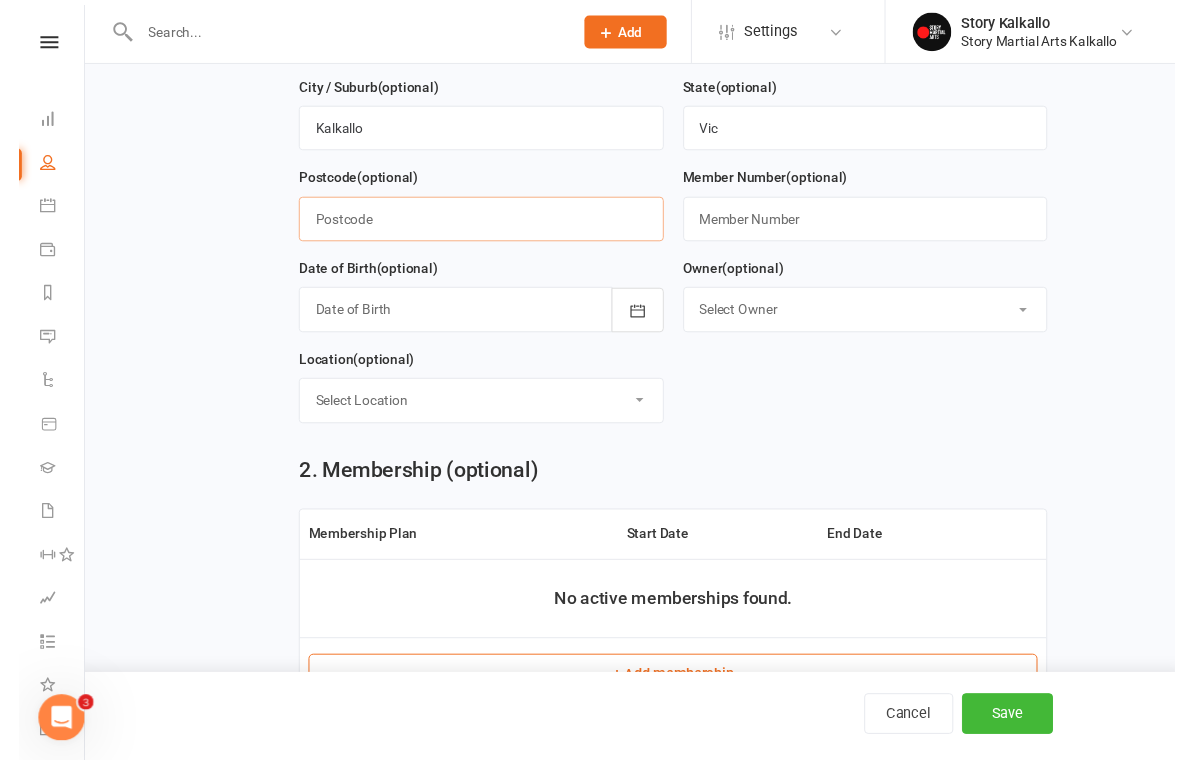 scroll, scrollTop: 401, scrollLeft: 0, axis: vertical 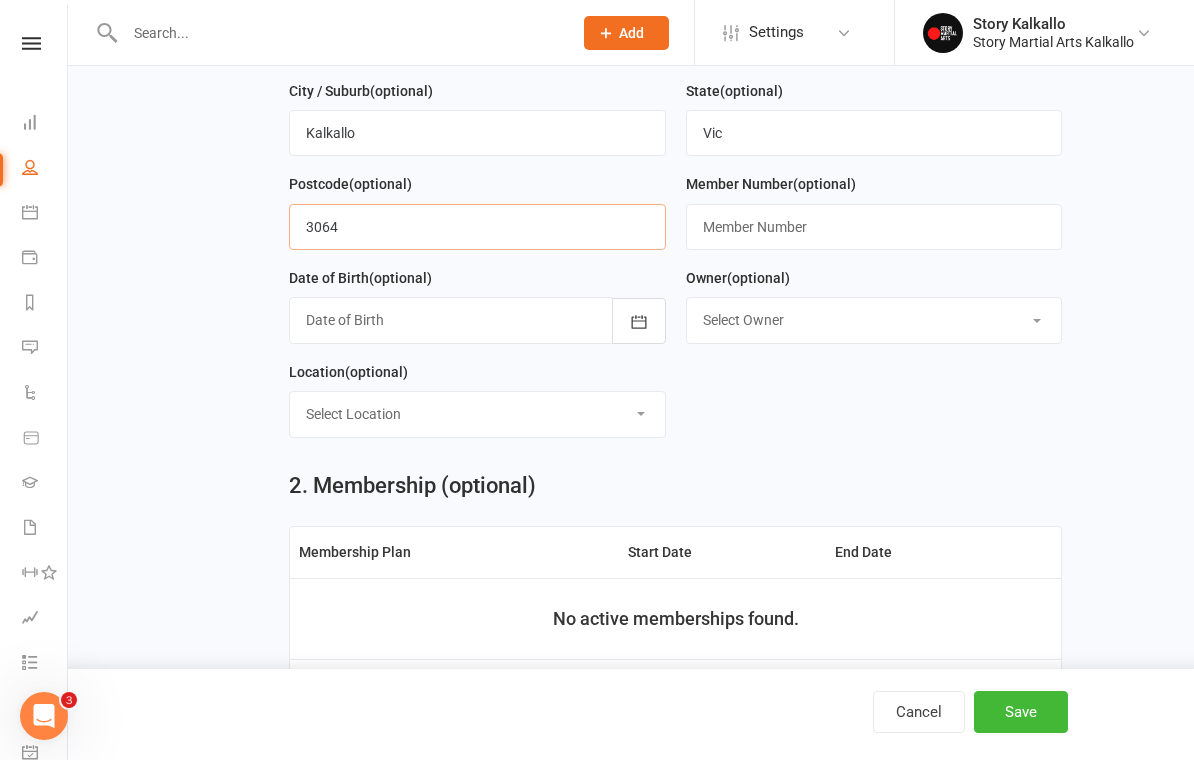 type on "3064" 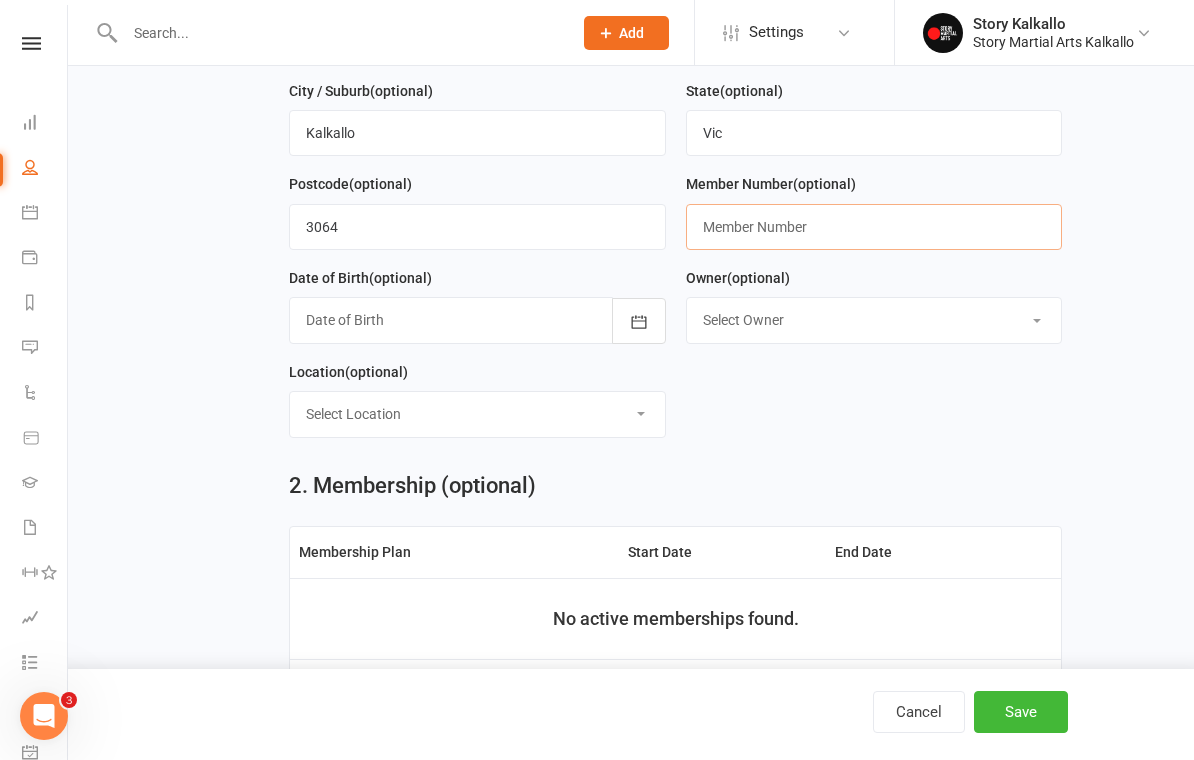 click at bounding box center [874, 227] 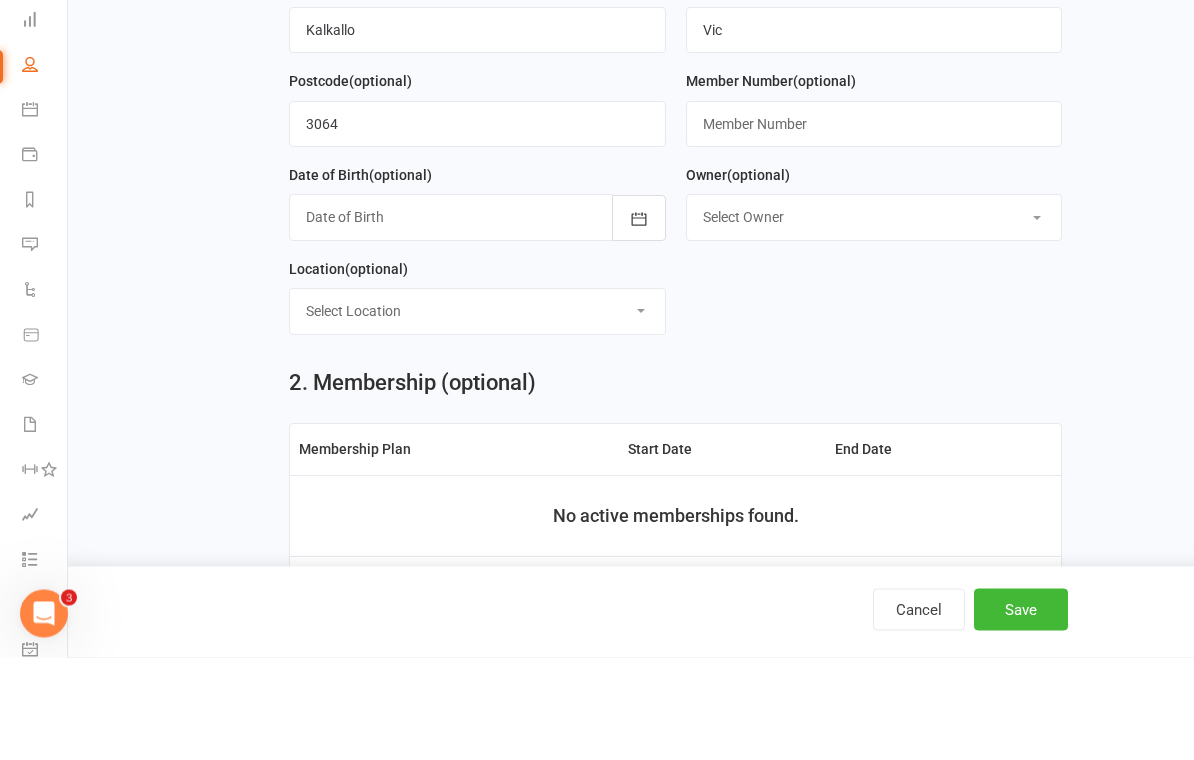 click at bounding box center [477, 320] 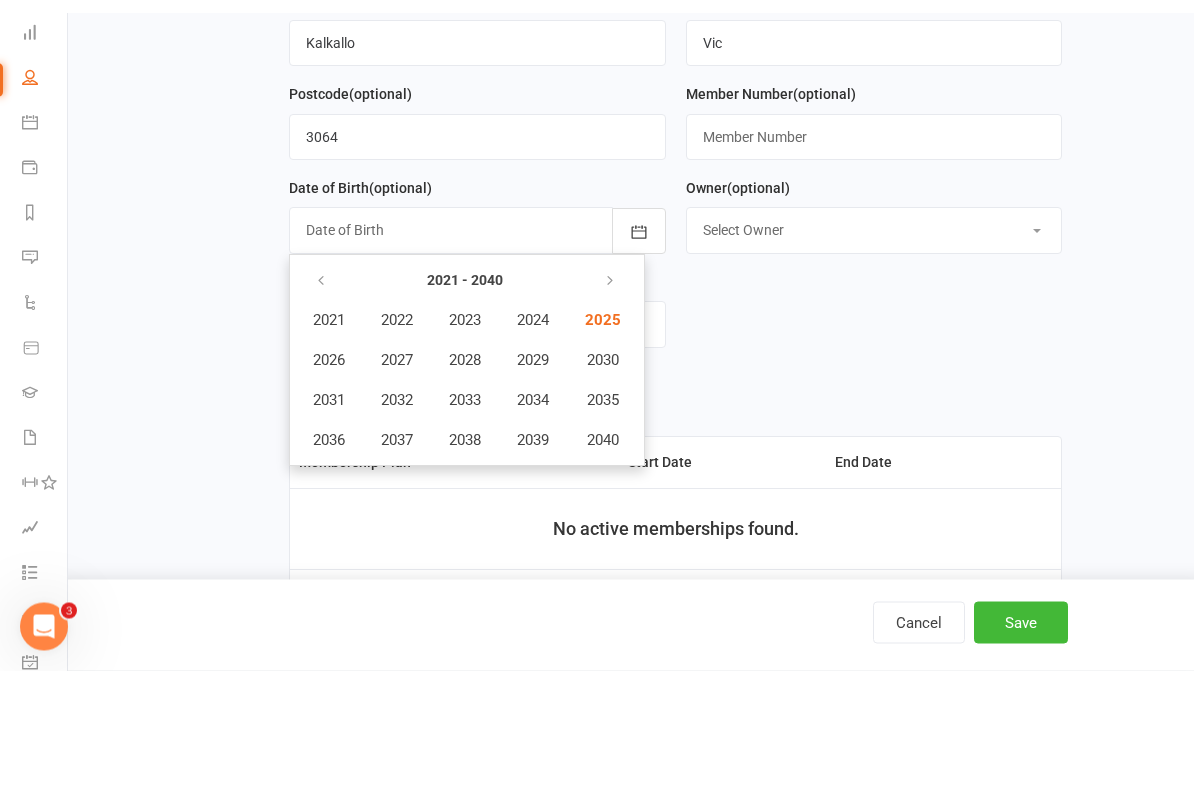 scroll, scrollTop: 574, scrollLeft: 0, axis: vertical 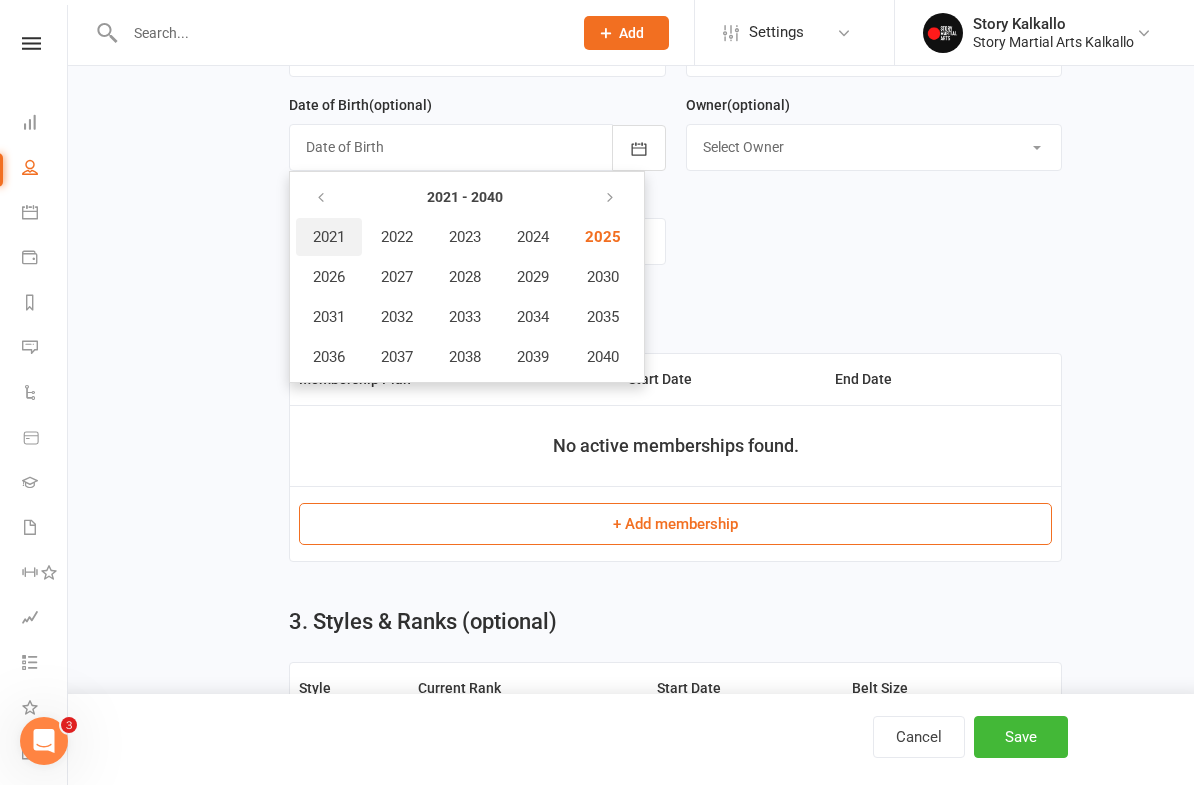 click on "2021" at bounding box center [329, 237] 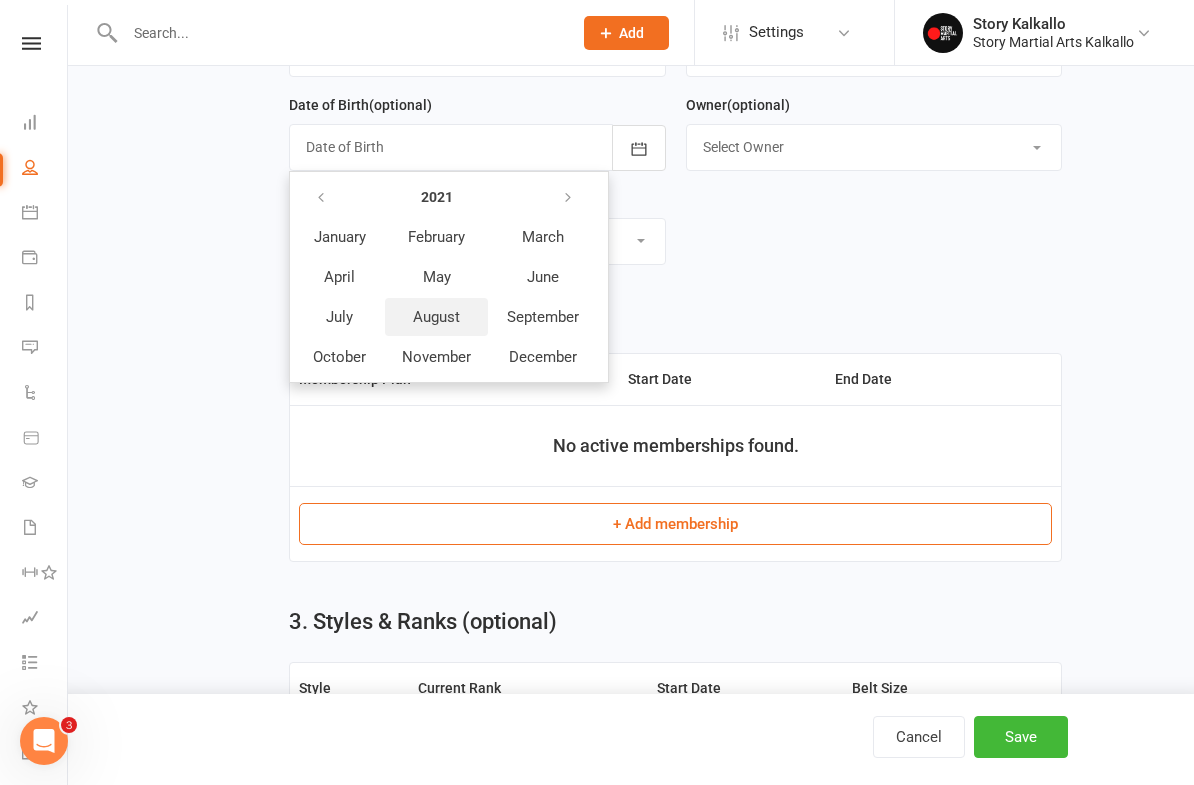 click on "August" at bounding box center [436, 317] 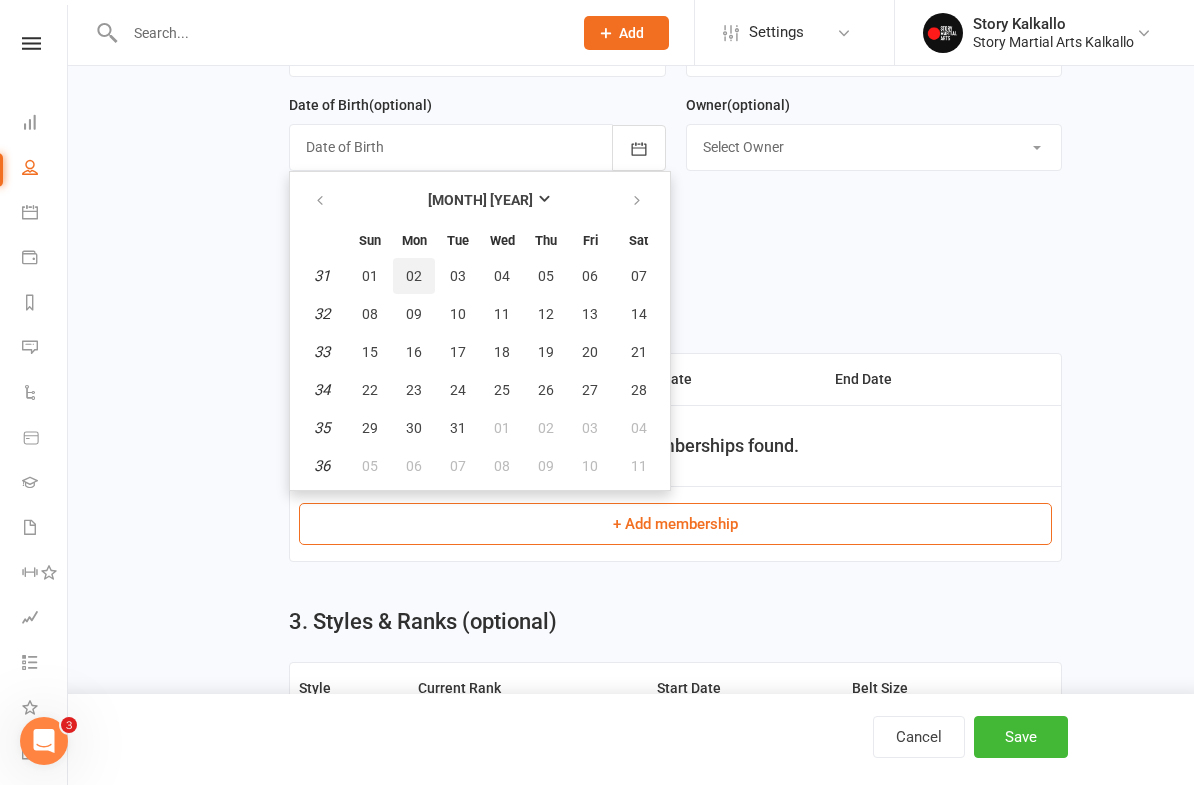 click on "02" at bounding box center [414, 276] 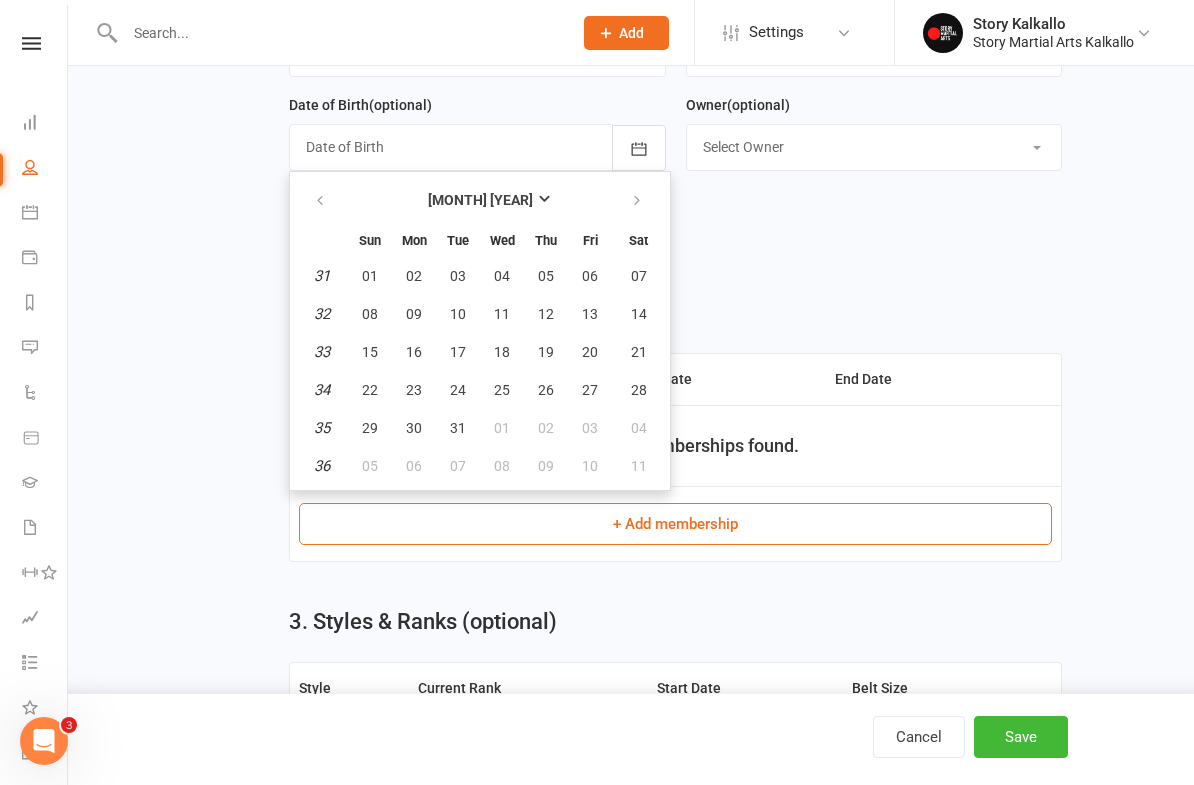 type on "02 Aug 2021" 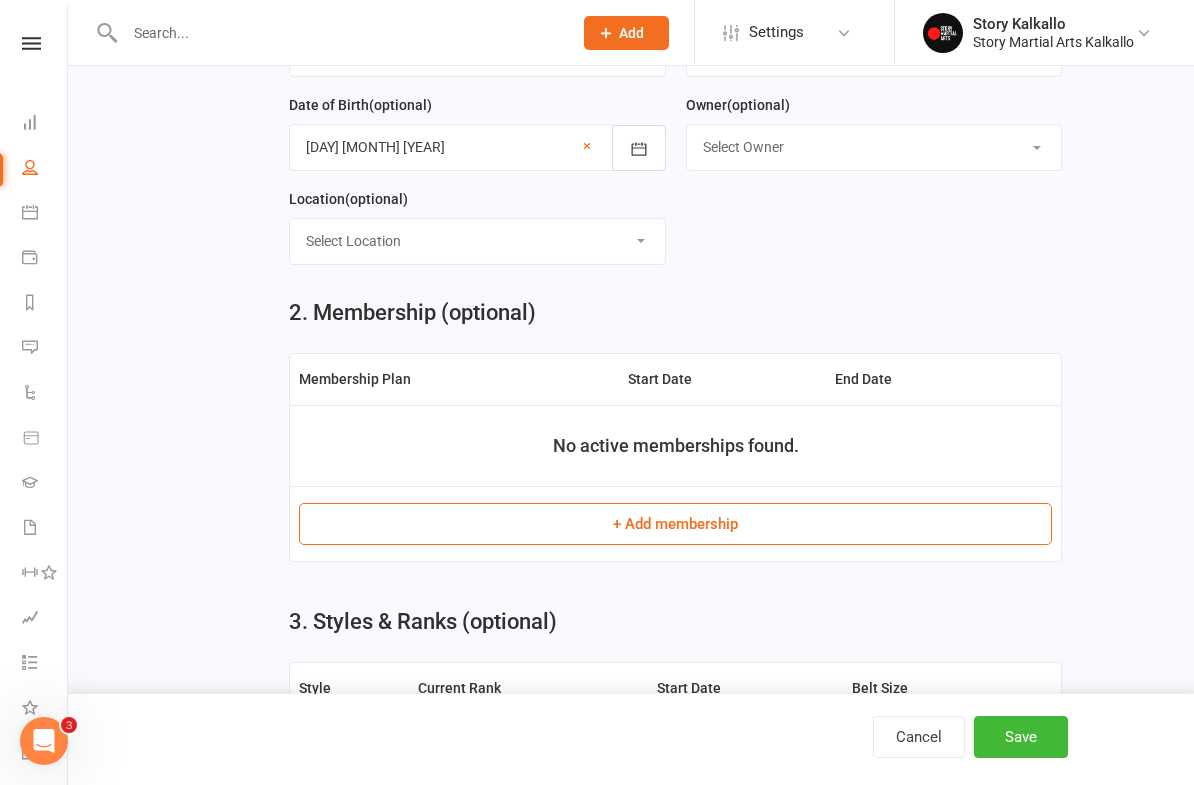 click on "Select Location Kalkallo" at bounding box center [477, 241] 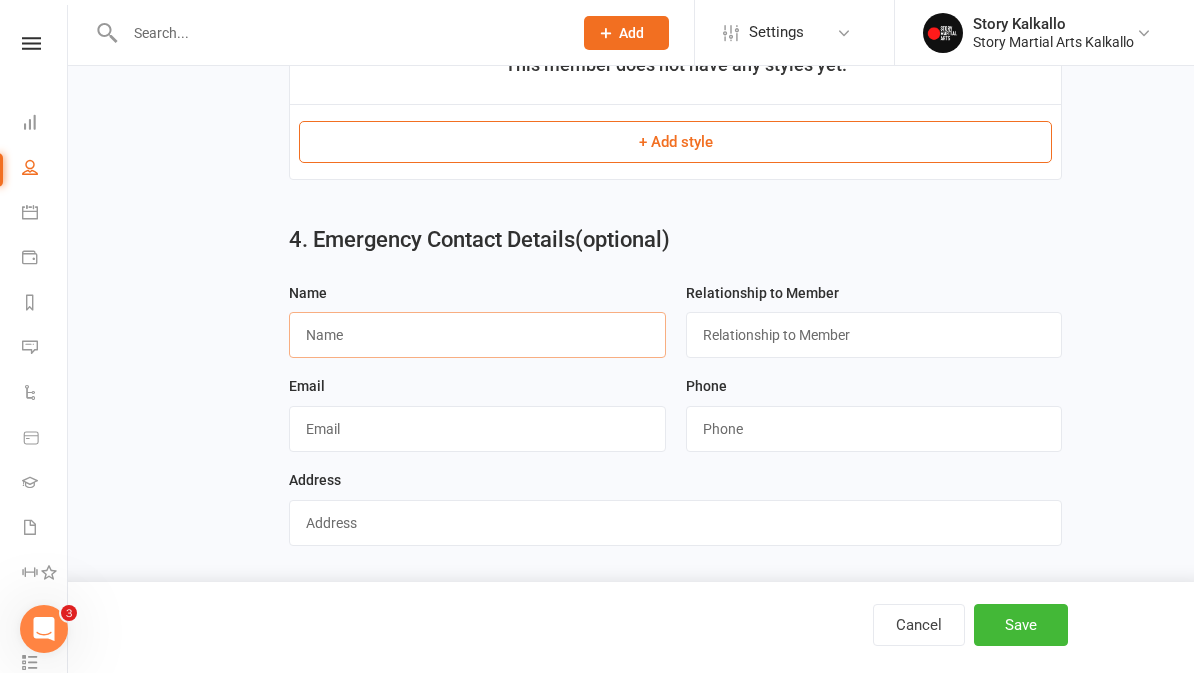 click at bounding box center [477, 335] 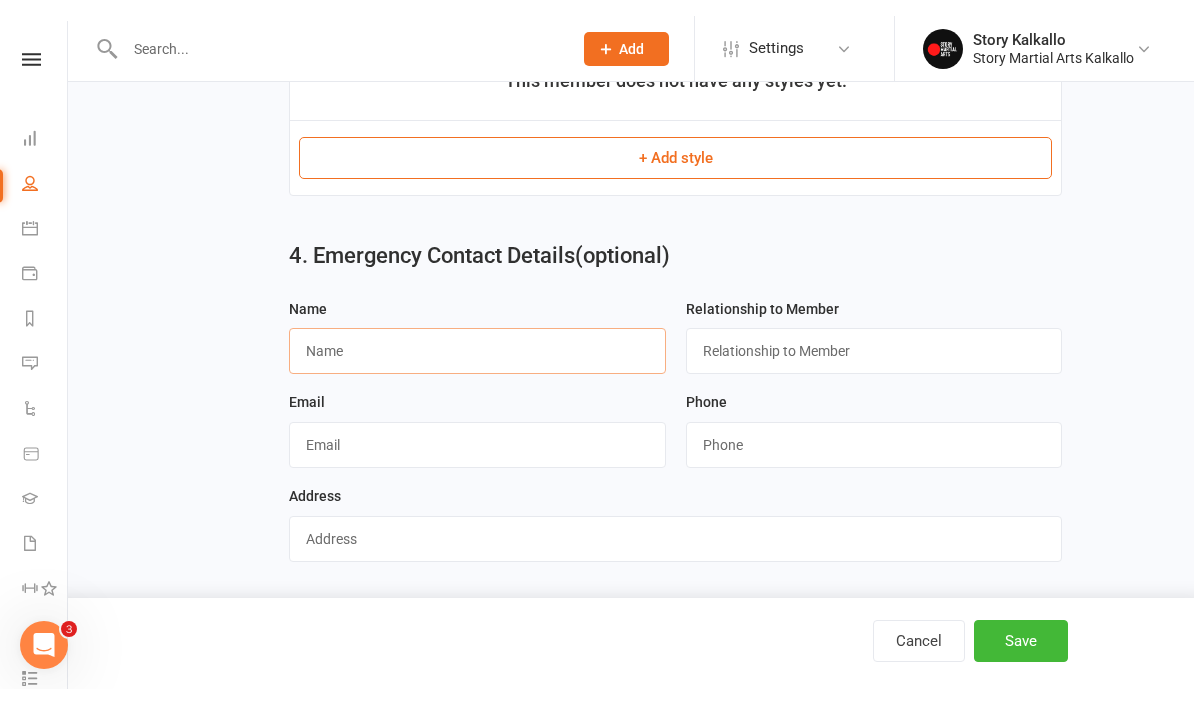 scroll, scrollTop: 1254, scrollLeft: 0, axis: vertical 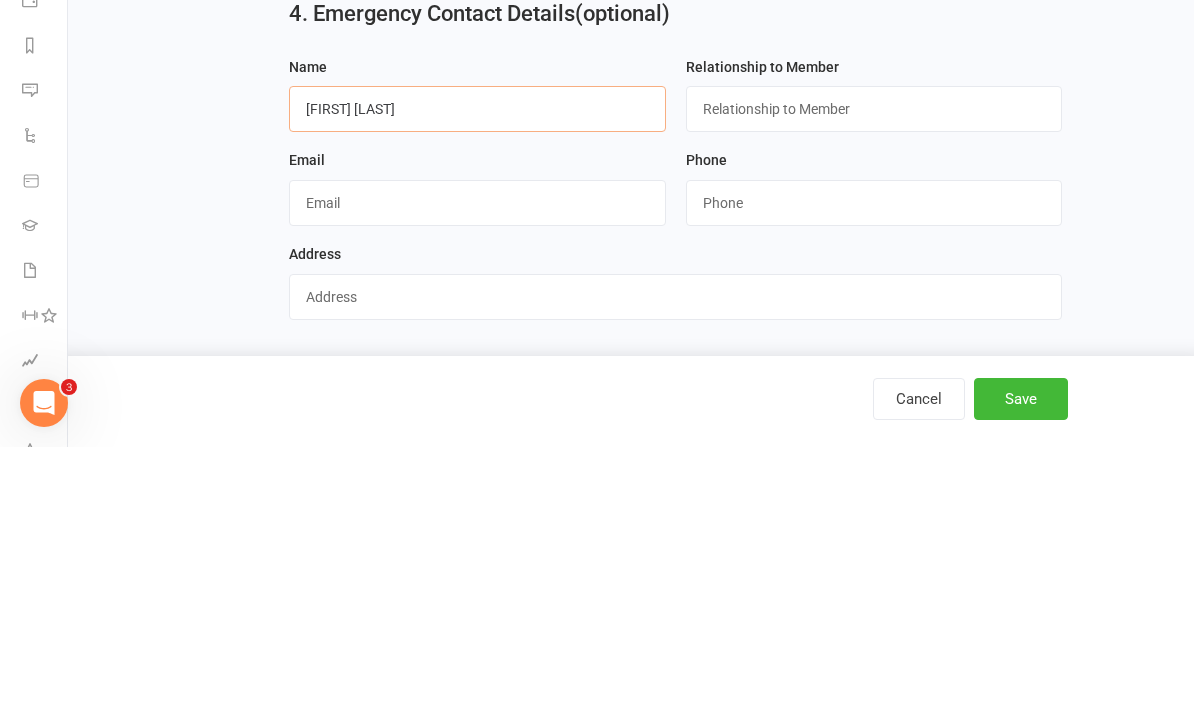 type on "Amrit pal singh" 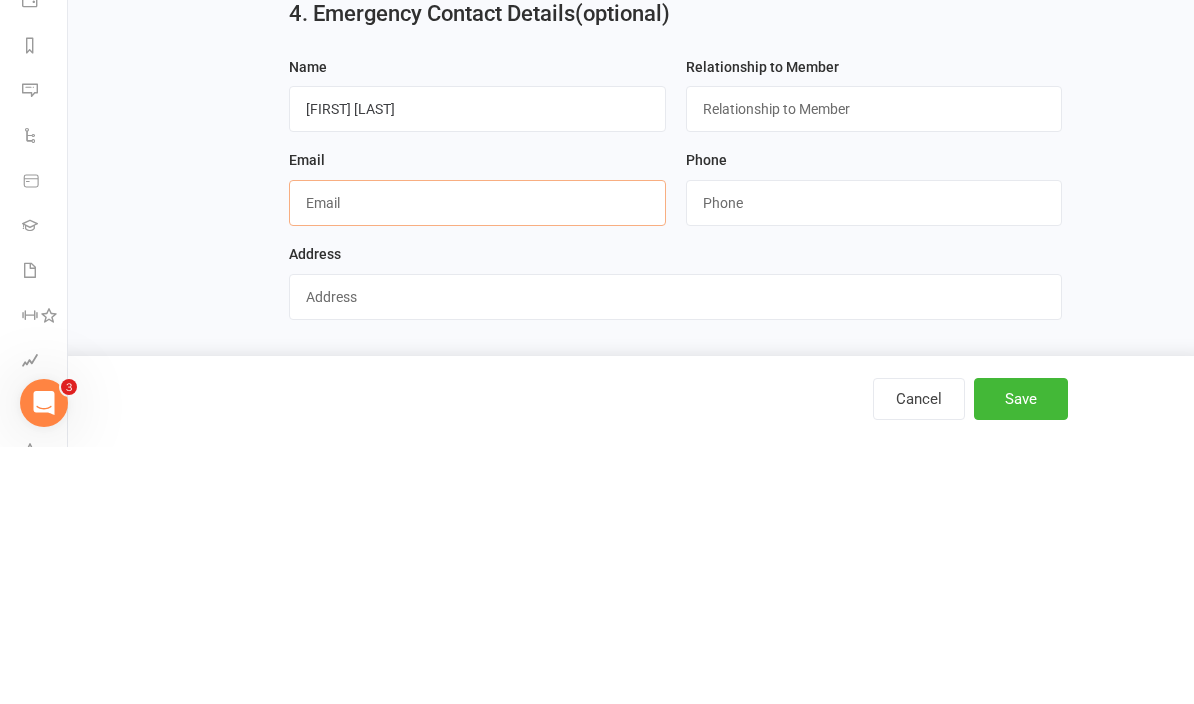 click at bounding box center [477, 460] 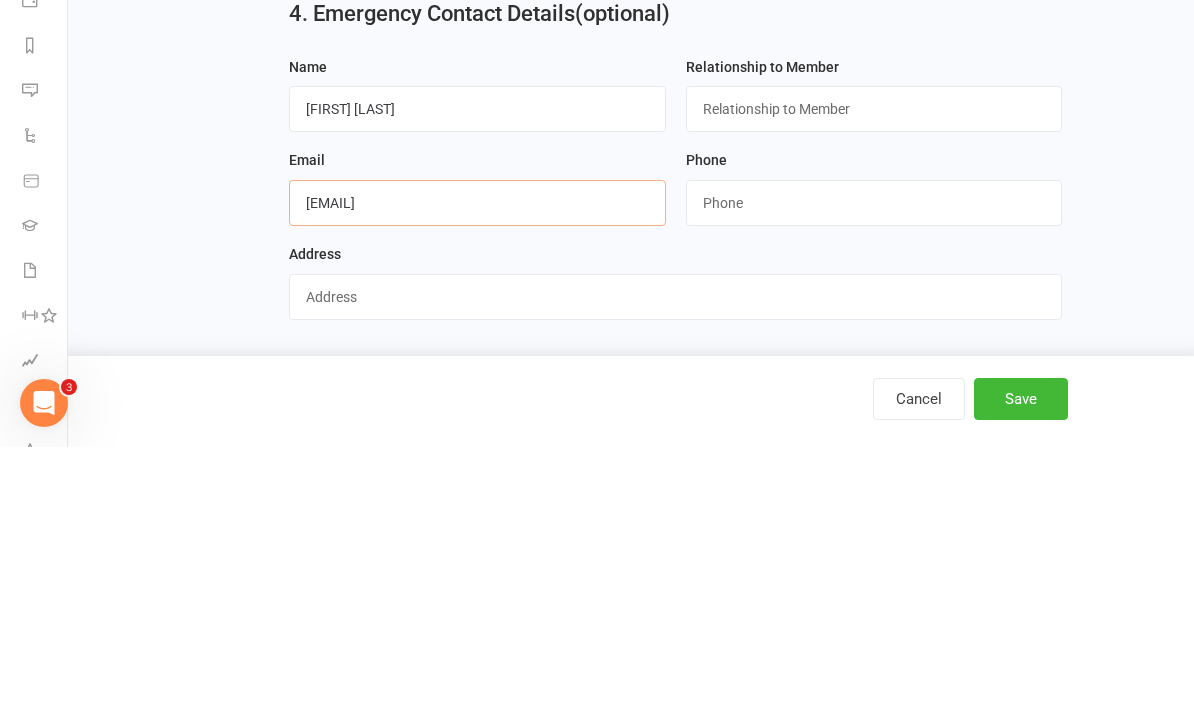 type on "Amrit11@y7mail.com" 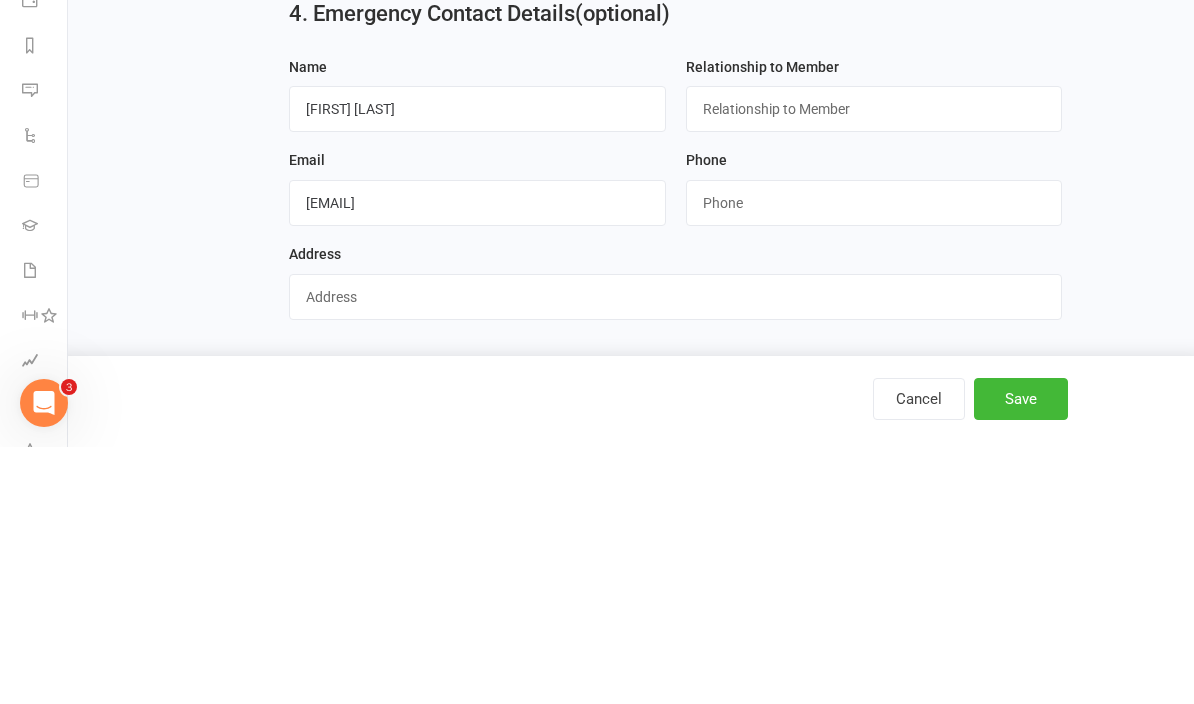 click at bounding box center [874, 460] 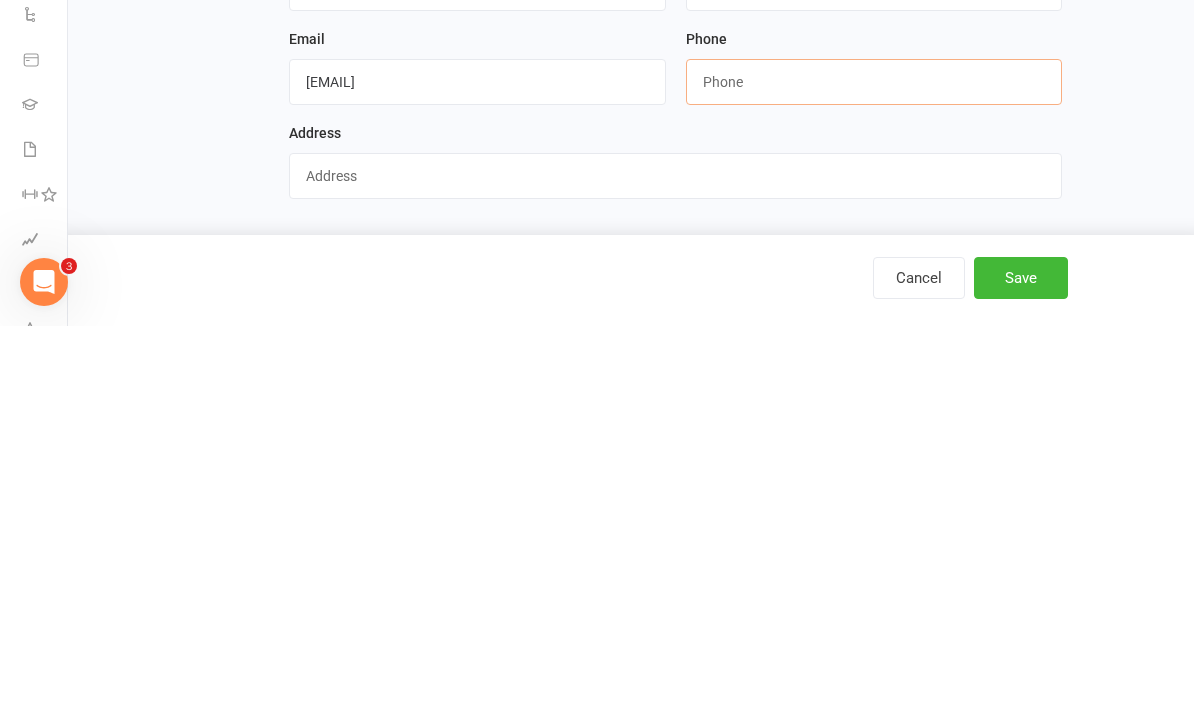 scroll, scrollTop: 1254, scrollLeft: 0, axis: vertical 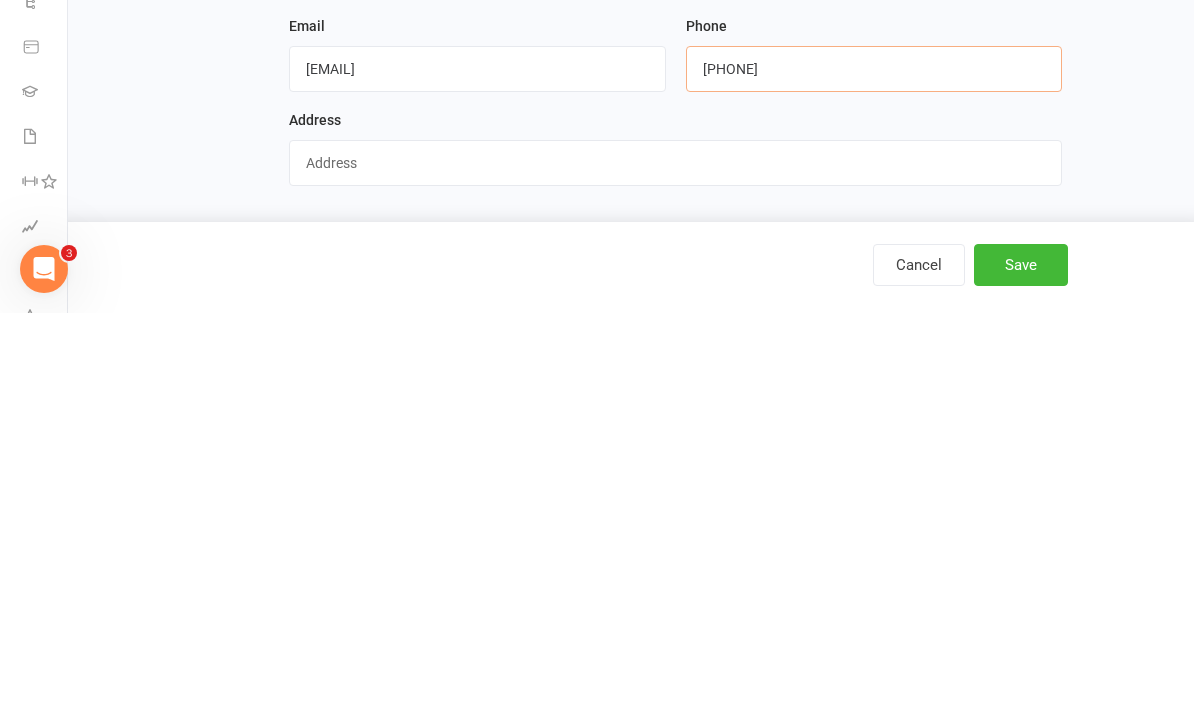 type on "0424435957" 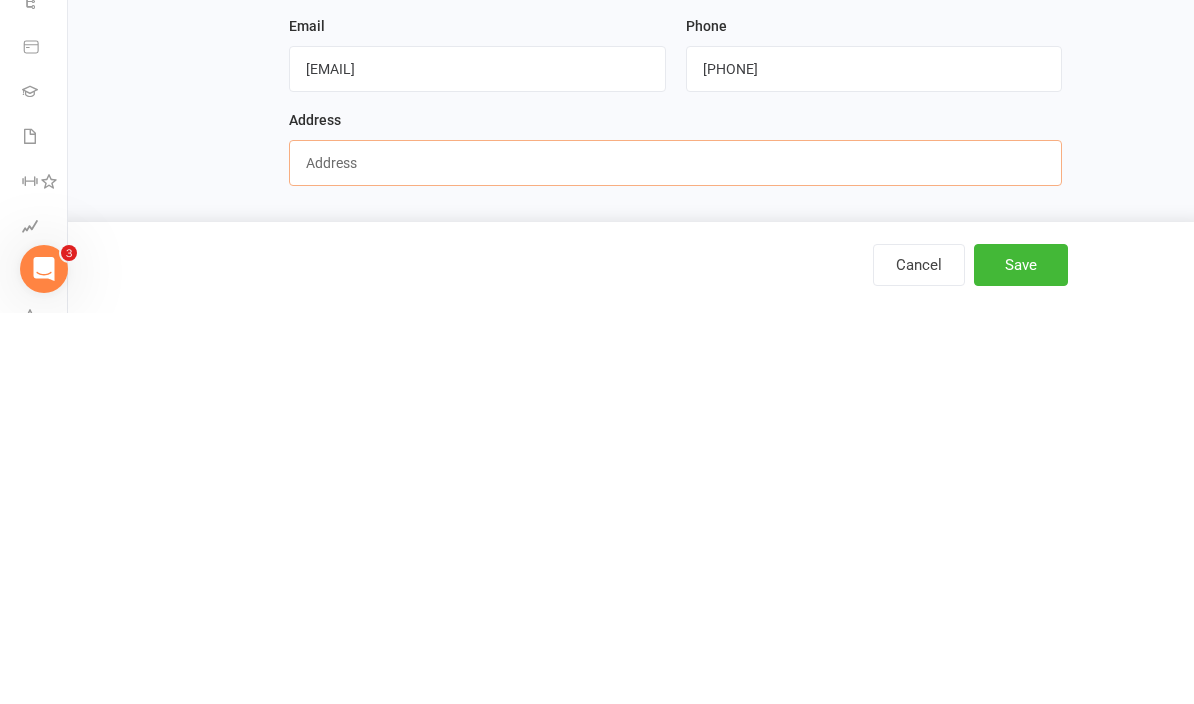 click at bounding box center [675, 554] 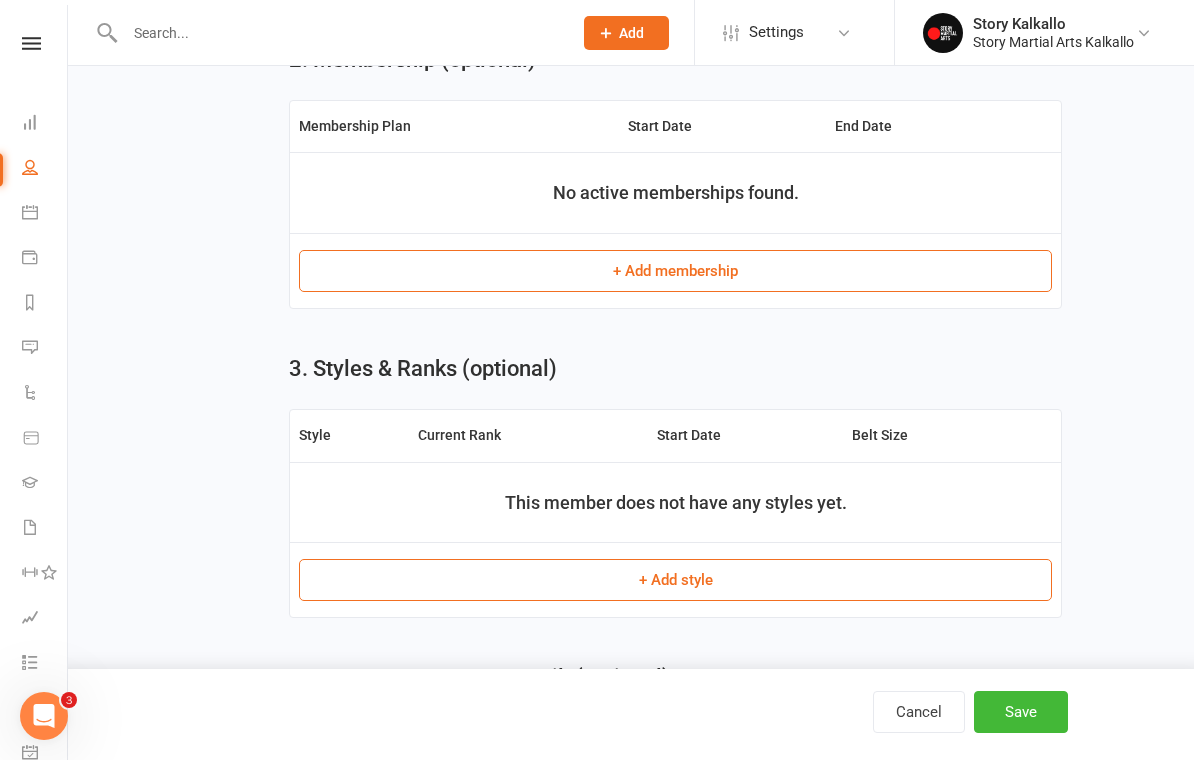 type on "23 titanium st Kalkallo vic 3064" 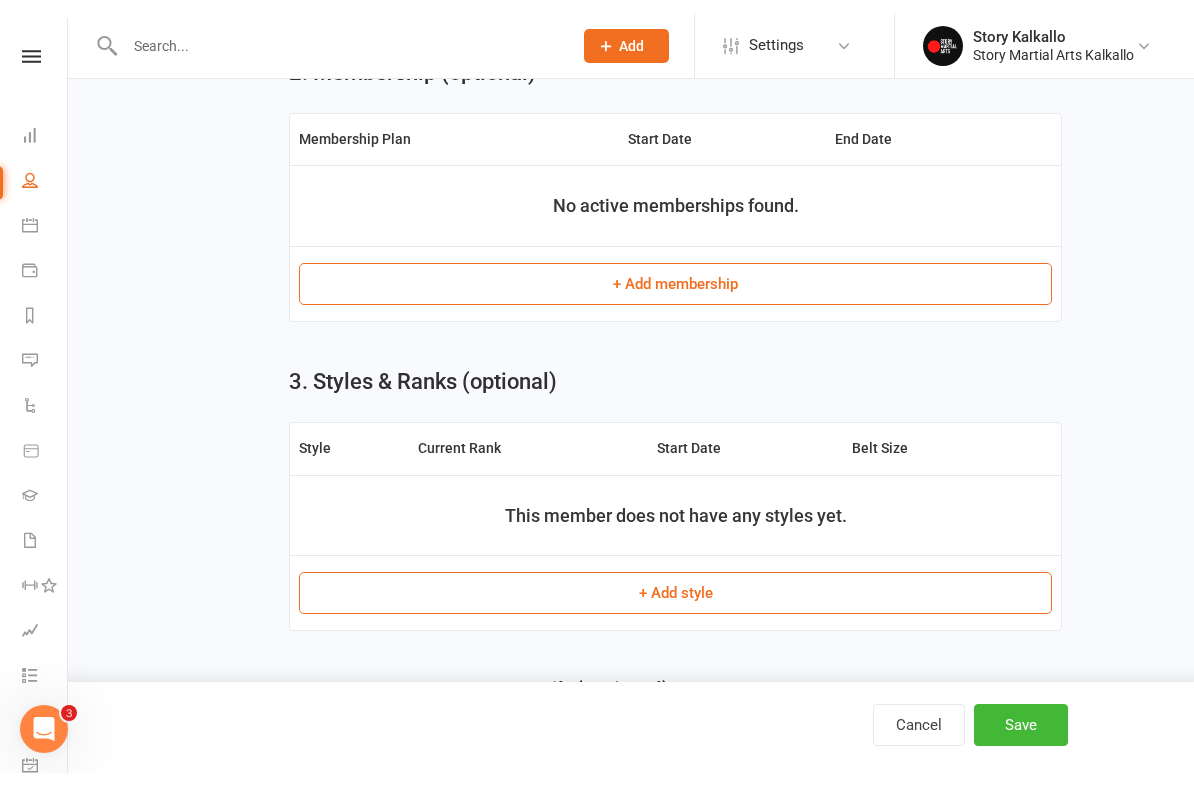 scroll, scrollTop: 828, scrollLeft: 0, axis: vertical 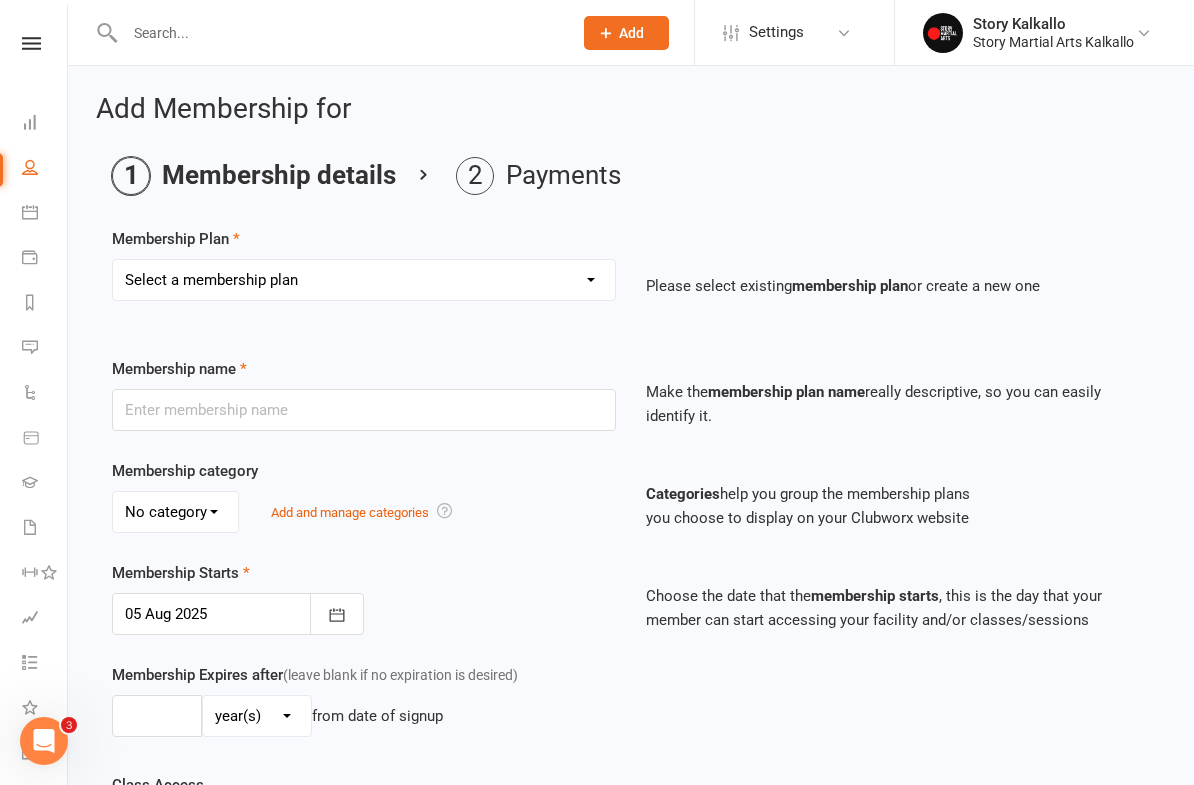 click on "Select a membership plan Create new Membership Plan Story MA  Kalkallo Trial Family Pass 2024 $26.50 1PW Membership 22/23 $600 6 Months 22/23 $999 12 Months 2024 $40 UNLMTD Membership National Federation Jan 2025 2024 $36 2PW Membership Story MA Wallan Trial Class pass Return Member Offer Return Member offer- Full payment National Federation July 2026" at bounding box center [364, 280] 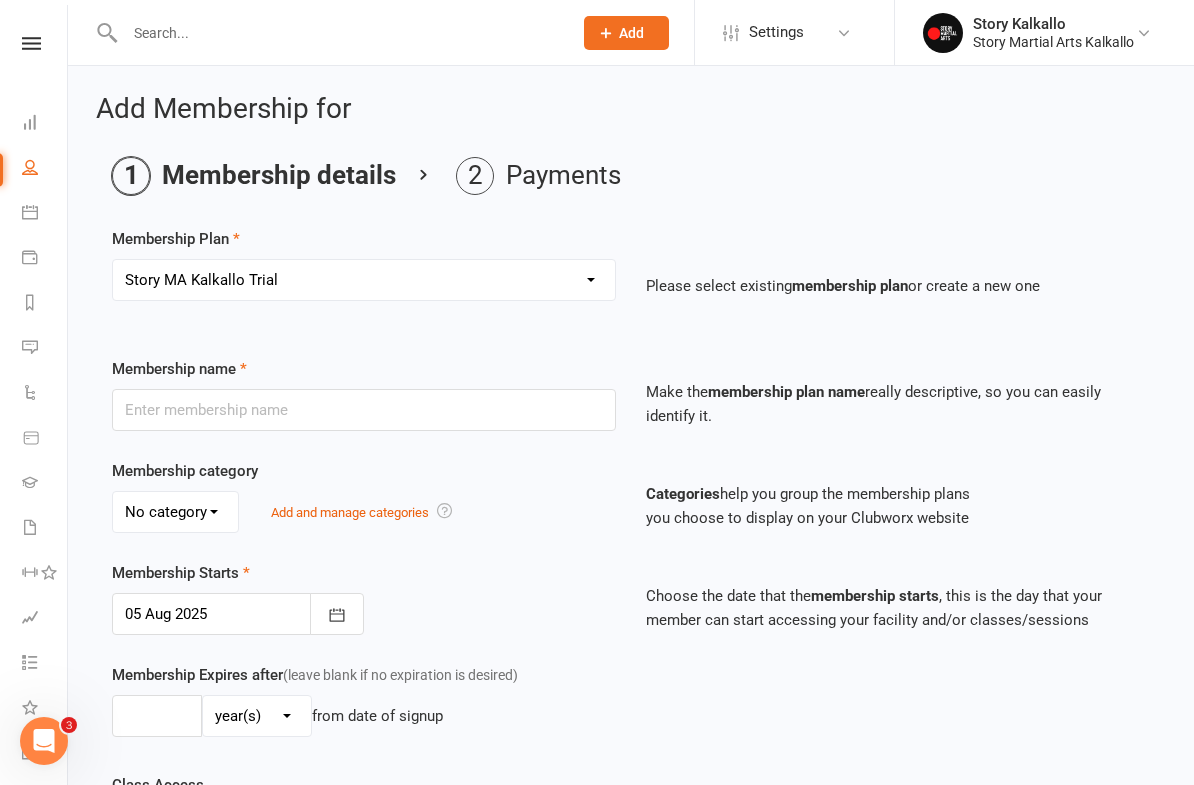 type on "Story MA  Kalkallo Trial" 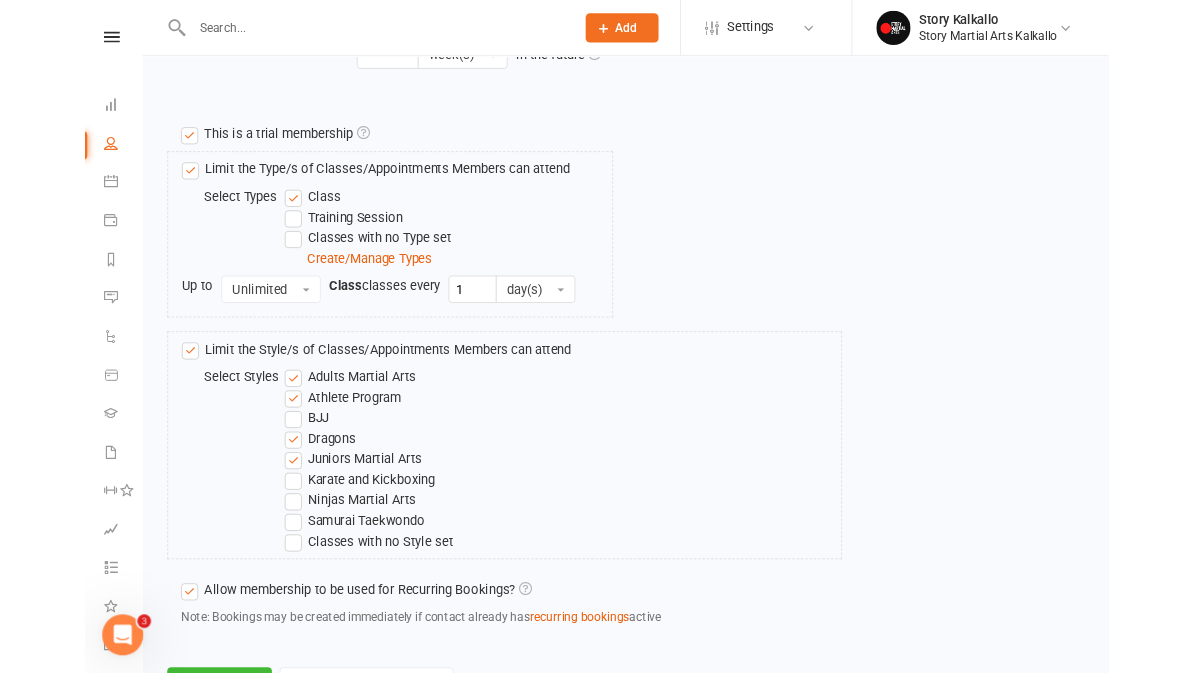 scroll, scrollTop: 1143, scrollLeft: 0, axis: vertical 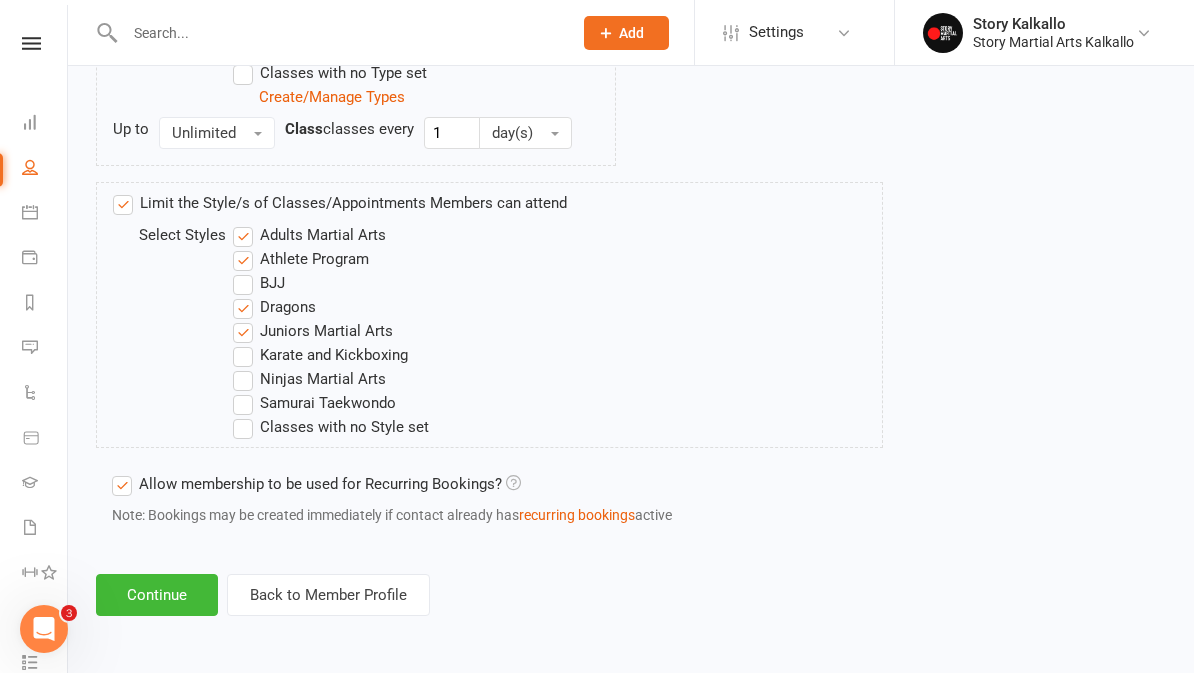 click on "Continue" at bounding box center [157, 595] 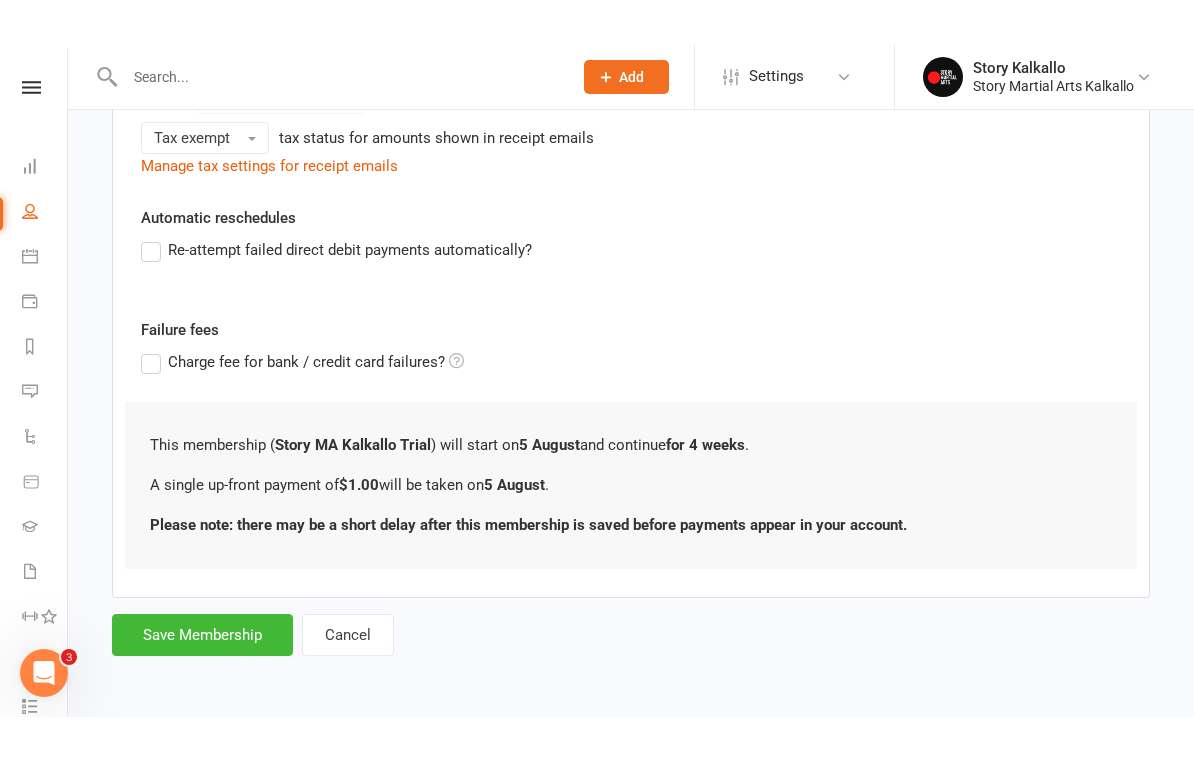 scroll, scrollTop: 0, scrollLeft: 0, axis: both 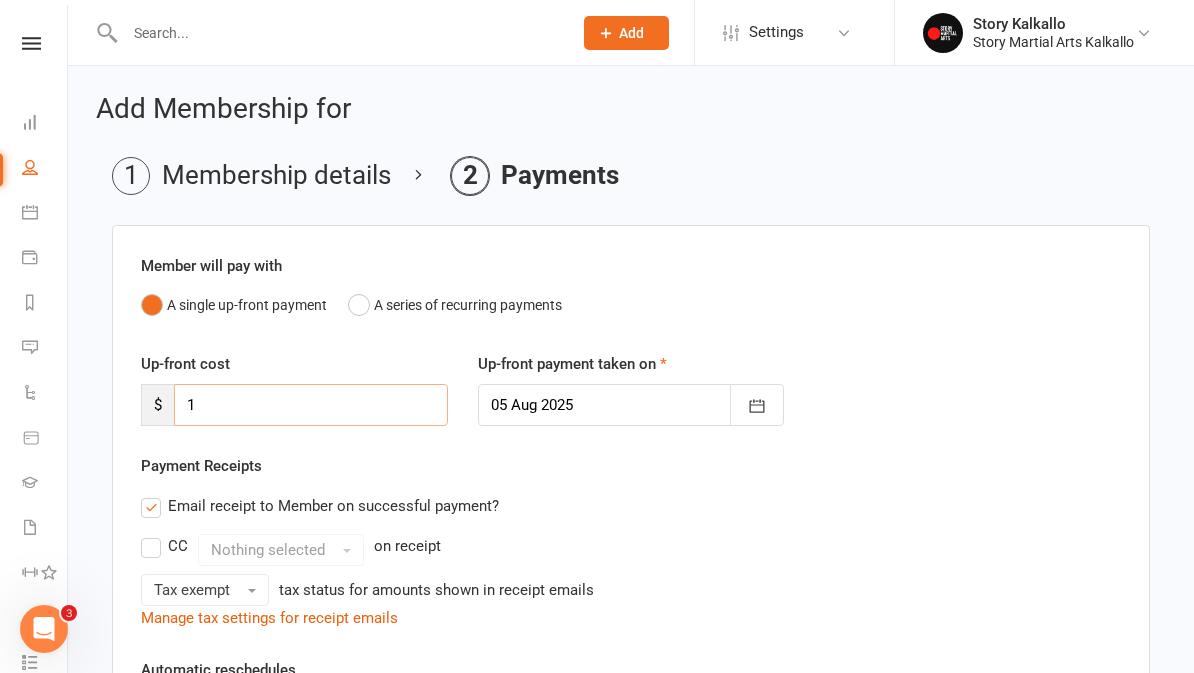 click on "1" at bounding box center (311, 405) 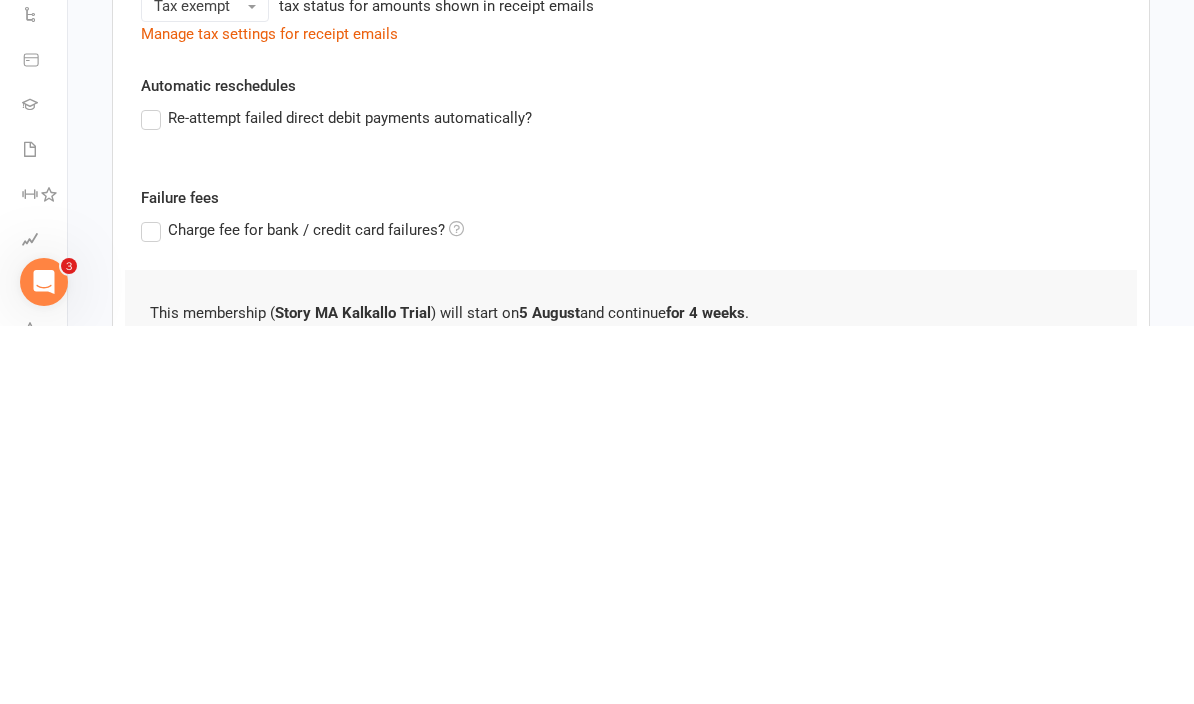 scroll, scrollTop: 401, scrollLeft: 0, axis: vertical 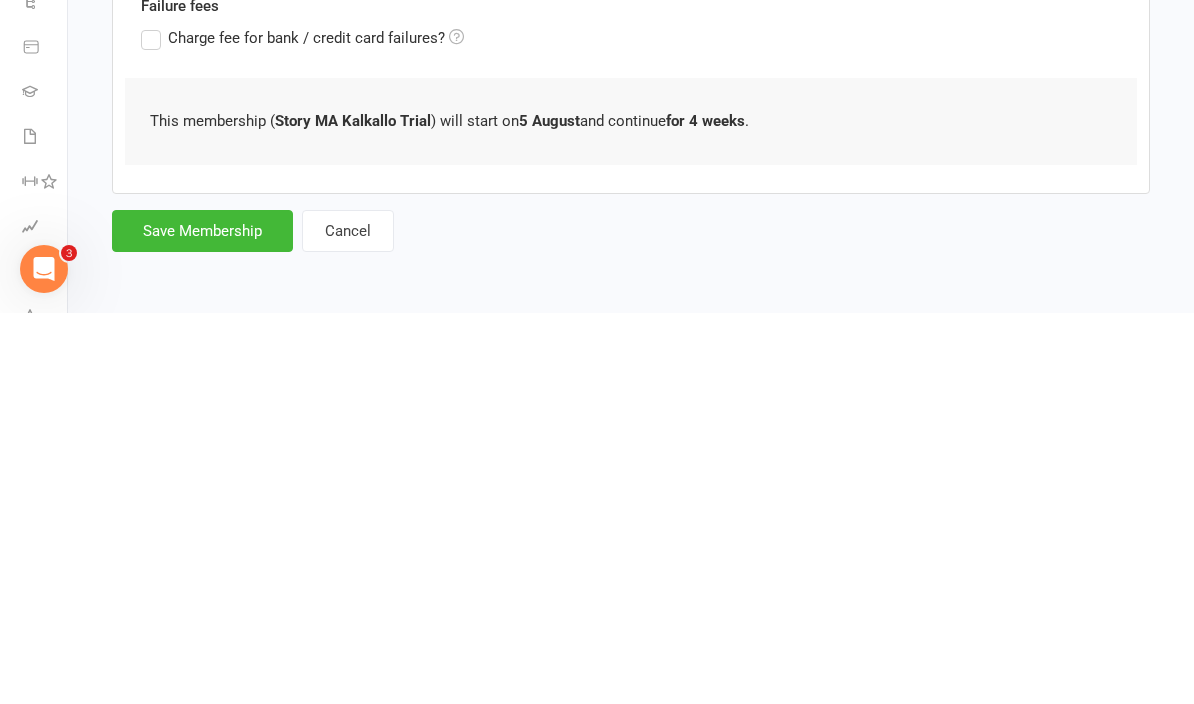 type on "0" 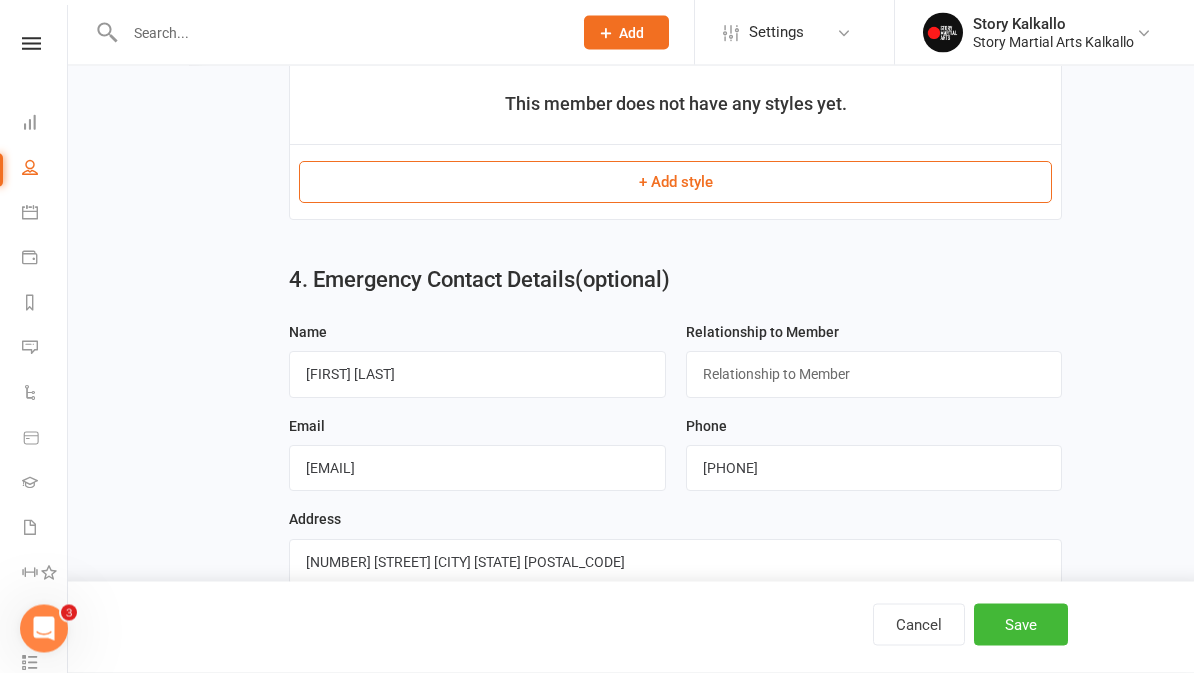scroll, scrollTop: 1274, scrollLeft: 0, axis: vertical 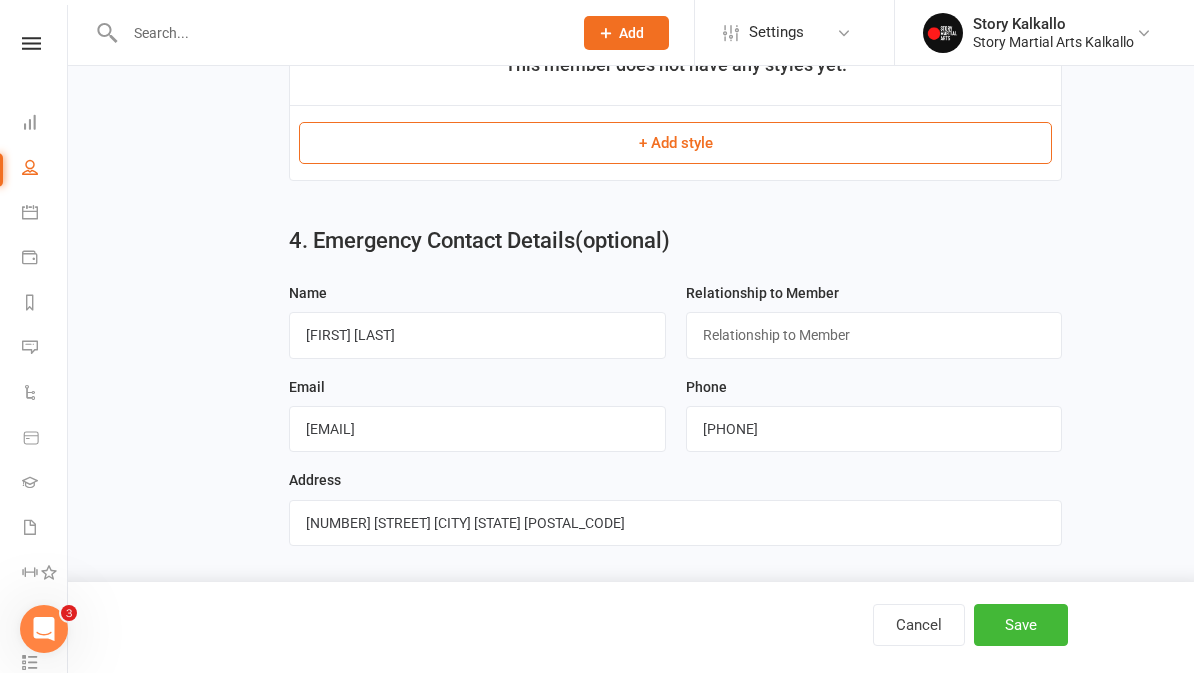 click on "Save" at bounding box center [1021, 625] 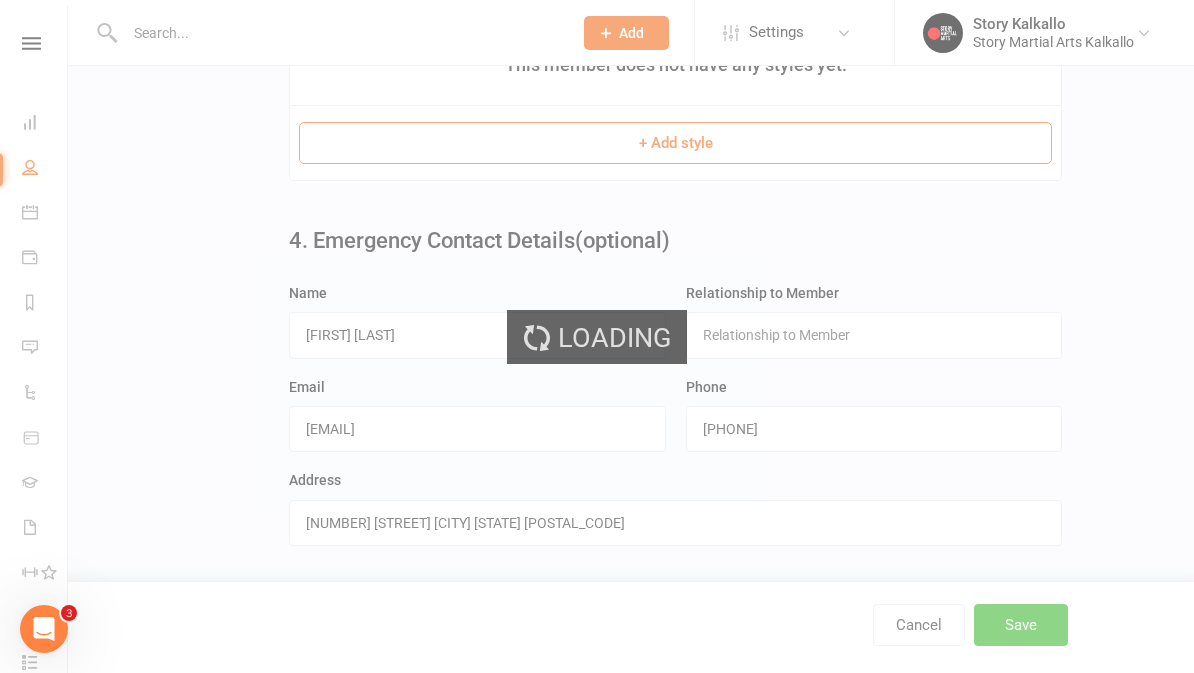 scroll, scrollTop: 0, scrollLeft: 0, axis: both 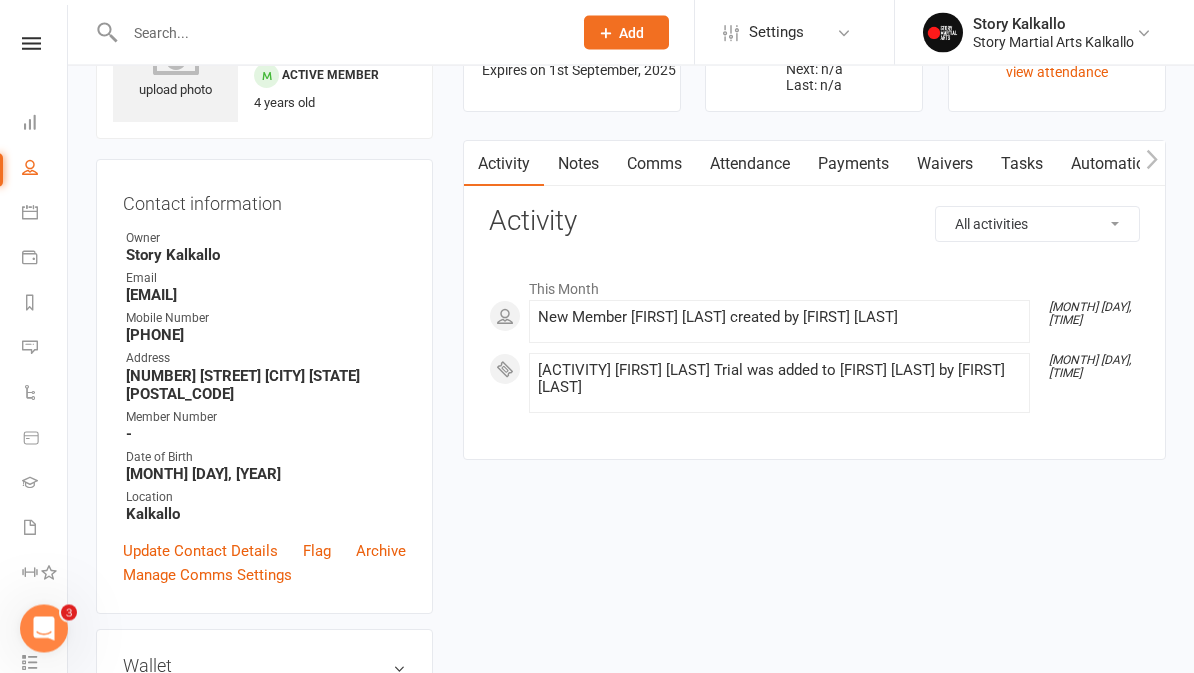 click on "Attendance" at bounding box center (750, 165) 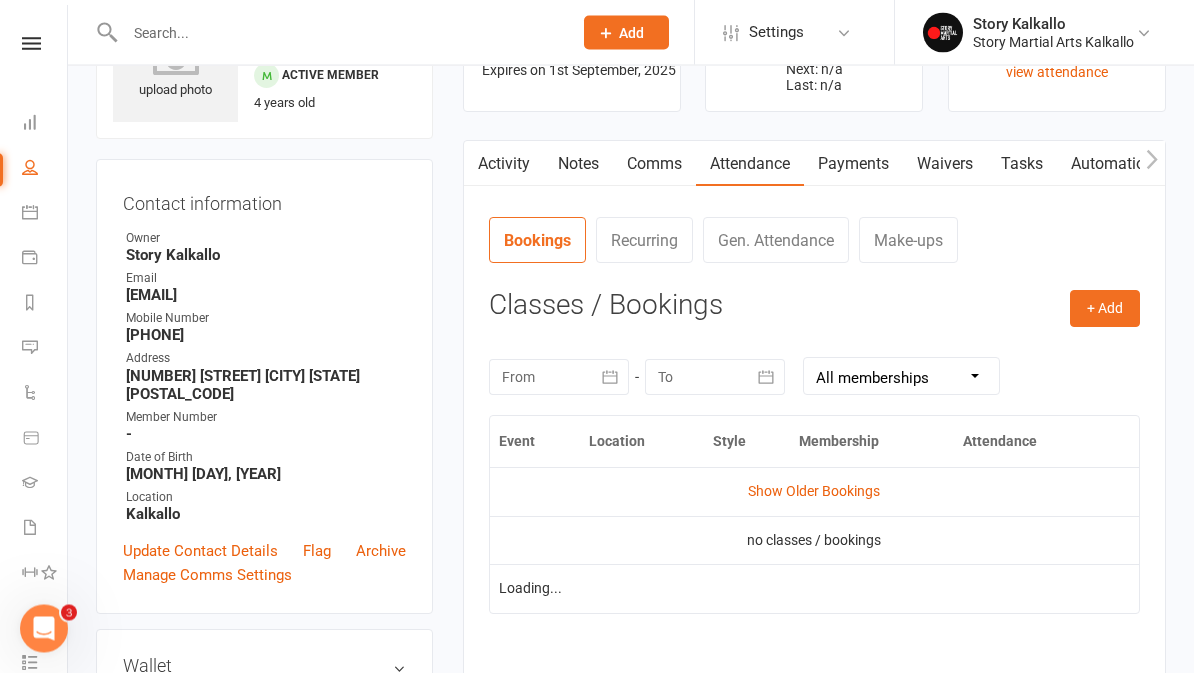 scroll, scrollTop: 114, scrollLeft: 0, axis: vertical 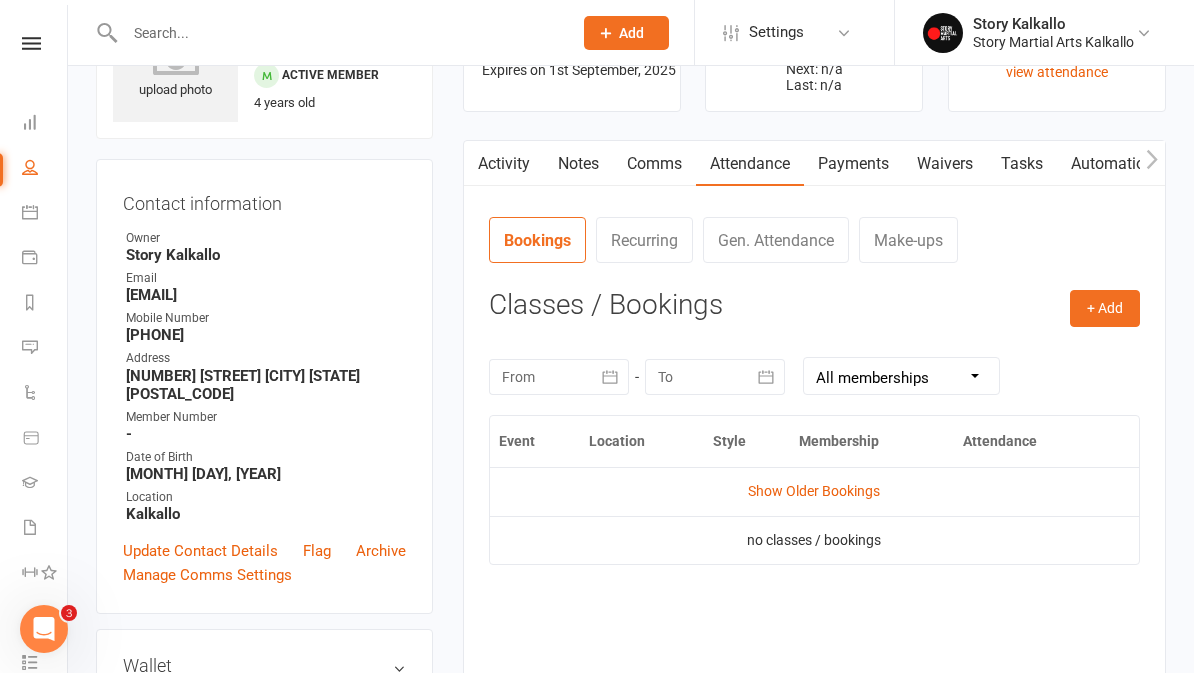 click on "+ Add" at bounding box center (1105, 308) 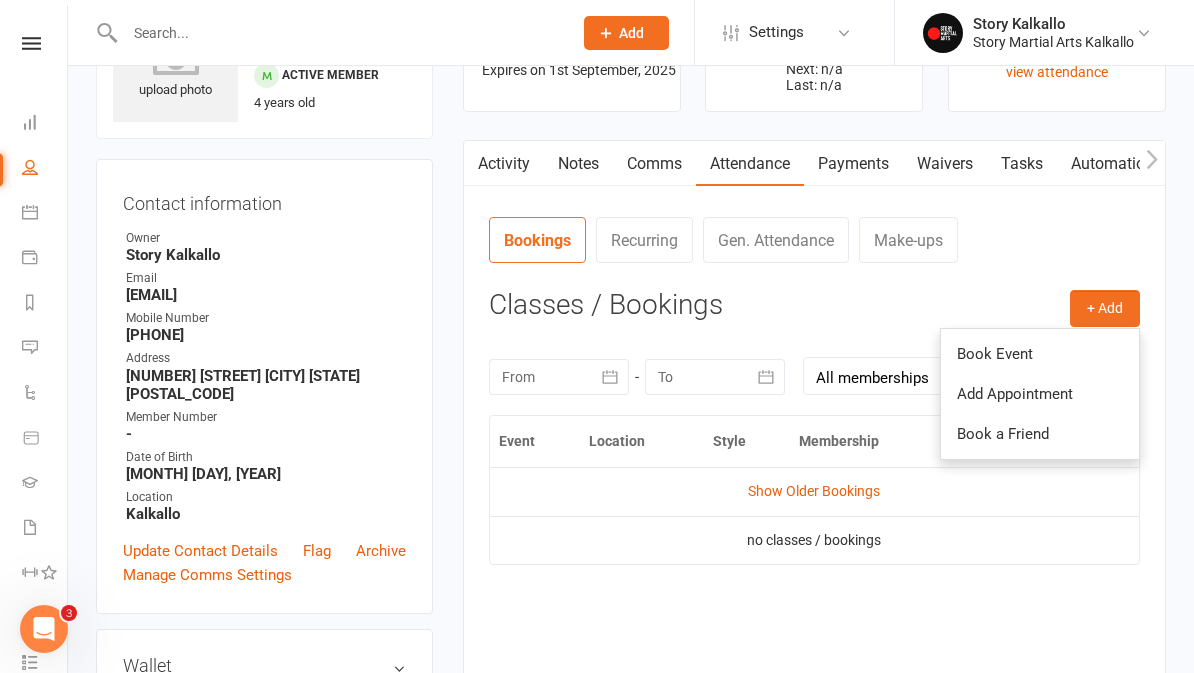 click on "Book Event" at bounding box center (1040, 354) 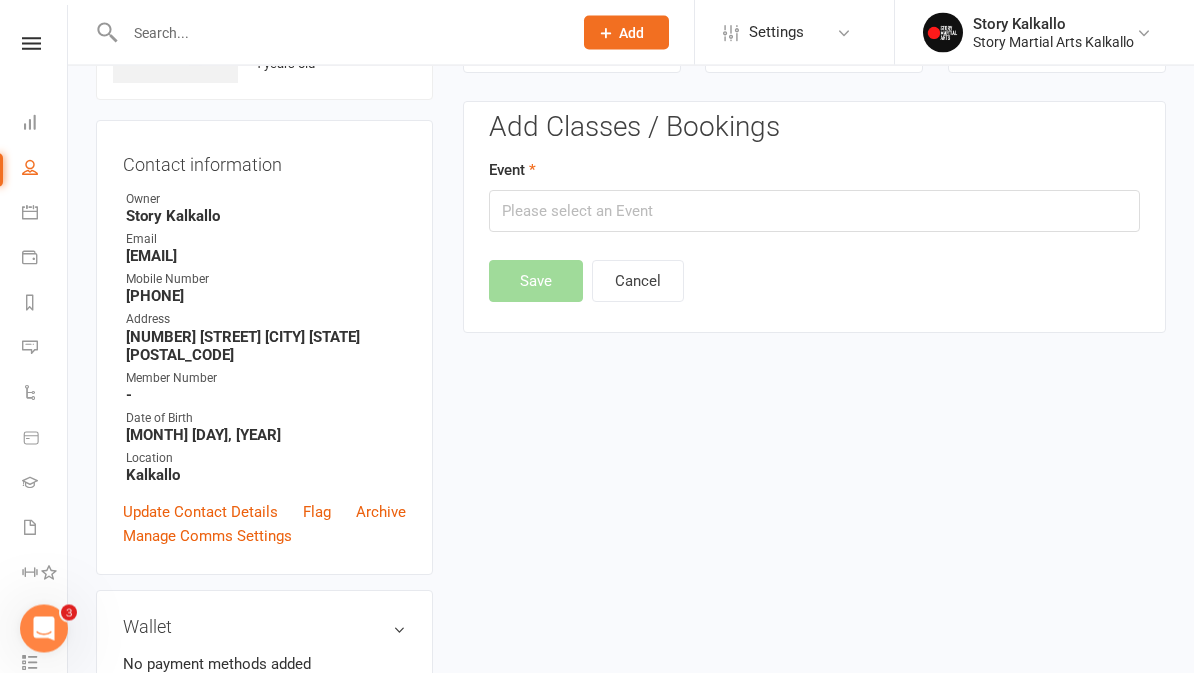 scroll, scrollTop: 153, scrollLeft: 0, axis: vertical 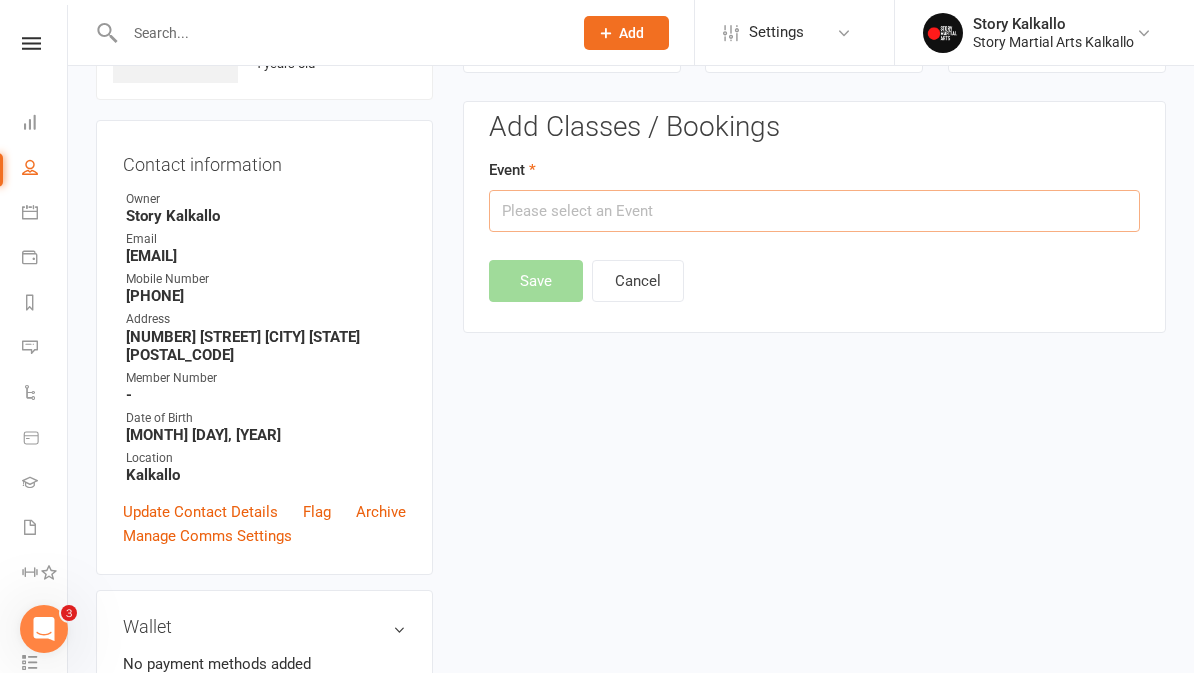 click at bounding box center [814, 211] 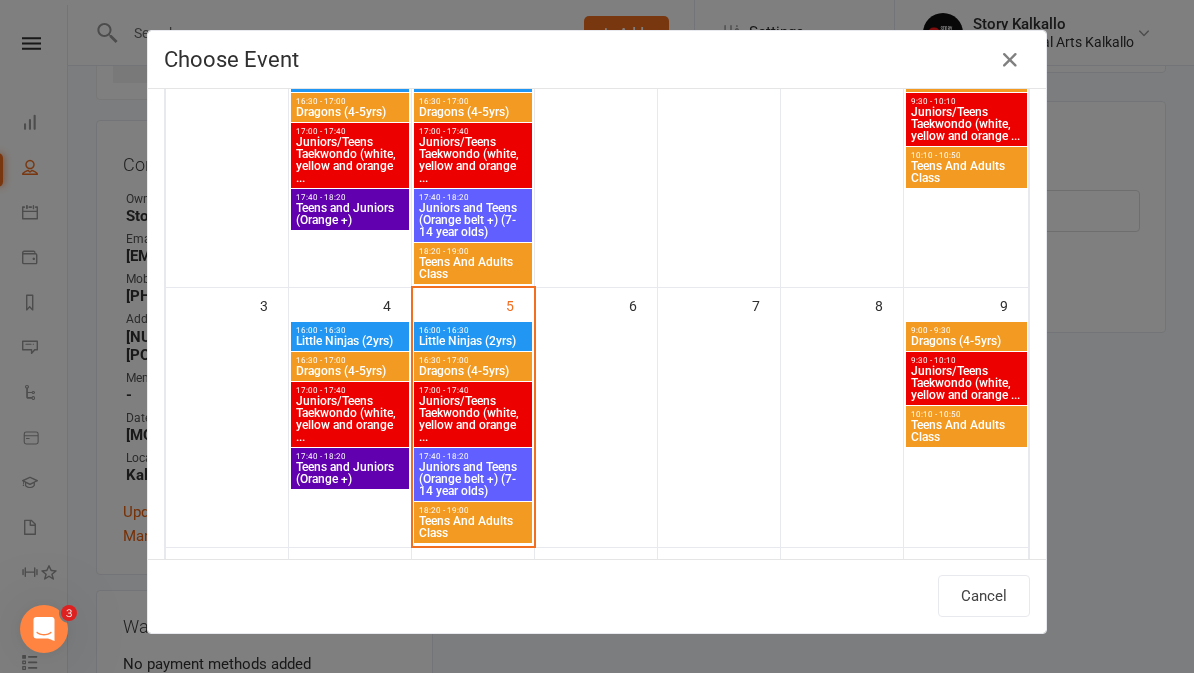 scroll, scrollTop: 200, scrollLeft: 0, axis: vertical 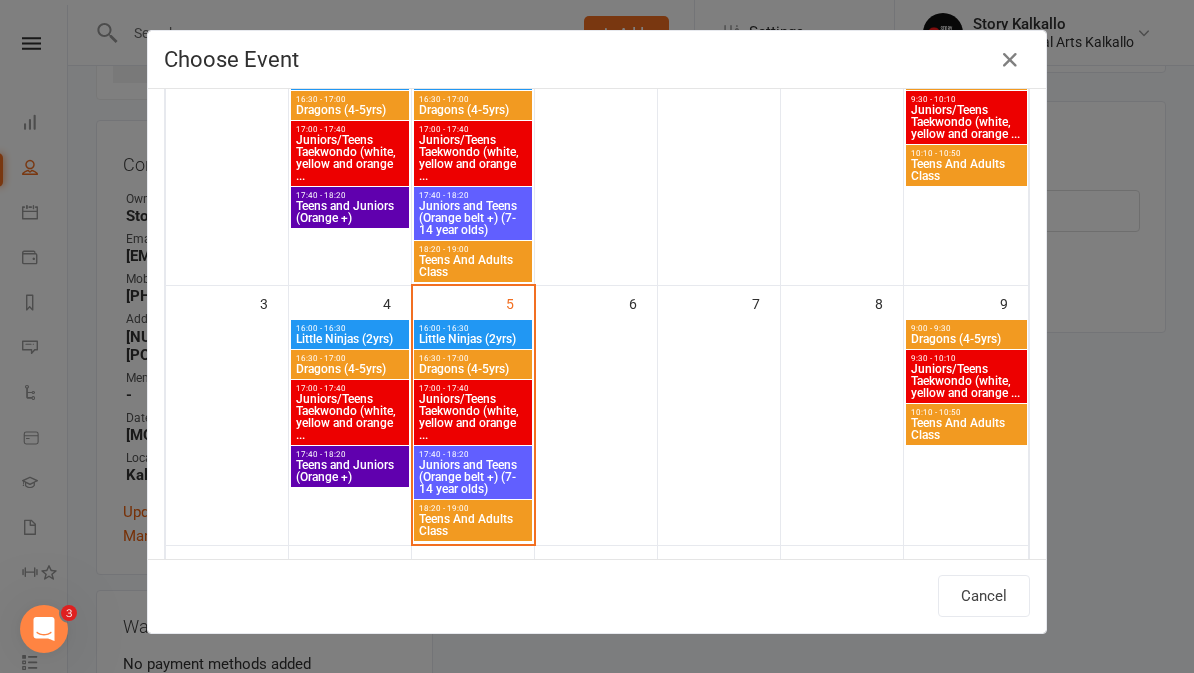 click on "9:00 - 9:30 Dragons (4-5yrs)" at bounding box center [966, 334] 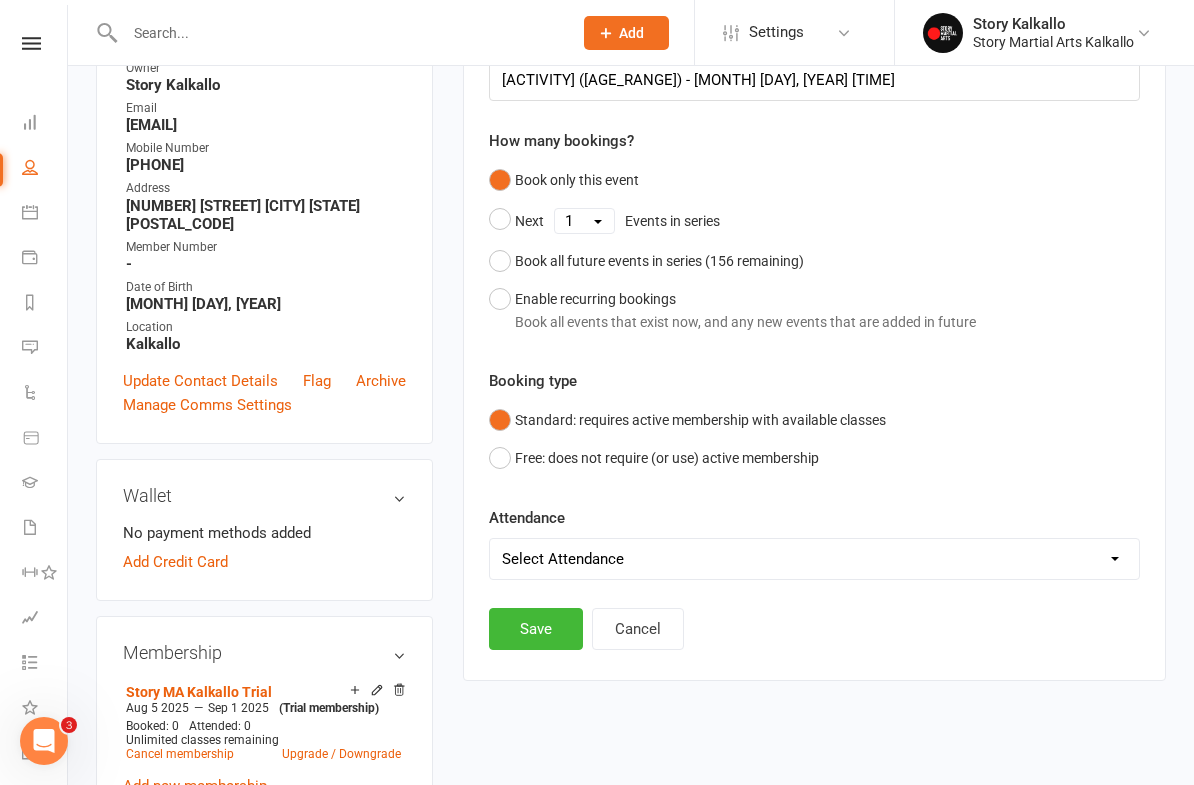 scroll, scrollTop: 332, scrollLeft: 0, axis: vertical 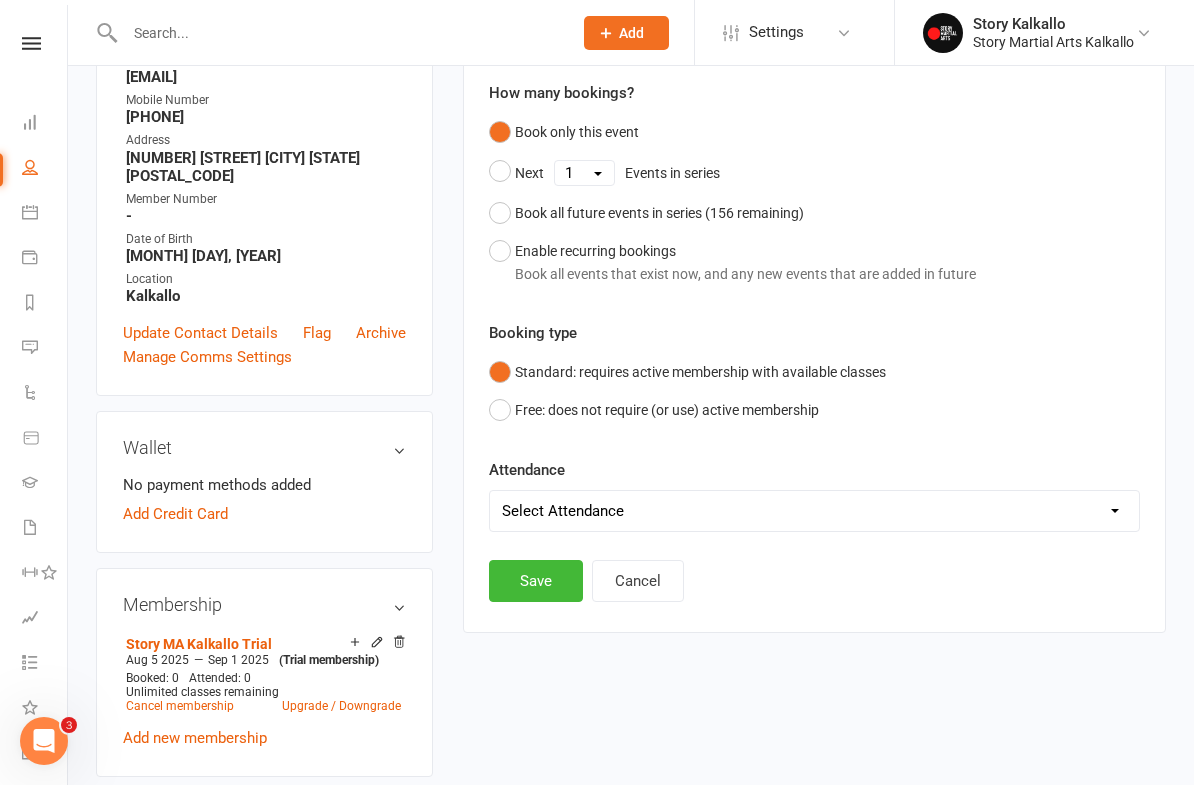 click on "Save" at bounding box center (536, 581) 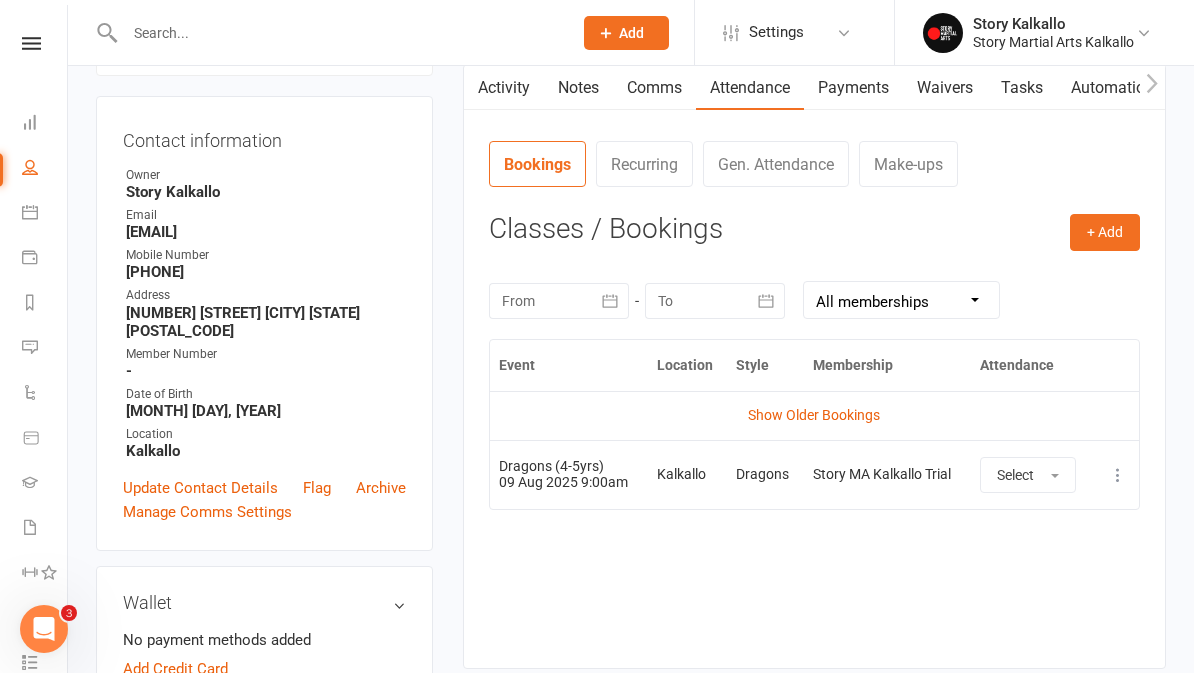 scroll, scrollTop: 0, scrollLeft: 0, axis: both 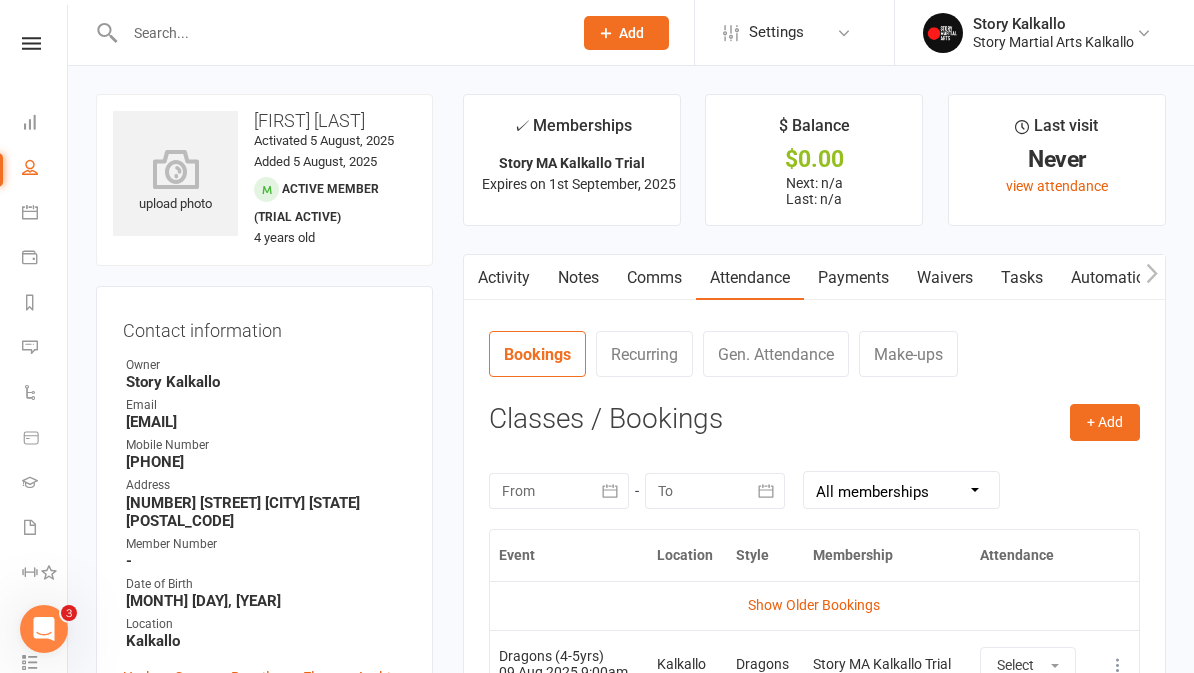 click at bounding box center (31, 43) 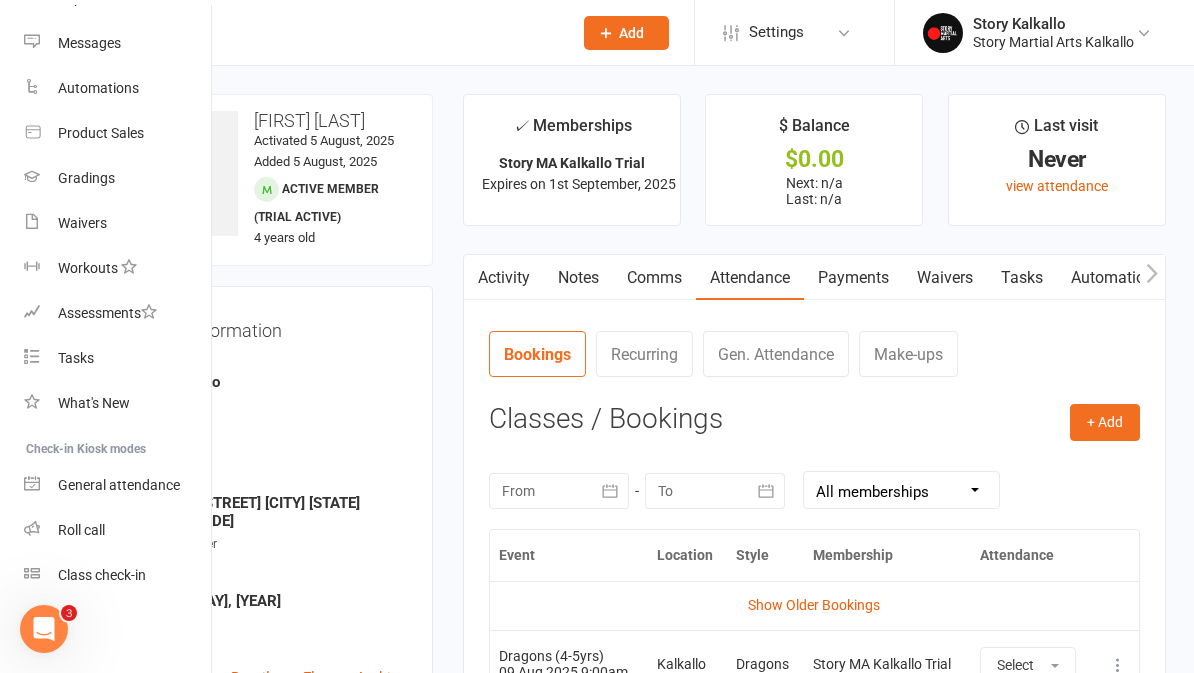 scroll, scrollTop: 289, scrollLeft: 0, axis: vertical 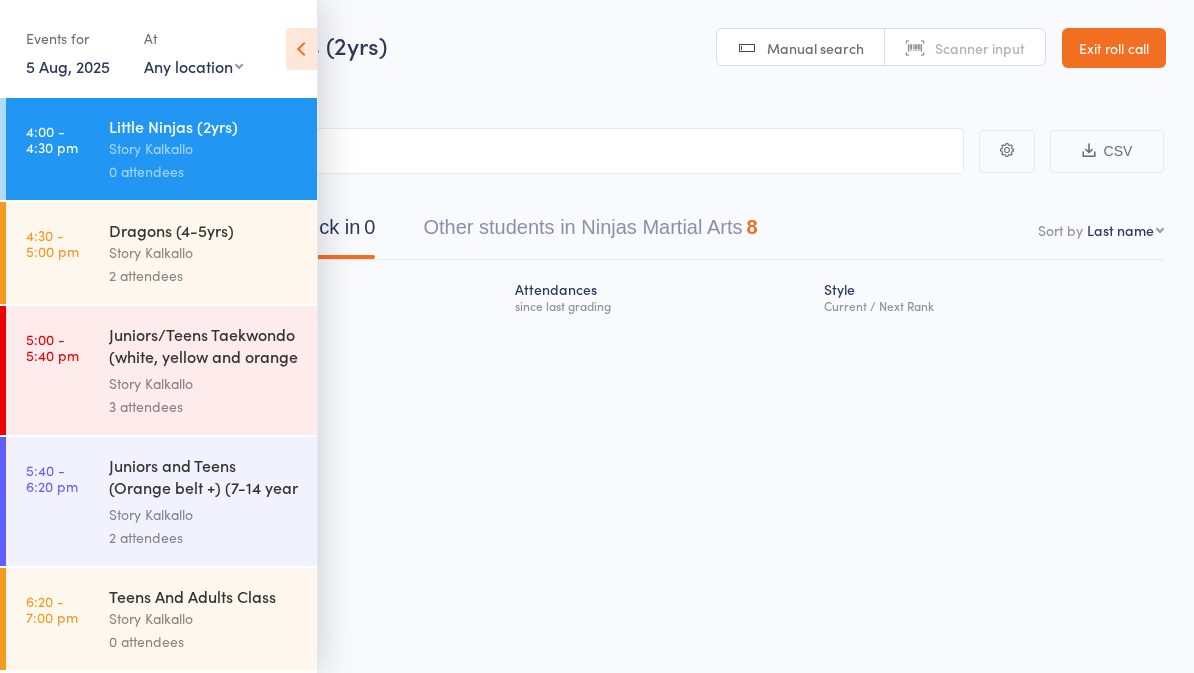 click on "Story Kalkallo" at bounding box center (204, 148) 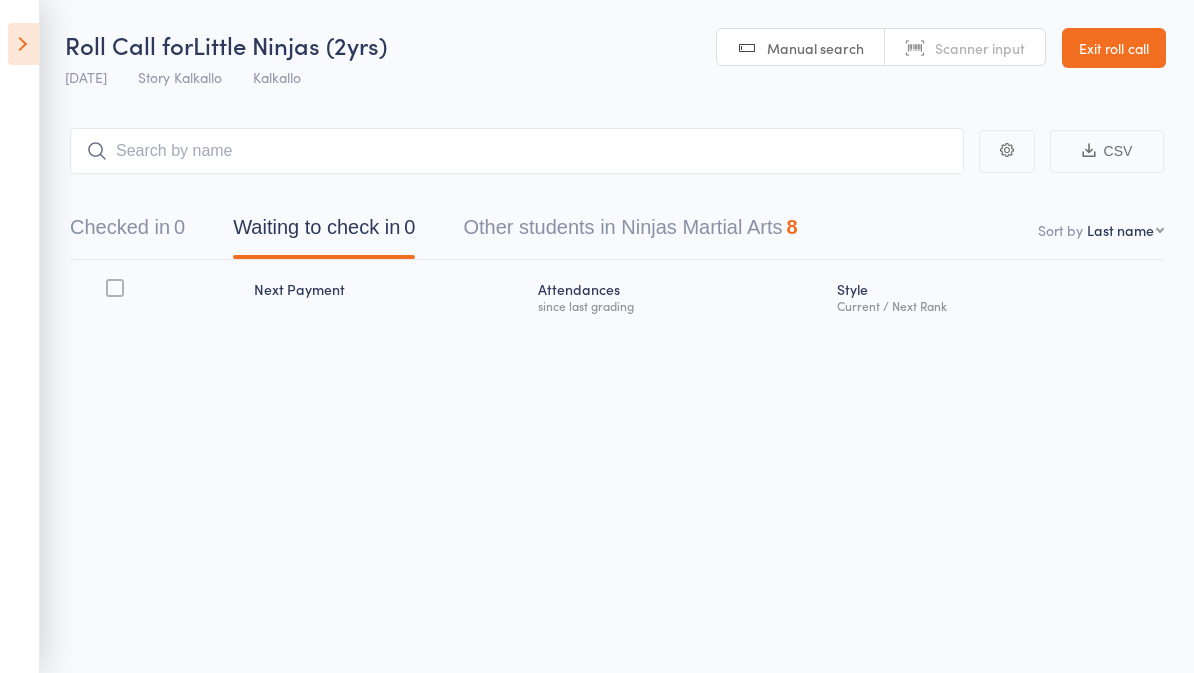 click on "Other students in Ninjas Martial Arts   8" at bounding box center (630, 232) 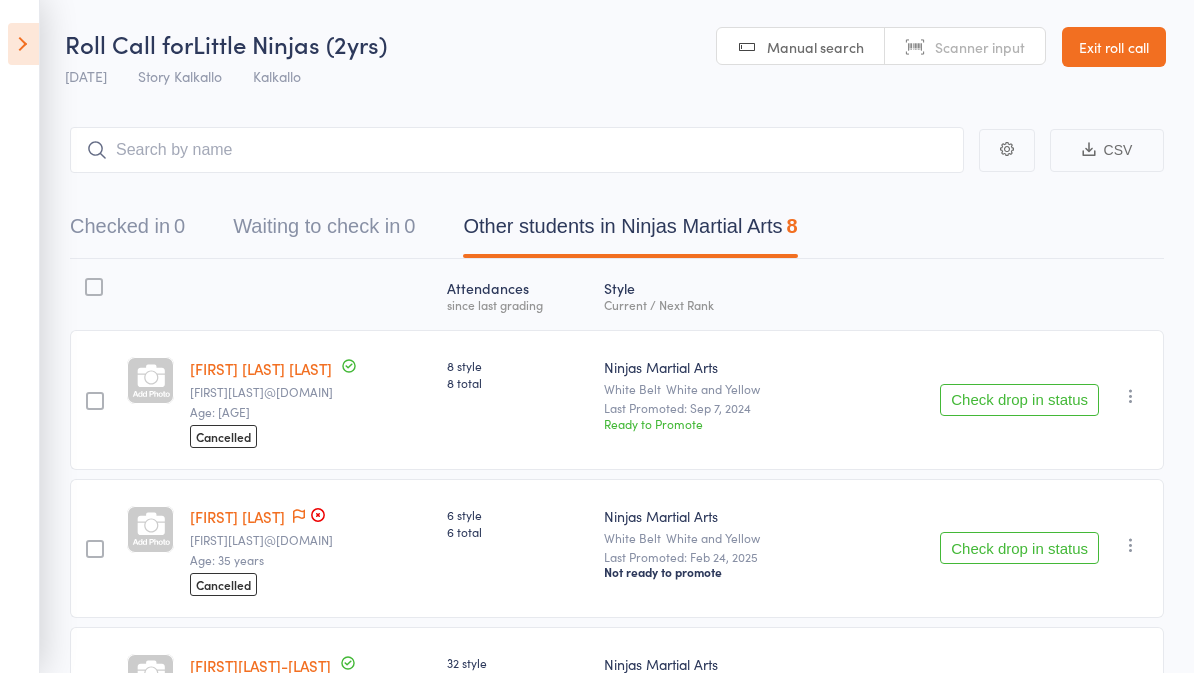 scroll, scrollTop: 0, scrollLeft: 0, axis: both 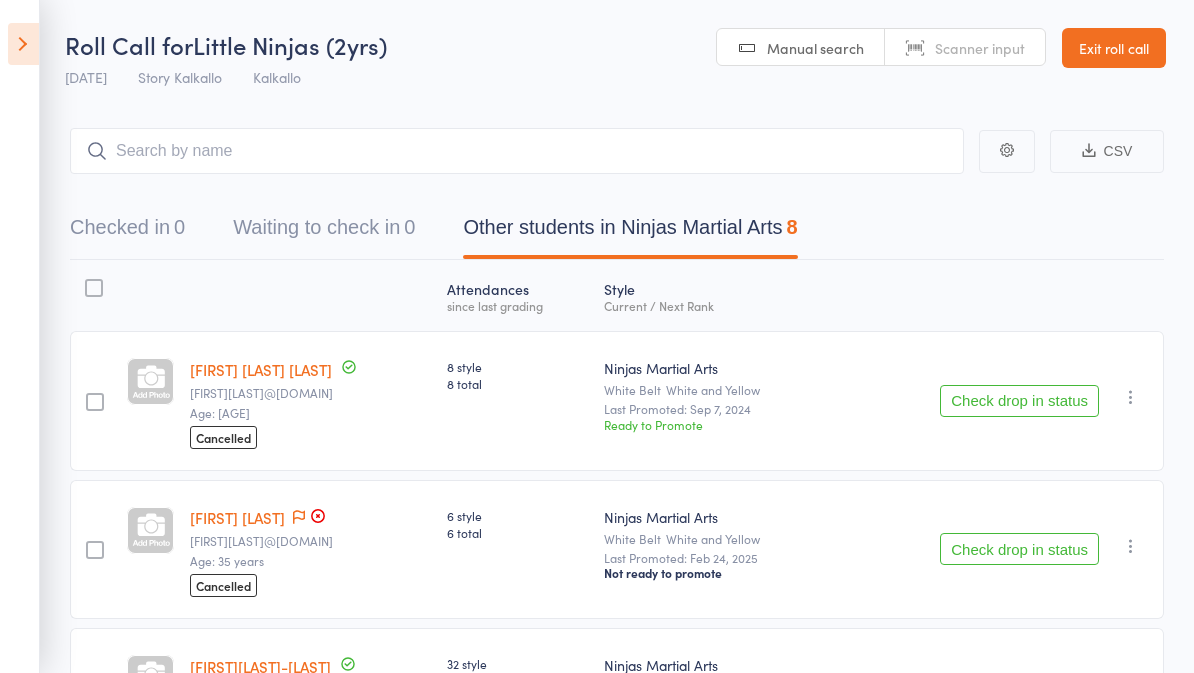 click at bounding box center [23, 44] 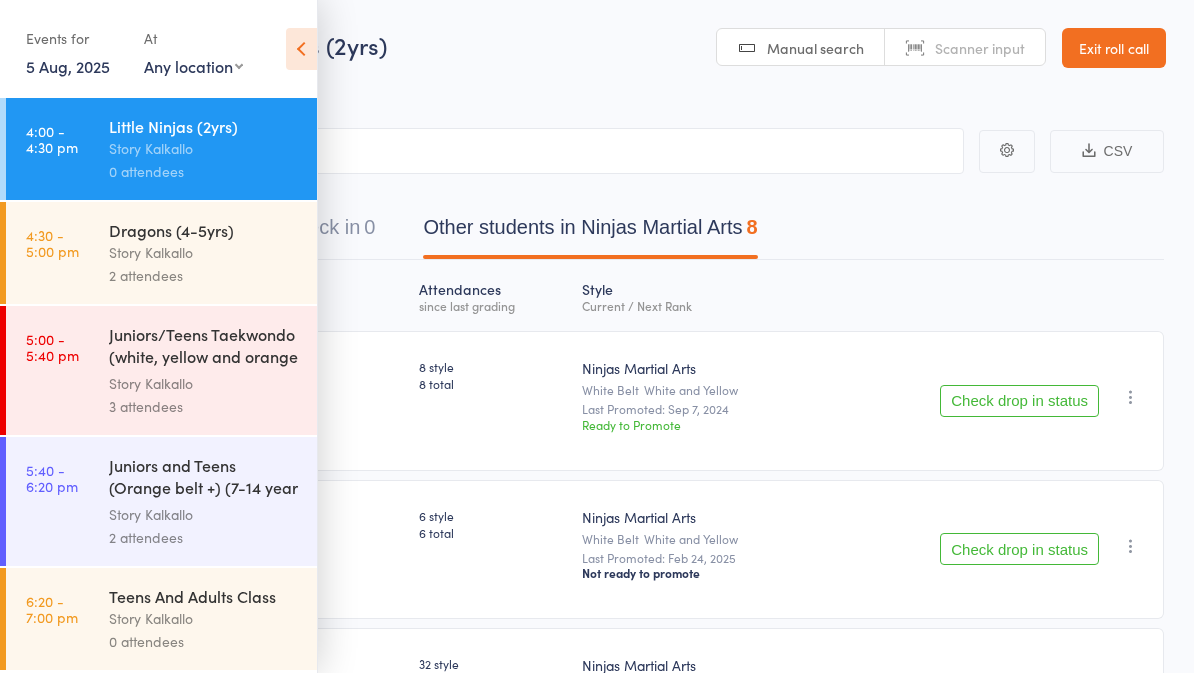 click on "Story Kalkallo" at bounding box center (204, 618) 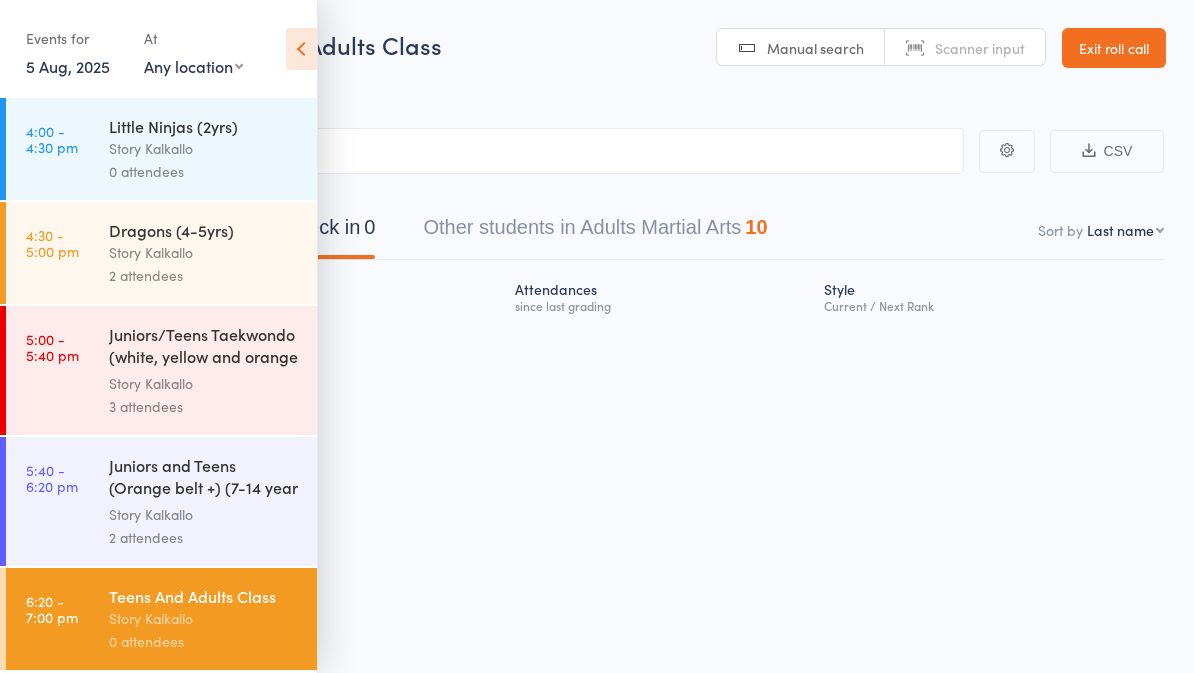 click at bounding box center (301, 49) 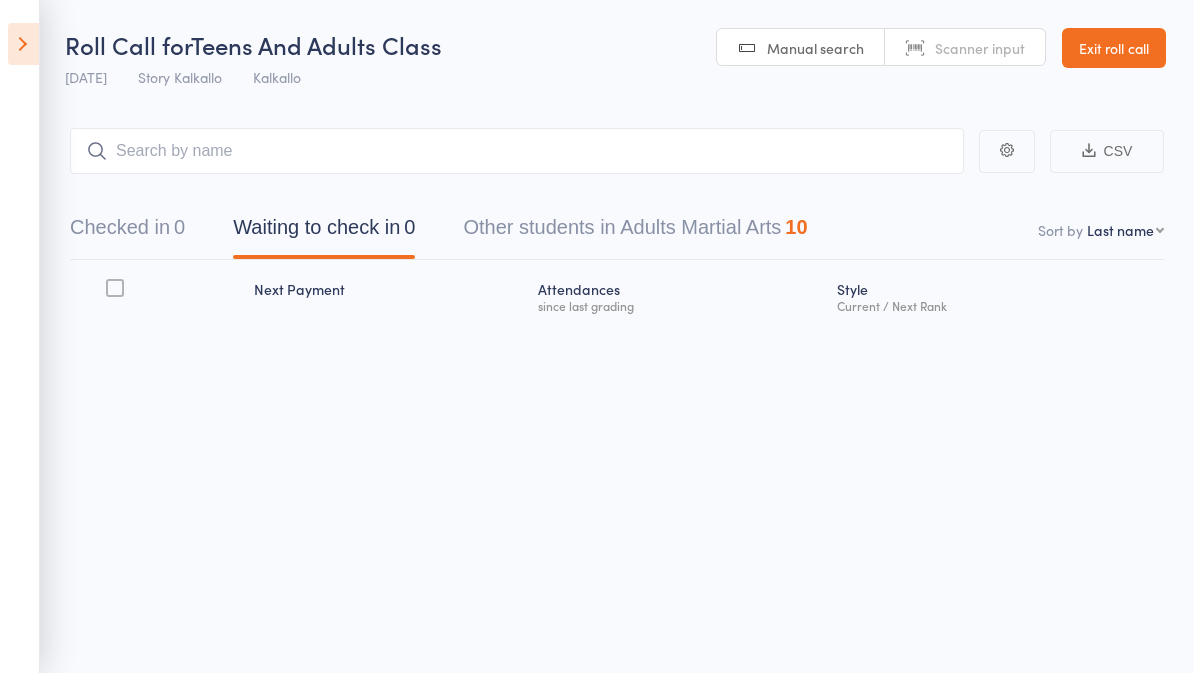 click on "Other students in Adults Martial Arts  10" at bounding box center [635, 232] 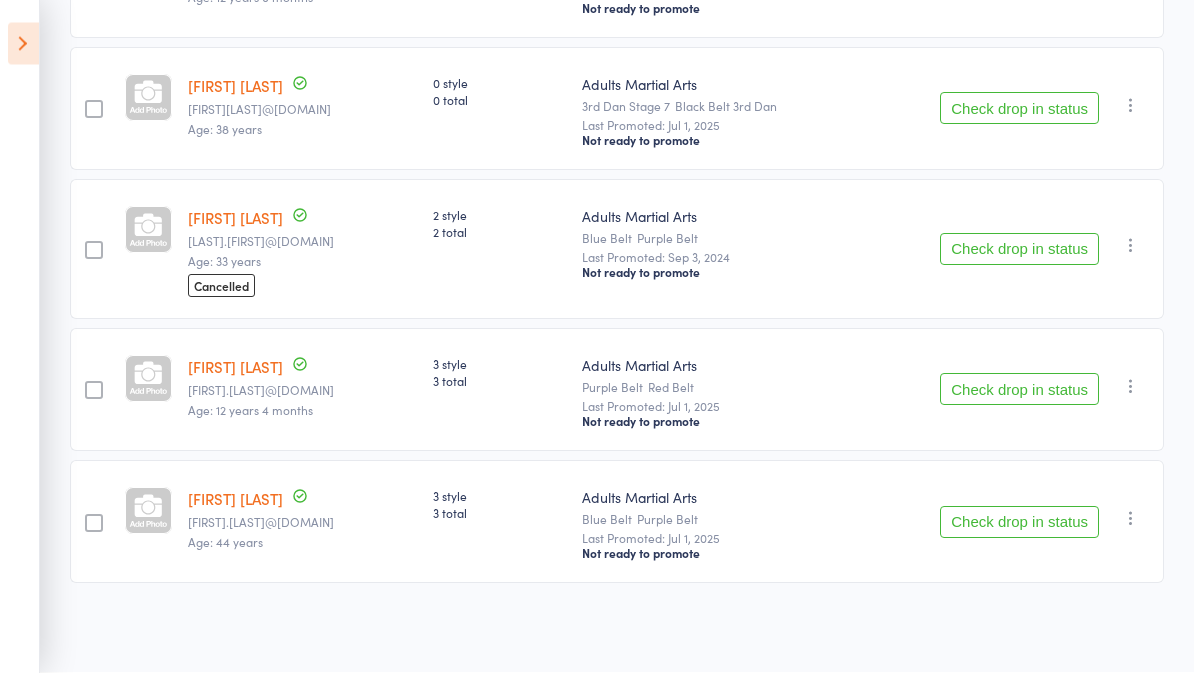 scroll, scrollTop: 1145, scrollLeft: 0, axis: vertical 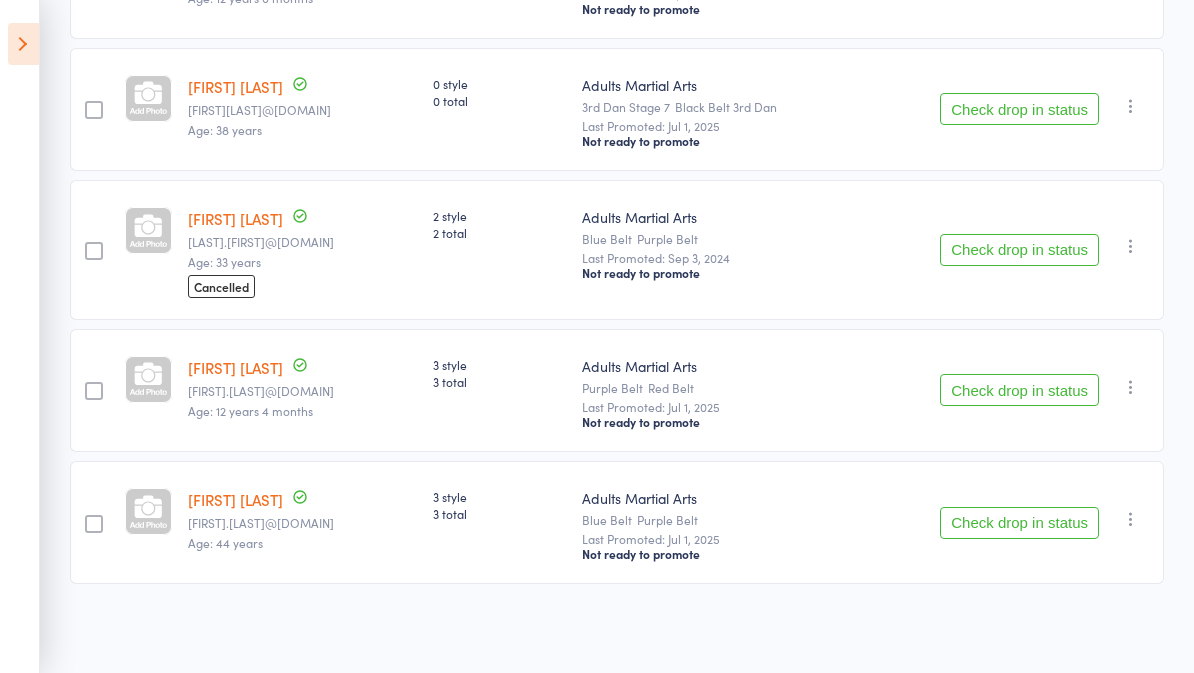 click on "Check drop in status" at bounding box center [1019, 523] 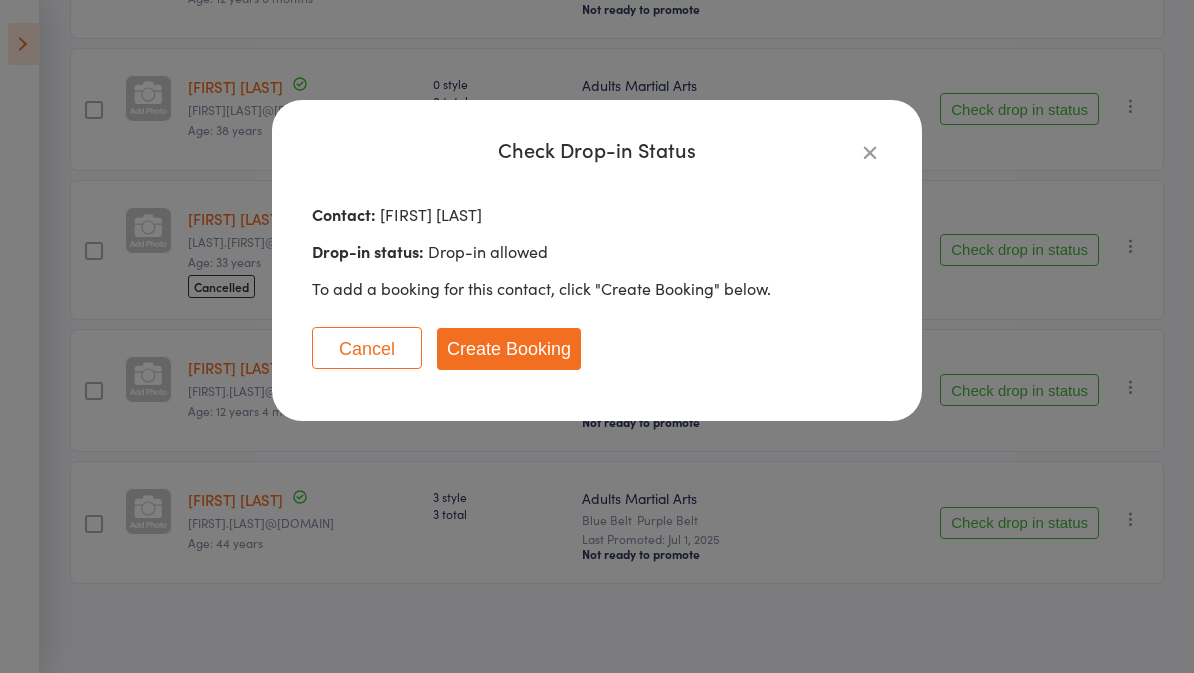 click on "Create Booking" at bounding box center [509, 349] 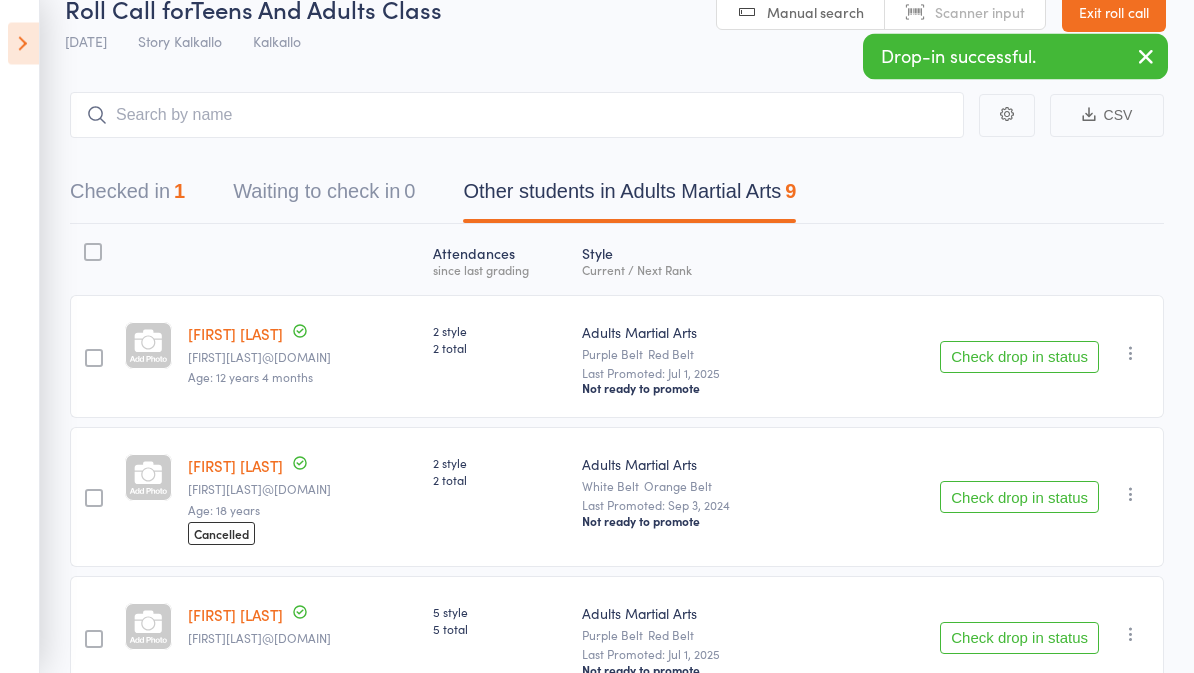 click at bounding box center (23, 44) 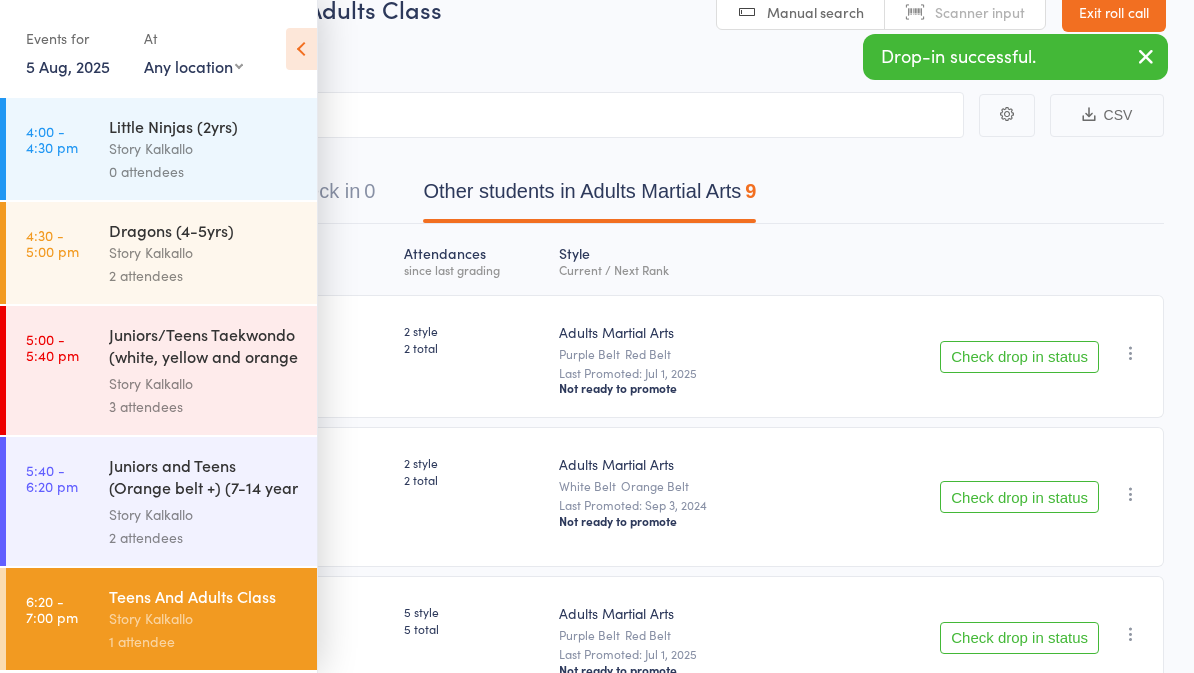 click on "0 attendees" at bounding box center (204, 171) 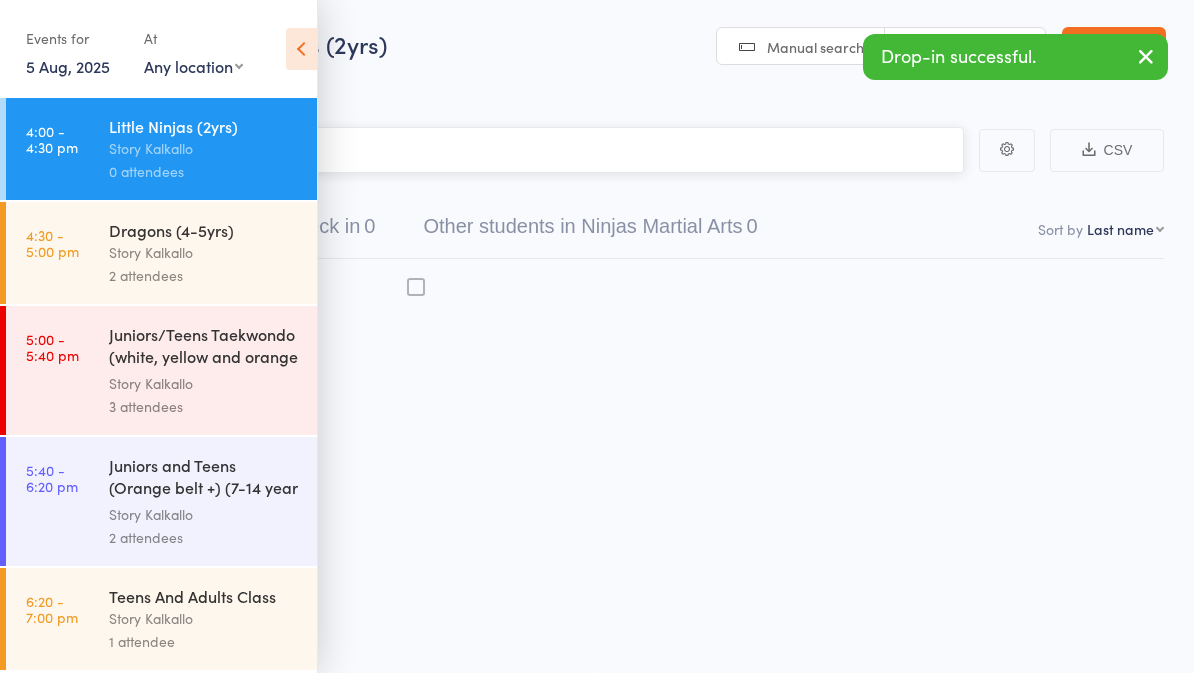 scroll, scrollTop: 14, scrollLeft: 0, axis: vertical 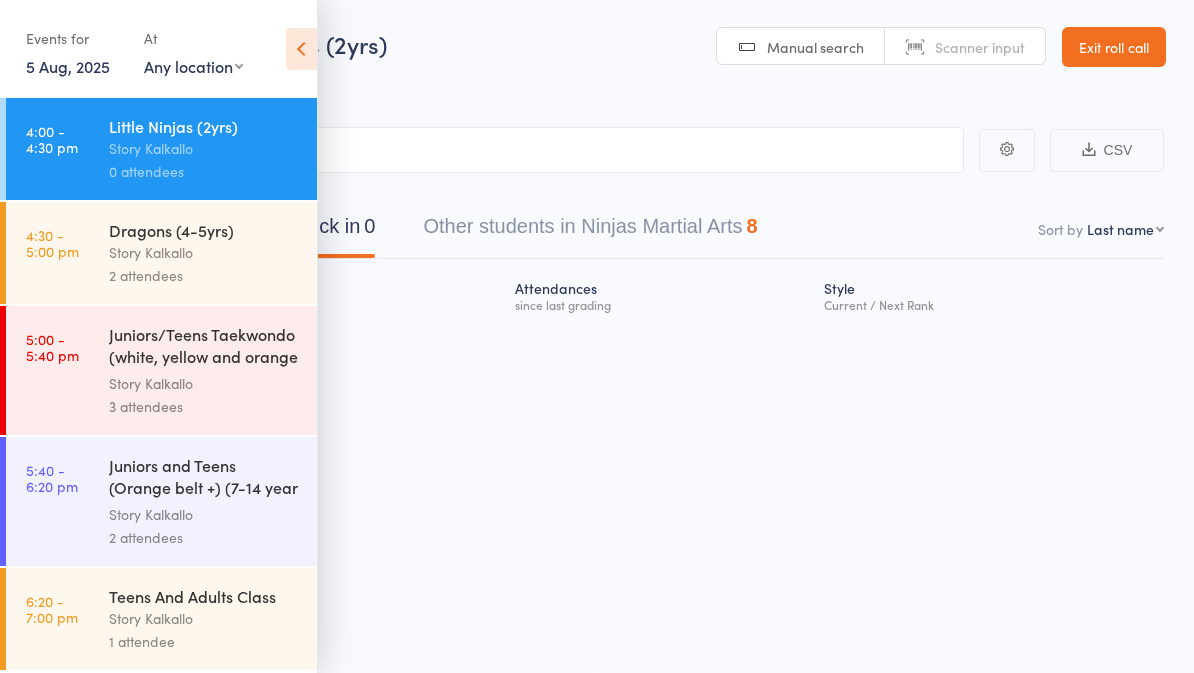 click on "2 attendees" at bounding box center (204, 275) 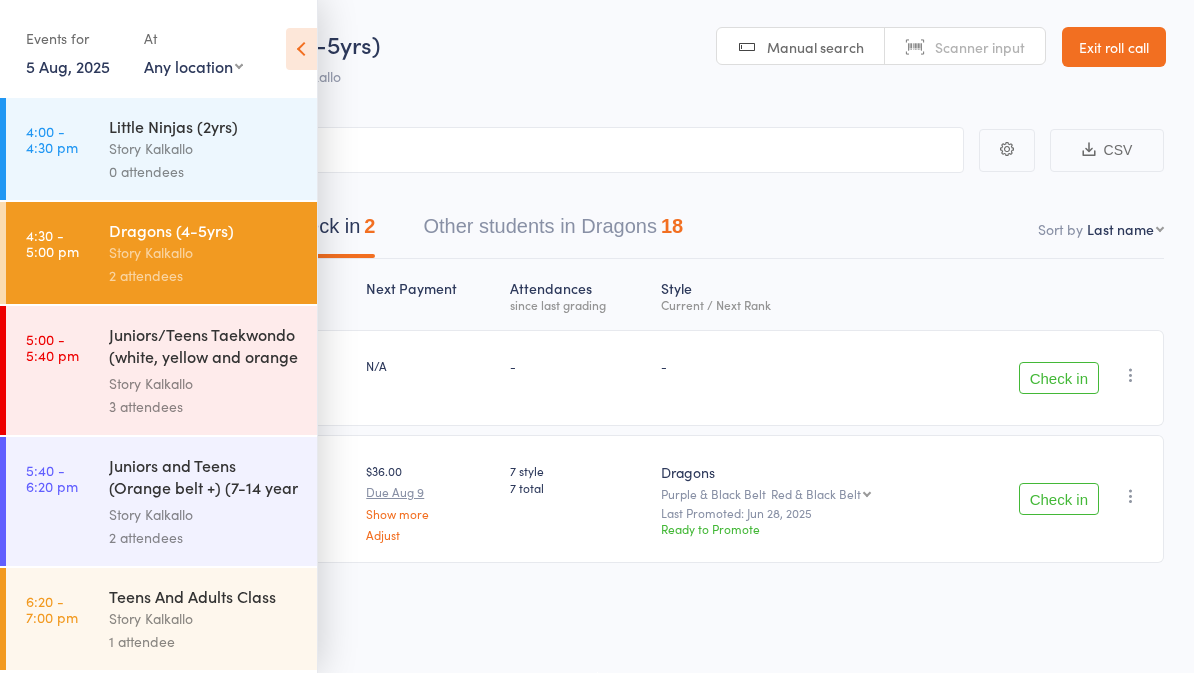 click at bounding box center [301, 49] 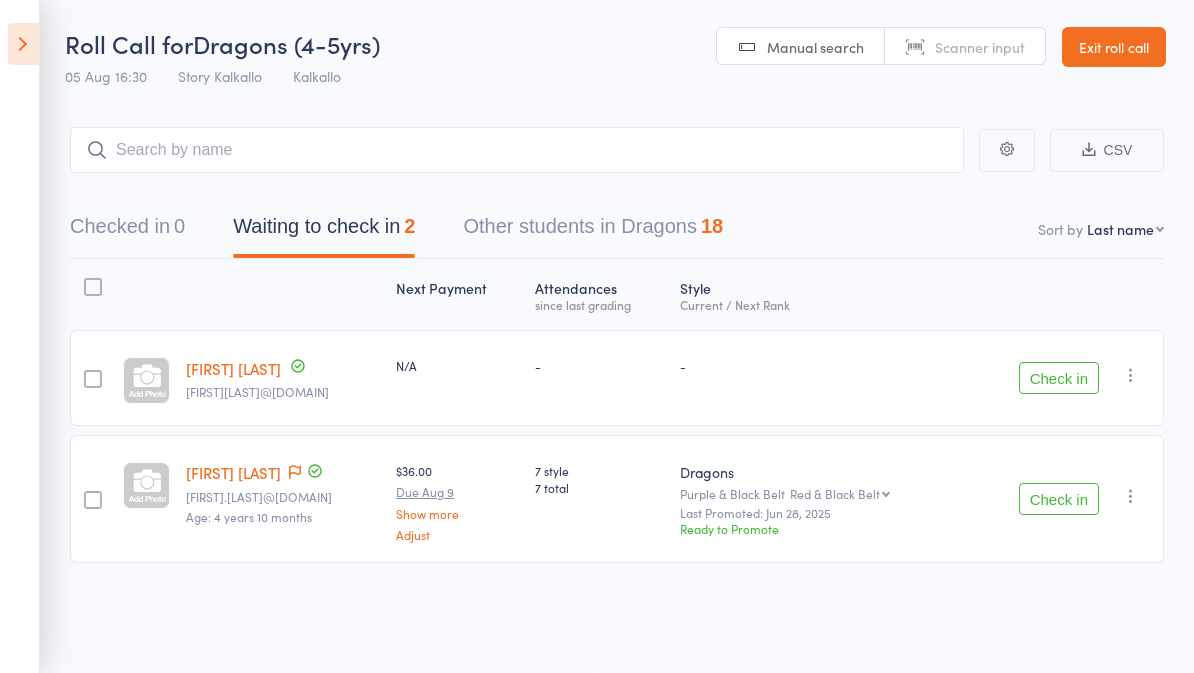 click on "Other students in Dragons  18" at bounding box center [593, 231] 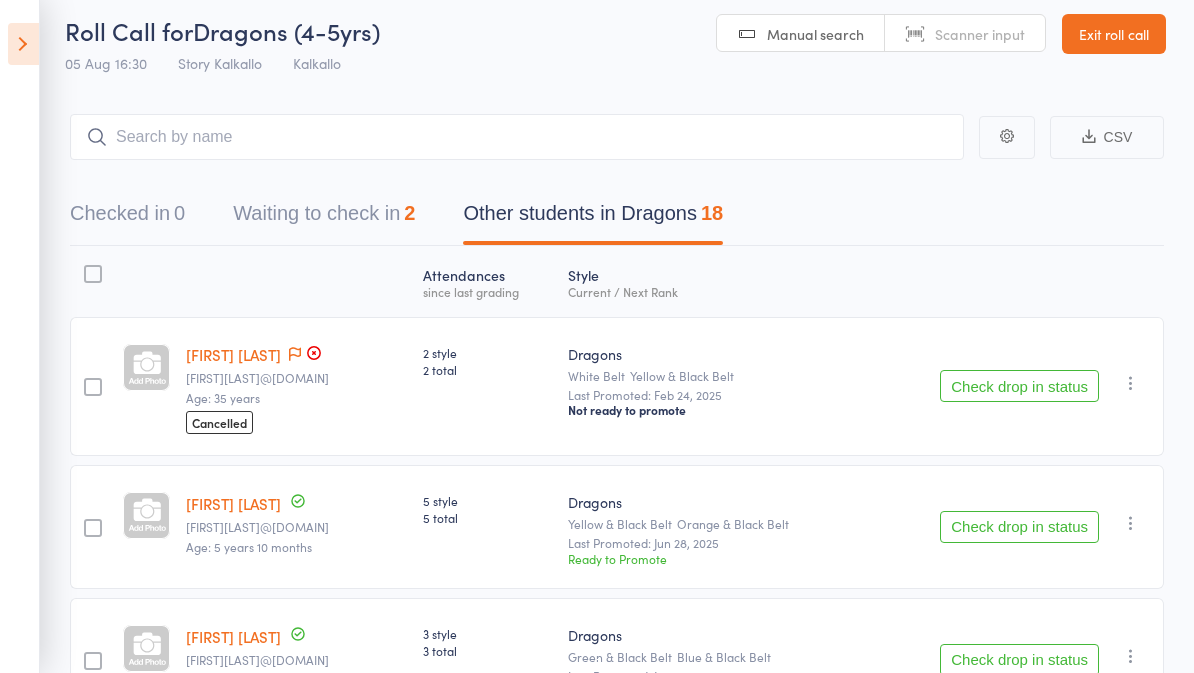 click on "Waiting to check in  2" at bounding box center (324, 218) 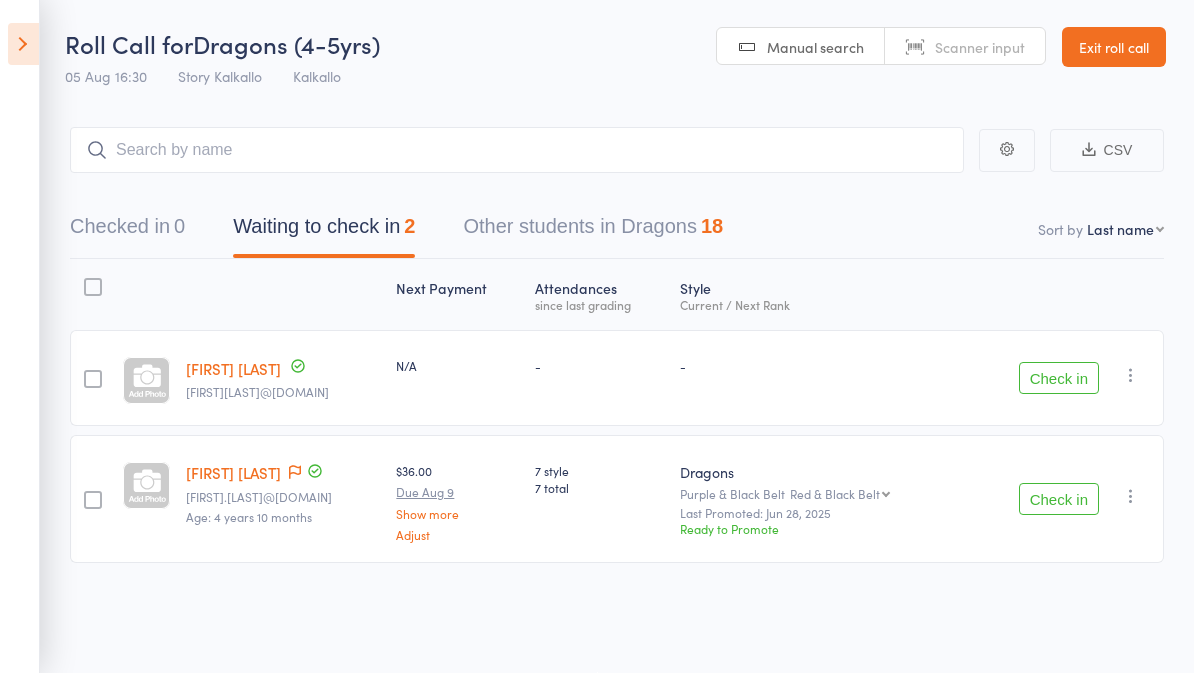 click at bounding box center (23, 44) 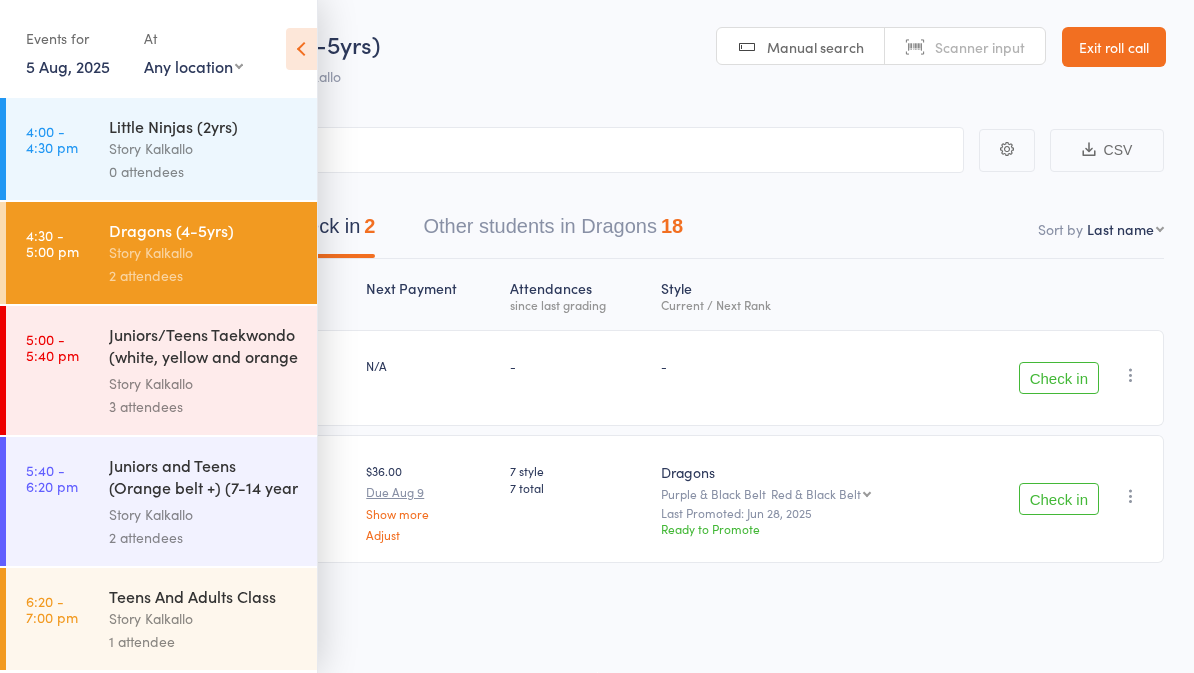 click on "0 attendees" at bounding box center [204, 171] 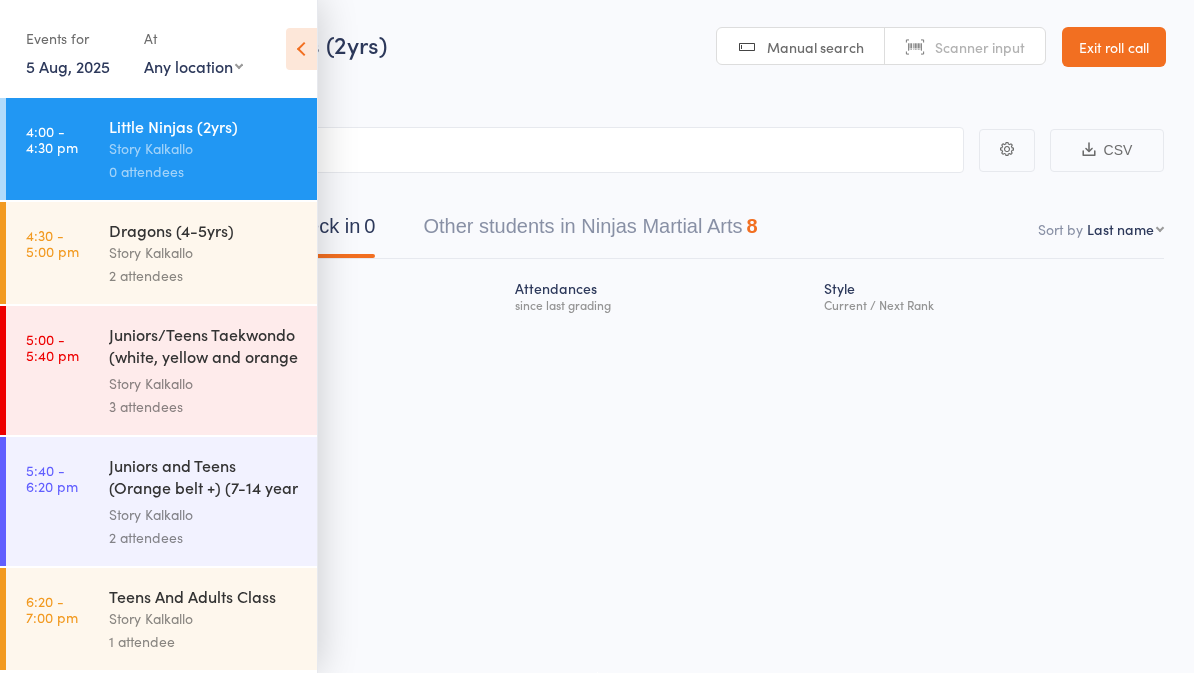 click on "Story Kalkallo" at bounding box center [204, 148] 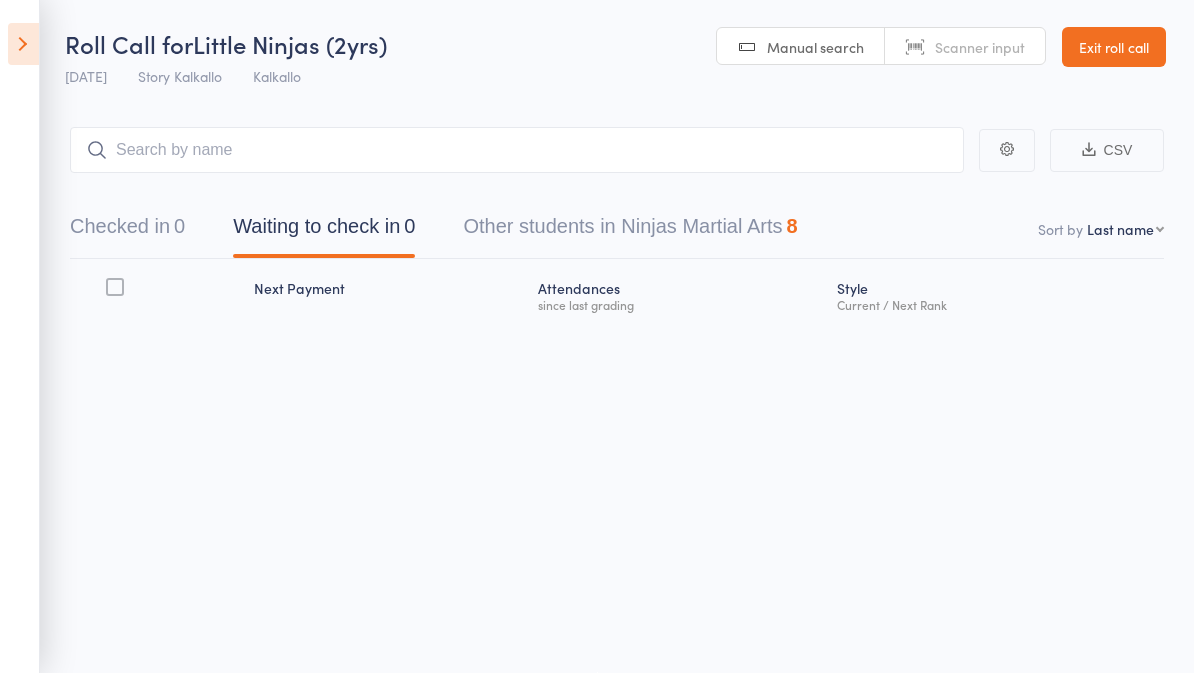 click at bounding box center [517, 150] 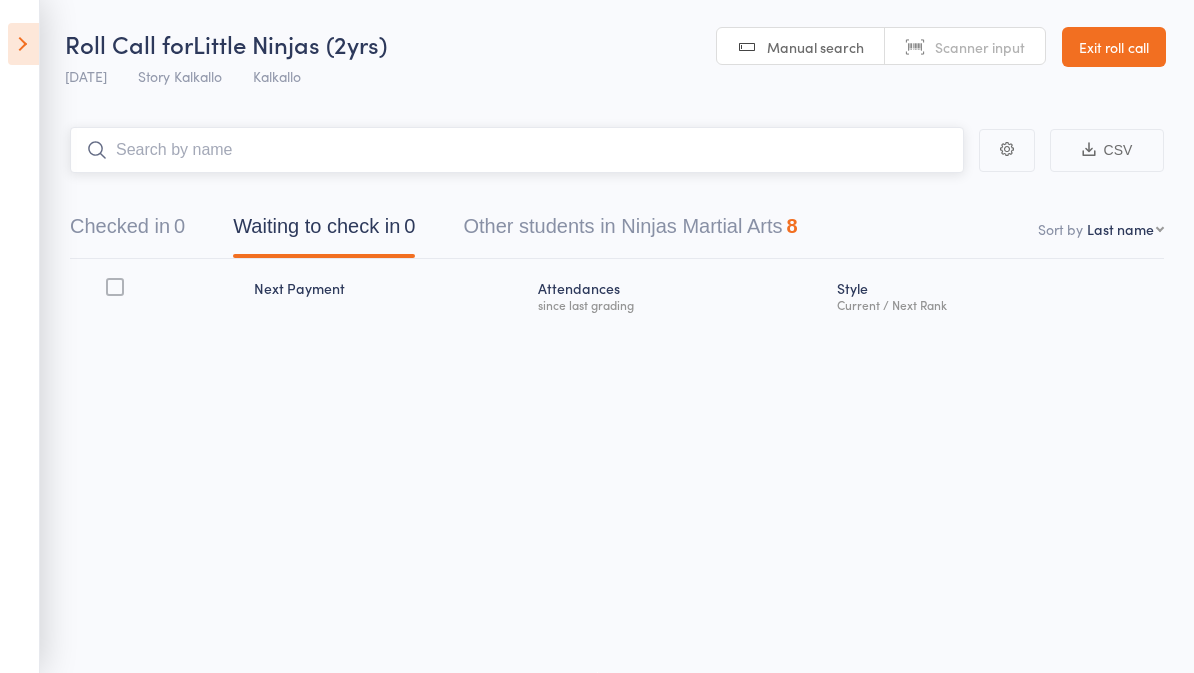 scroll, scrollTop: 0, scrollLeft: 0, axis: both 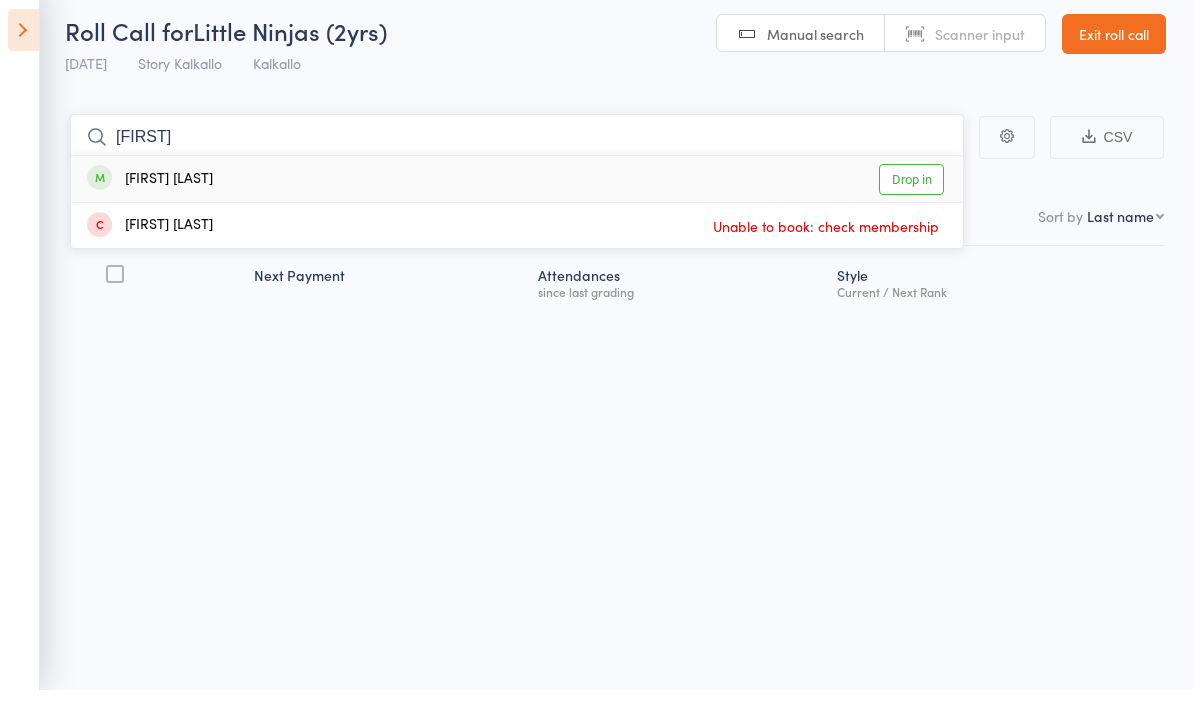 click on "Zayn" at bounding box center (517, 151) 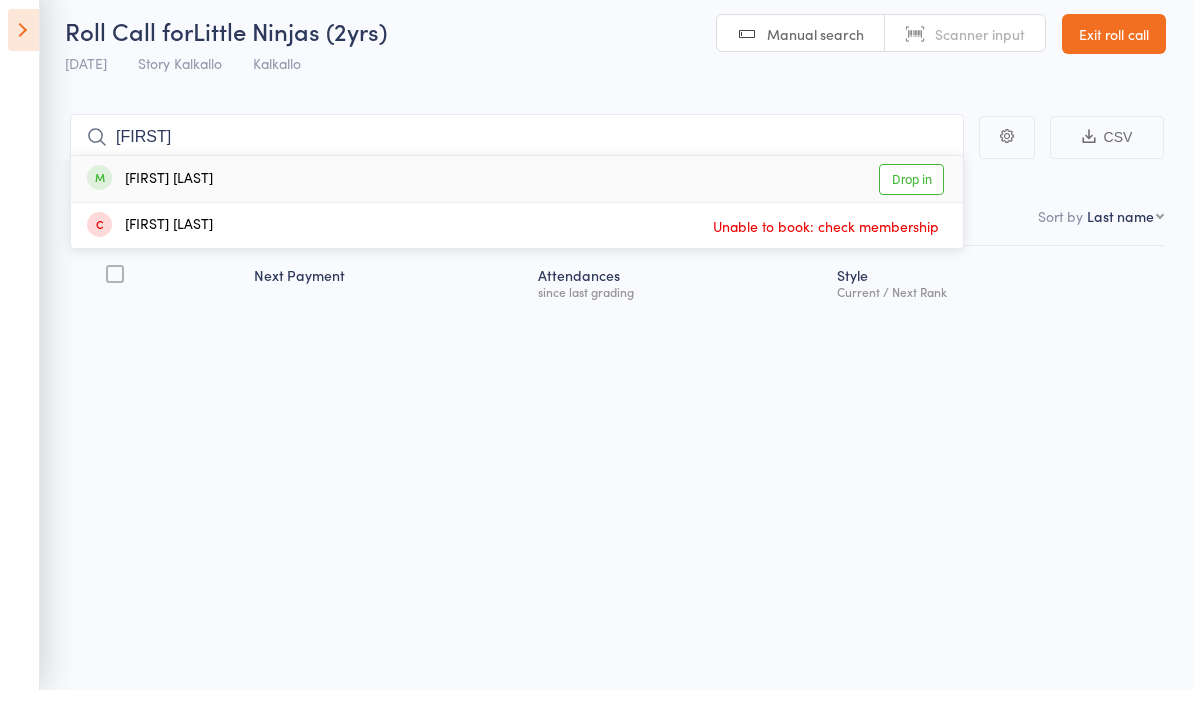 click on "Drop in" at bounding box center [911, 193] 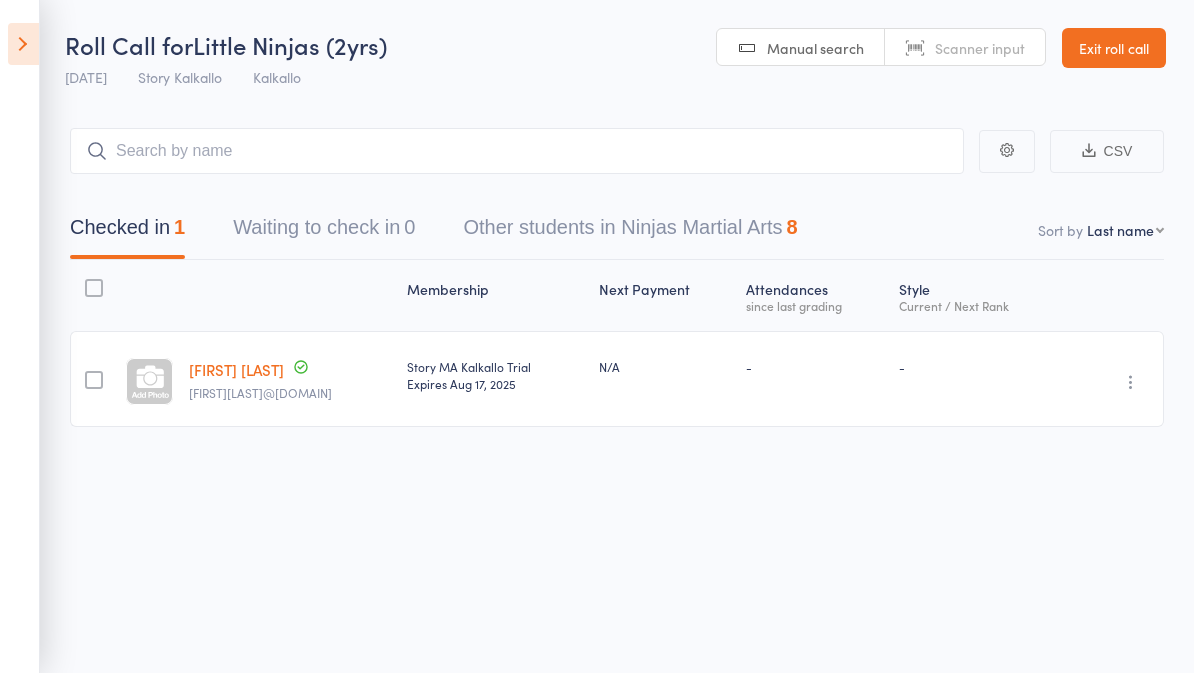 click on "Exit roll call" at bounding box center [1114, 48] 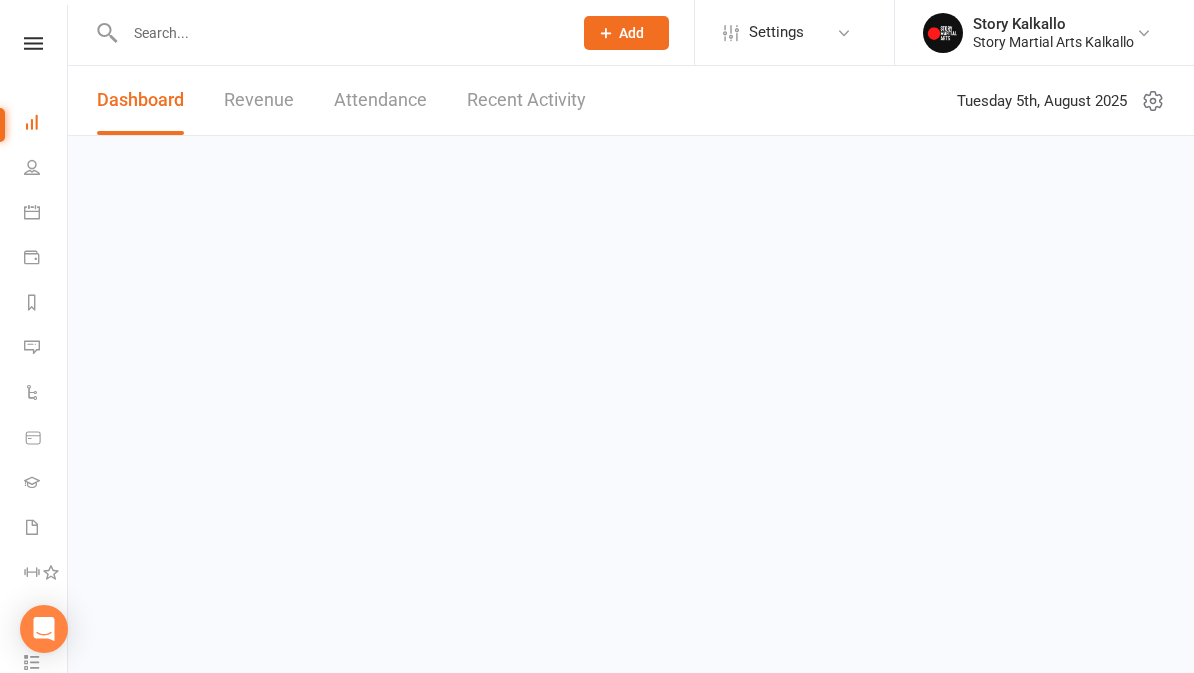 scroll, scrollTop: 0, scrollLeft: 0, axis: both 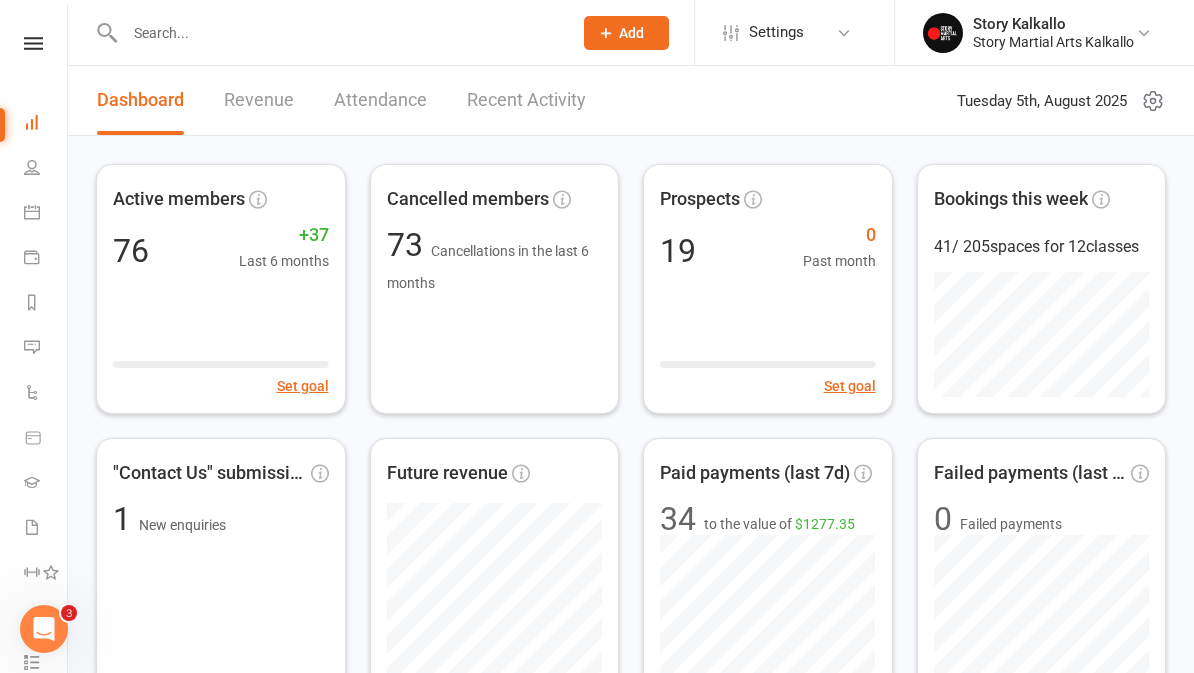click on "Recent Activity" at bounding box center [526, 100] 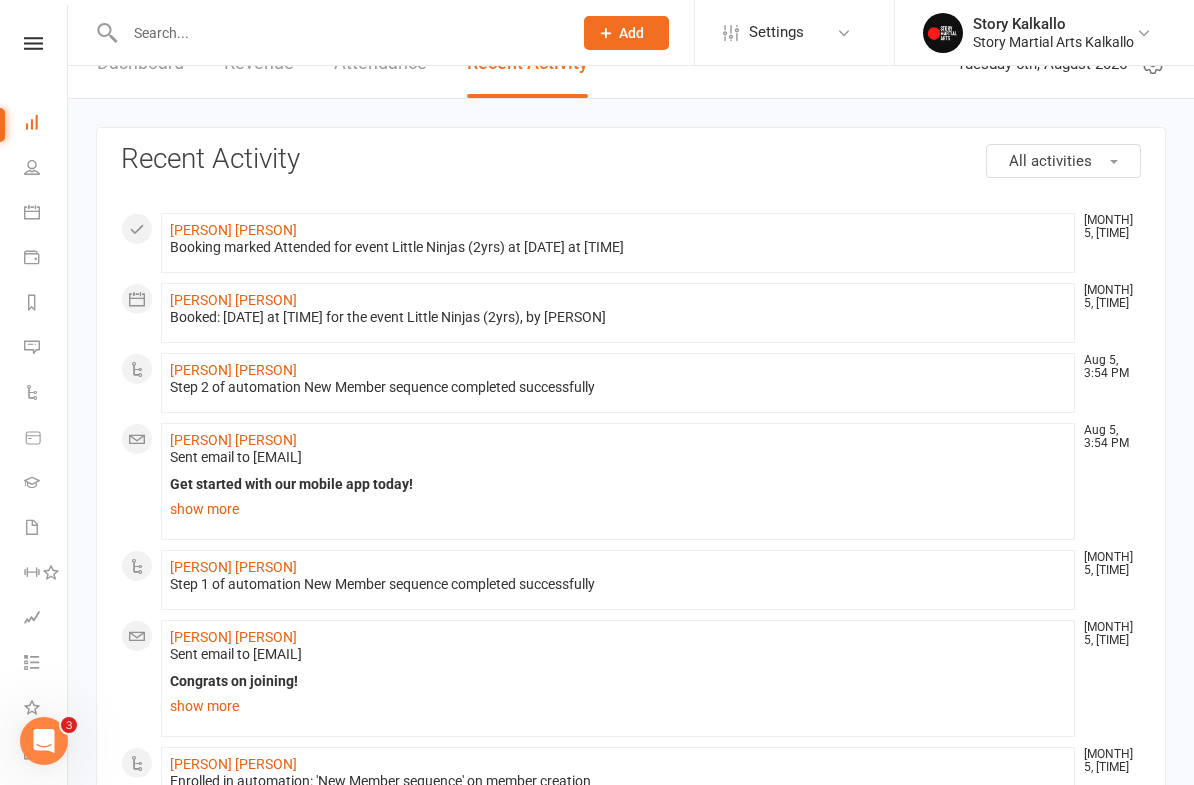 scroll, scrollTop: 80, scrollLeft: 0, axis: vertical 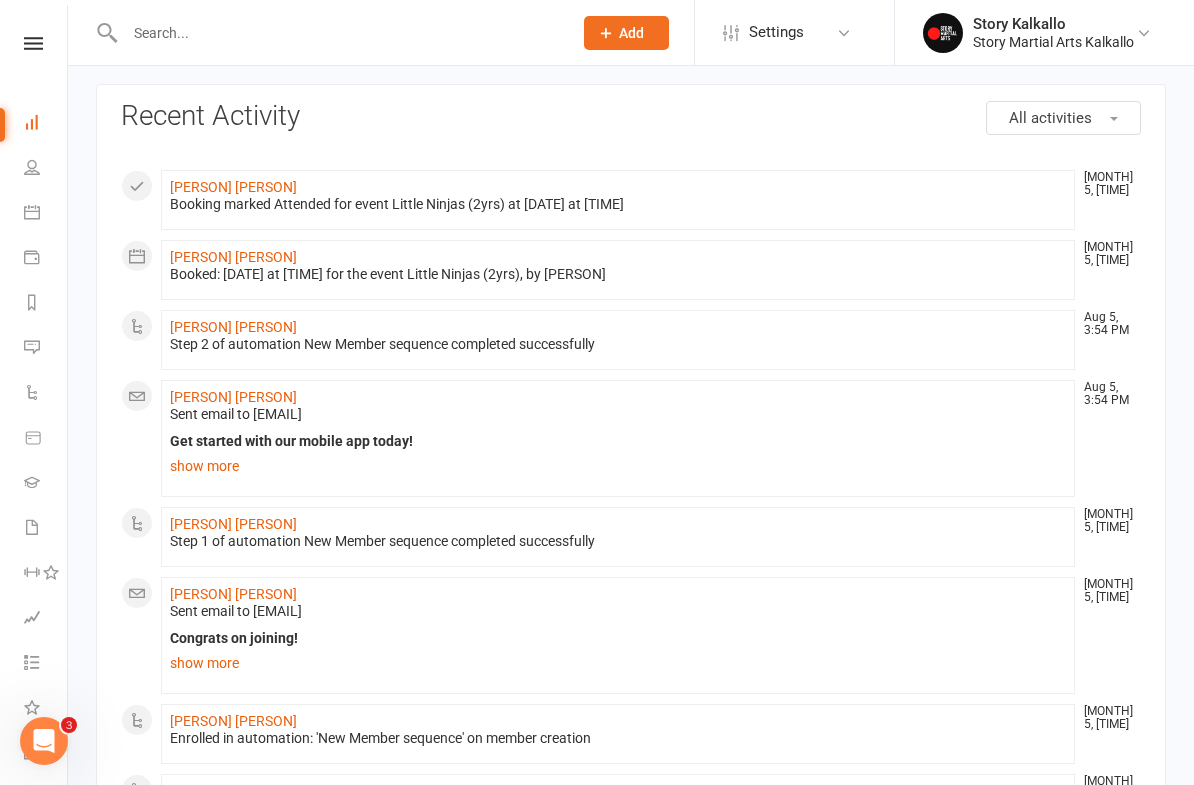 click on "Anami Singh" at bounding box center (233, 327) 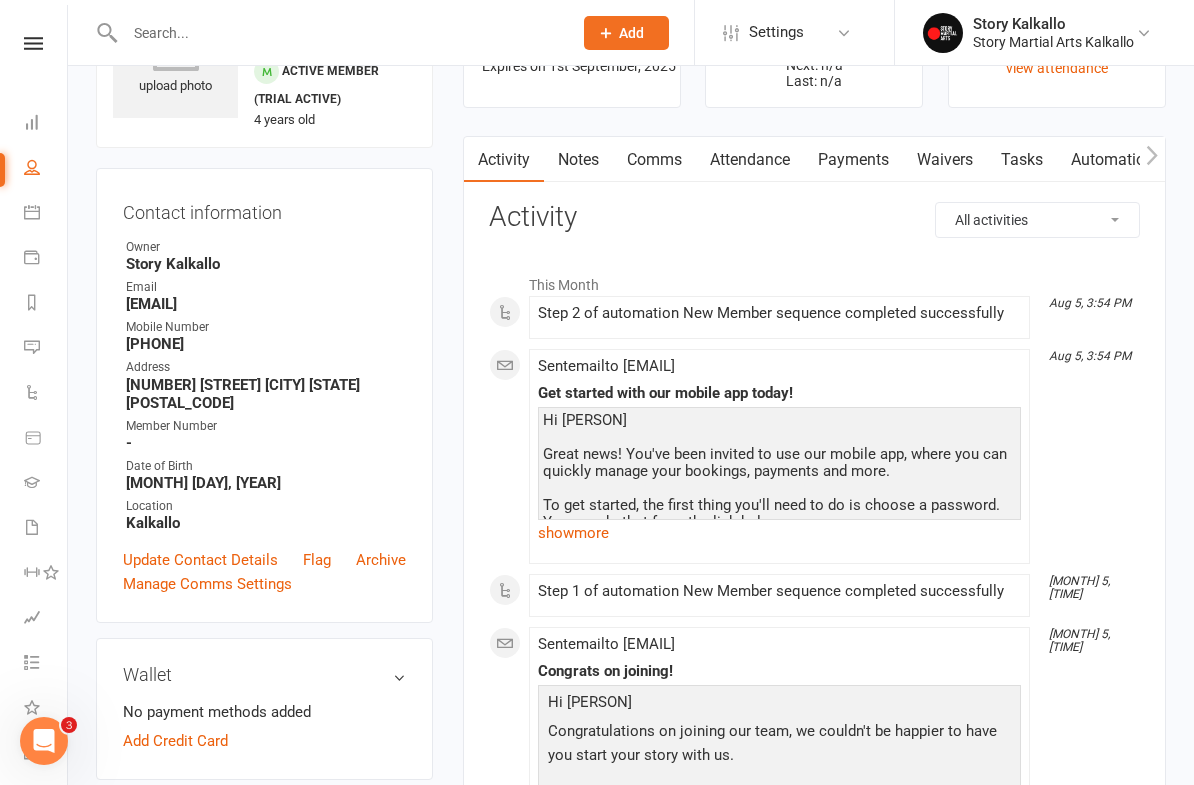 scroll, scrollTop: 147, scrollLeft: 0, axis: vertical 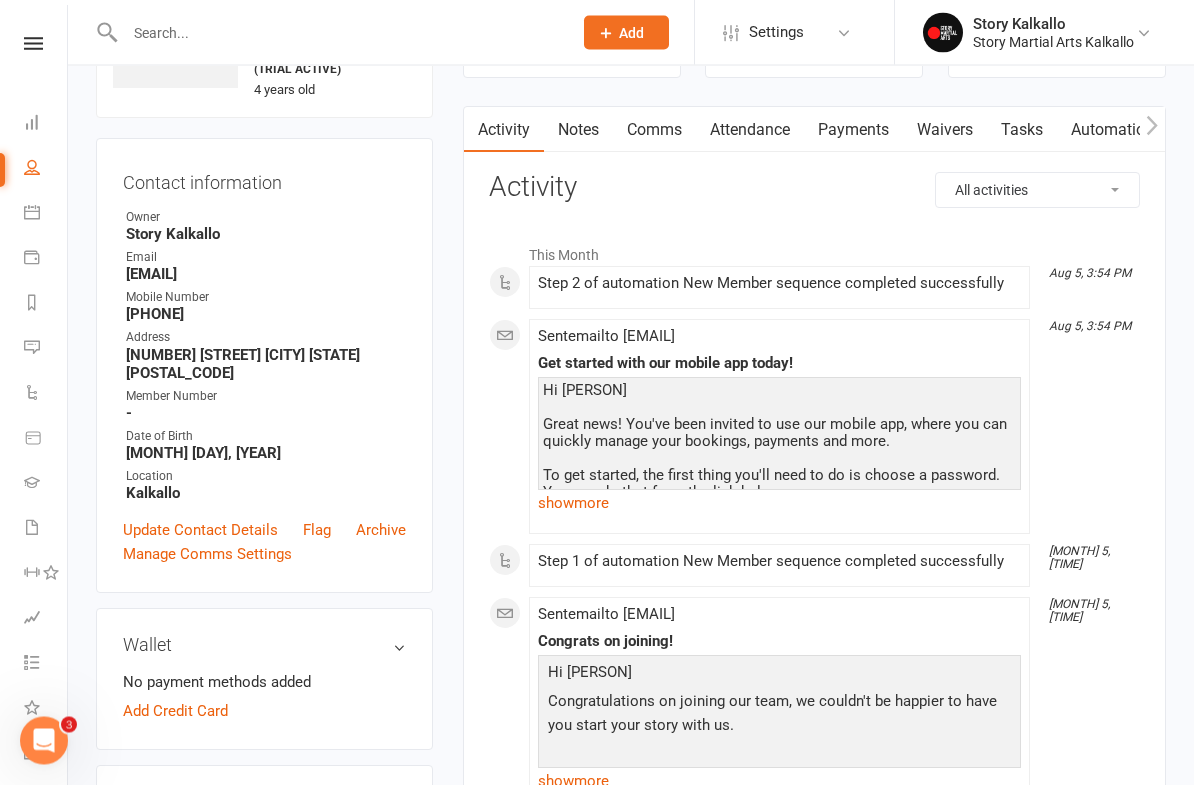 click on "show  more" at bounding box center (779, 504) 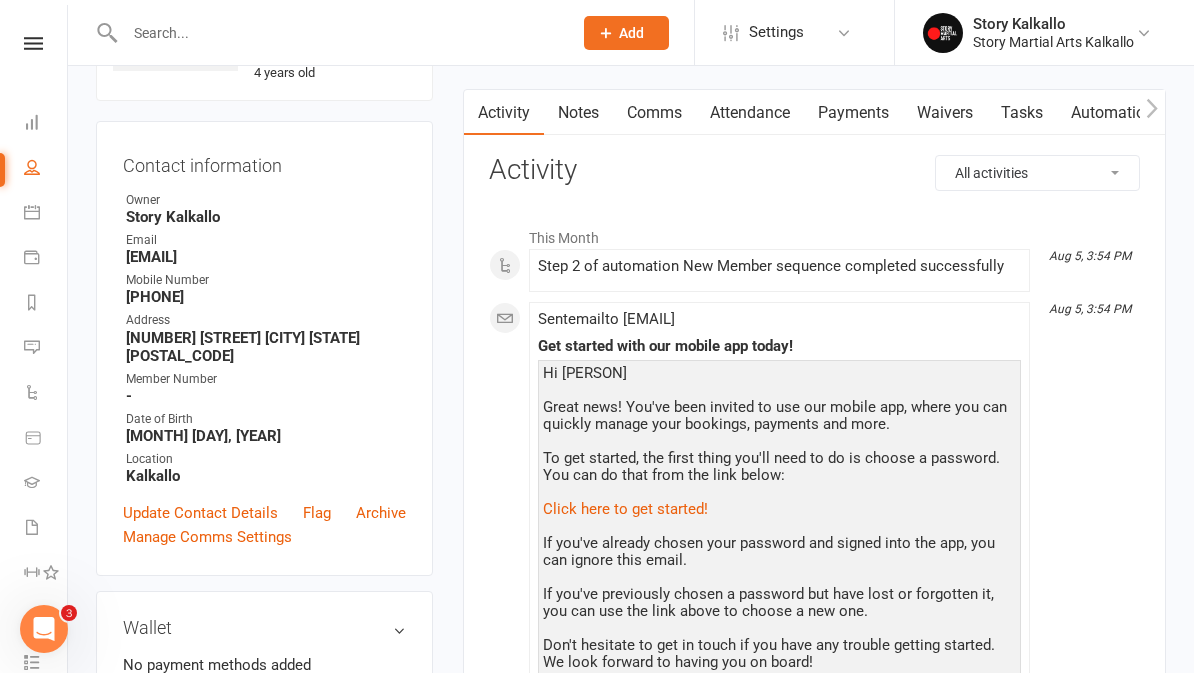 scroll, scrollTop: 163, scrollLeft: 0, axis: vertical 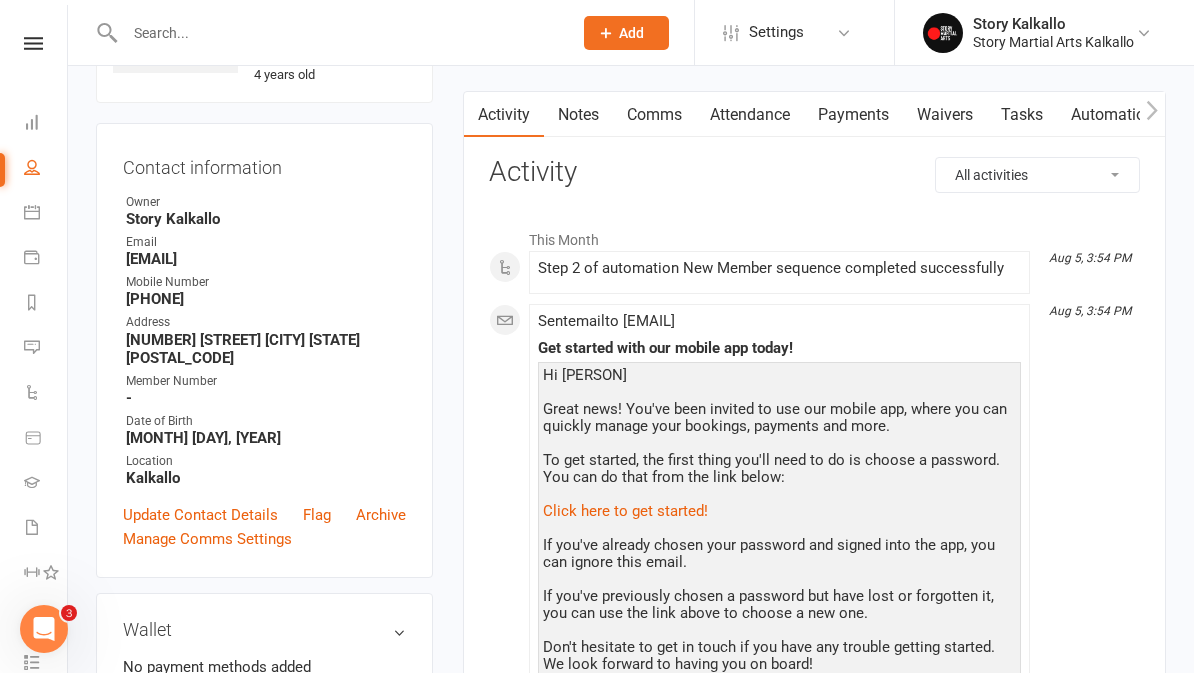 click at bounding box center [33, 43] 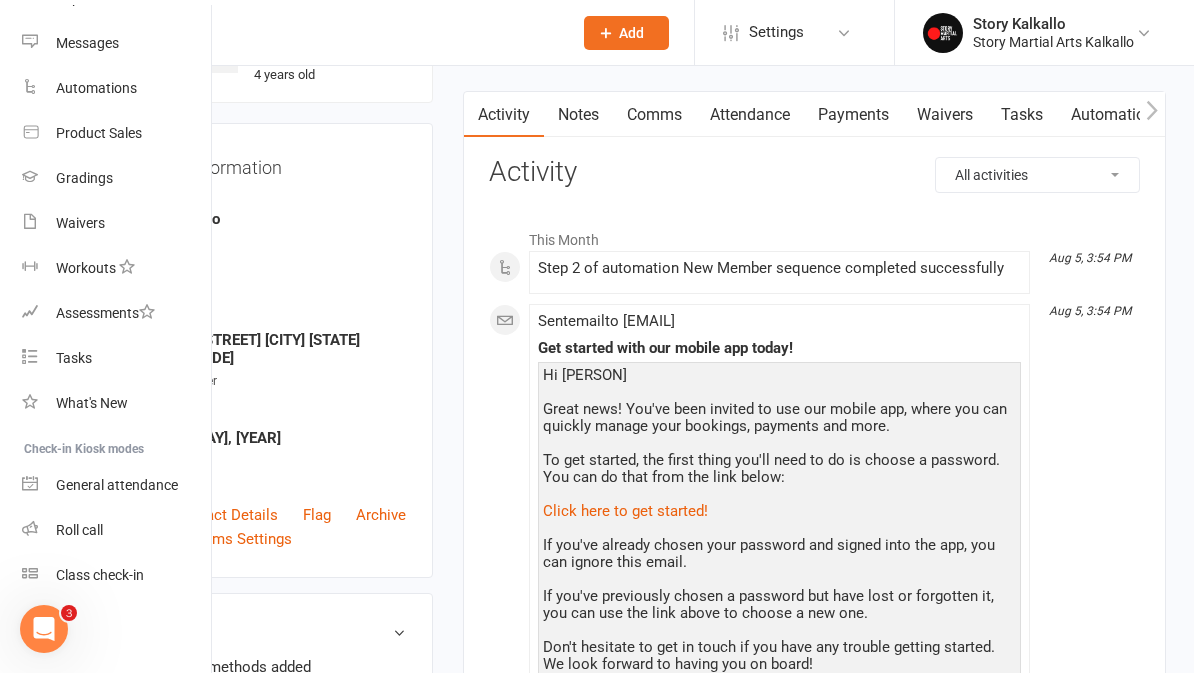 scroll, scrollTop: 289, scrollLeft: 2, axis: both 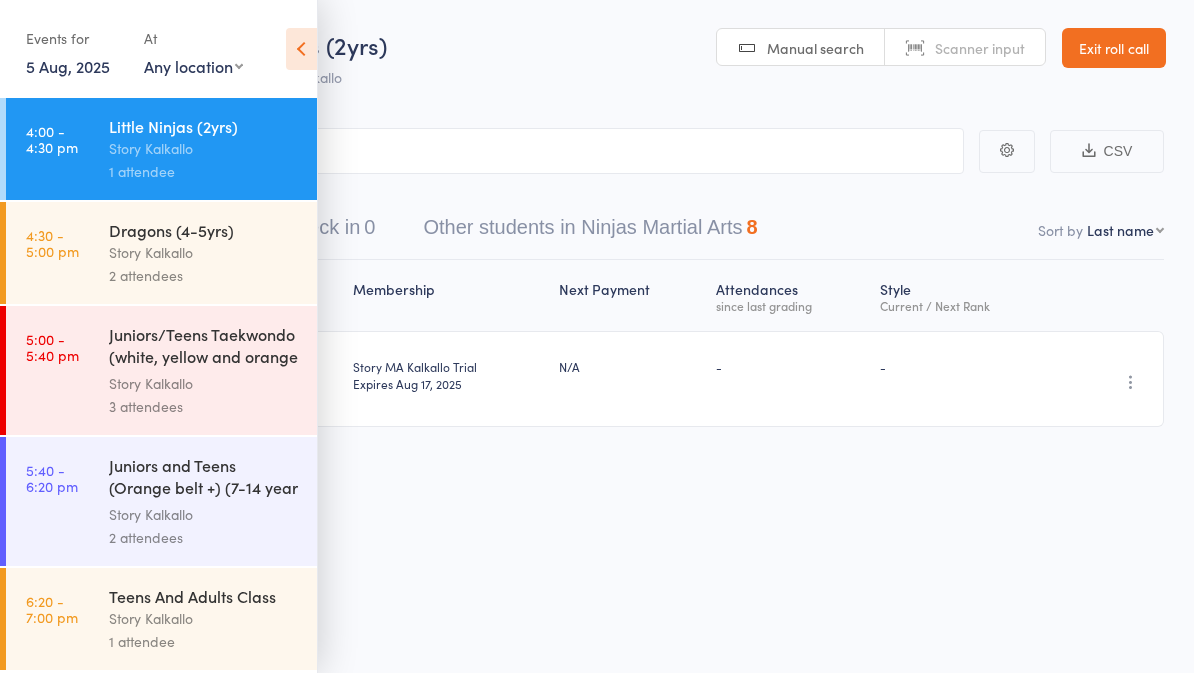 click at bounding box center (301, 49) 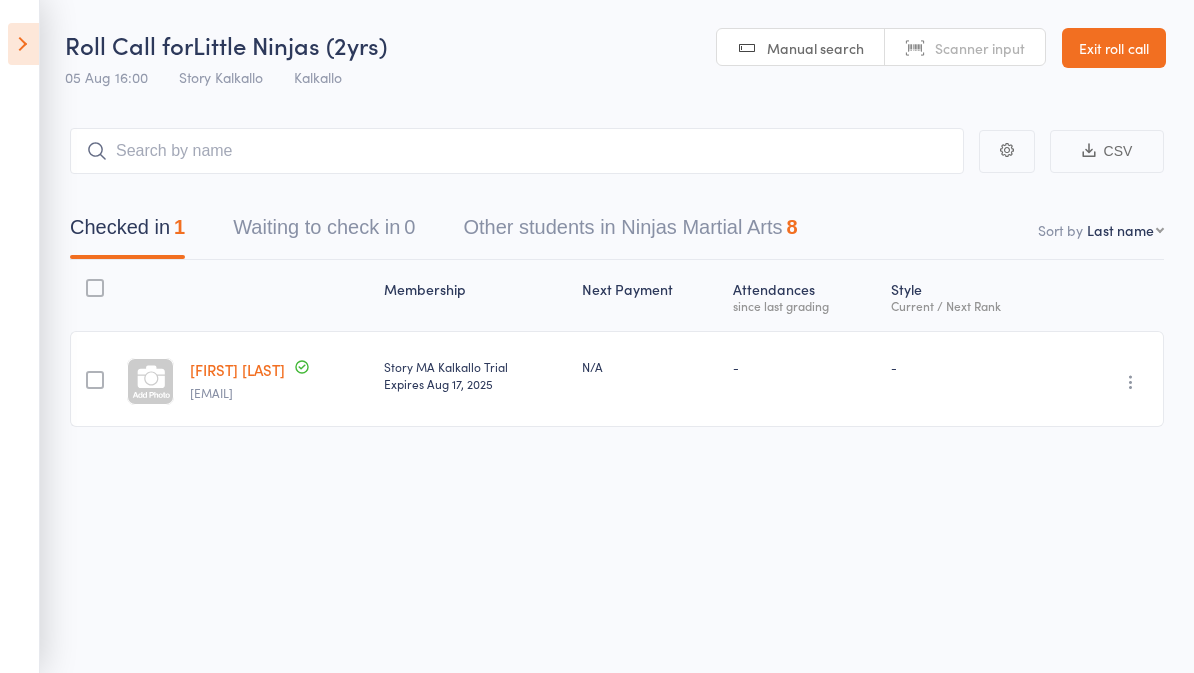 click on "Exit roll call" at bounding box center [1114, 48] 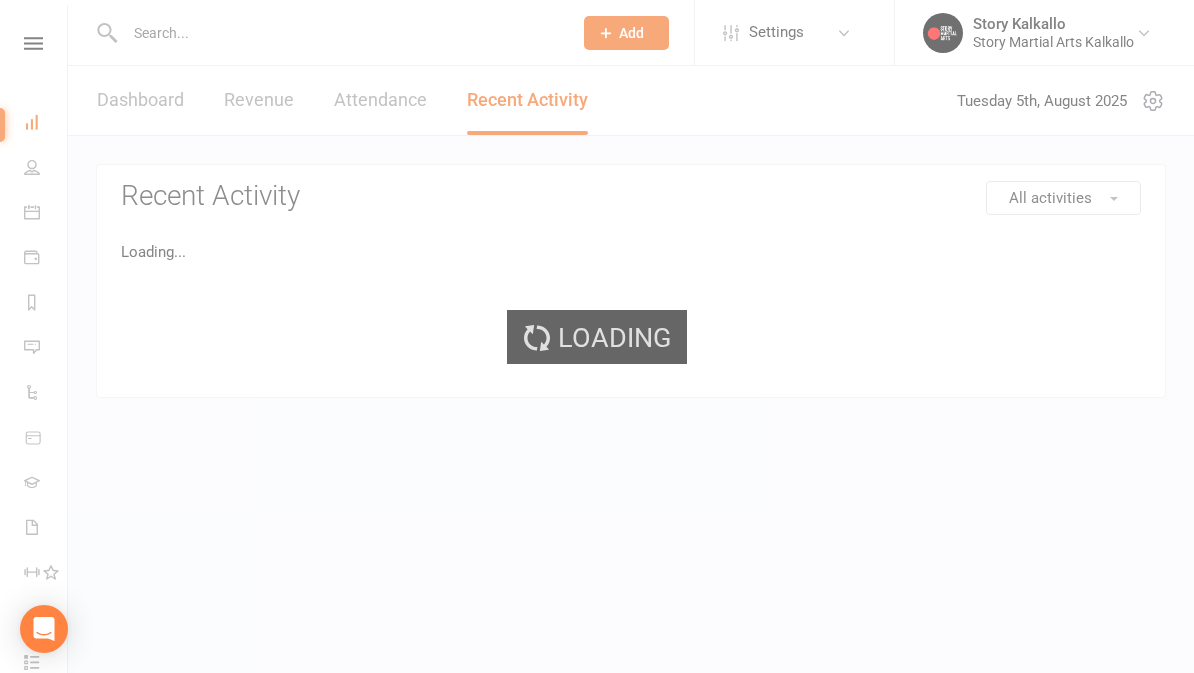 scroll, scrollTop: 0, scrollLeft: 0, axis: both 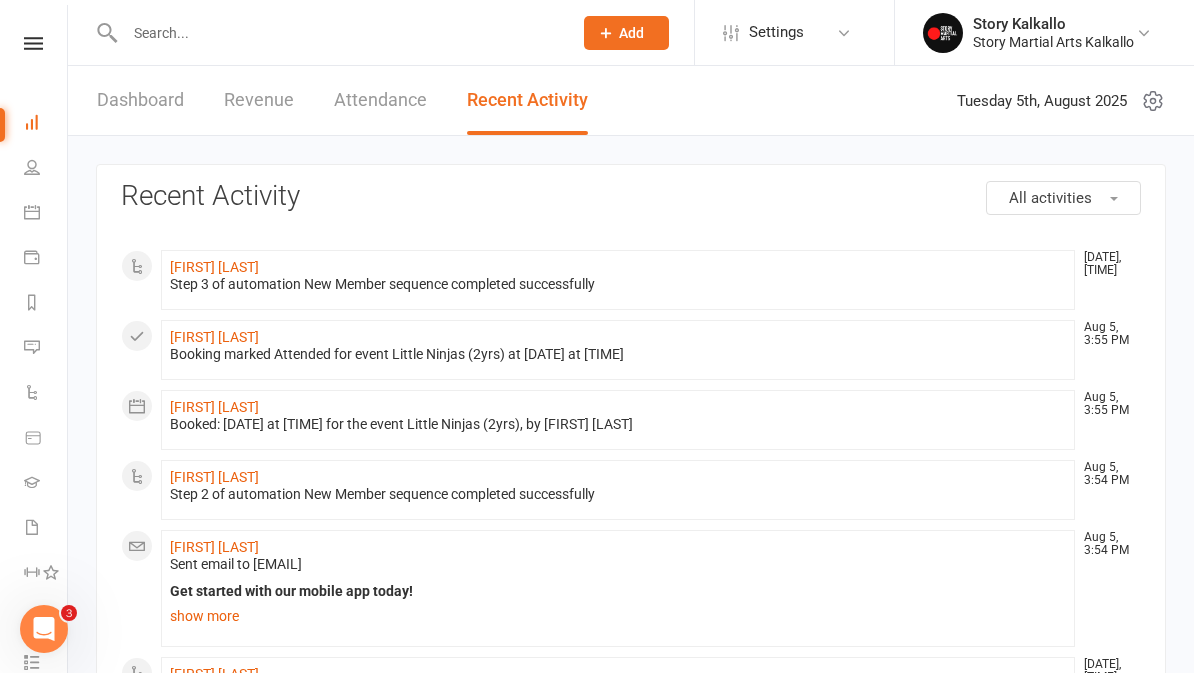 click at bounding box center [33, 43] 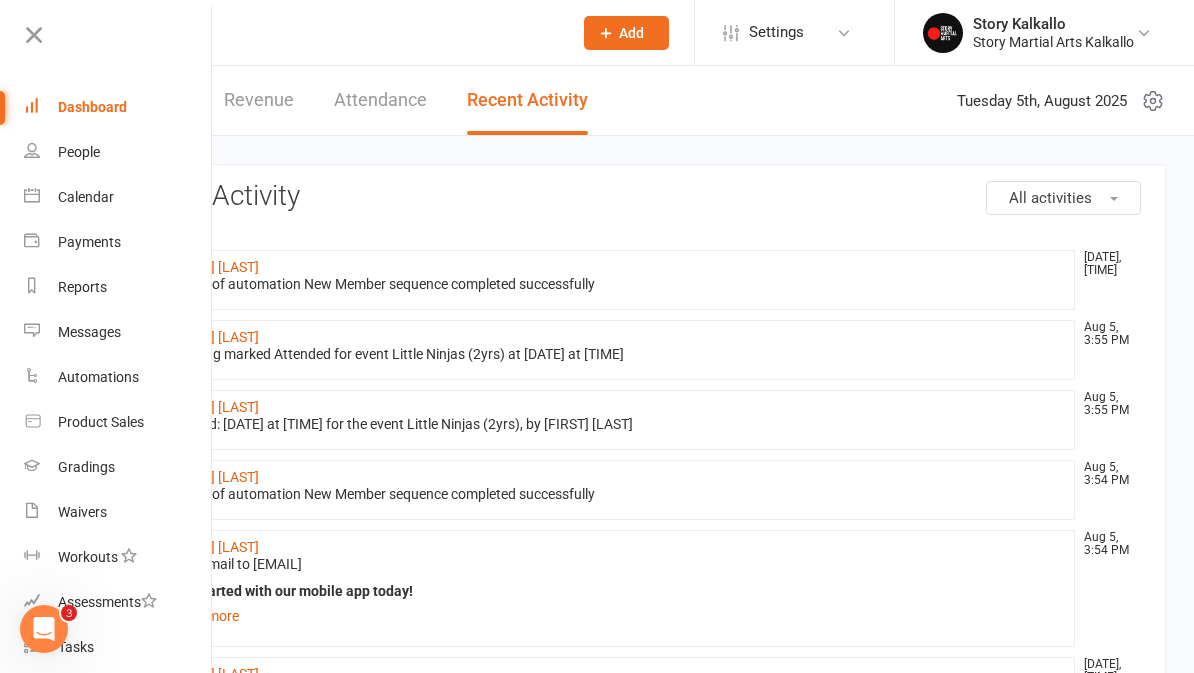click on "Product Sales" at bounding box center (118, 422) 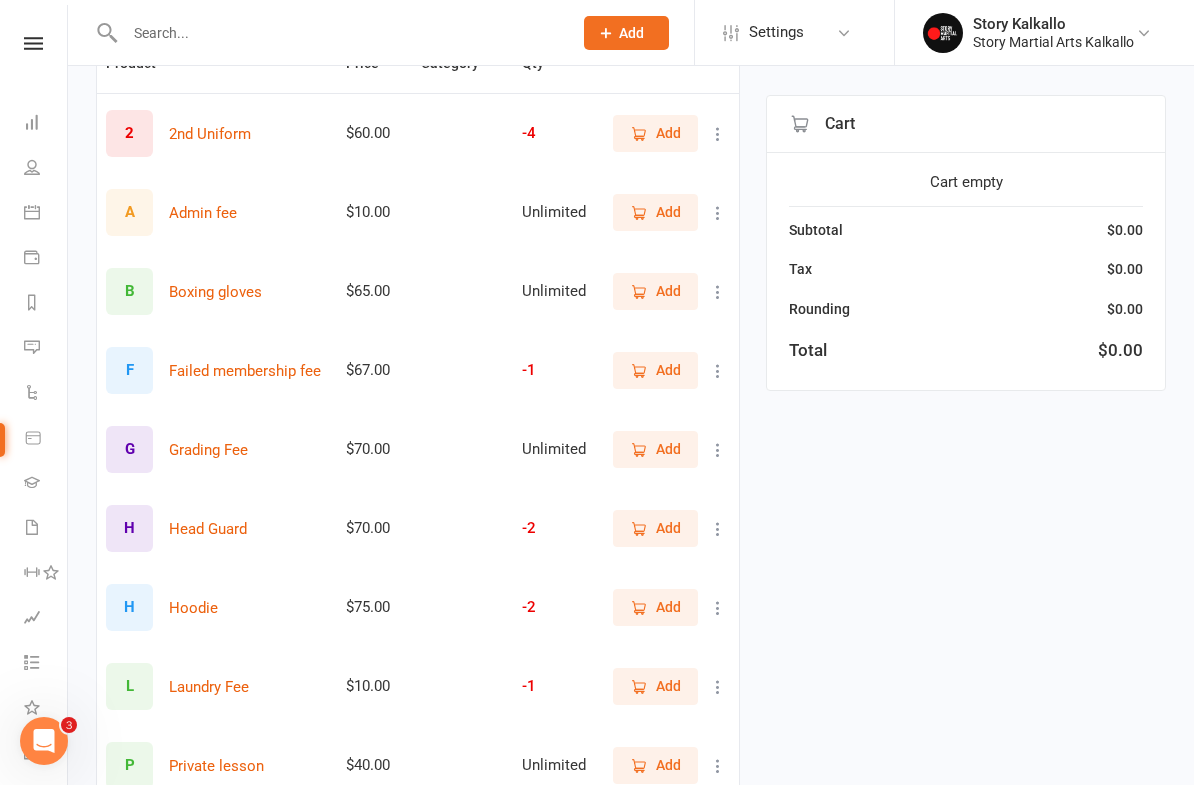 scroll, scrollTop: 247, scrollLeft: 0, axis: vertical 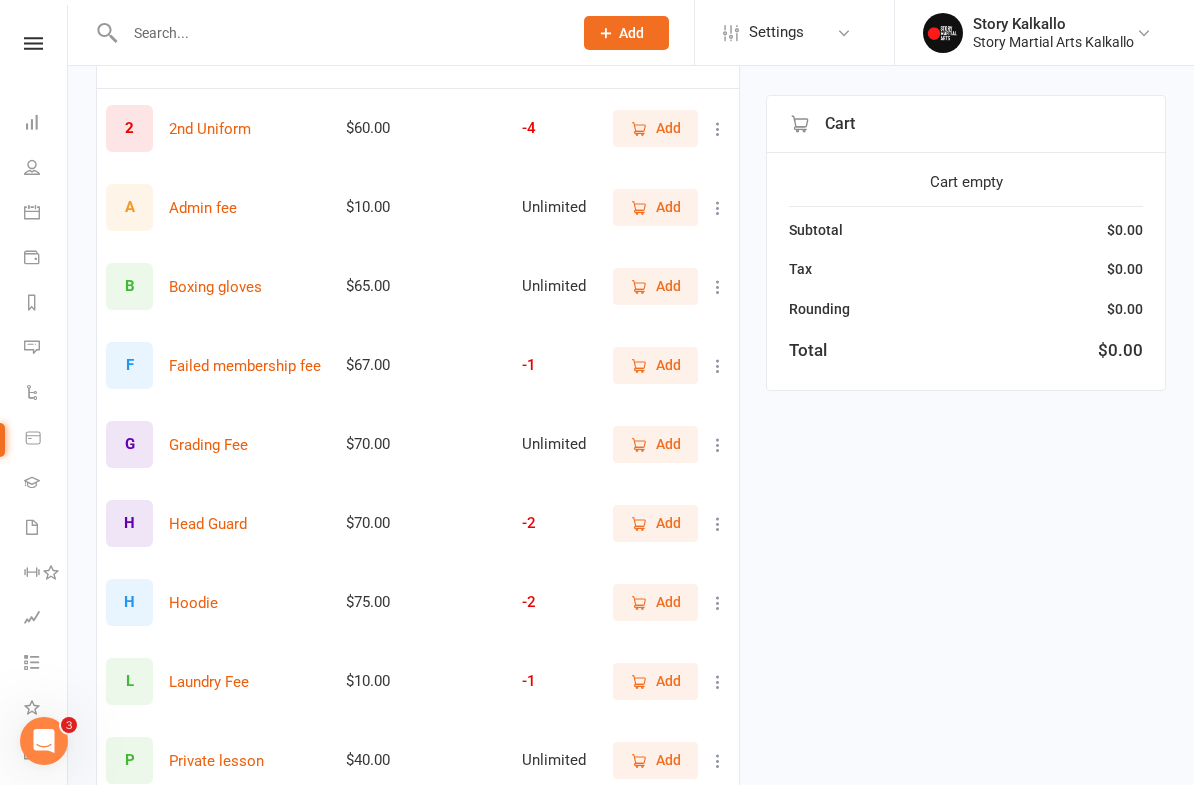 click on "Add" at bounding box center [668, 286] 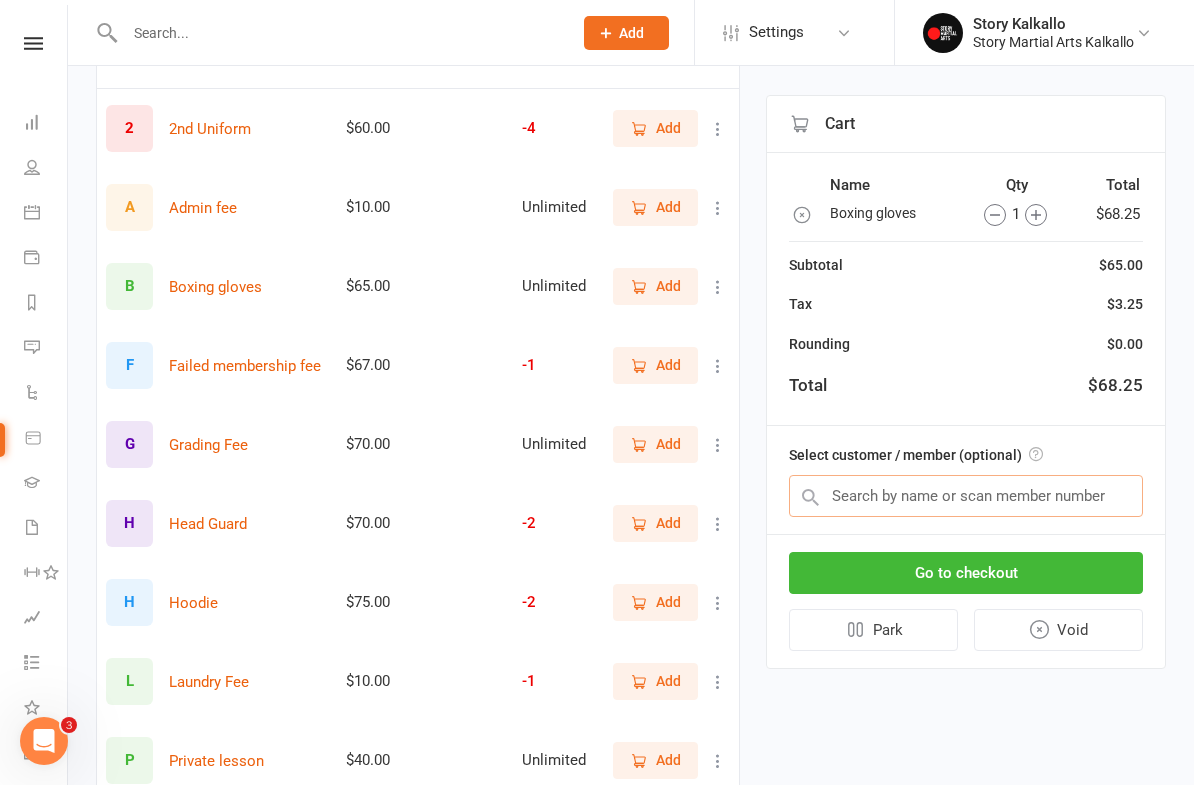 click at bounding box center [966, 496] 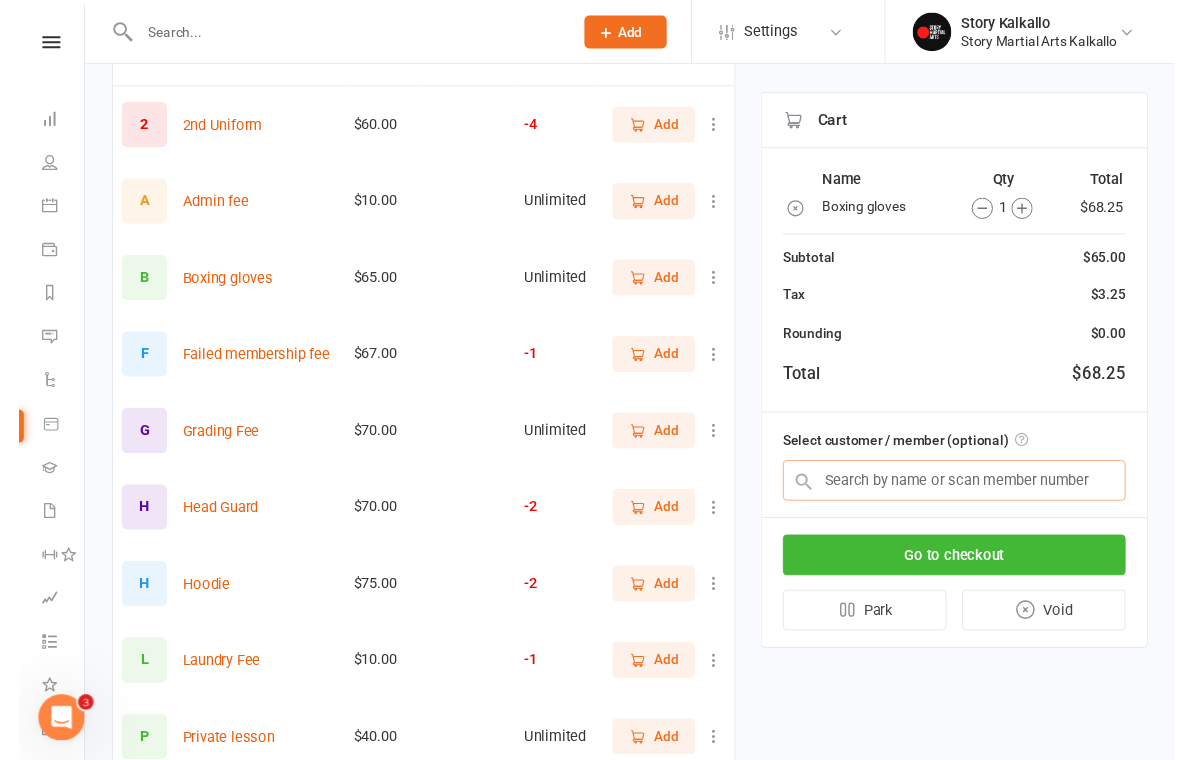 scroll, scrollTop: 246, scrollLeft: 0, axis: vertical 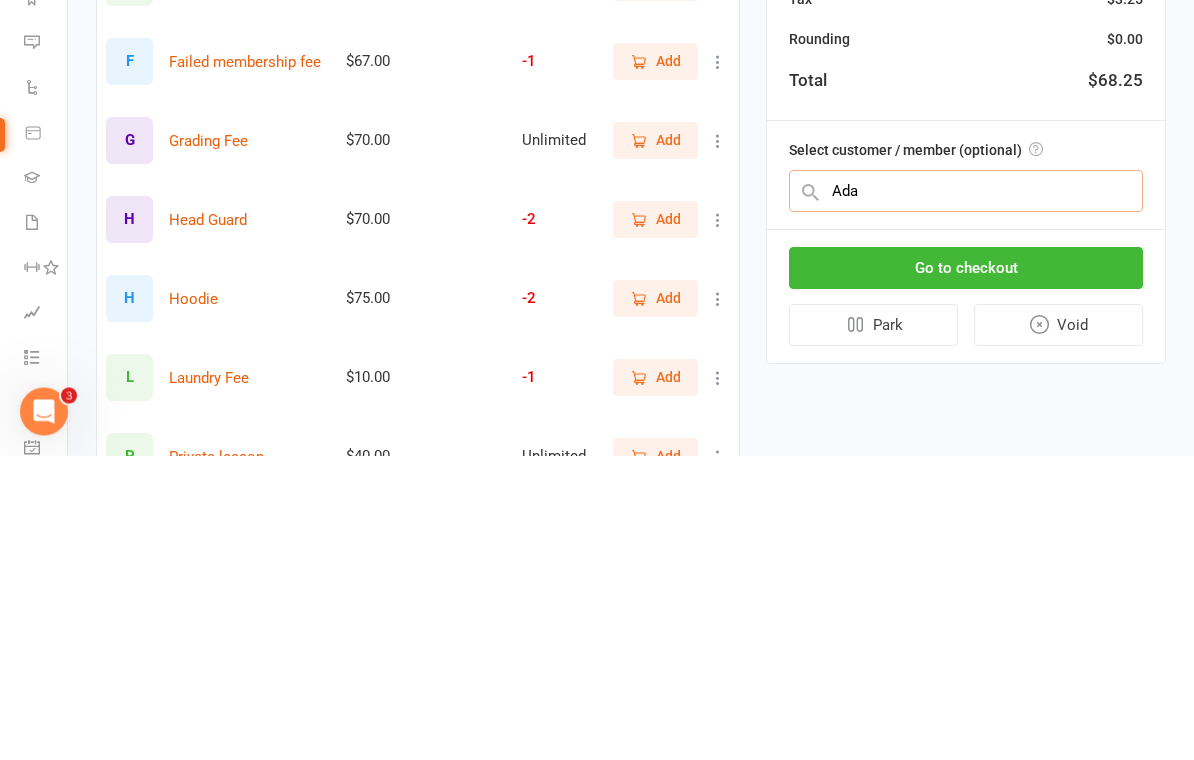 type on "Adam" 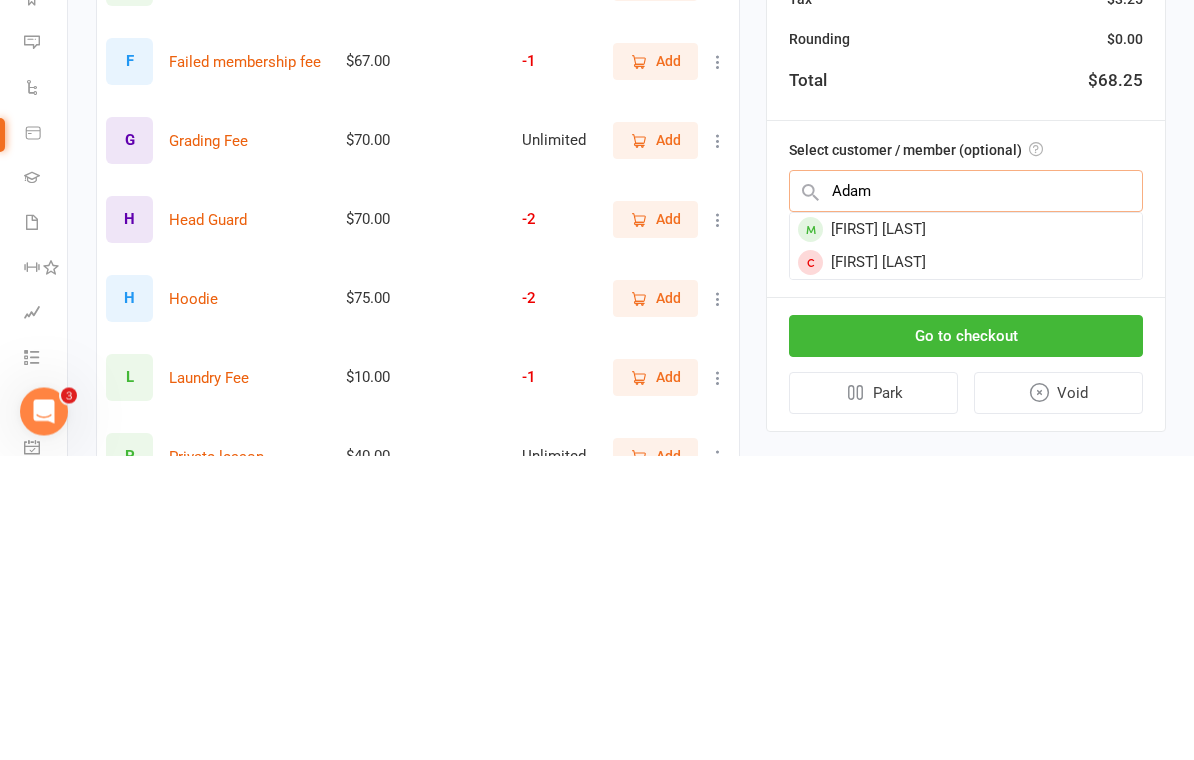 click on "Adam" at bounding box center [966, 496] 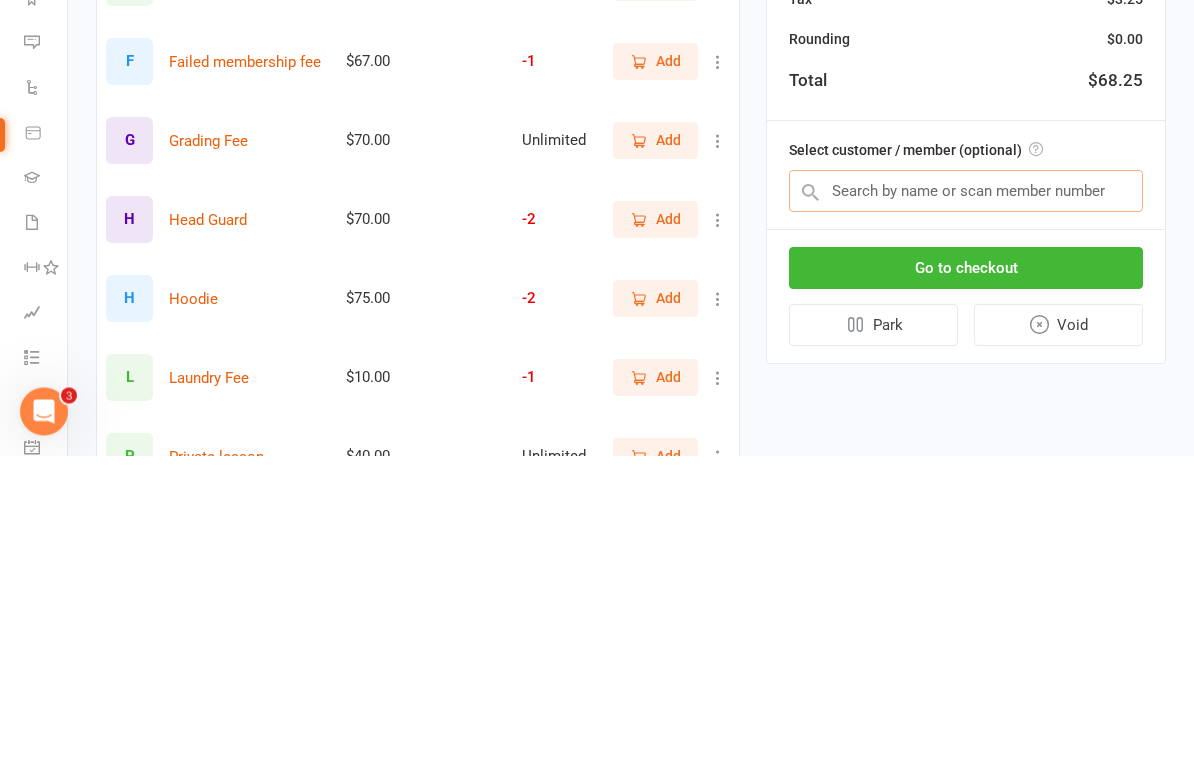 click at bounding box center [966, 496] 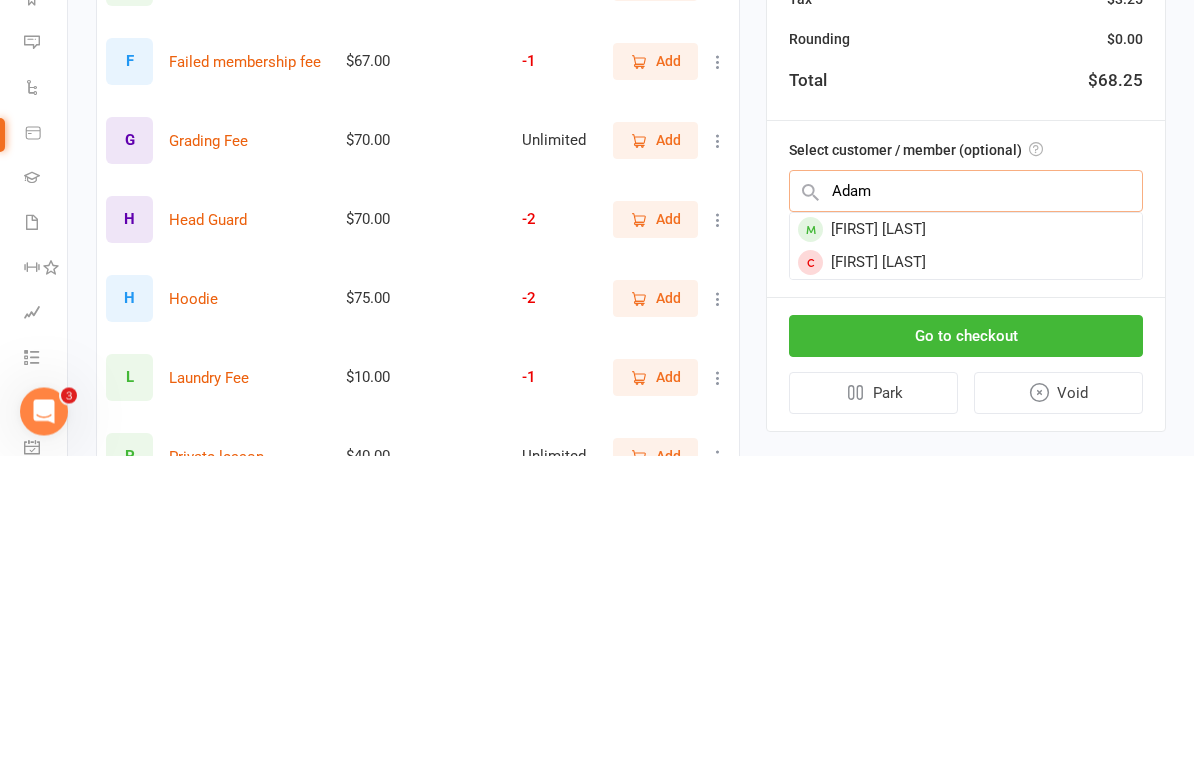 type on "Adam" 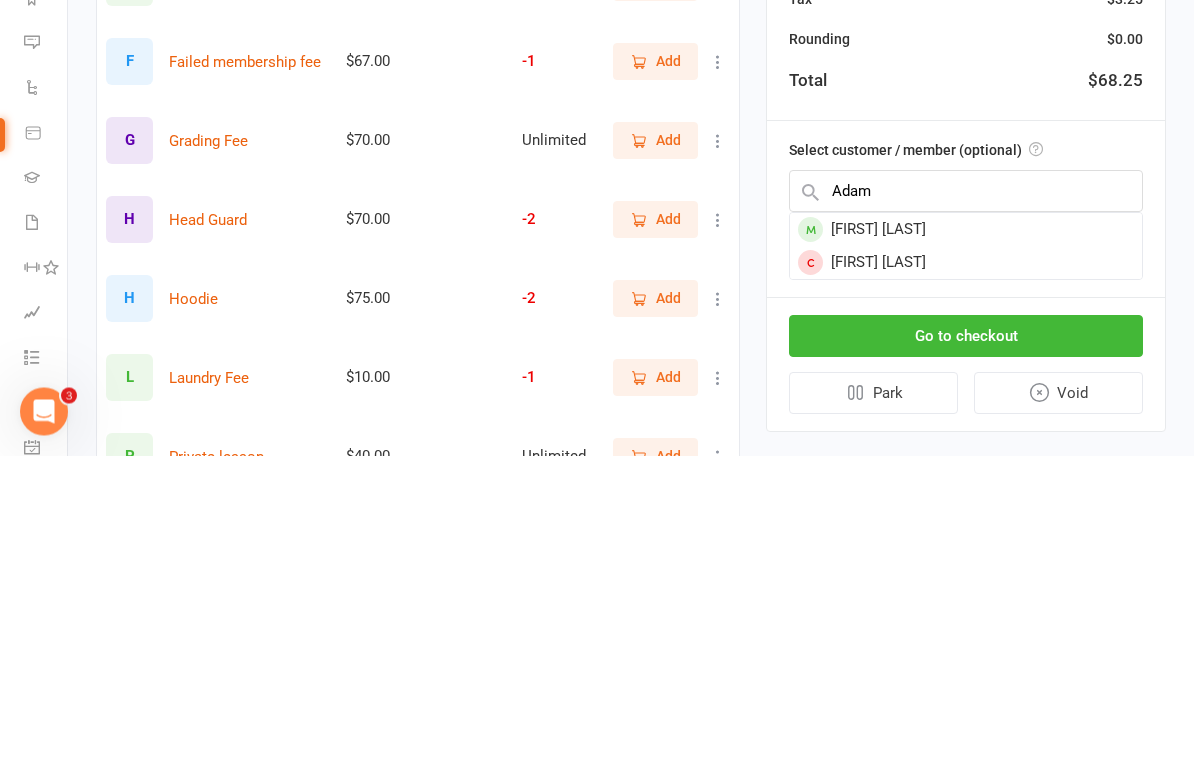 click on "[FIRST] [LAST]" at bounding box center (966, 534) 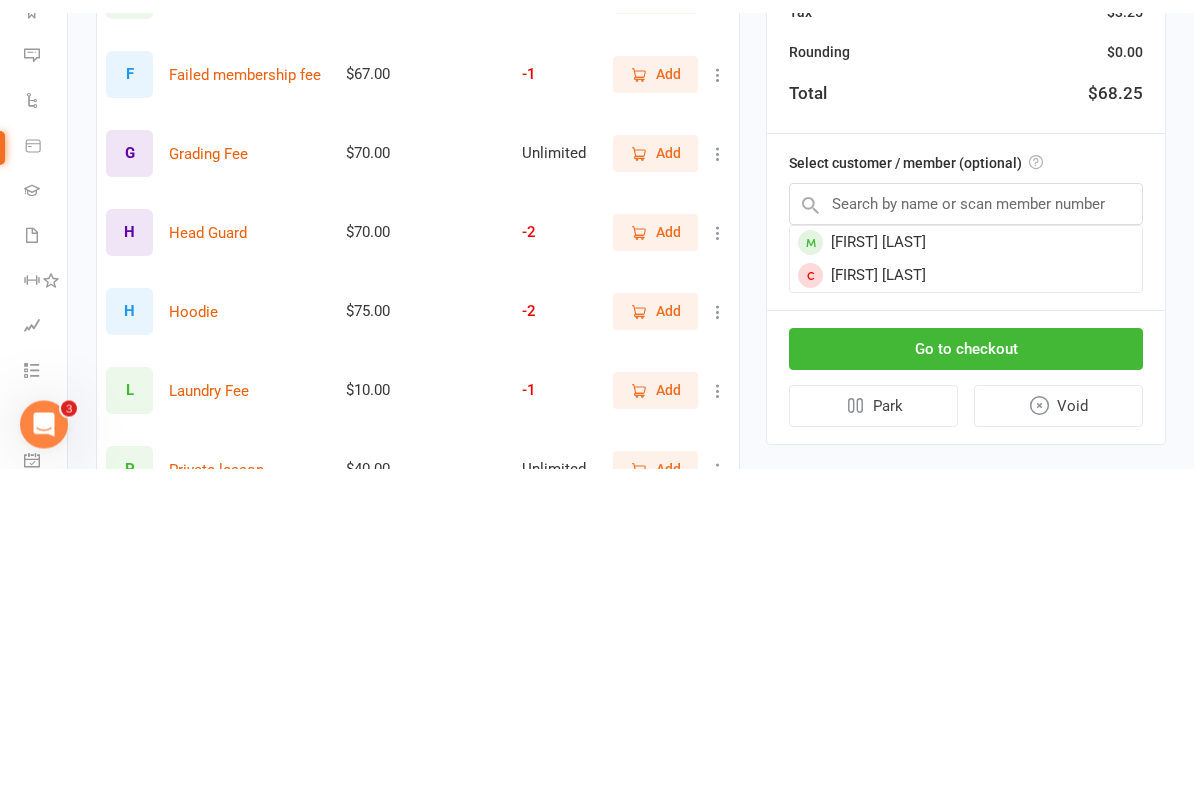 scroll, scrollTop: 488, scrollLeft: 0, axis: vertical 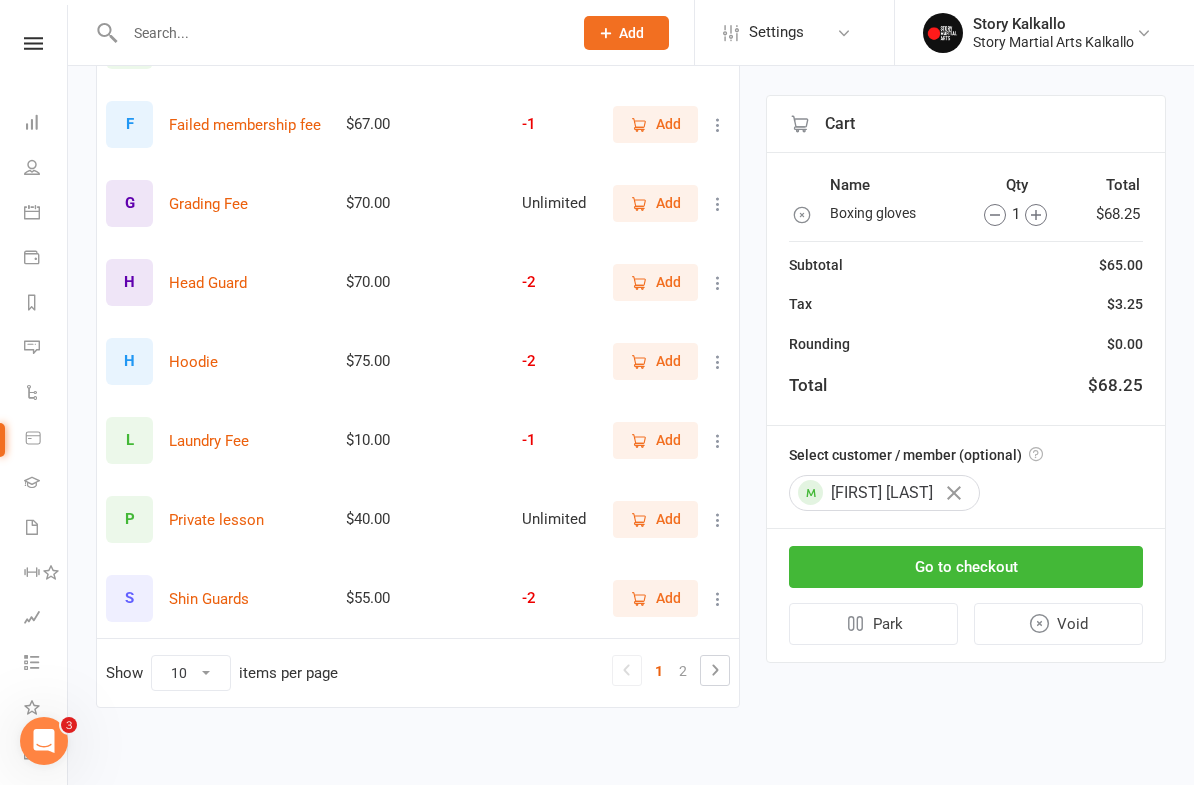 click on "Go to checkout" at bounding box center (966, 567) 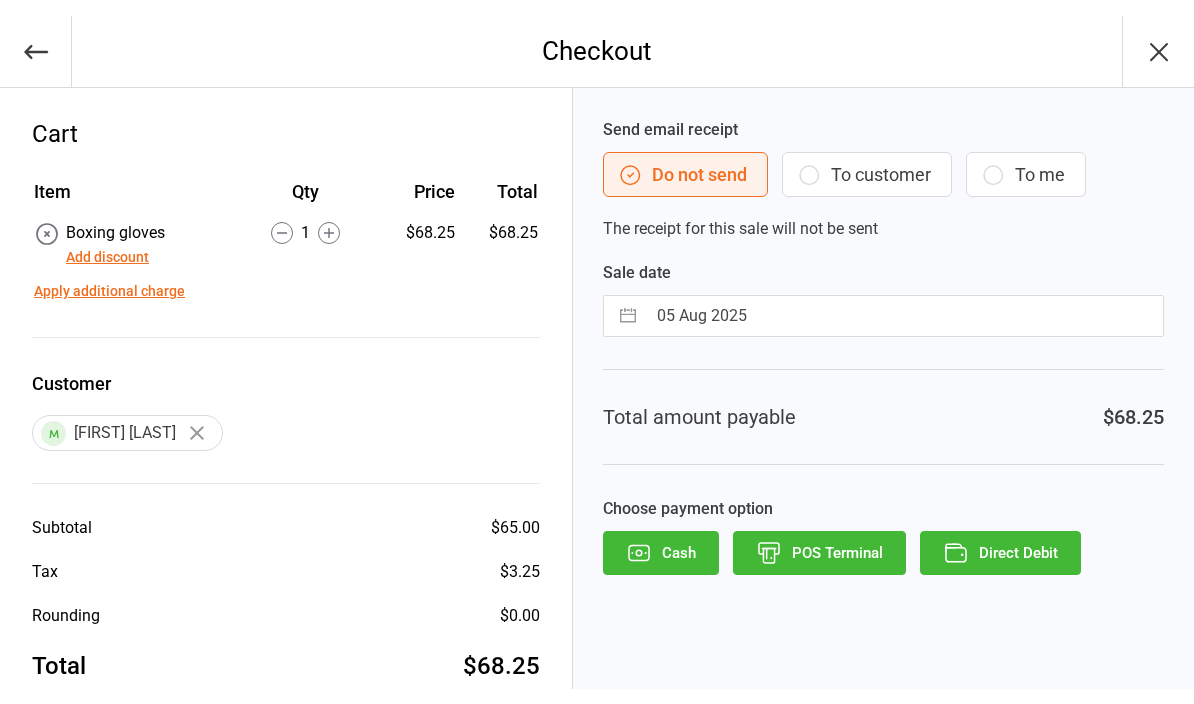 scroll, scrollTop: 0, scrollLeft: 0, axis: both 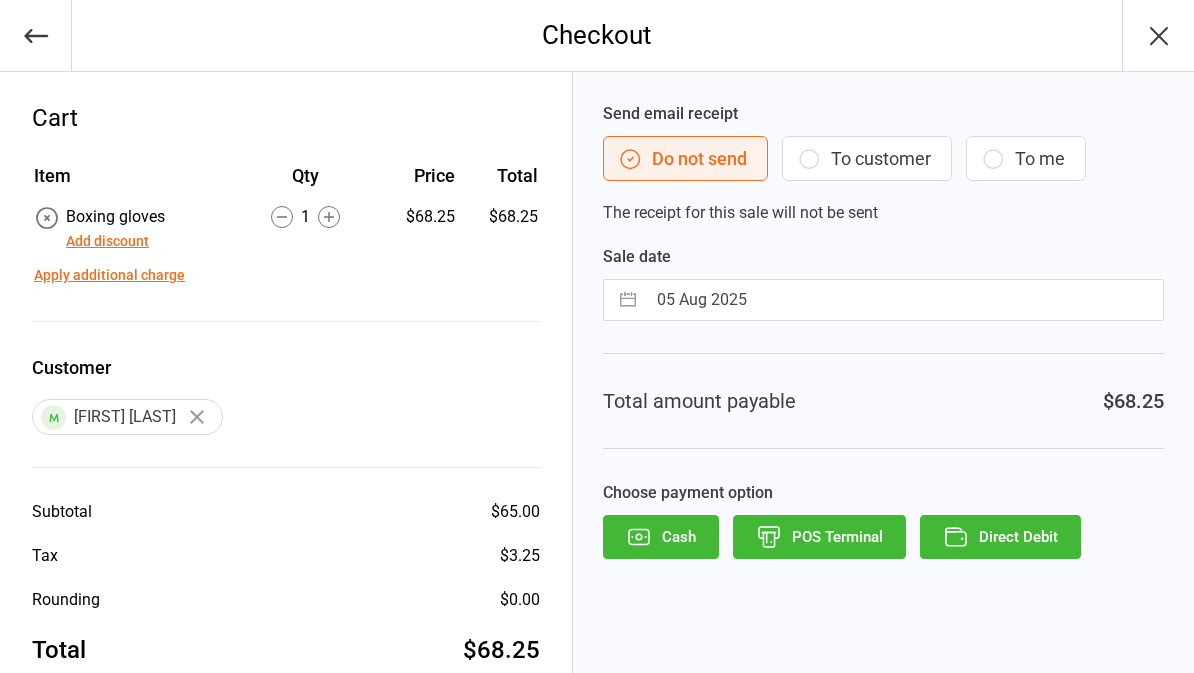 click on "Add discount" at bounding box center (107, 241) 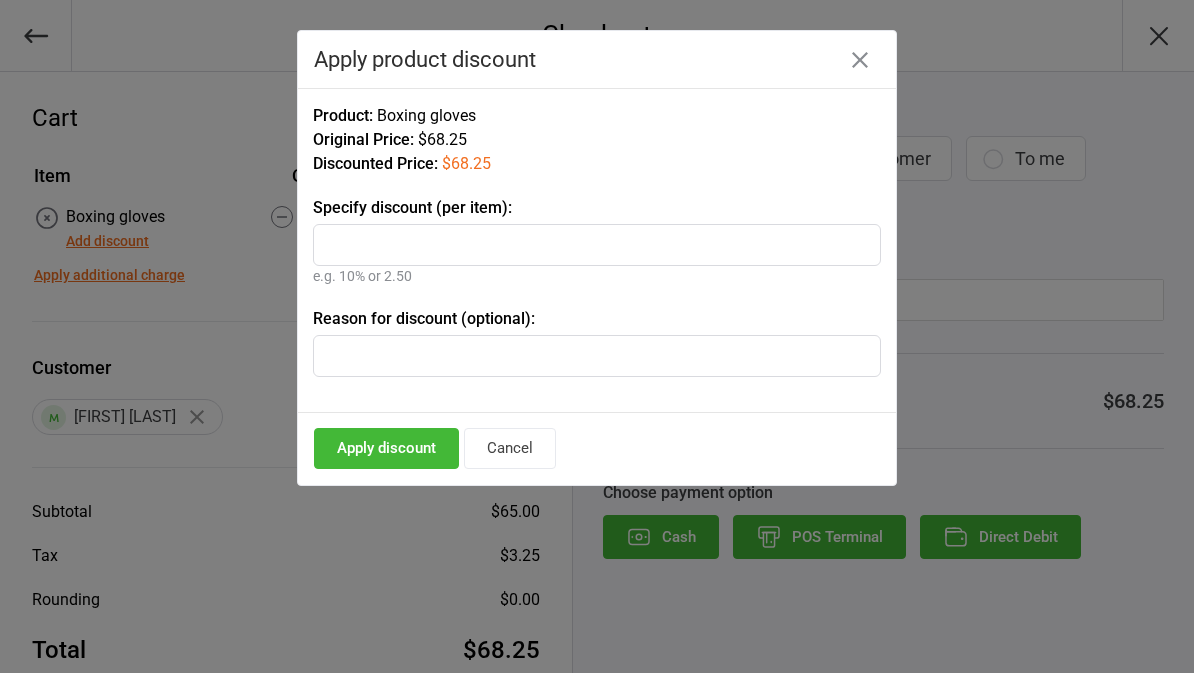 click at bounding box center [597, 245] 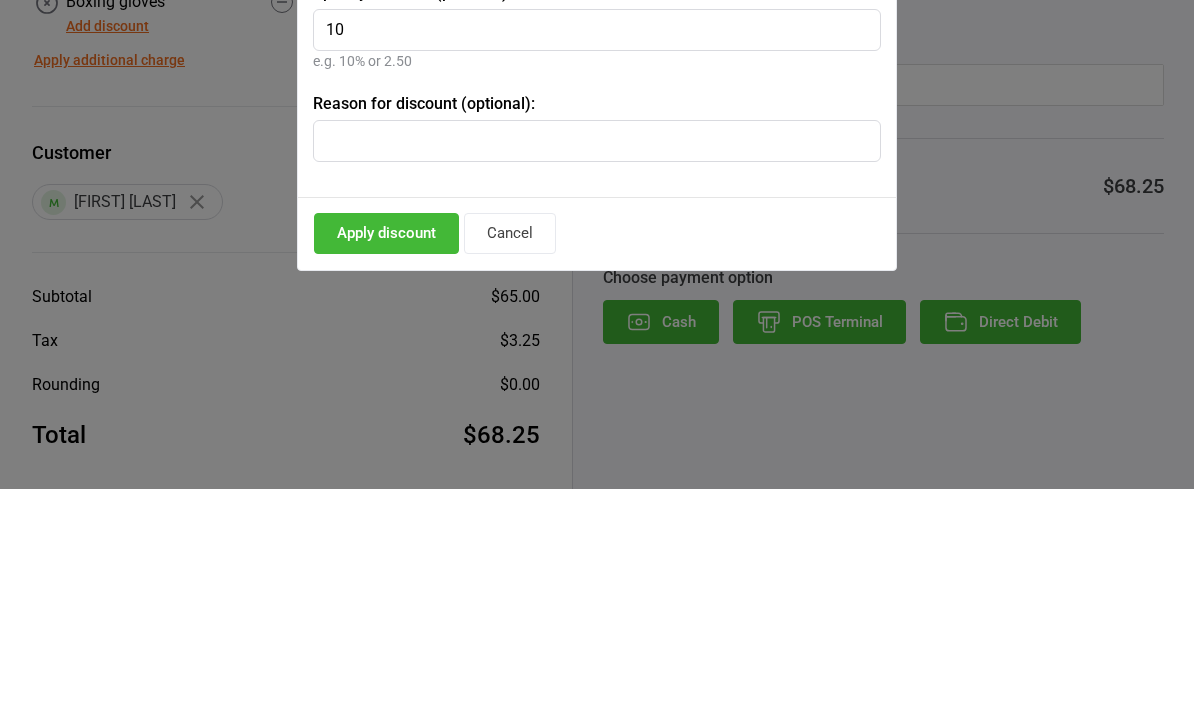 type on "10" 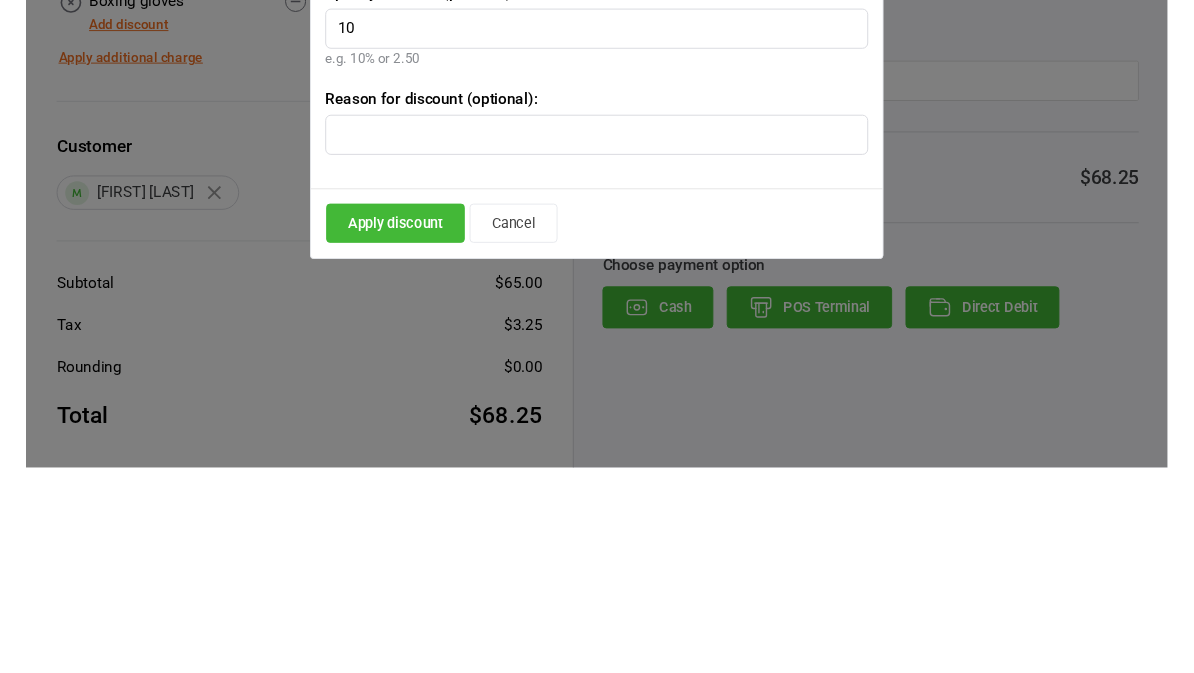 scroll, scrollTop: 43, scrollLeft: 0, axis: vertical 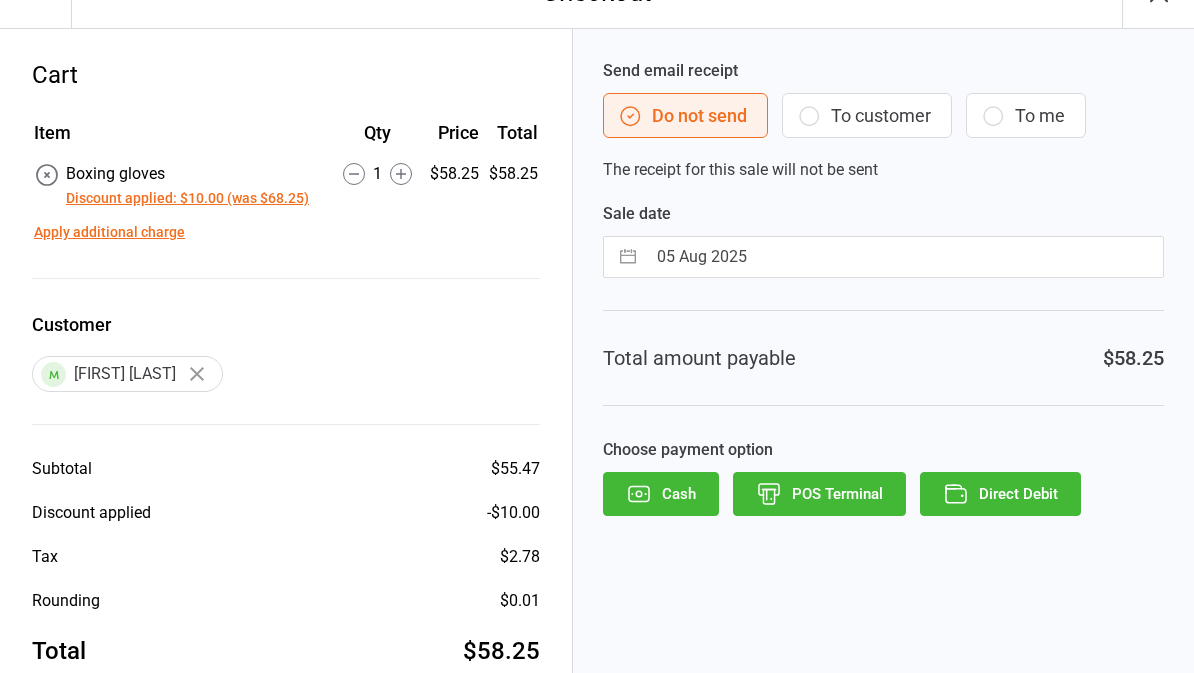 click on "Direct Debit" at bounding box center [1000, 494] 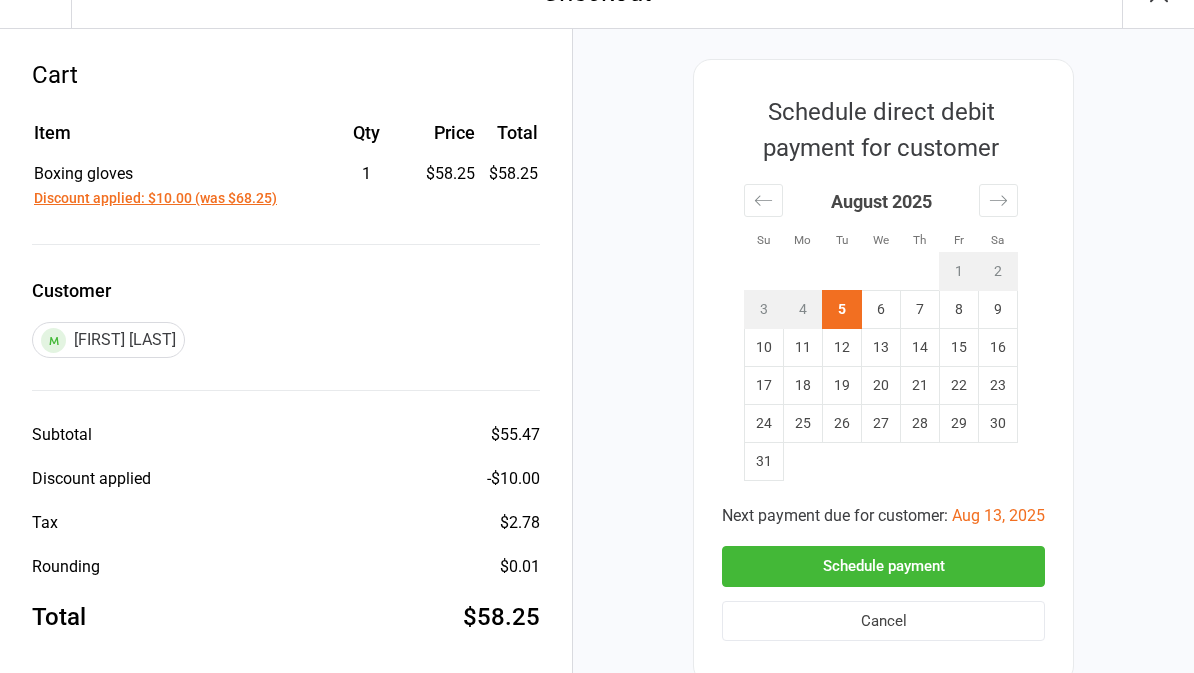 click on "6" at bounding box center [881, 310] 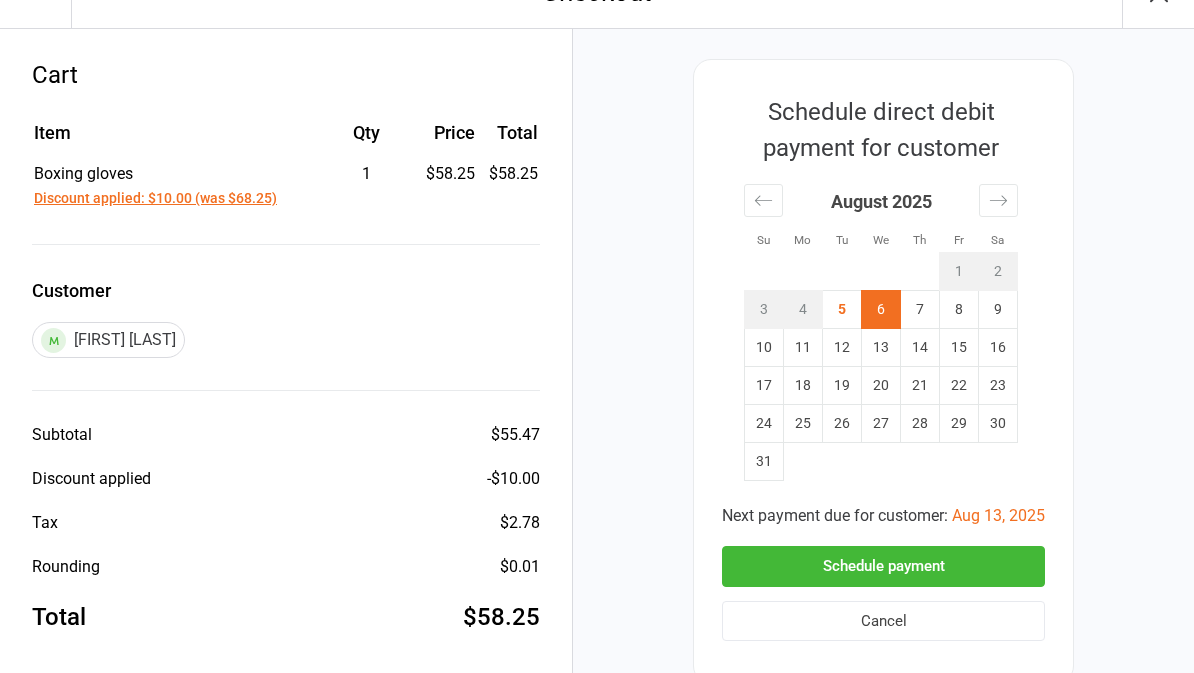 click on "Schedule payment" at bounding box center (883, 566) 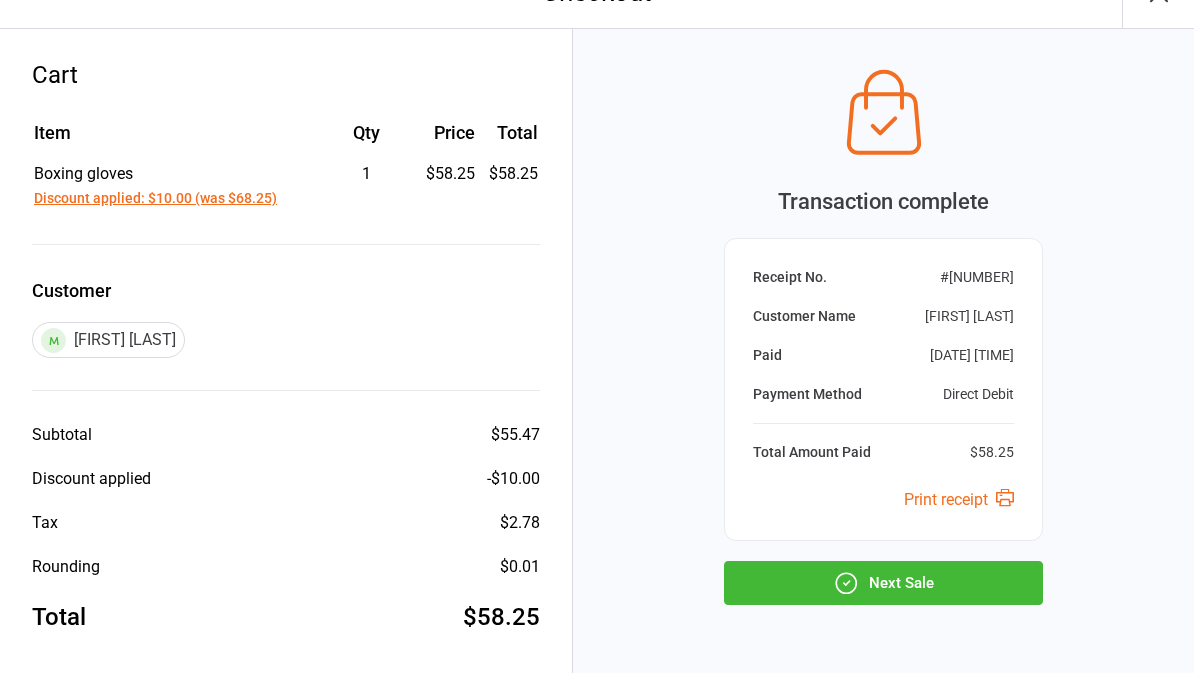 click on "Next Sale" at bounding box center (883, 583) 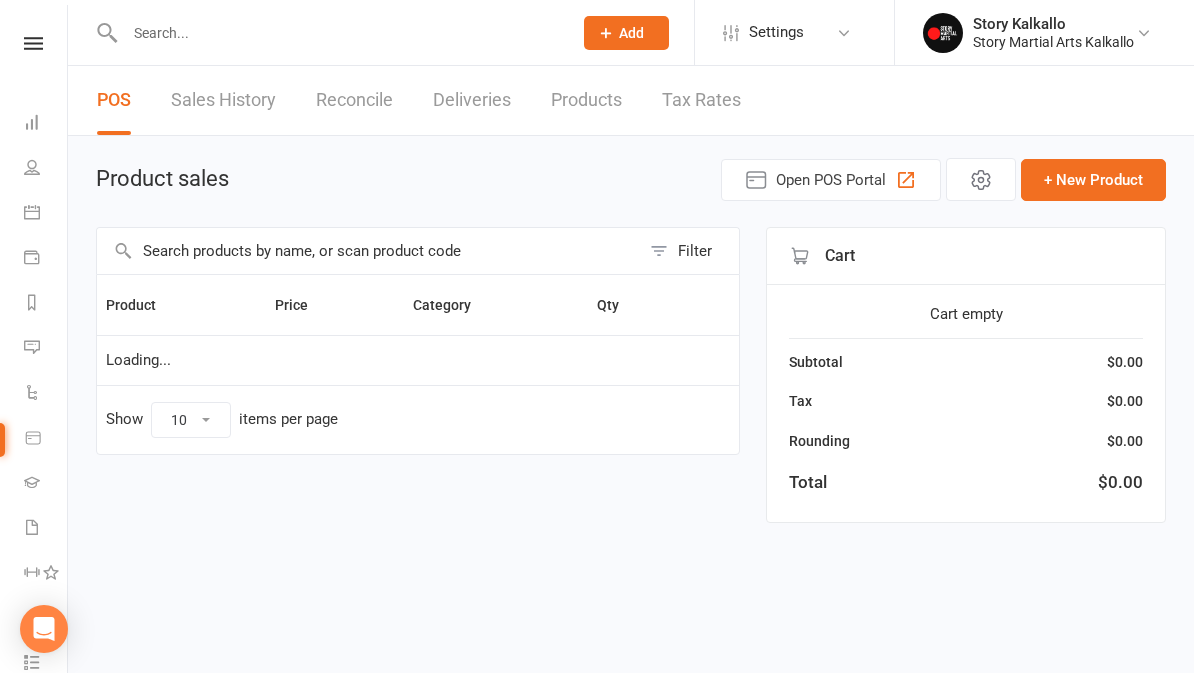 scroll, scrollTop: 0, scrollLeft: 0, axis: both 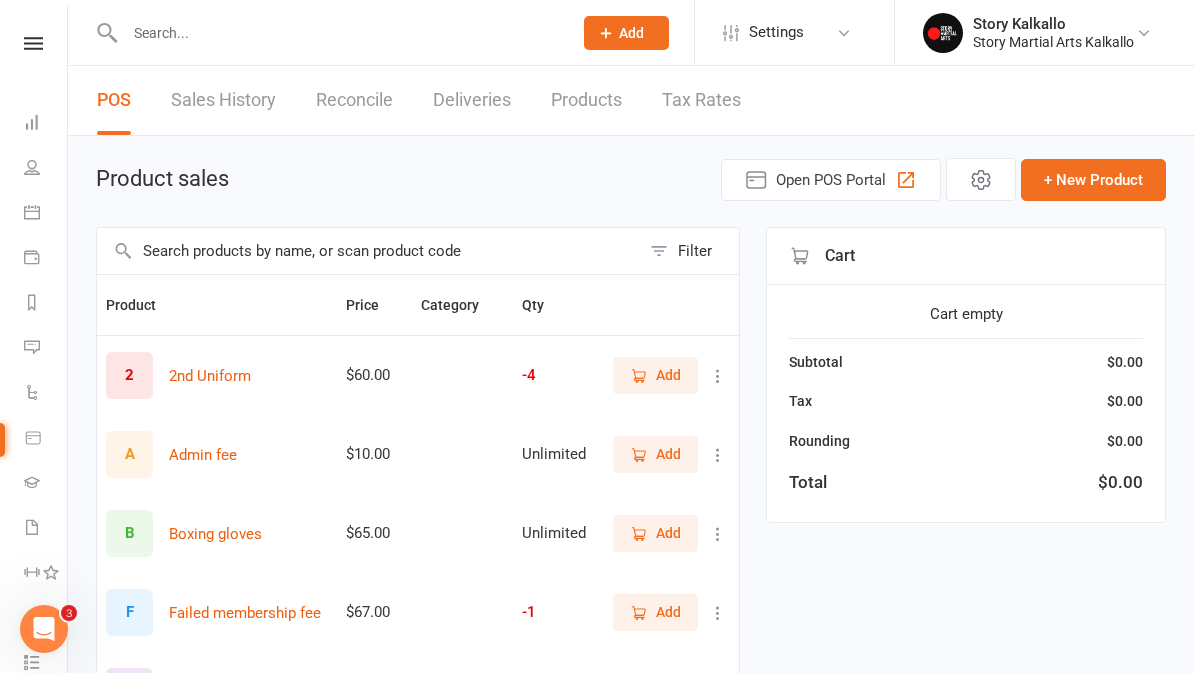 click at bounding box center [32, 122] 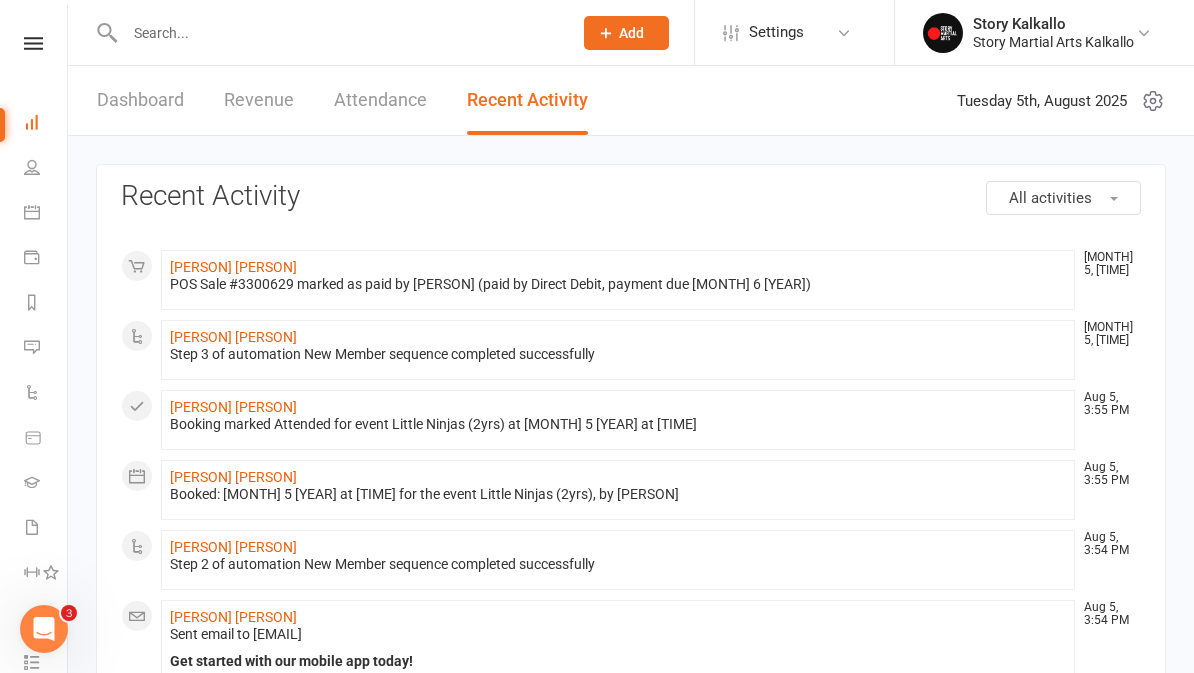 click on "Dashboard" at bounding box center [140, 100] 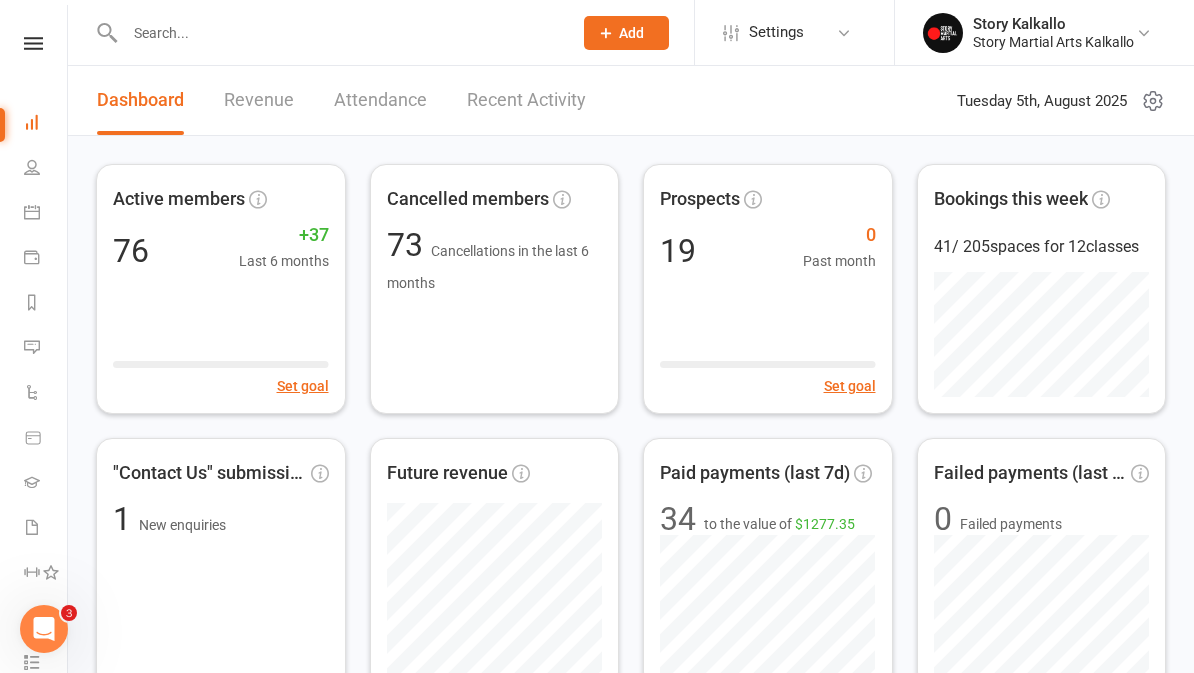 click at bounding box center (33, 43) 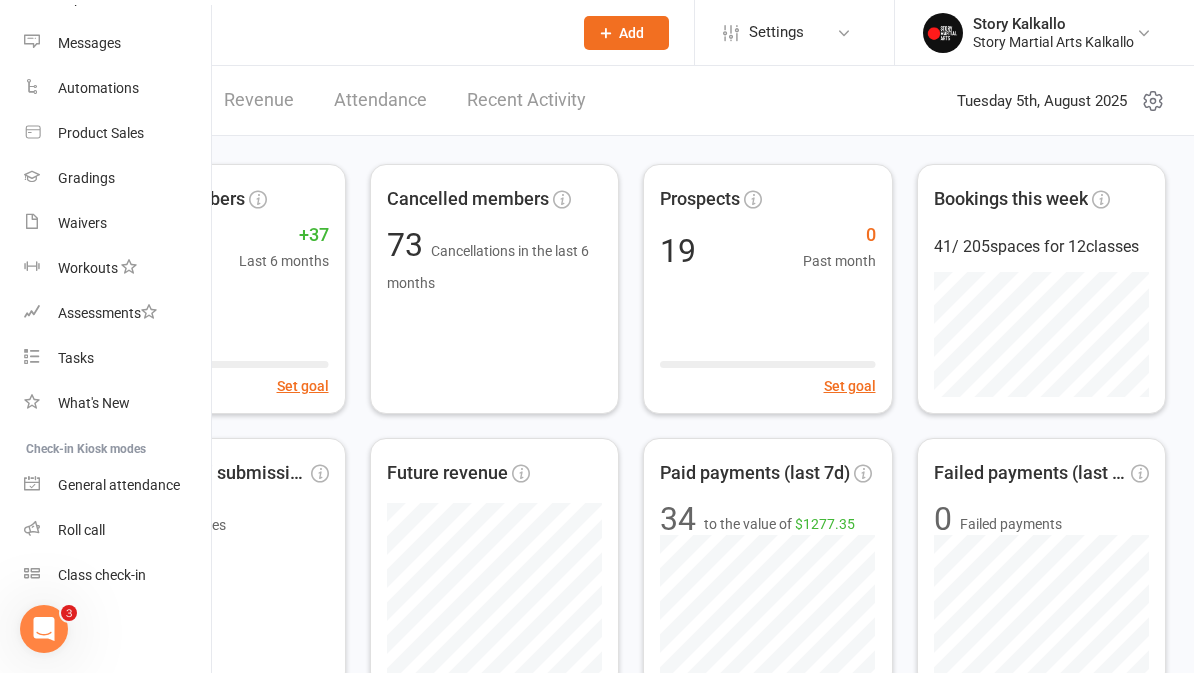 scroll, scrollTop: 289, scrollLeft: 0, axis: vertical 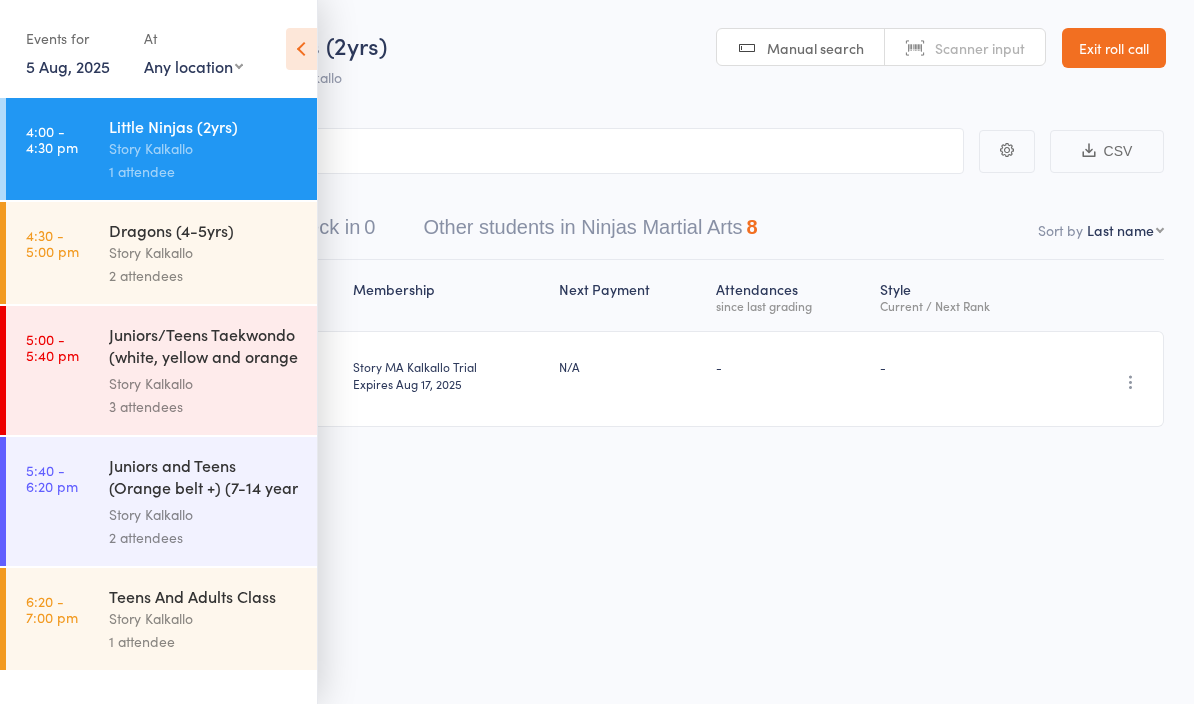 click at bounding box center [301, 49] 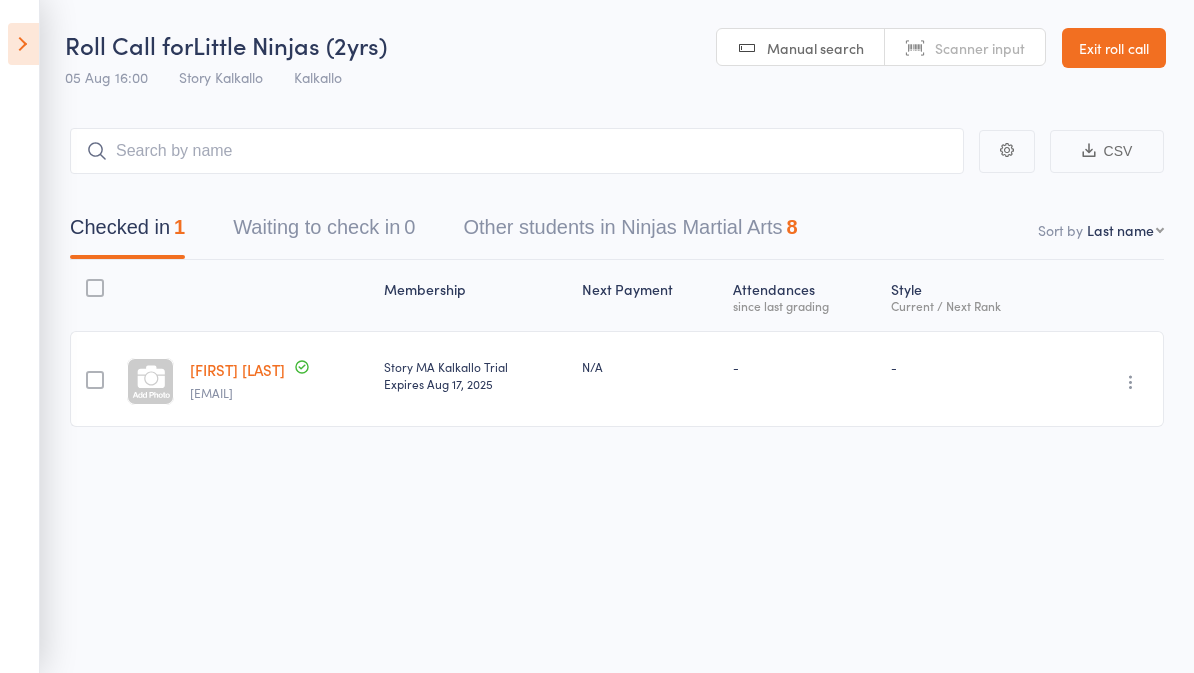 click on "Other students in Ninjas Martial Arts   8" at bounding box center (630, 232) 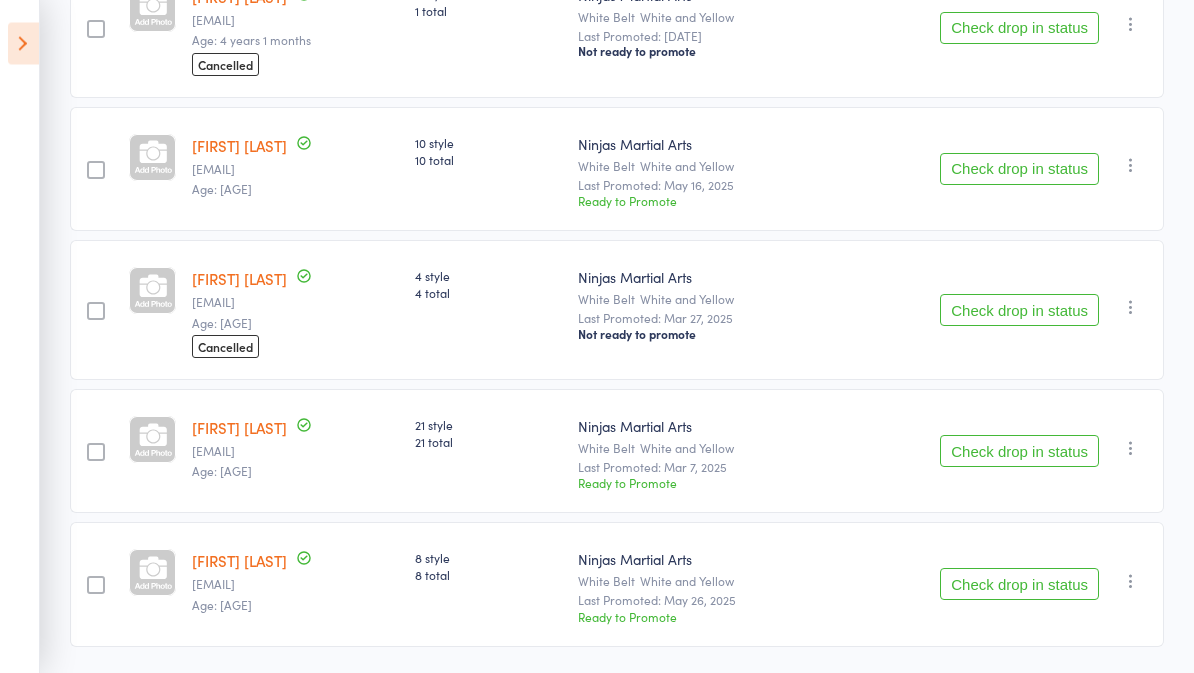 scroll, scrollTop: 803, scrollLeft: 0, axis: vertical 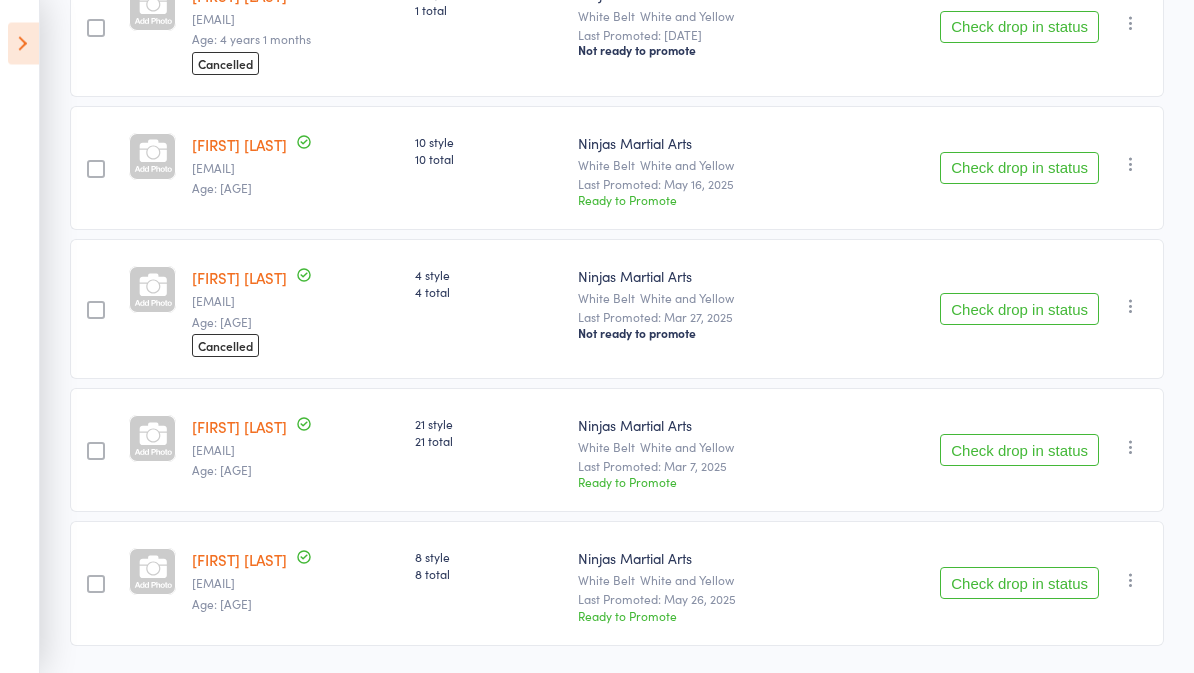 click on "Check drop in status" at bounding box center [1019, 451] 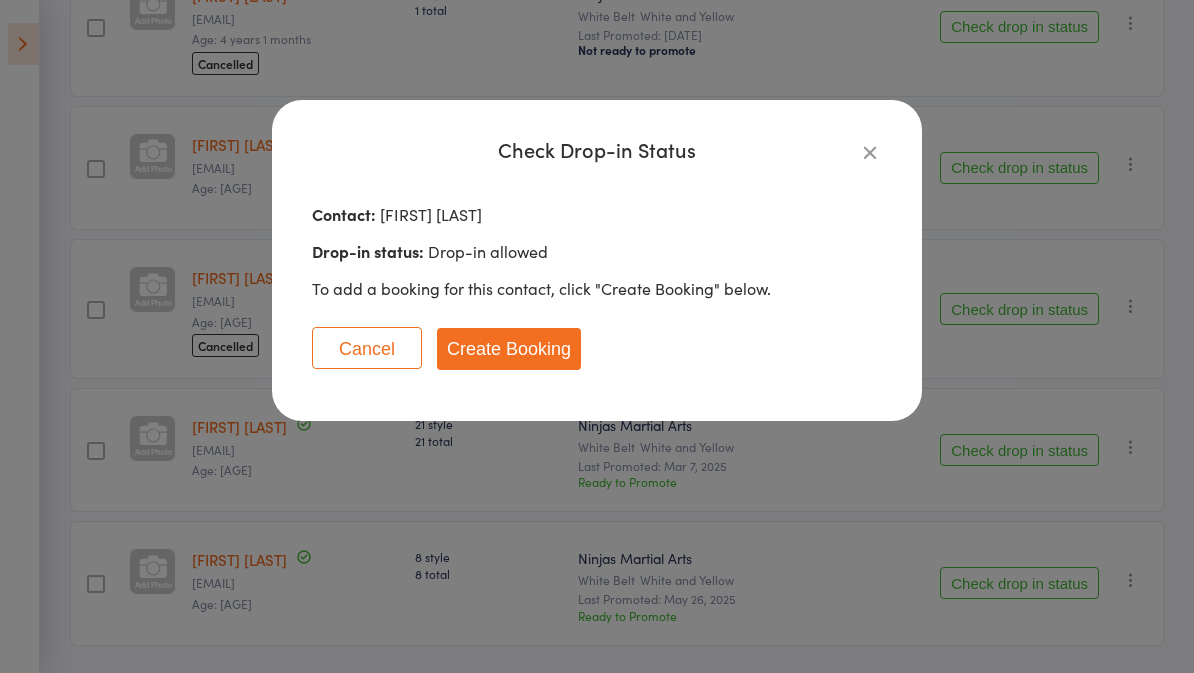 click on "Create Booking" at bounding box center [509, 349] 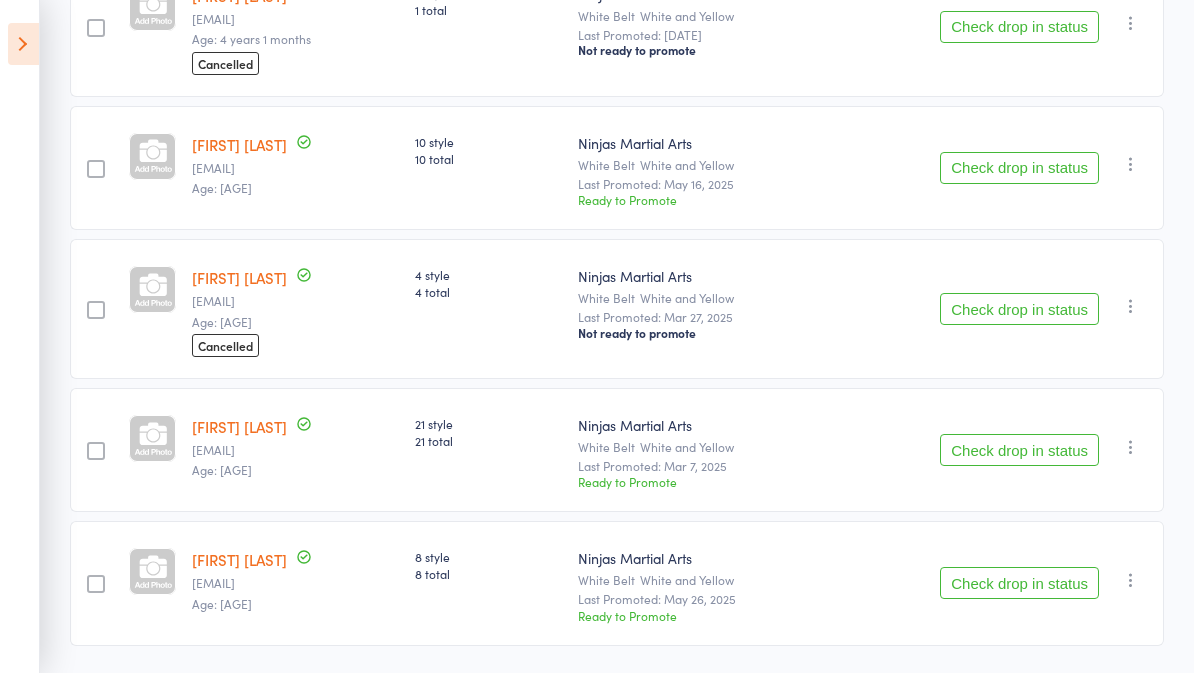 scroll, scrollTop: 740, scrollLeft: 0, axis: vertical 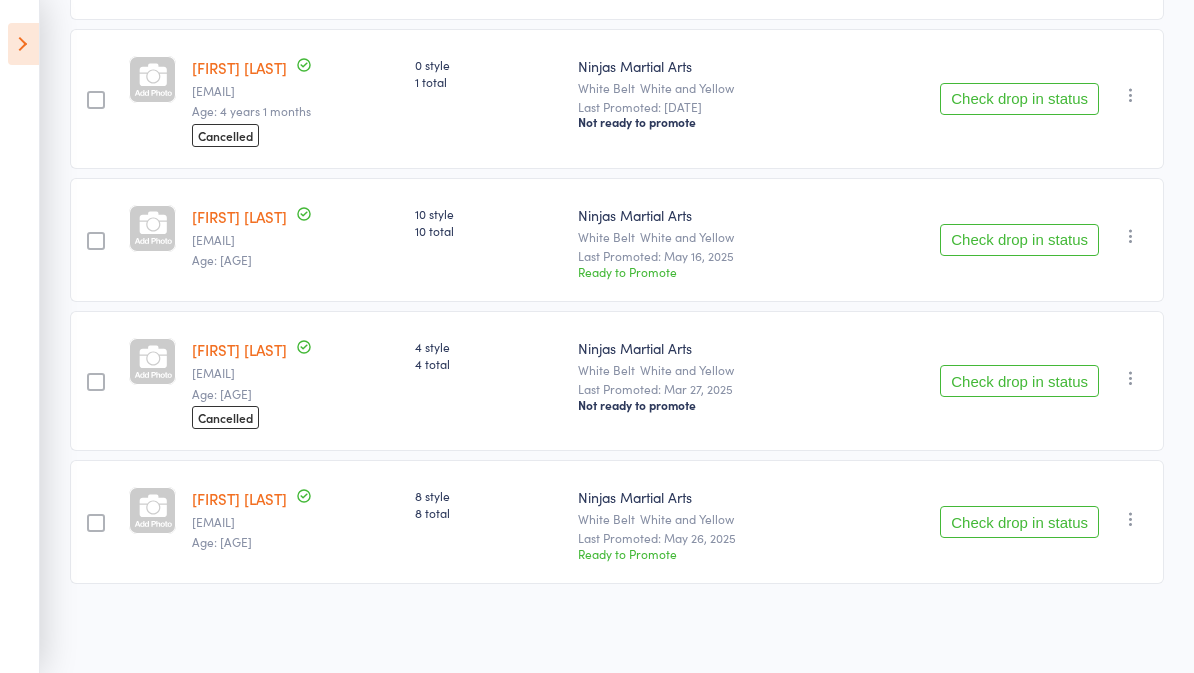 click on "Check drop in status" at bounding box center (1019, 522) 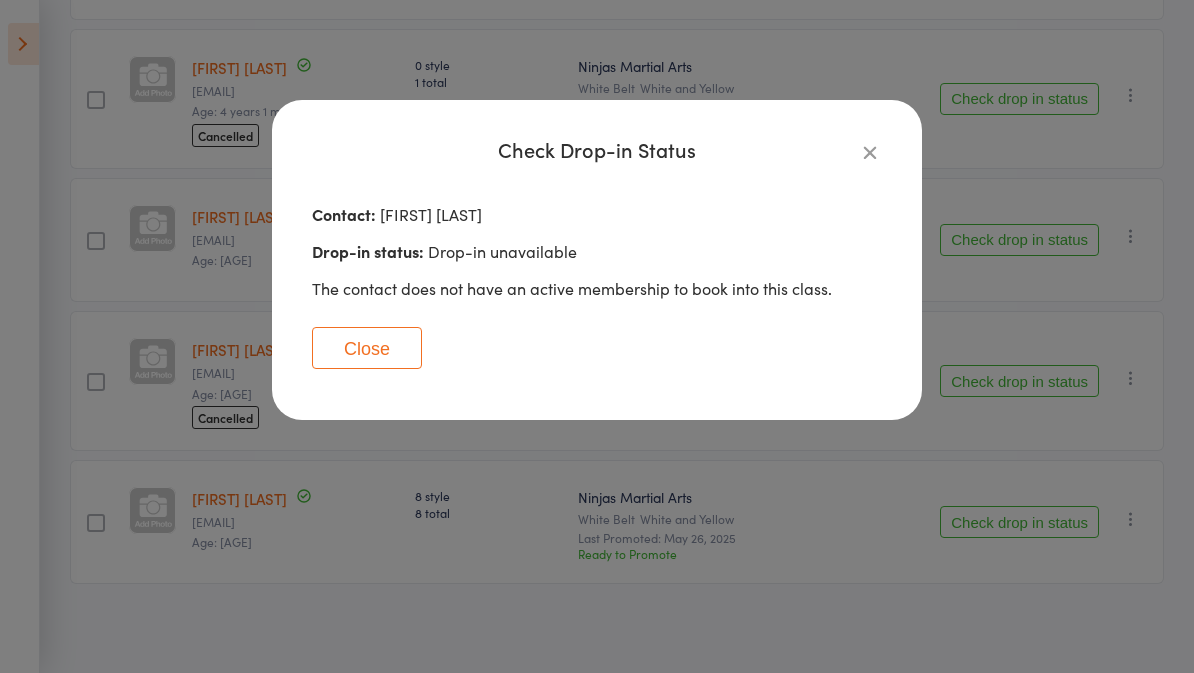 click on "Close" at bounding box center [367, 348] 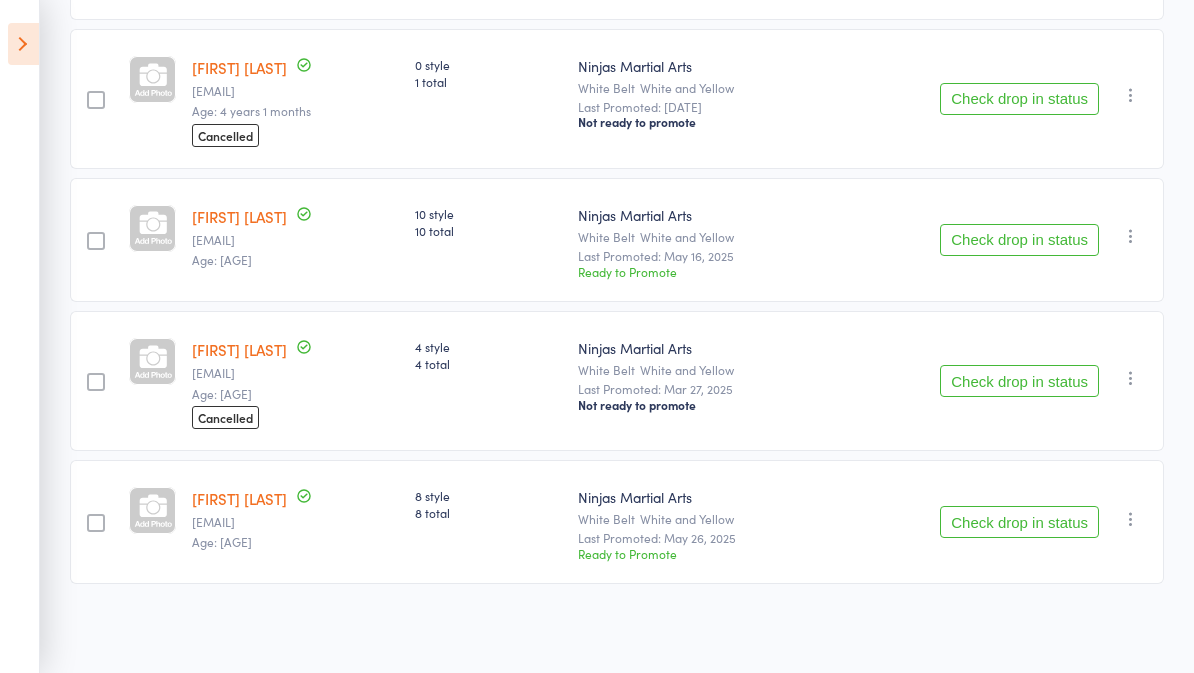 click on "Check drop in status" at bounding box center [1019, 522] 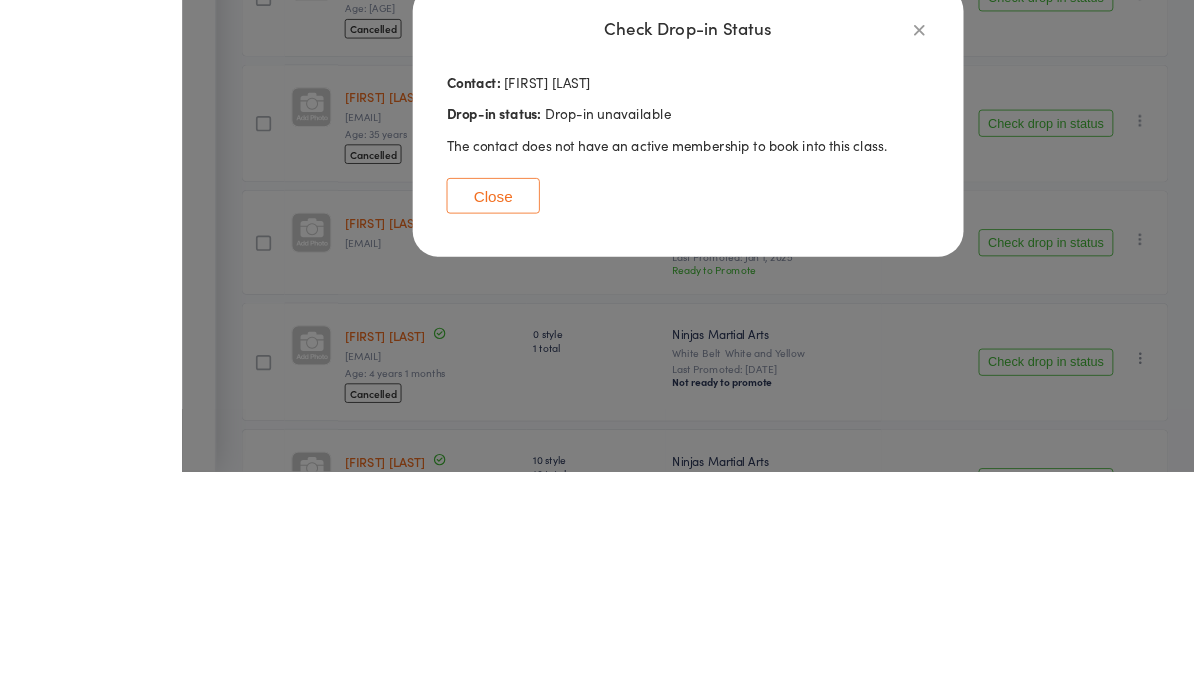 scroll, scrollTop: 740, scrollLeft: 0, axis: vertical 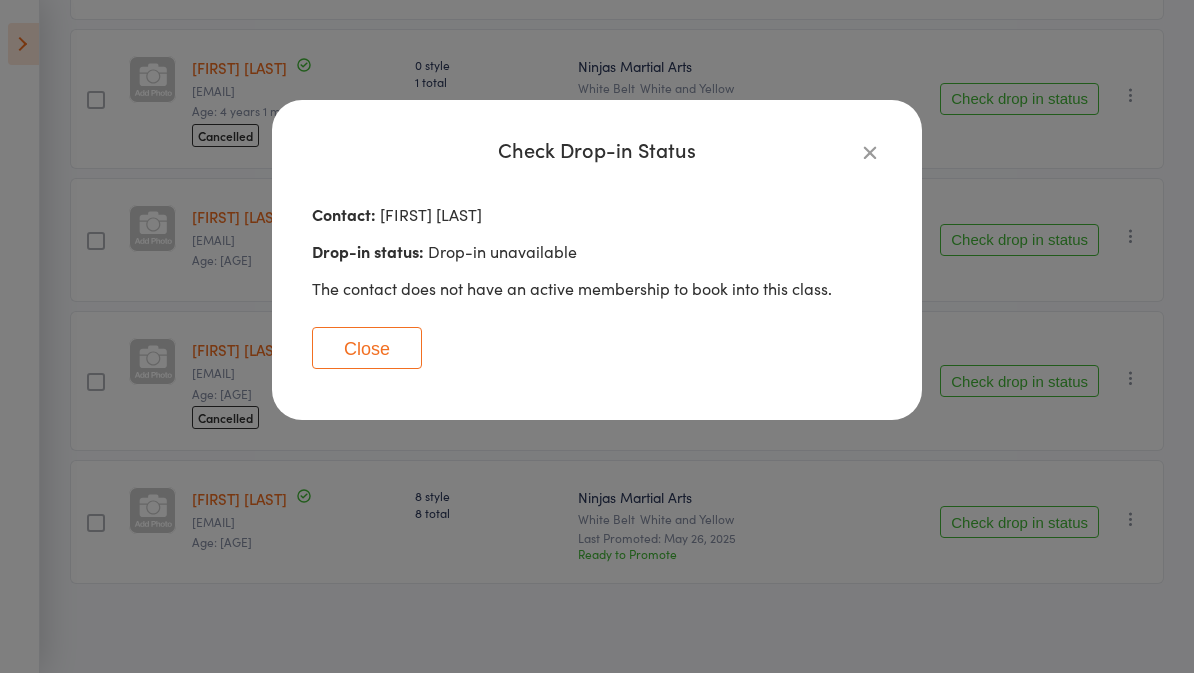 click on "Close" at bounding box center (367, 348) 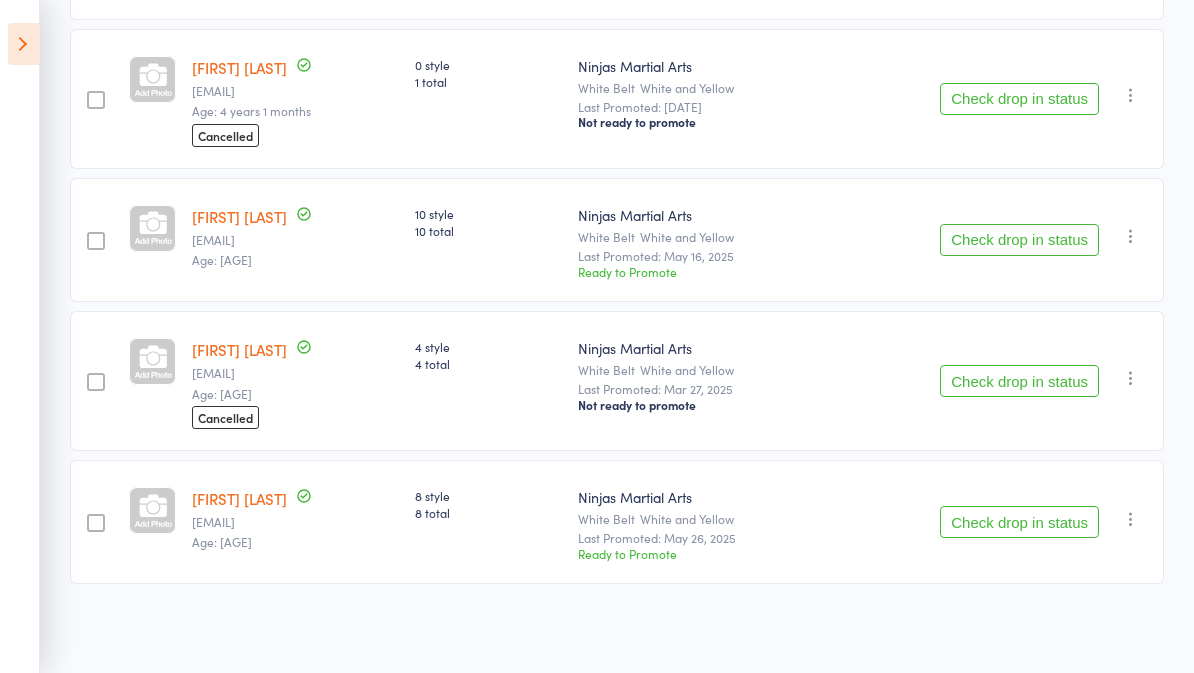 click on "Check drop in status" at bounding box center [1019, 522] 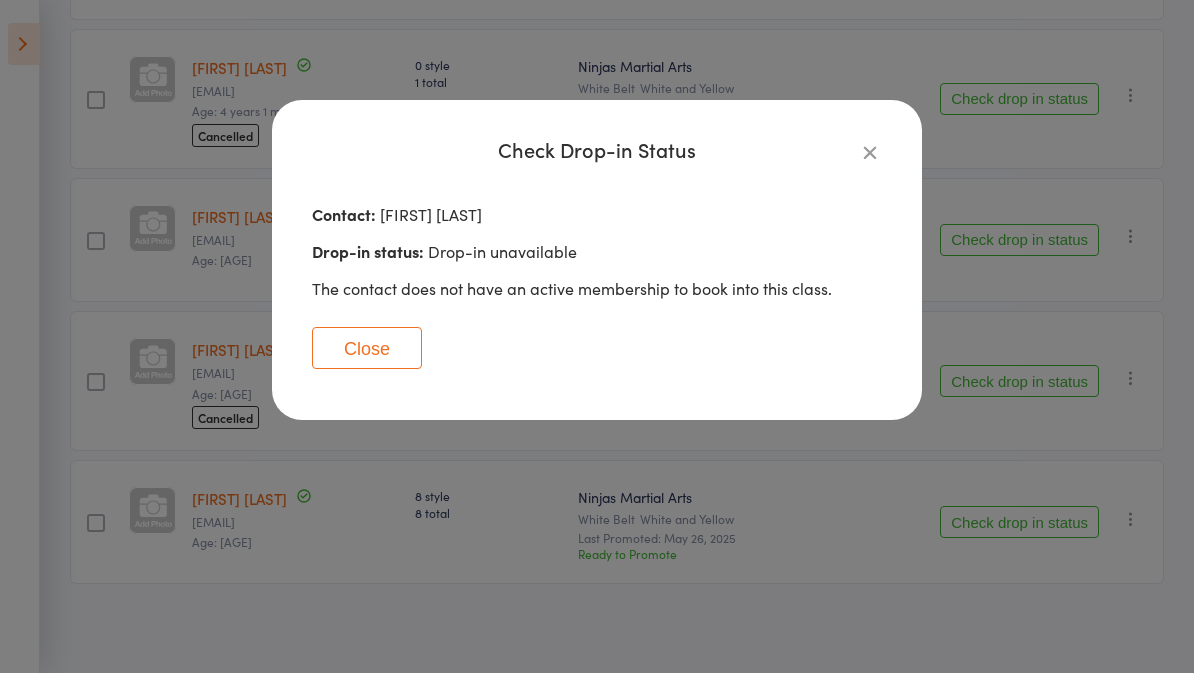 click on "Close" at bounding box center [367, 348] 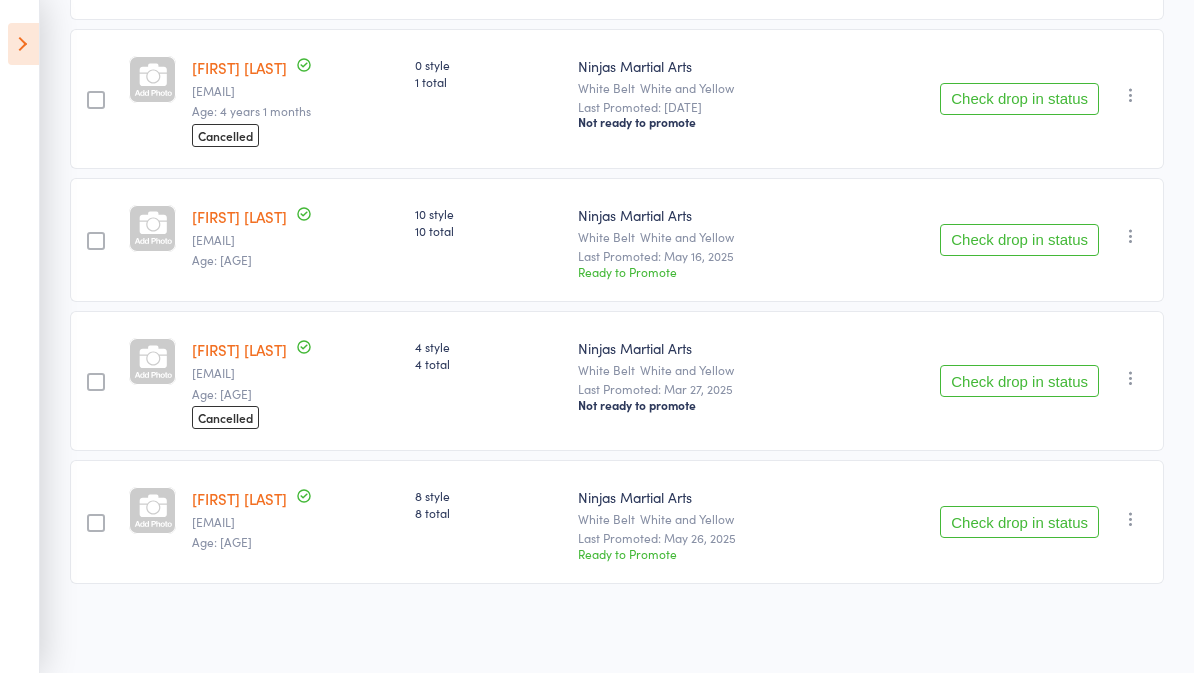click on "Check drop in status" at bounding box center (1019, 240) 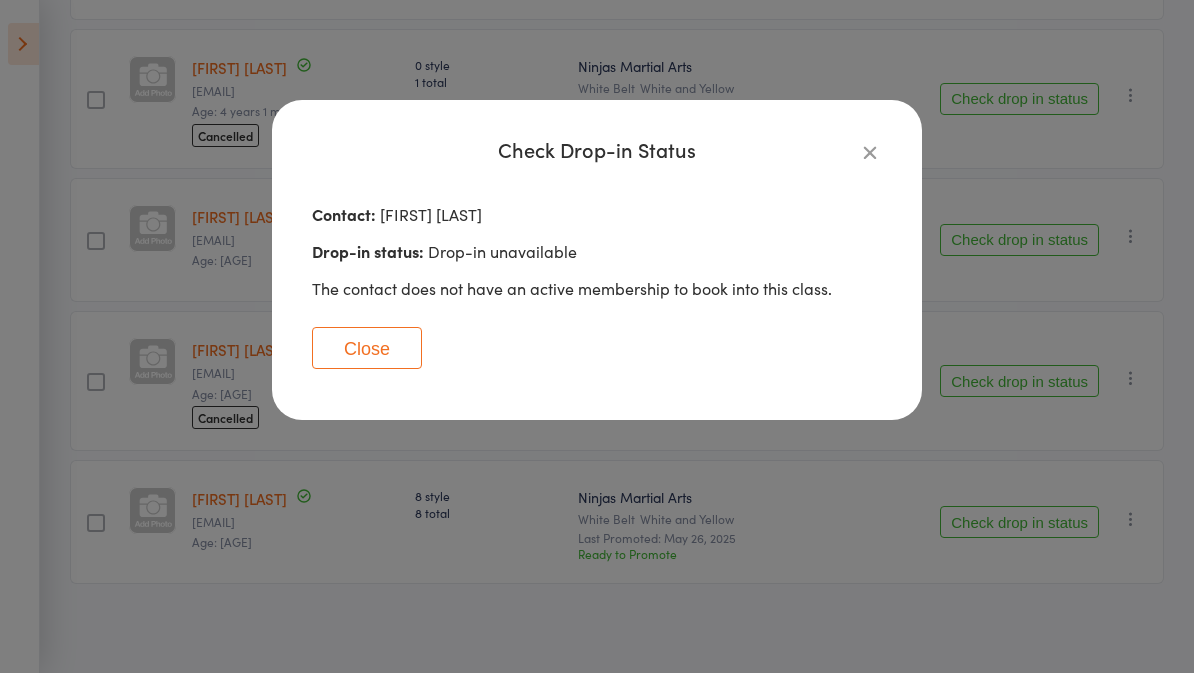 click on "Close" at bounding box center [367, 348] 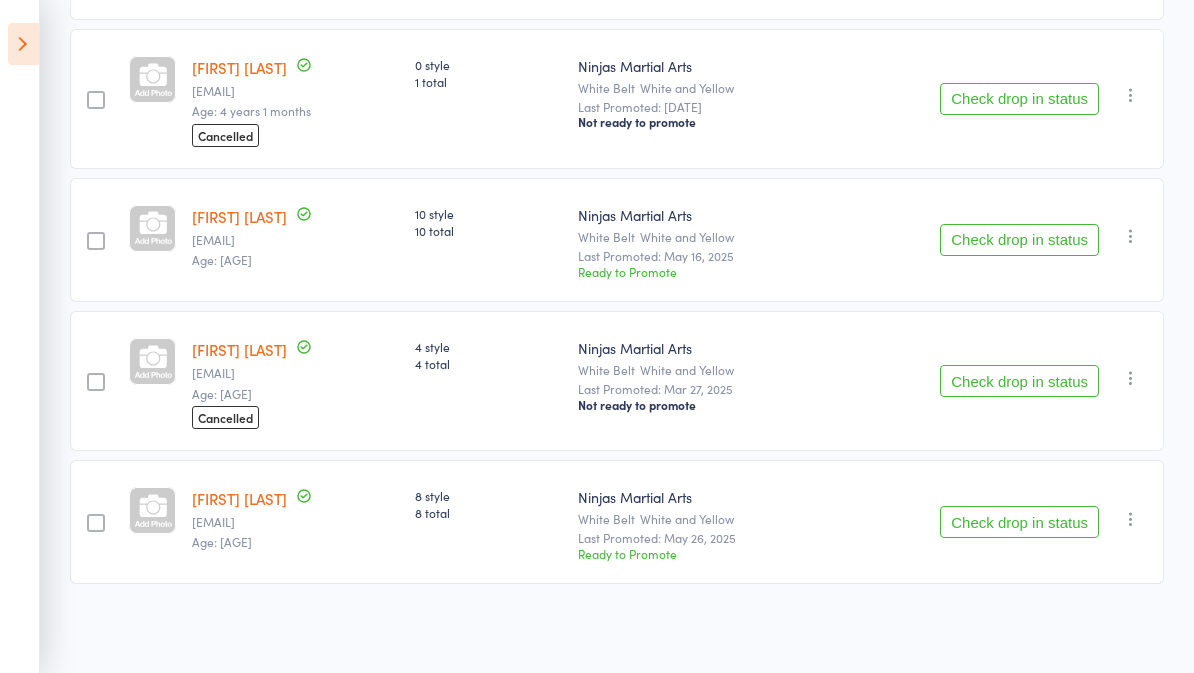 click at bounding box center [1131, 236] 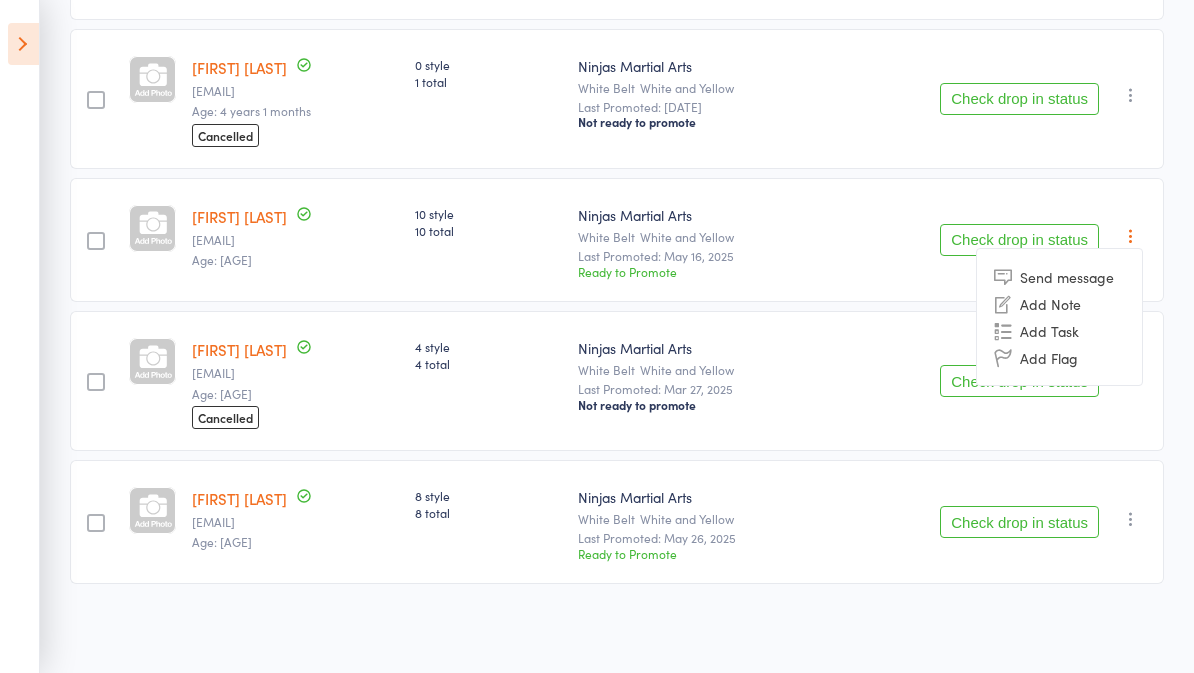 click at bounding box center (1131, 236) 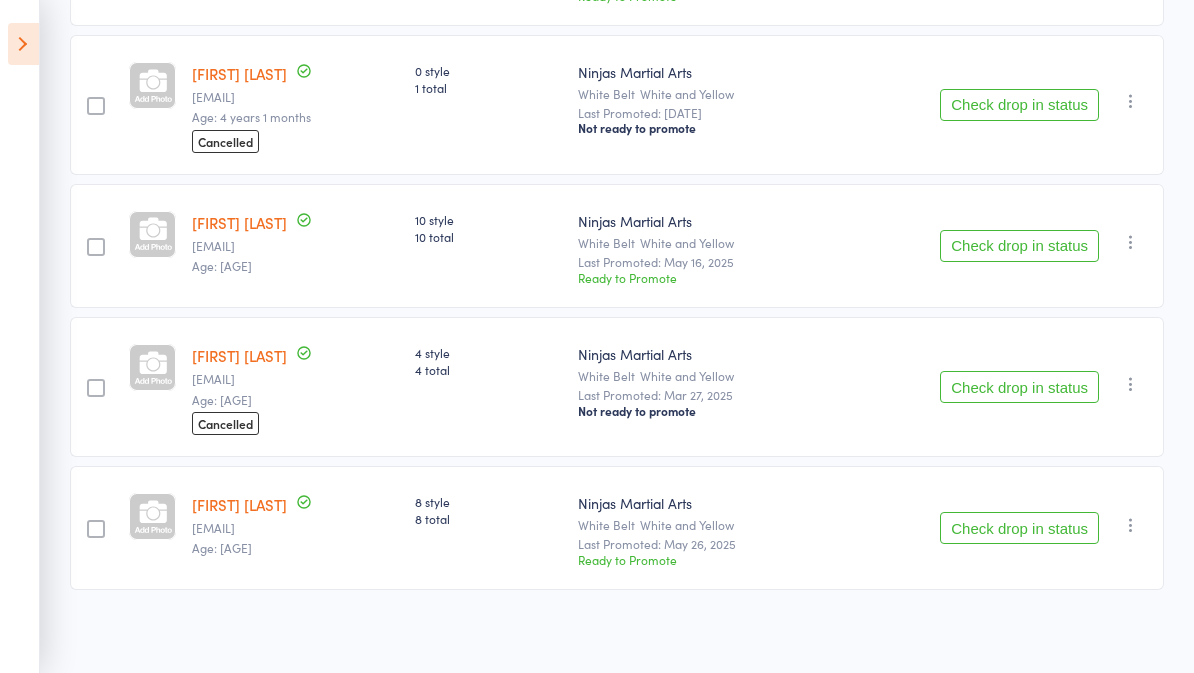 scroll, scrollTop: 740, scrollLeft: 0, axis: vertical 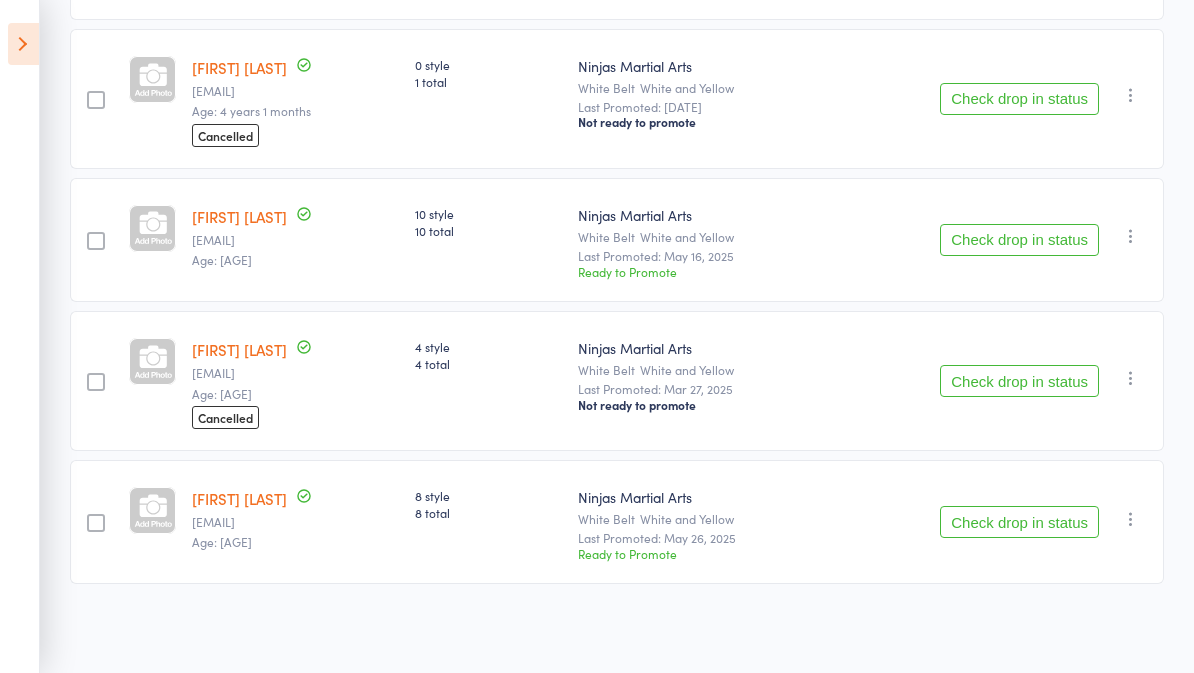 click on "Prabreet Kaur dhinsa" at bounding box center [239, 216] 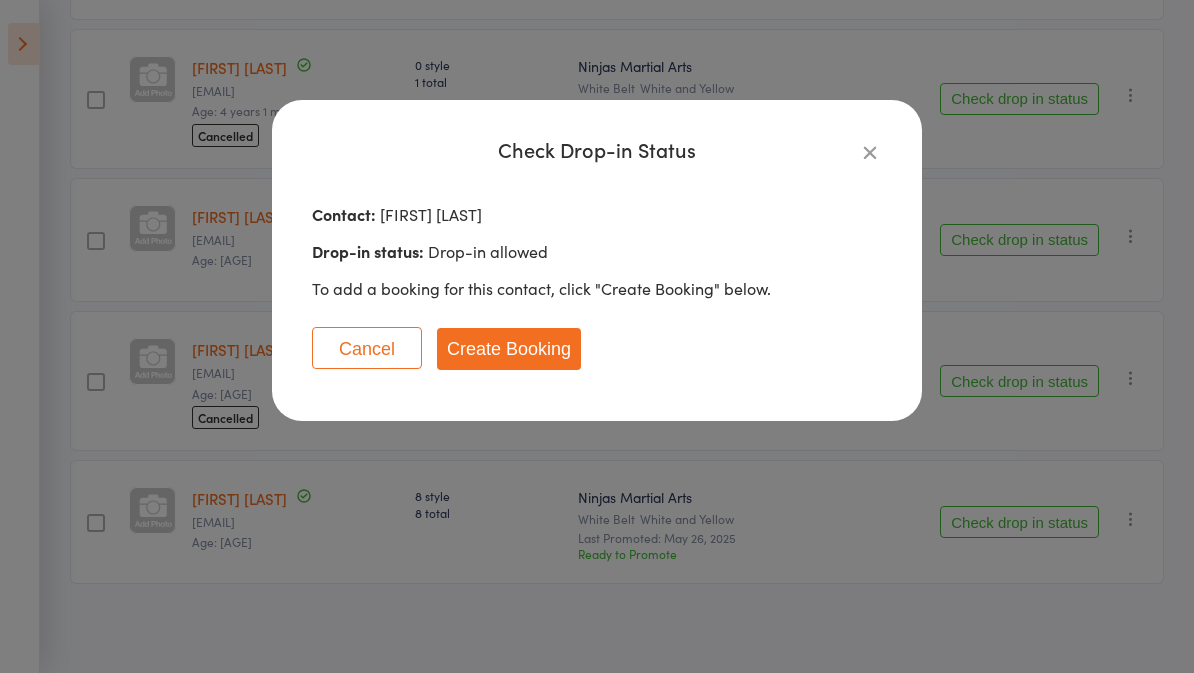 click on "Create Booking" at bounding box center [509, 349] 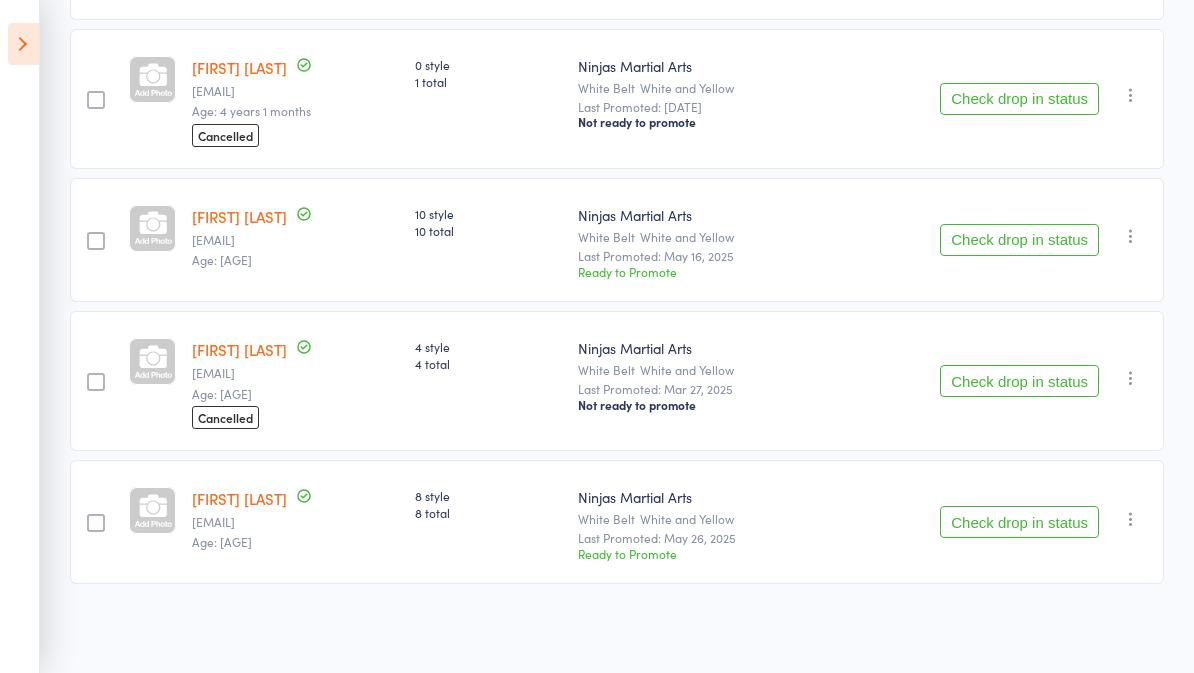 scroll, scrollTop: 607, scrollLeft: 0, axis: vertical 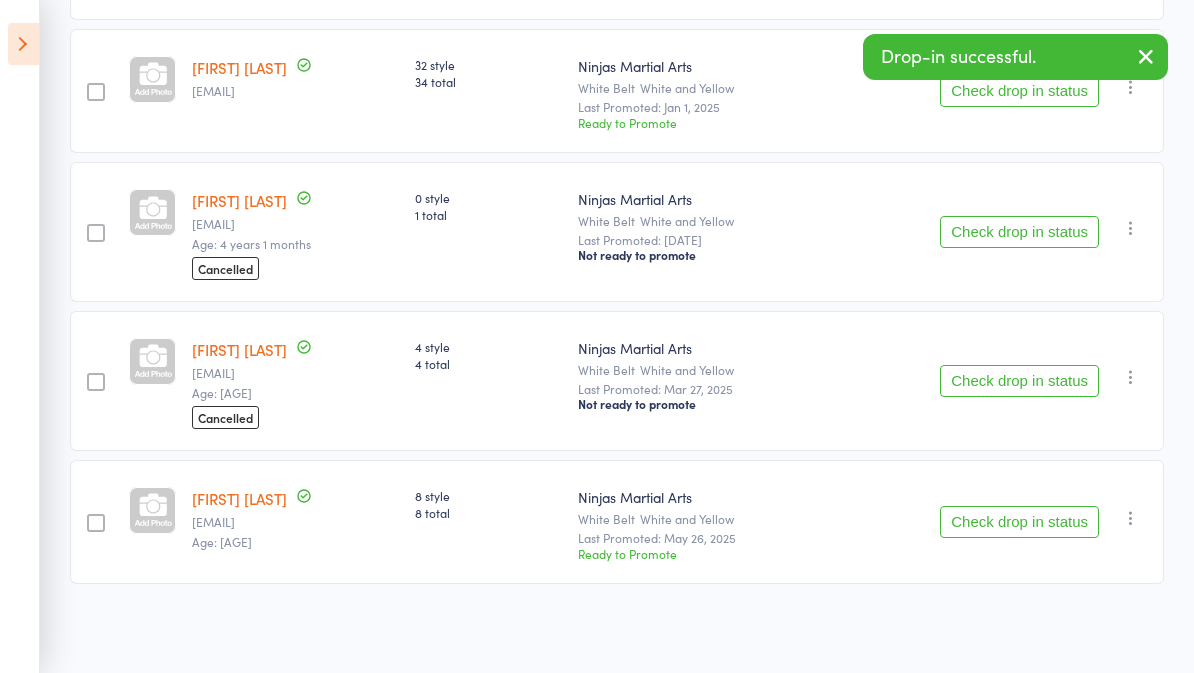 click on "[FIRST] [LAST] [LAST]" at bounding box center [239, 498] 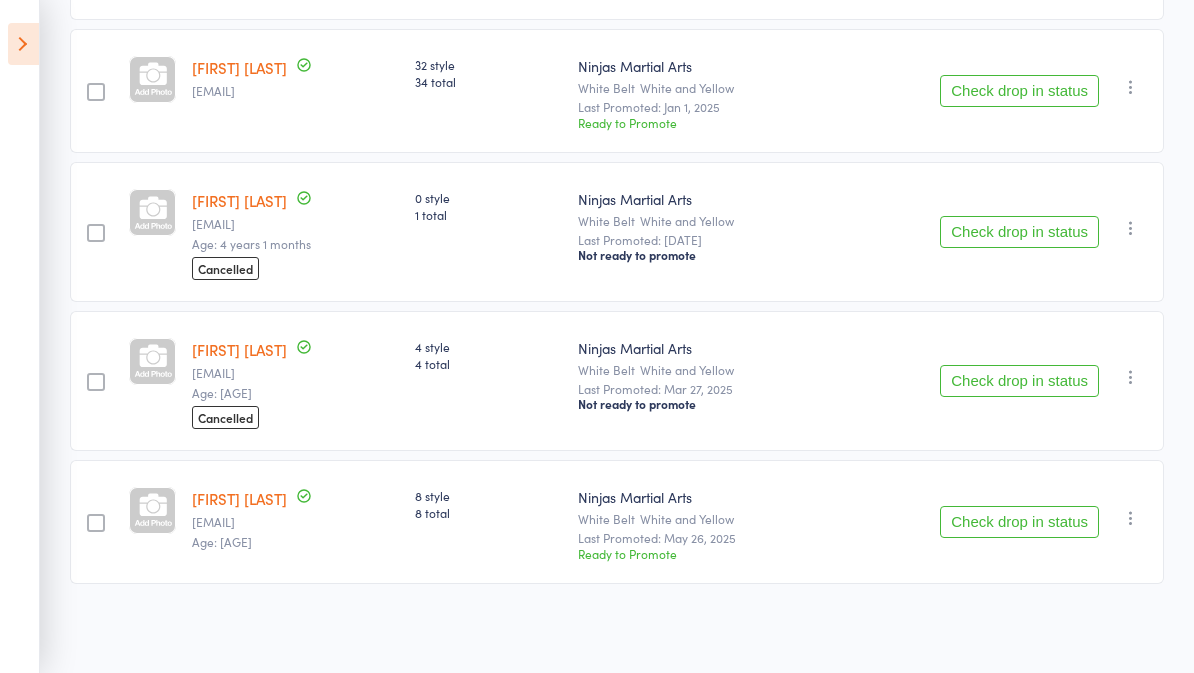 click on "Check drop in status" at bounding box center [1019, 522] 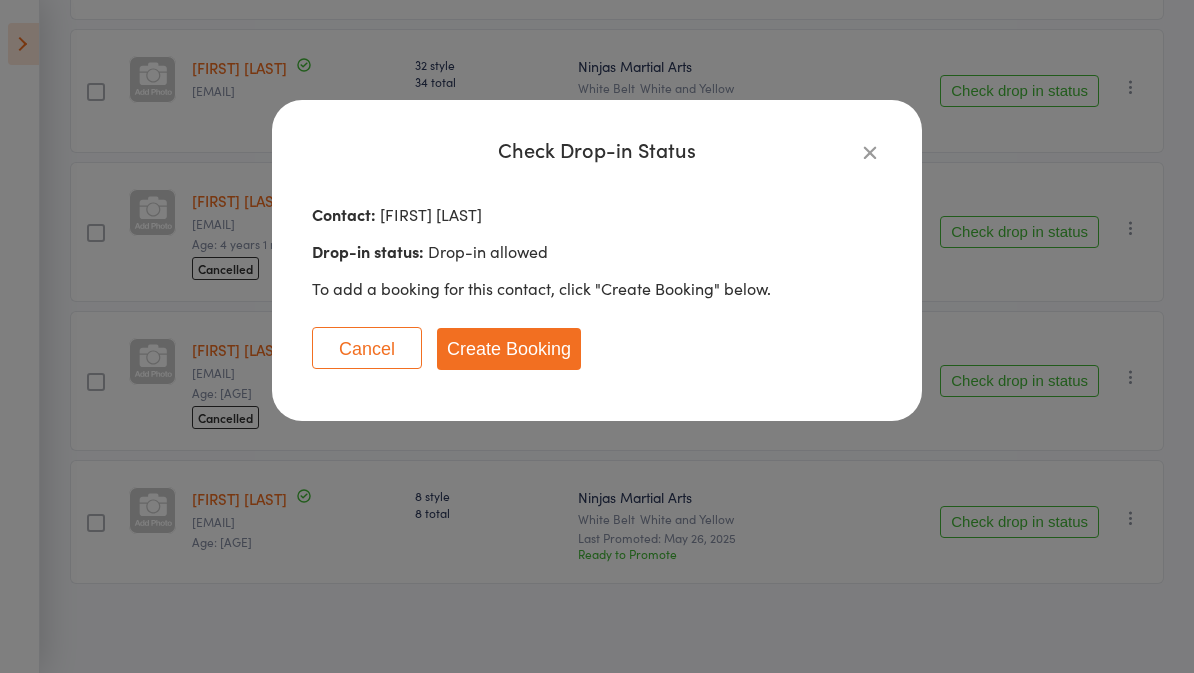 click on "Create Booking" at bounding box center [509, 349] 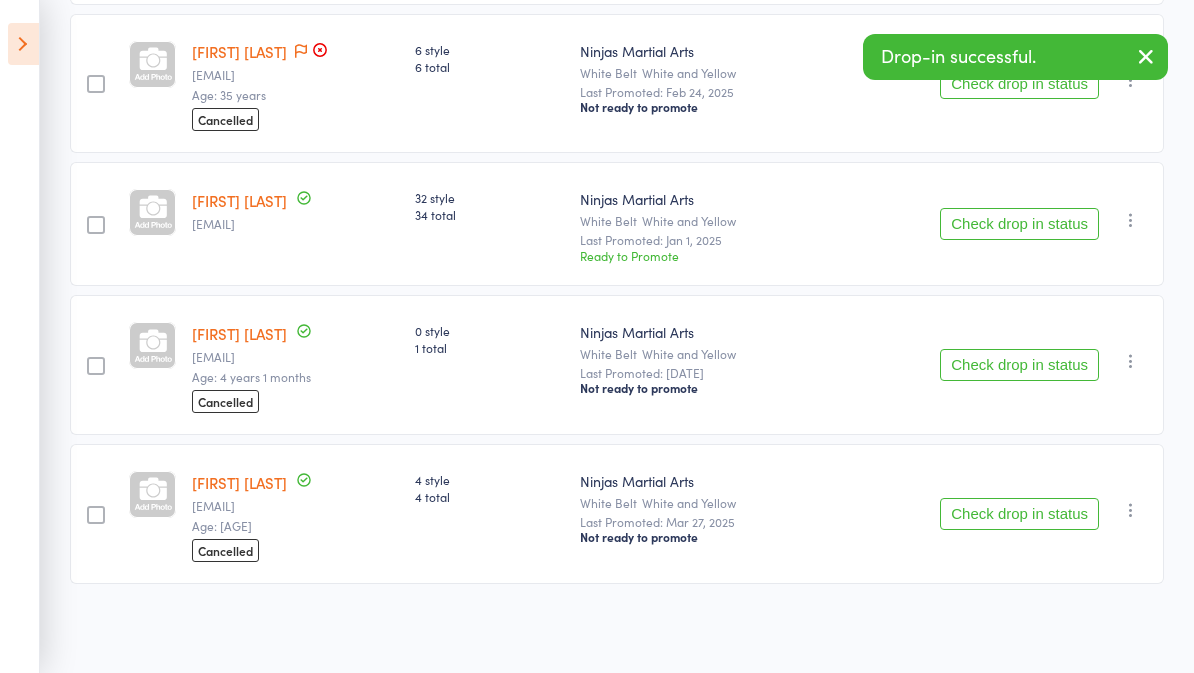 scroll, scrollTop: 474, scrollLeft: 0, axis: vertical 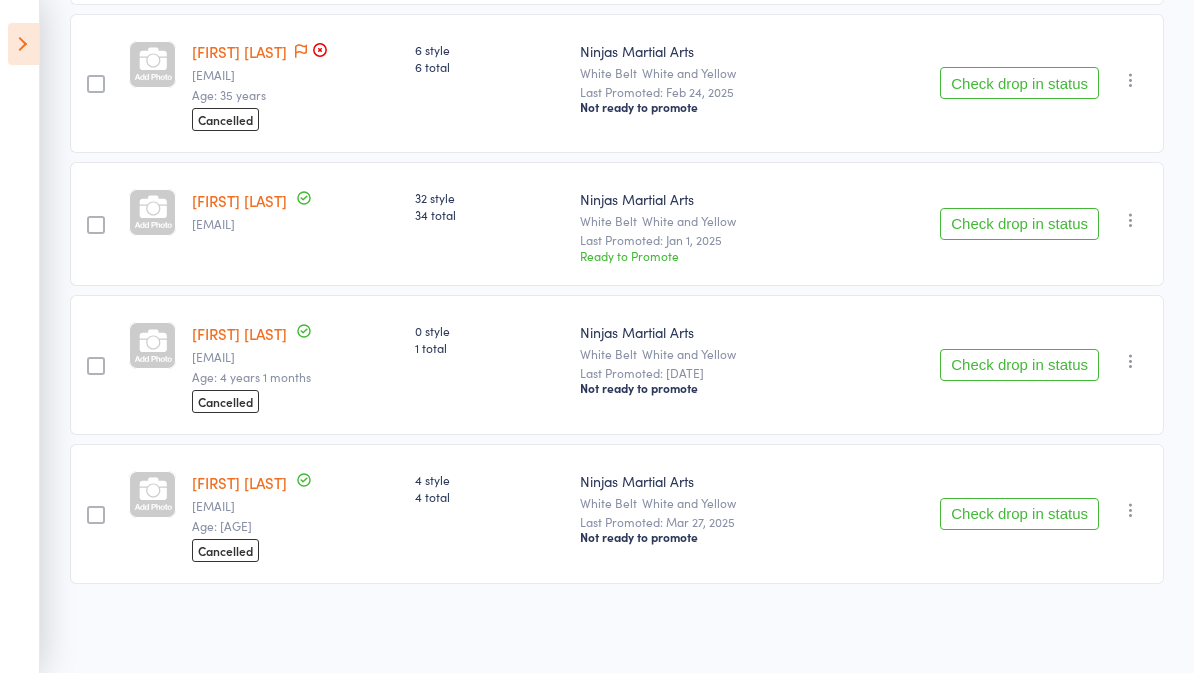 click at bounding box center (23, 44) 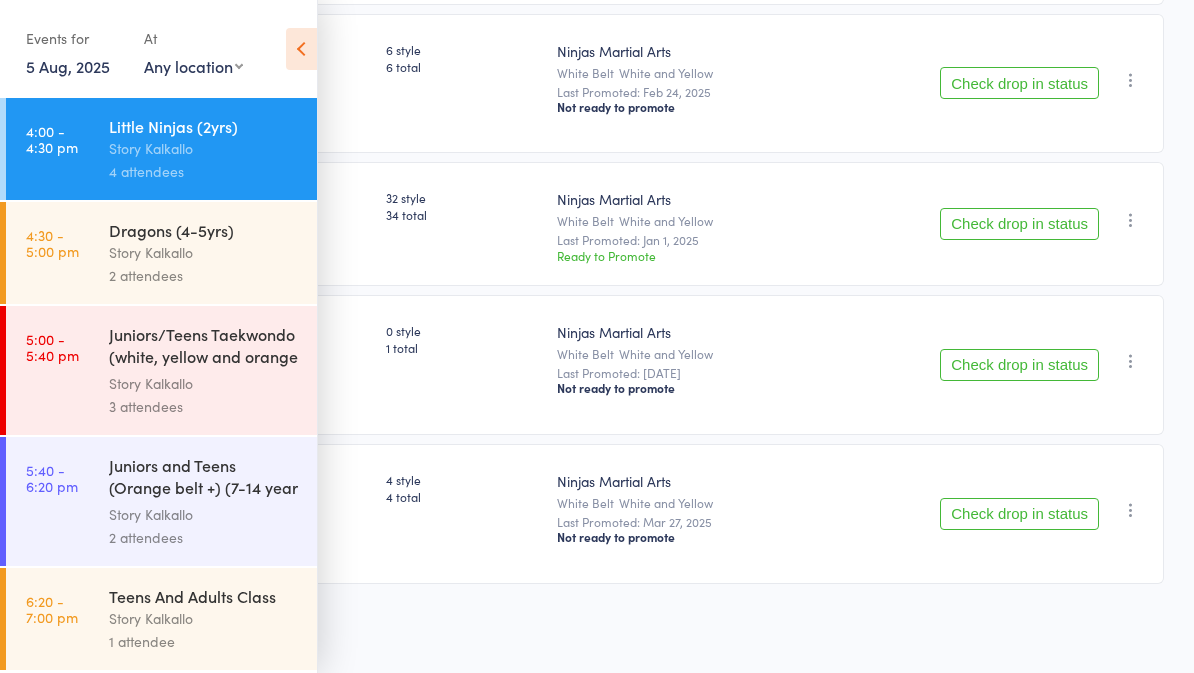 click on "Story Kalkallo" at bounding box center (204, 252) 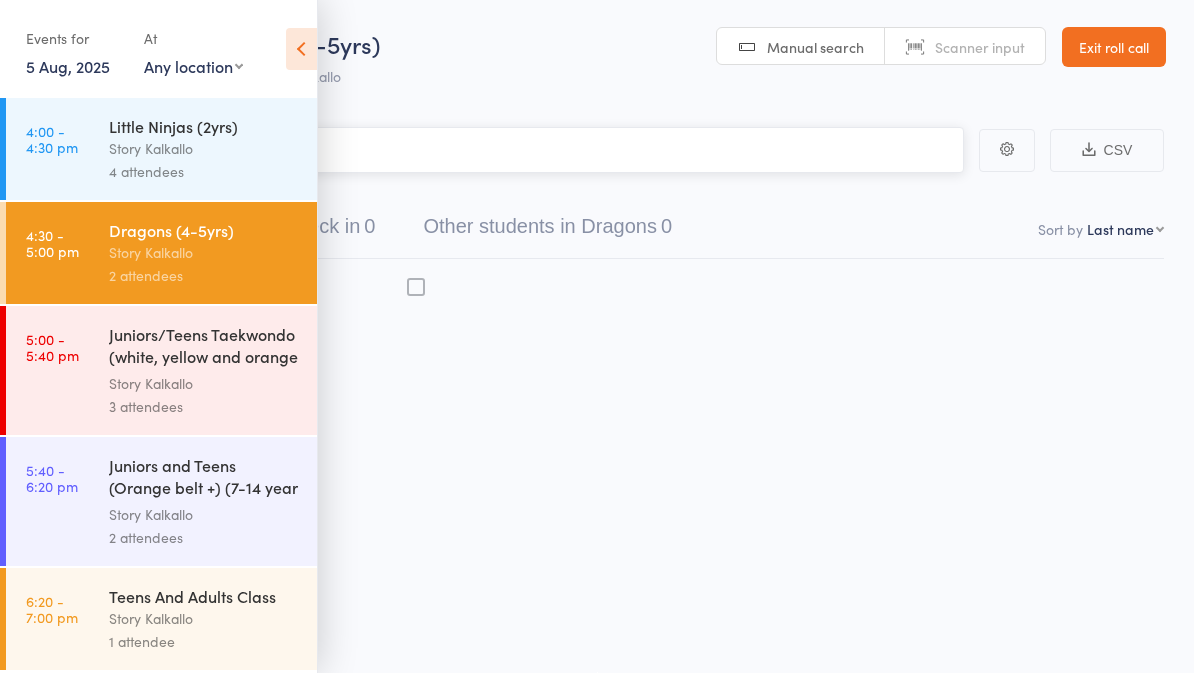 scroll, scrollTop: 14, scrollLeft: 0, axis: vertical 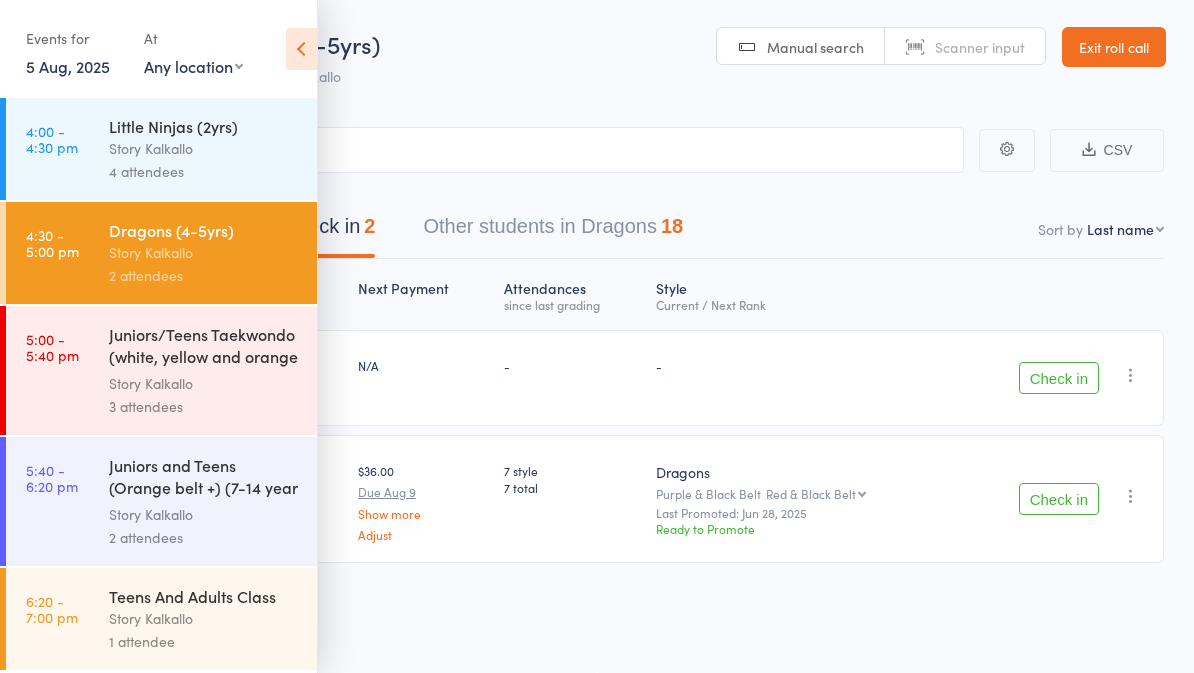 click at bounding box center (301, 49) 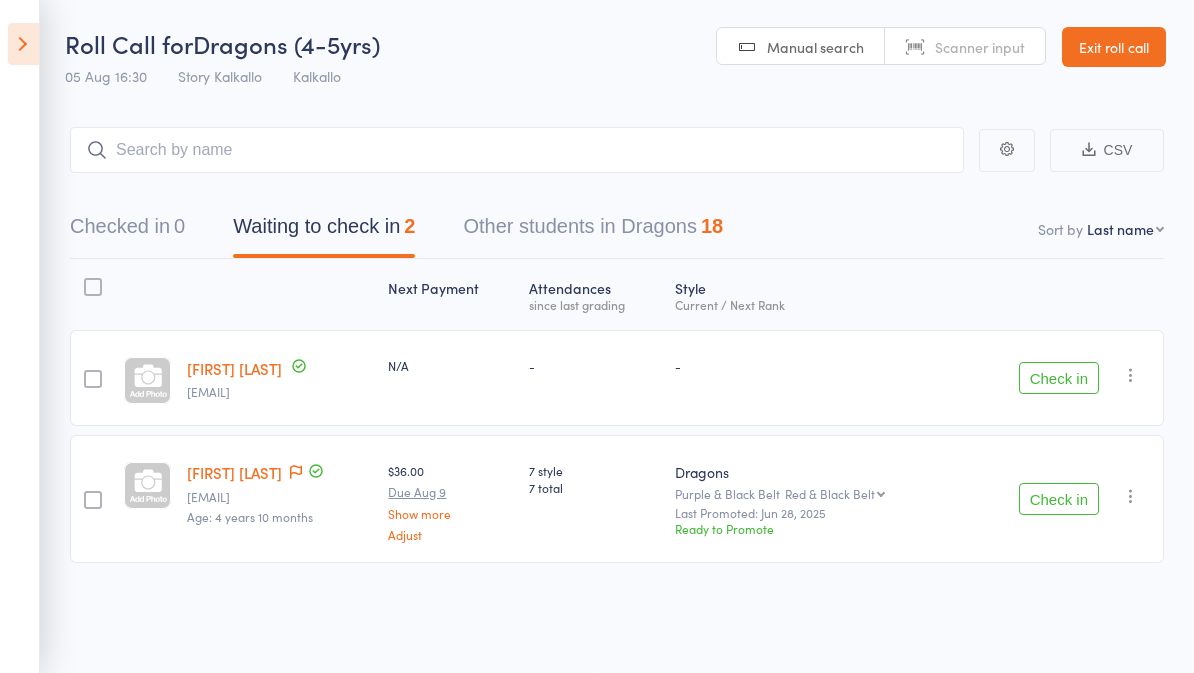 click on "Other students in Dragons  18" at bounding box center [593, 231] 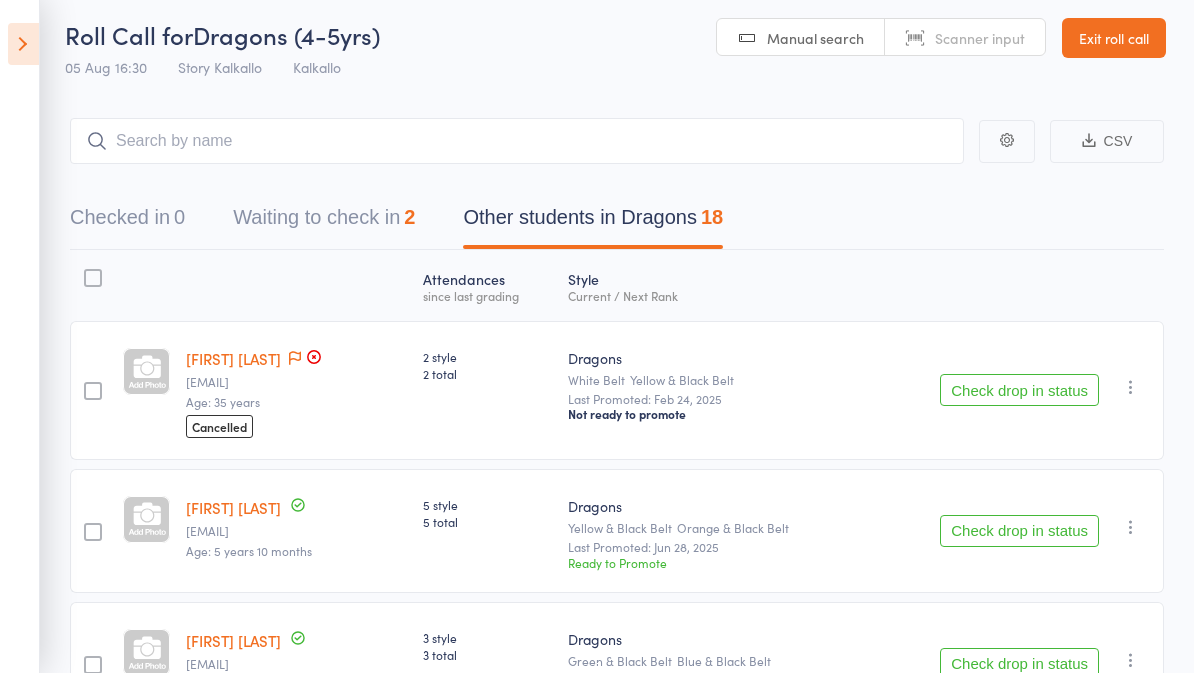 scroll, scrollTop: 0, scrollLeft: 0, axis: both 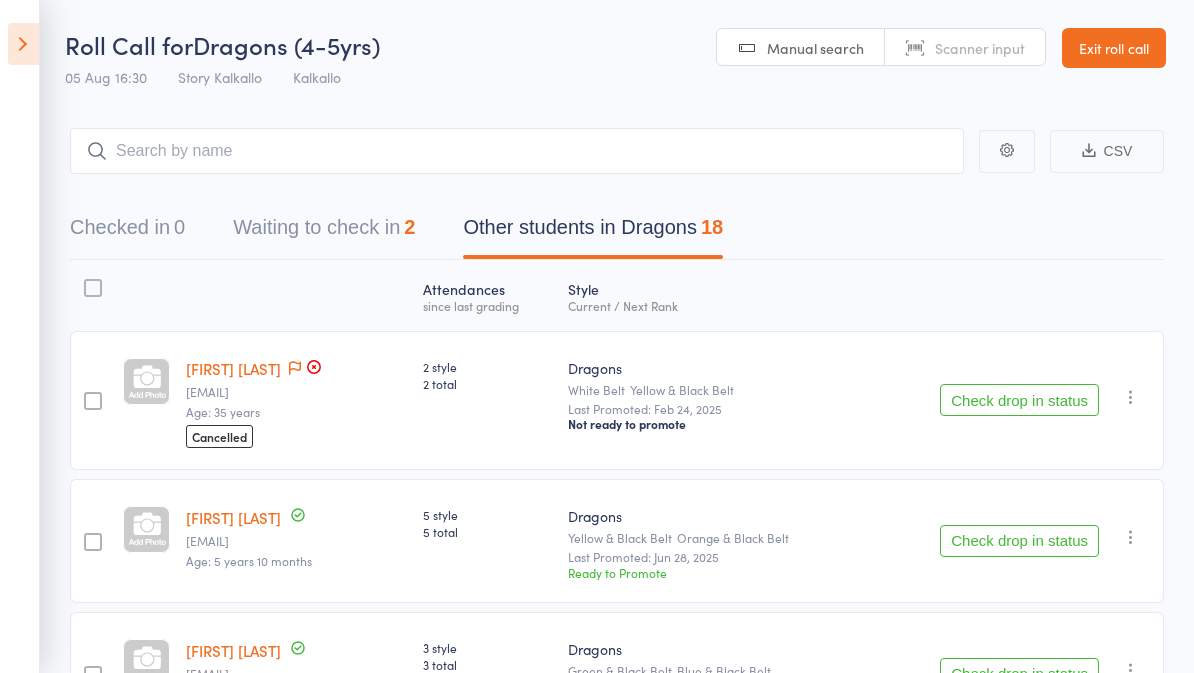 click on "Waiting to check in  2" at bounding box center [324, 232] 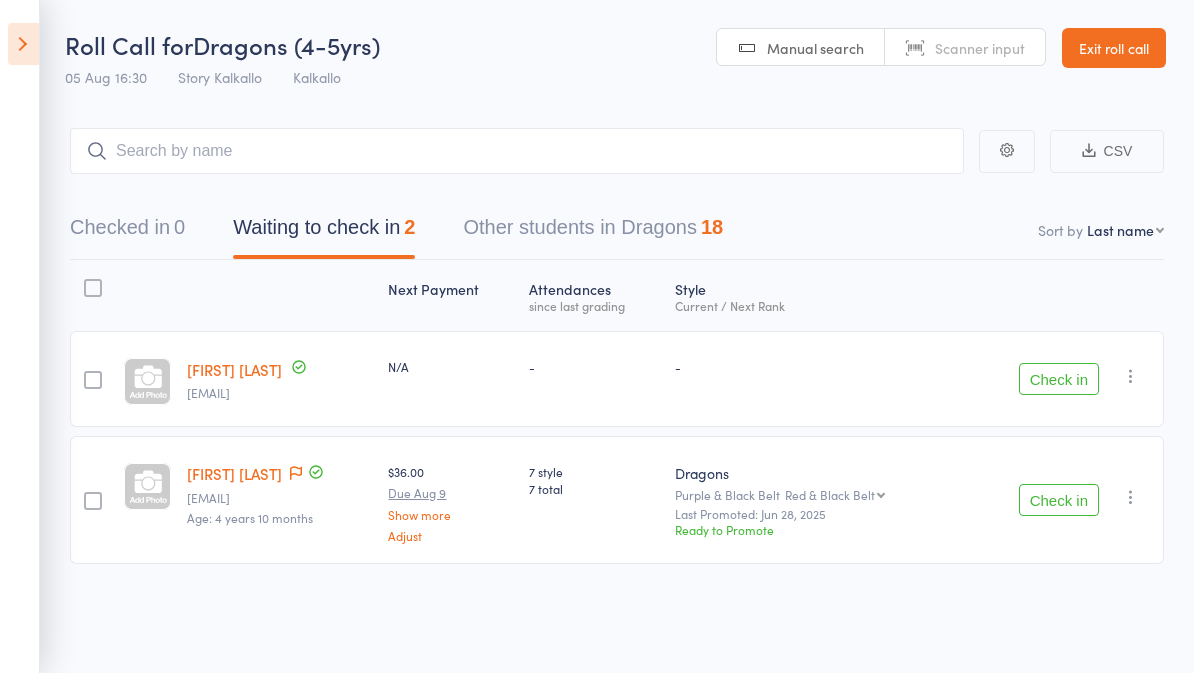click at bounding box center [23, 44] 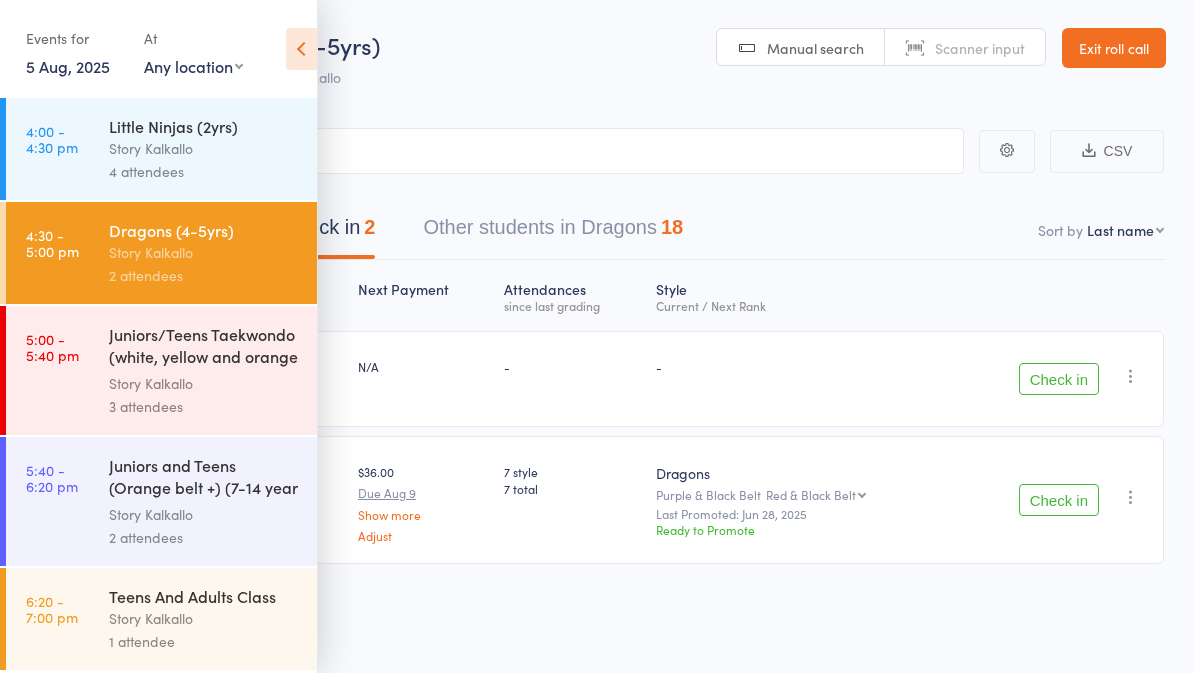 click on "Juniors/Teens Taekwondo (white, yellow and orange ..." at bounding box center [204, 347] 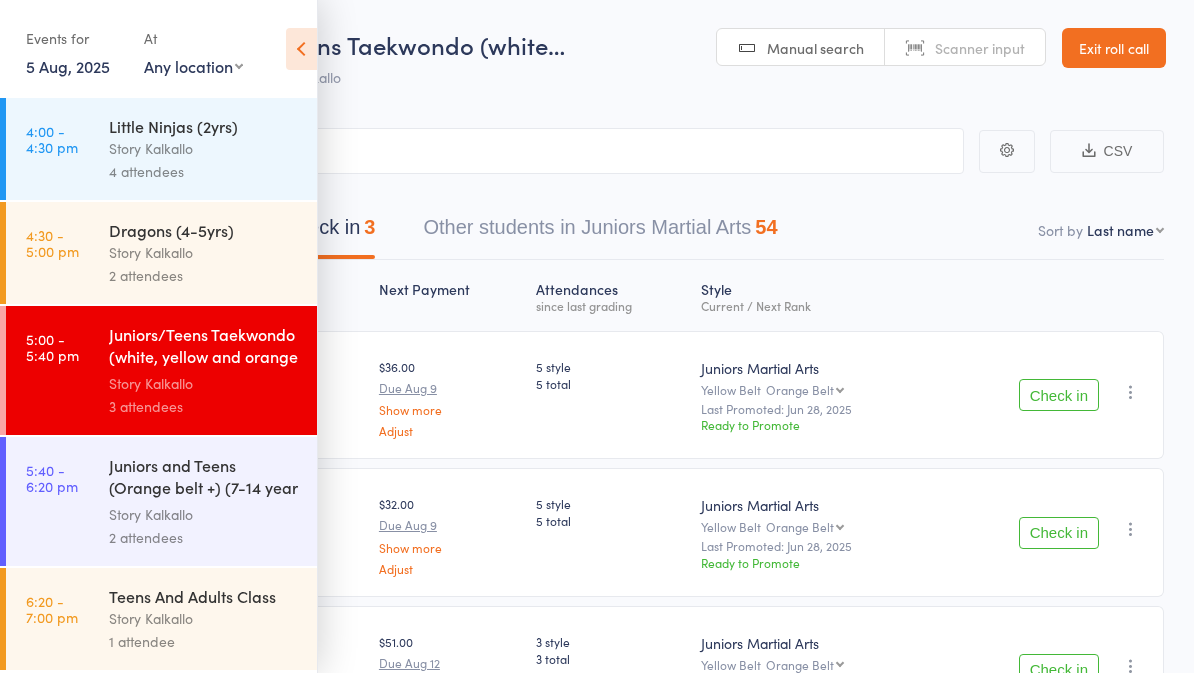 click on "Juniors/Teens Taekwondo (white…" at bounding box center [379, 44] 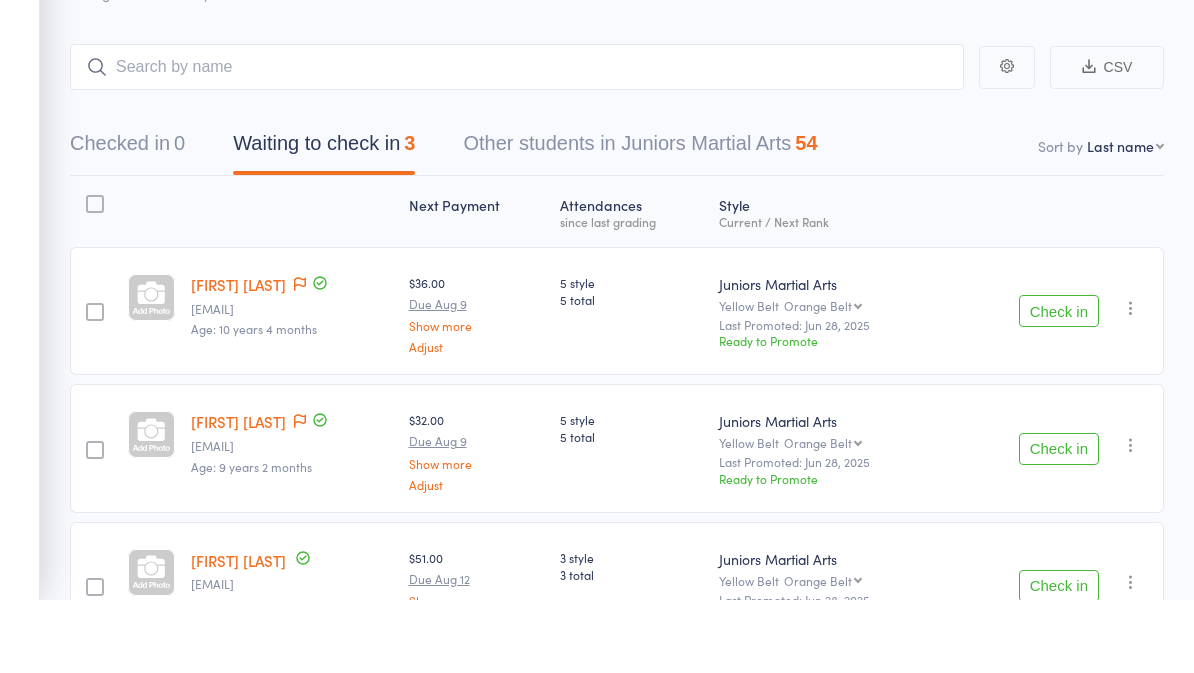 scroll, scrollTop: 152, scrollLeft: 0, axis: vertical 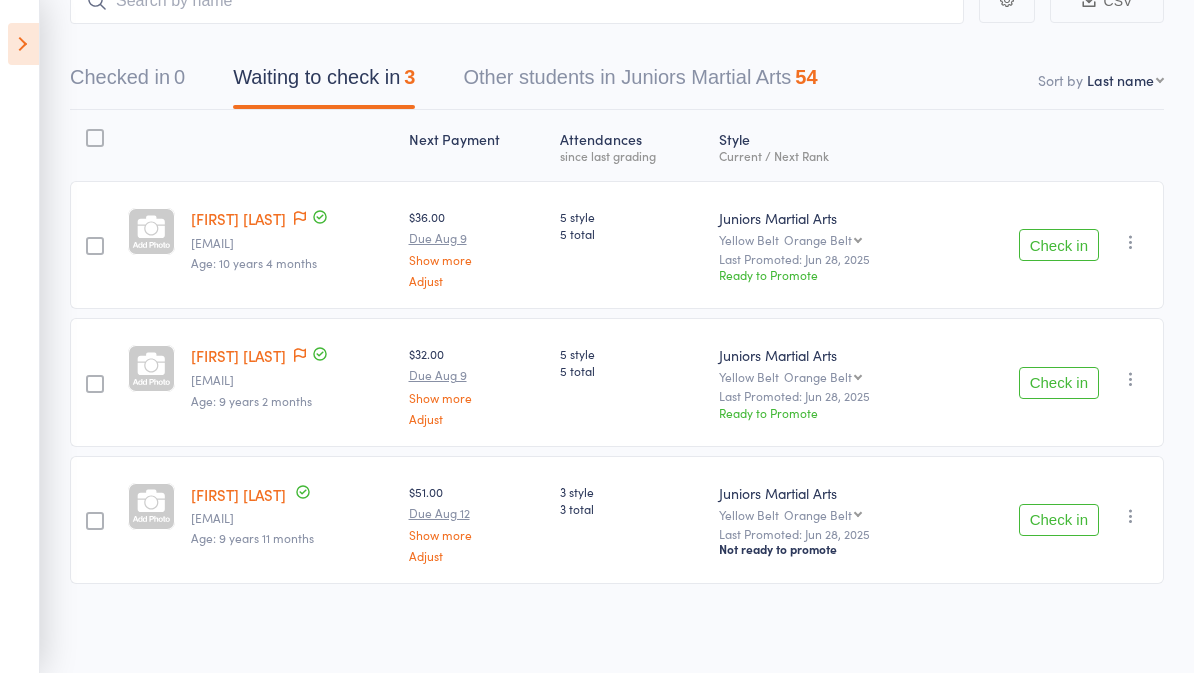click on "Other students in Juniors Martial Arts  54" at bounding box center [640, 82] 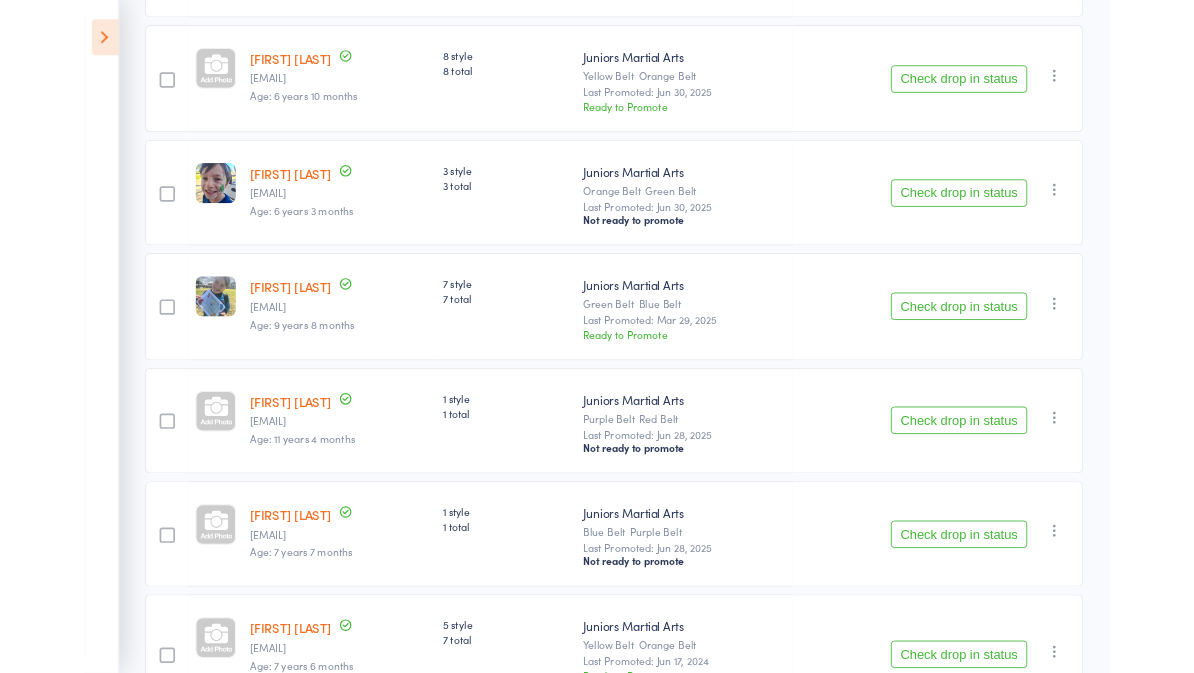 scroll, scrollTop: 4162, scrollLeft: 0, axis: vertical 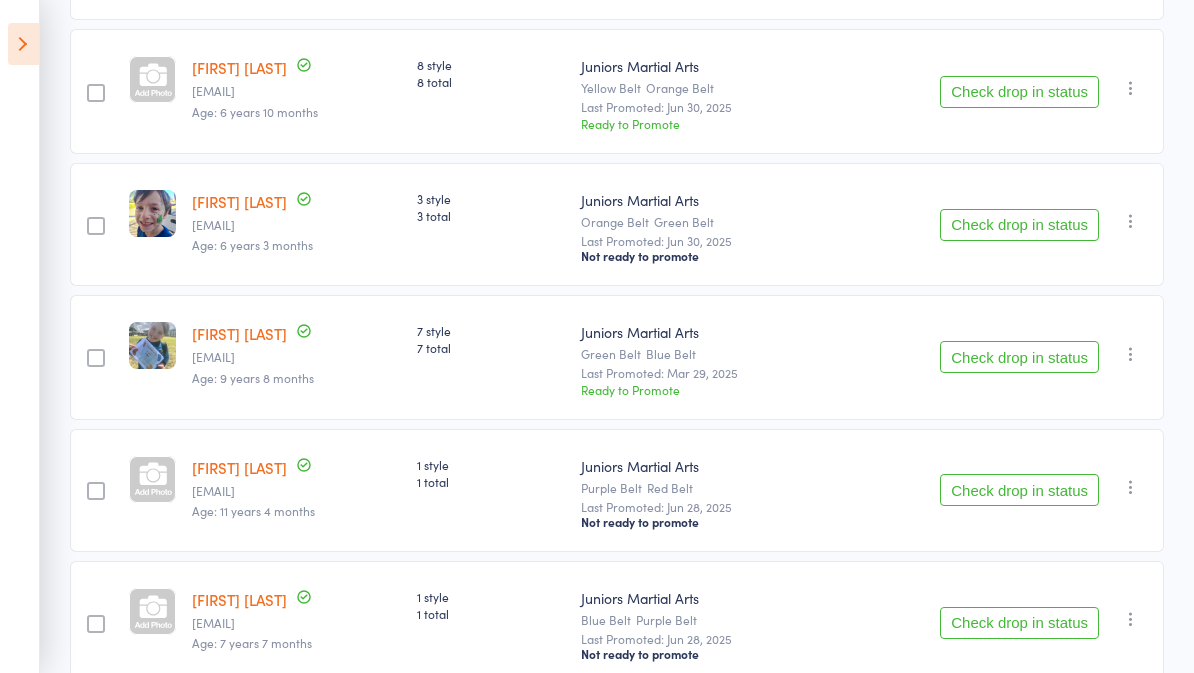 click on "Check drop in status" at bounding box center [1019, 225] 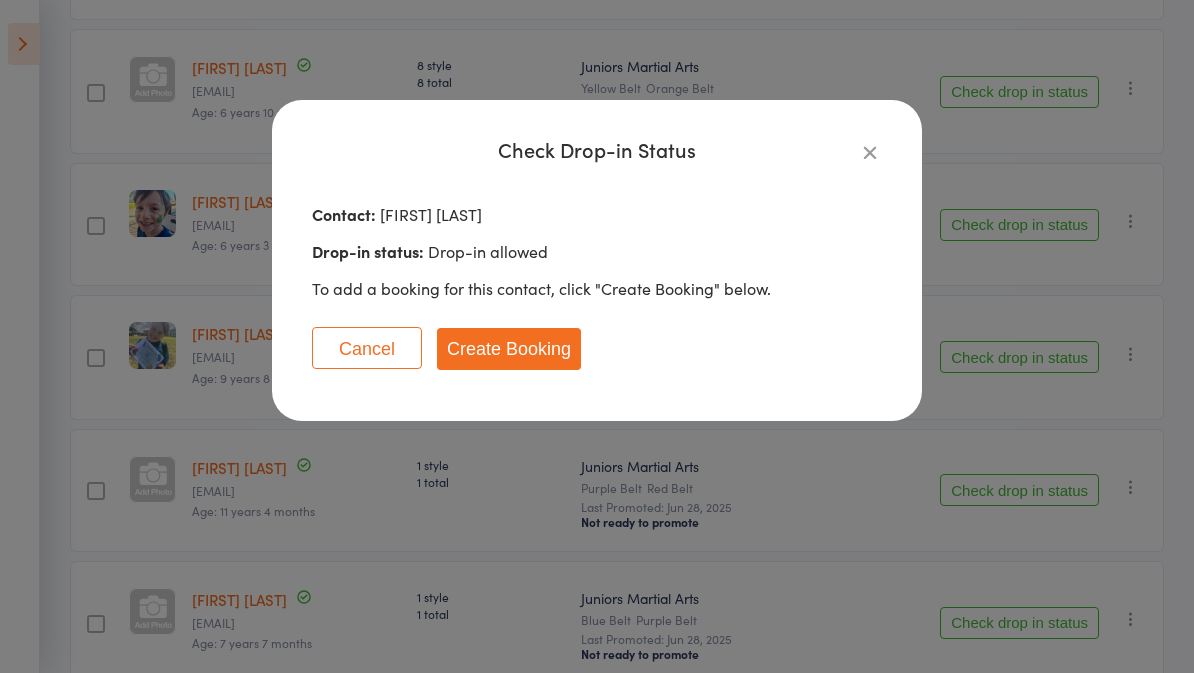click on "Create Booking" at bounding box center [509, 349] 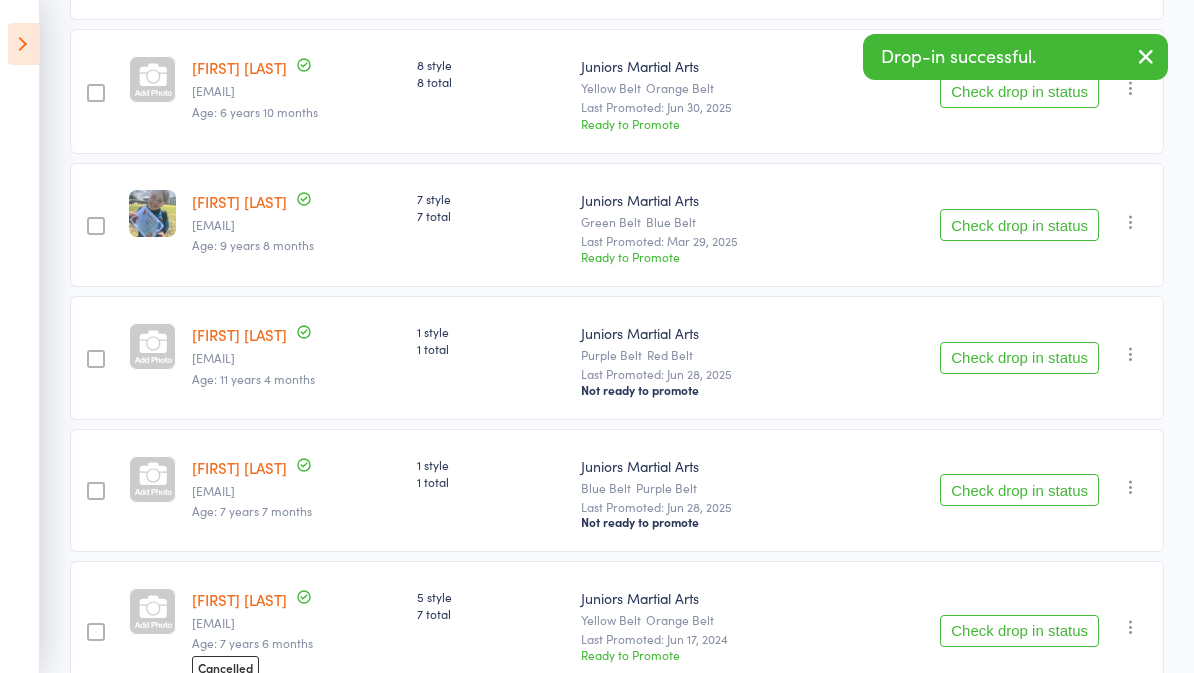 click at bounding box center [23, 44] 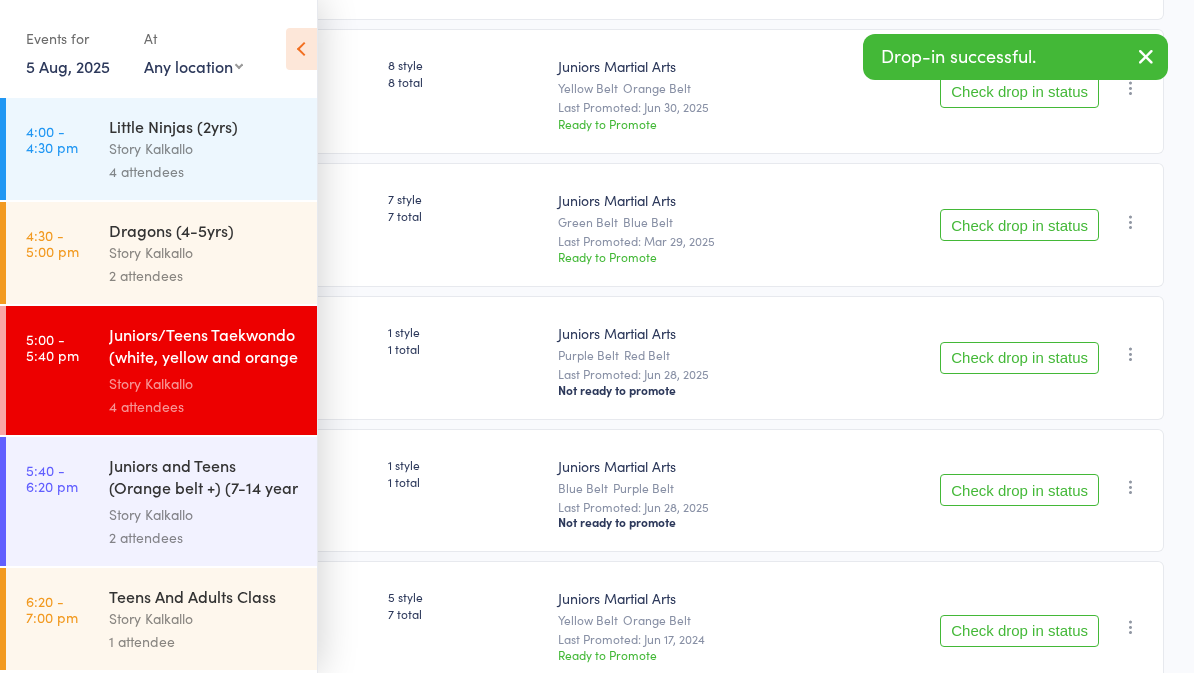 click on "2 attendees" at bounding box center [204, 275] 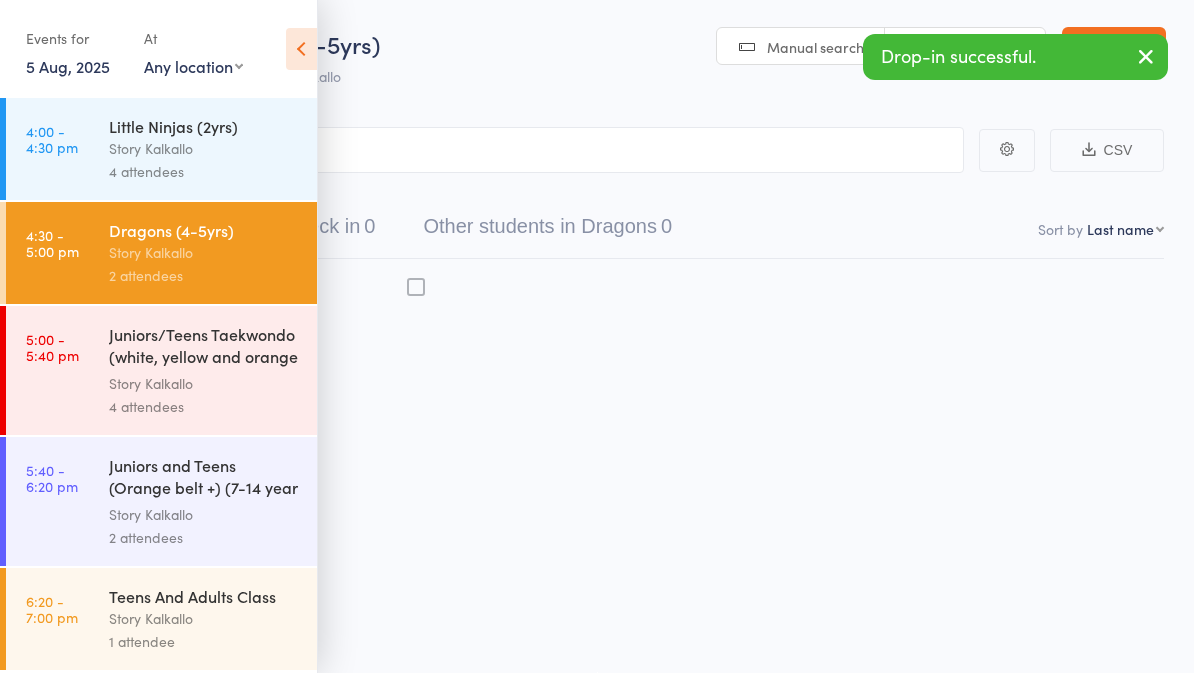 scroll, scrollTop: 14, scrollLeft: 0, axis: vertical 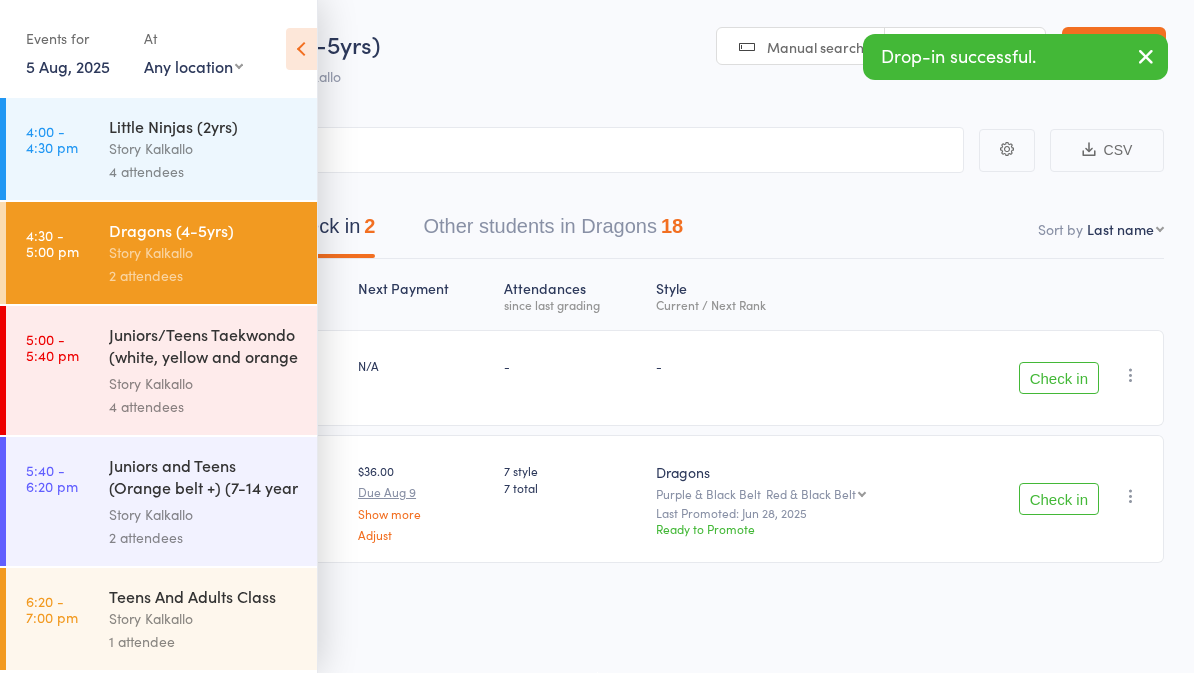 click at bounding box center (301, 49) 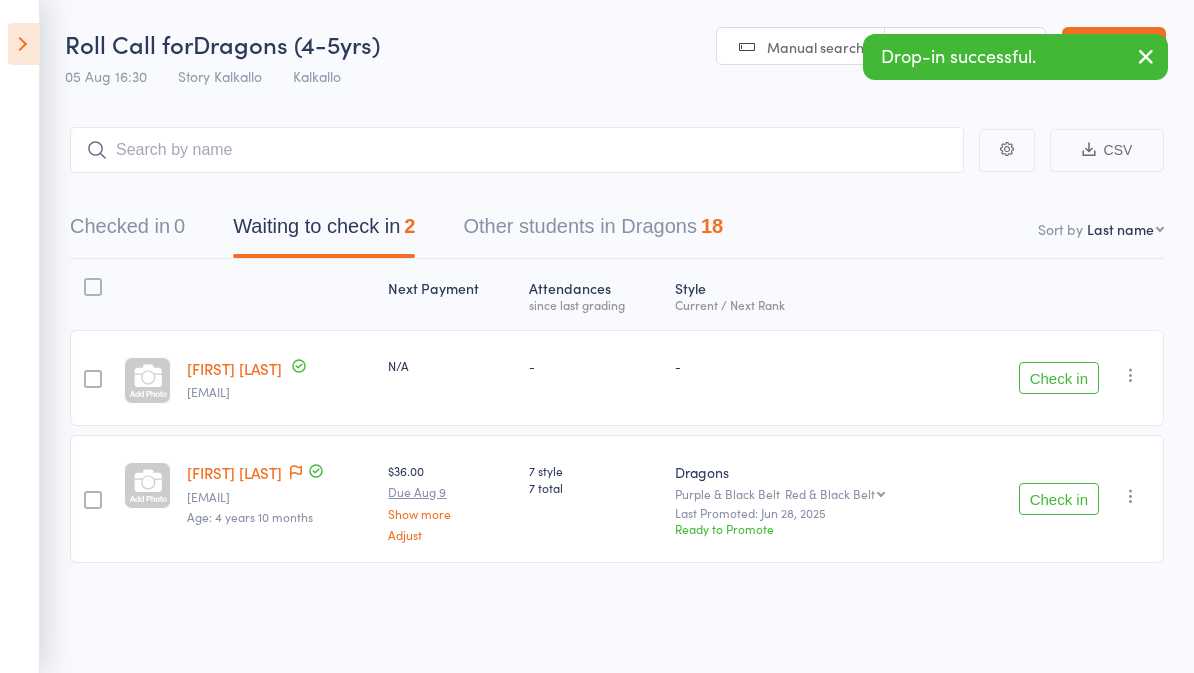 click on "Other students in Dragons  18" at bounding box center (593, 231) 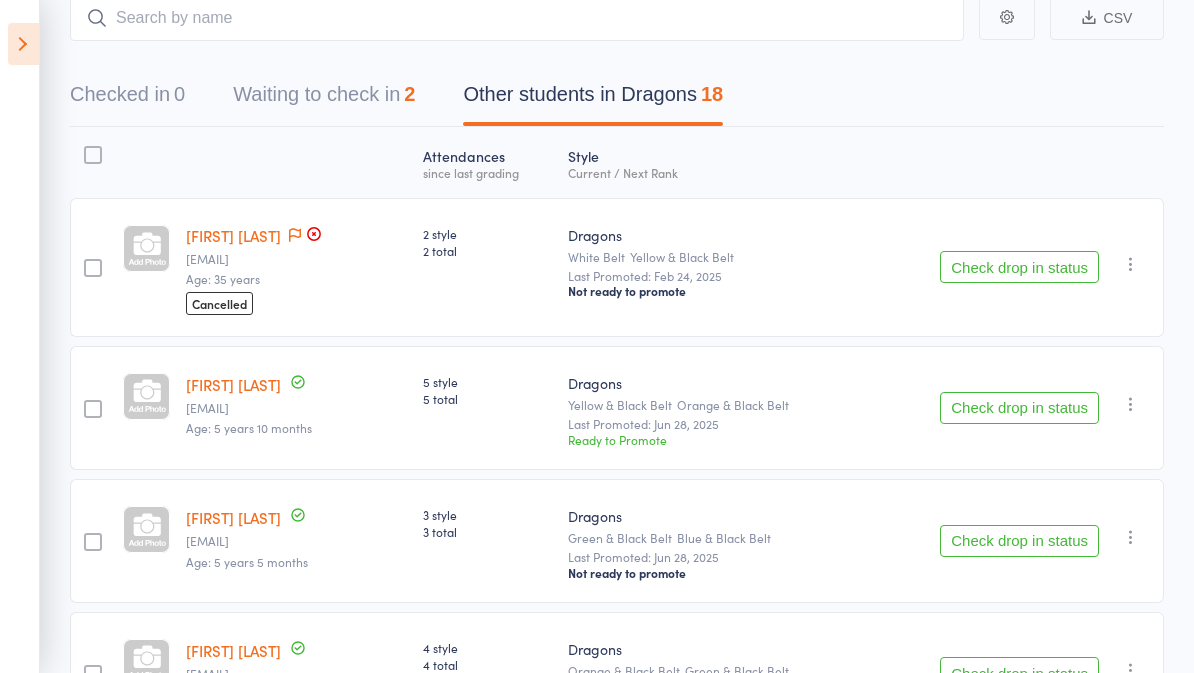 scroll, scrollTop: 0, scrollLeft: 0, axis: both 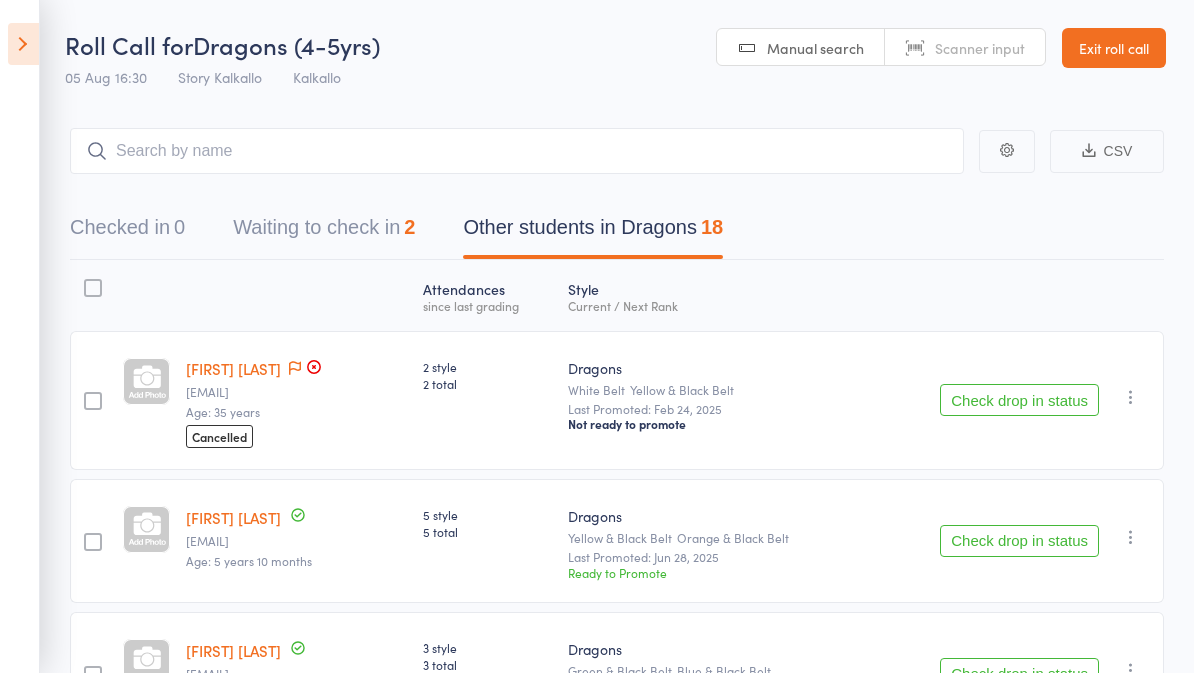 click on "Waiting to check in  2" at bounding box center [324, 232] 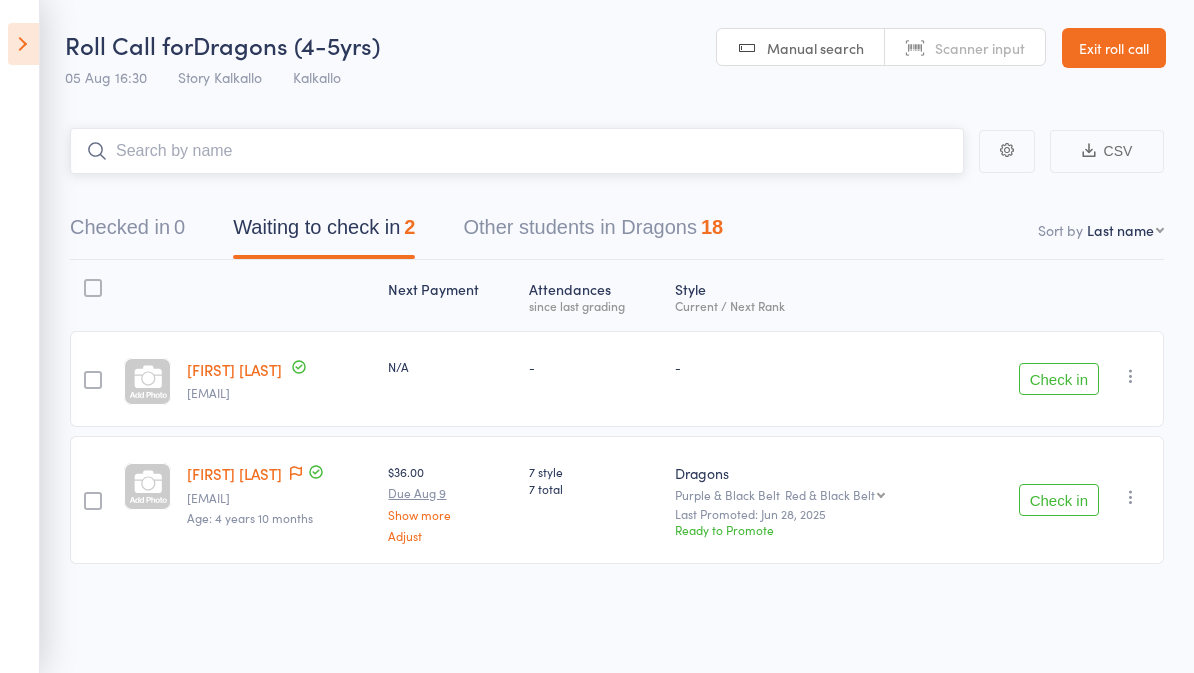 click at bounding box center (517, 151) 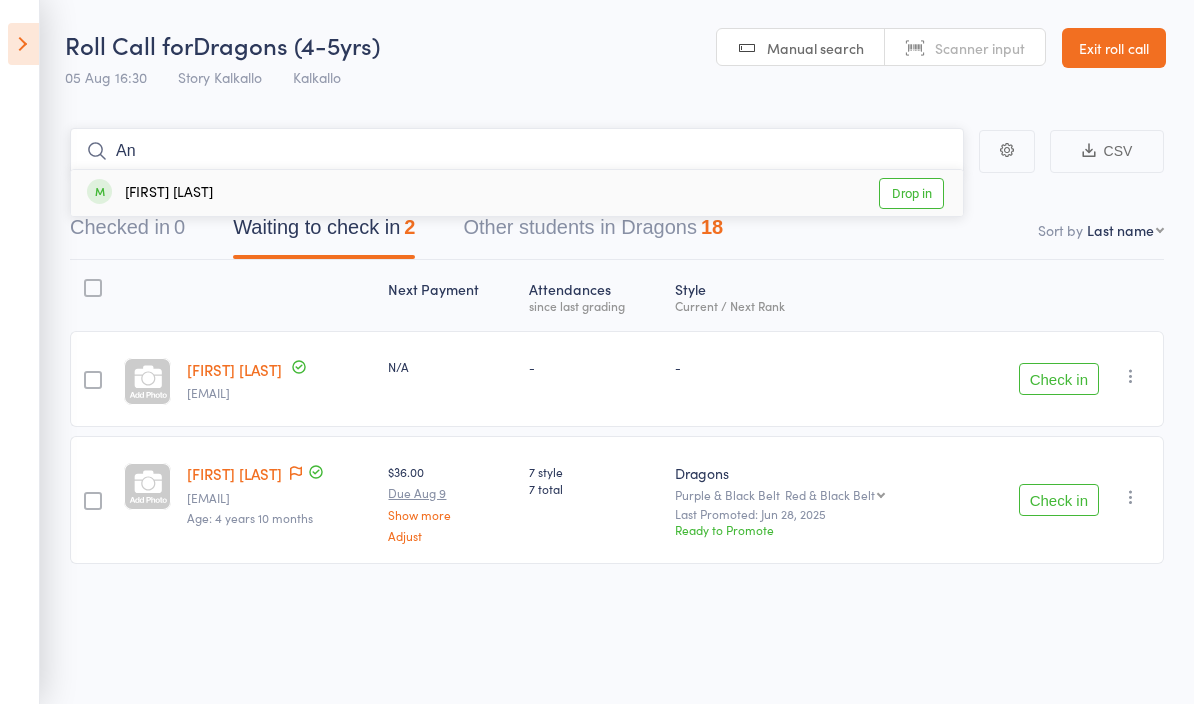 type on "A" 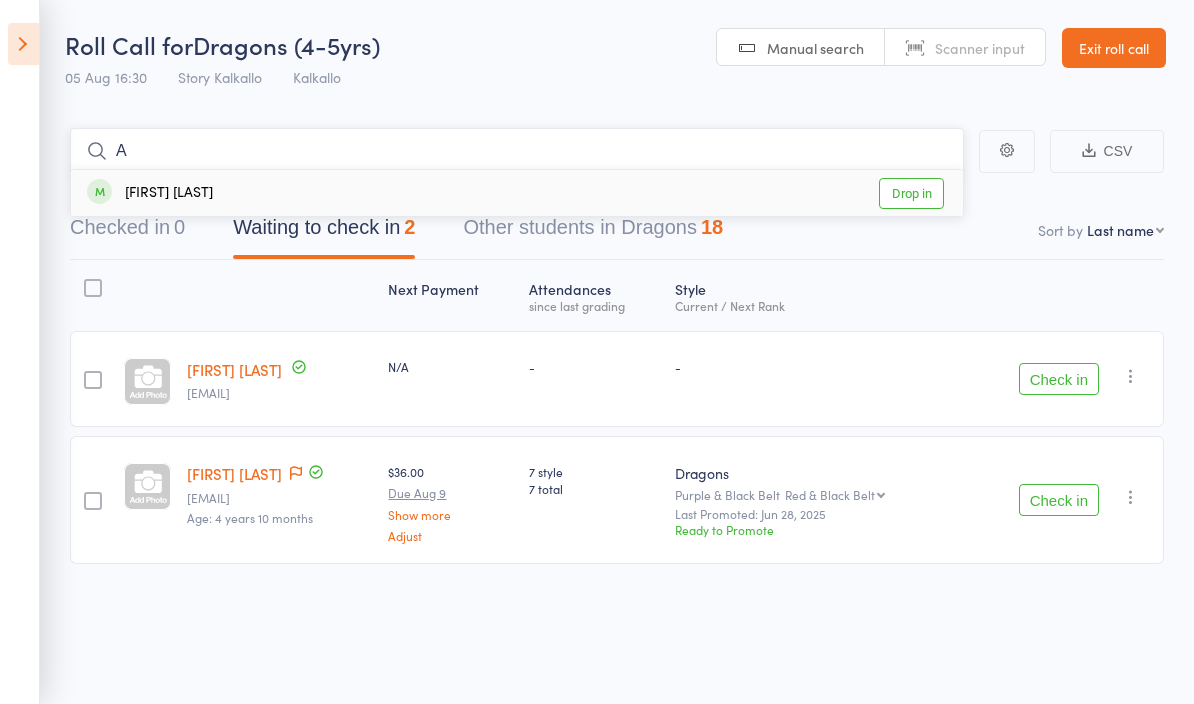 type 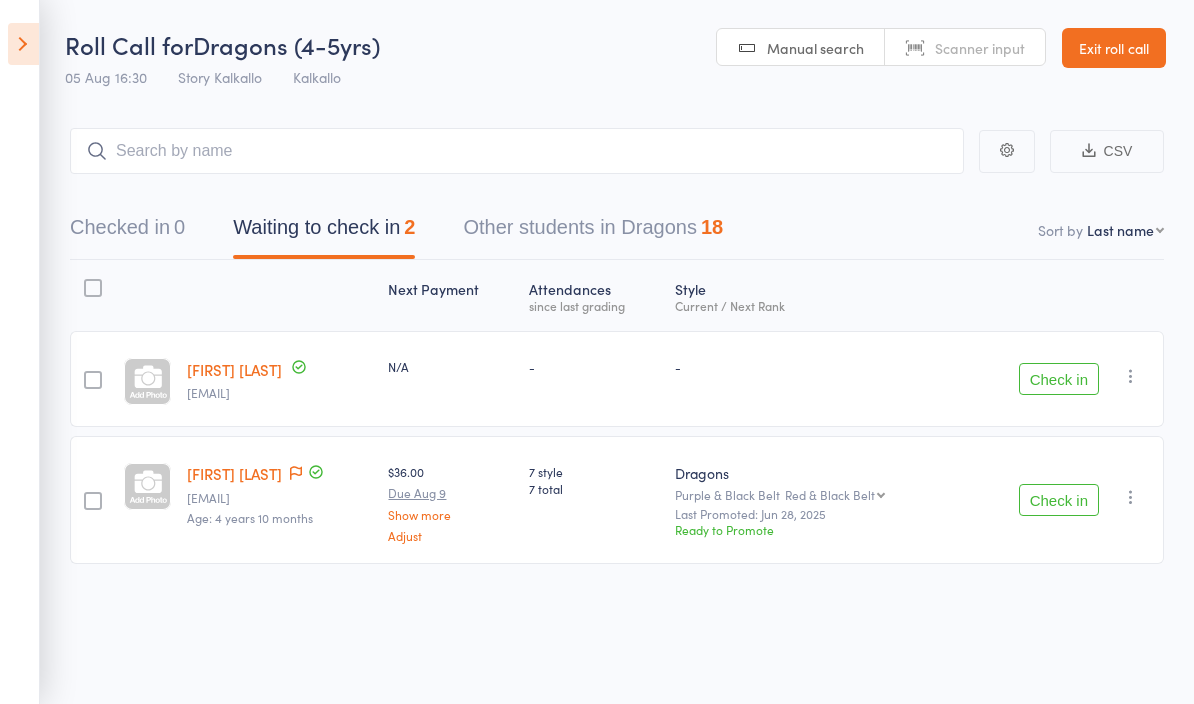 click at bounding box center (23, 44) 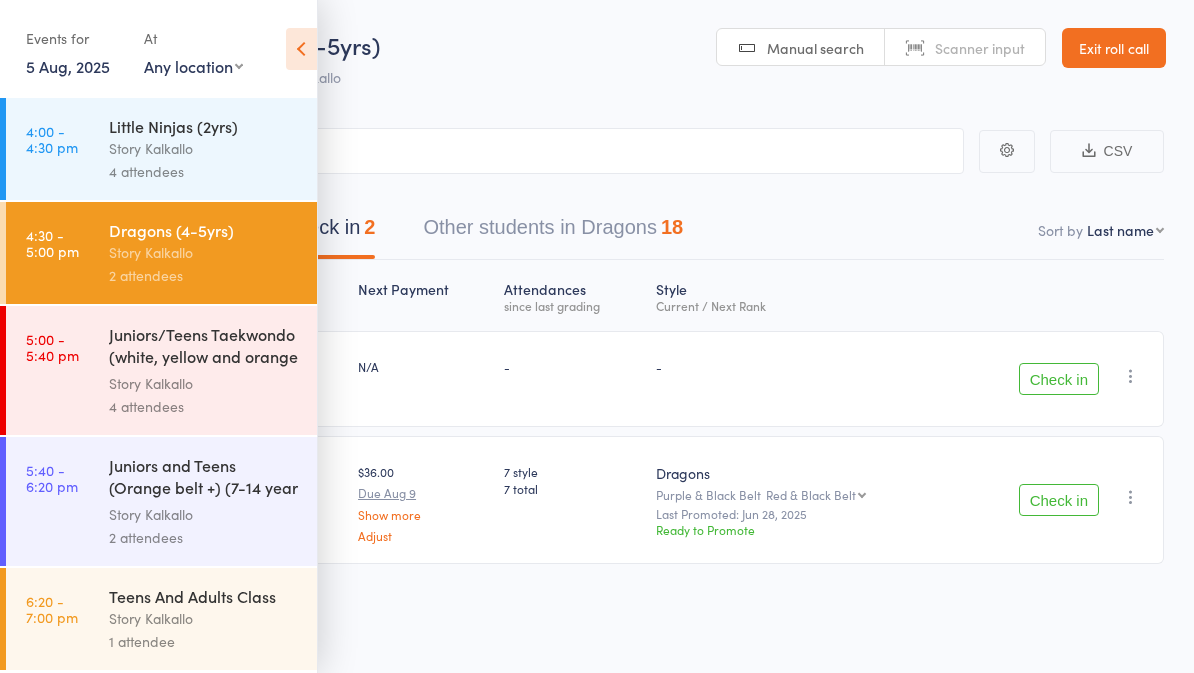 click at bounding box center [301, 49] 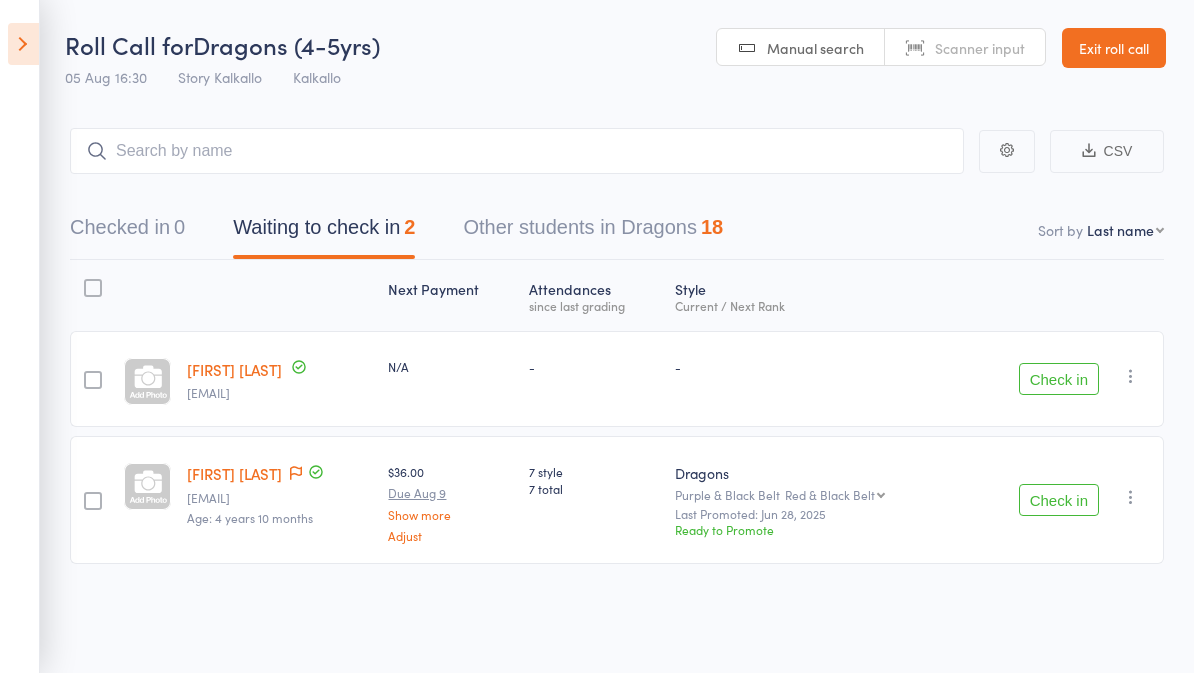 click on "Other students in Dragons  18" at bounding box center [593, 232] 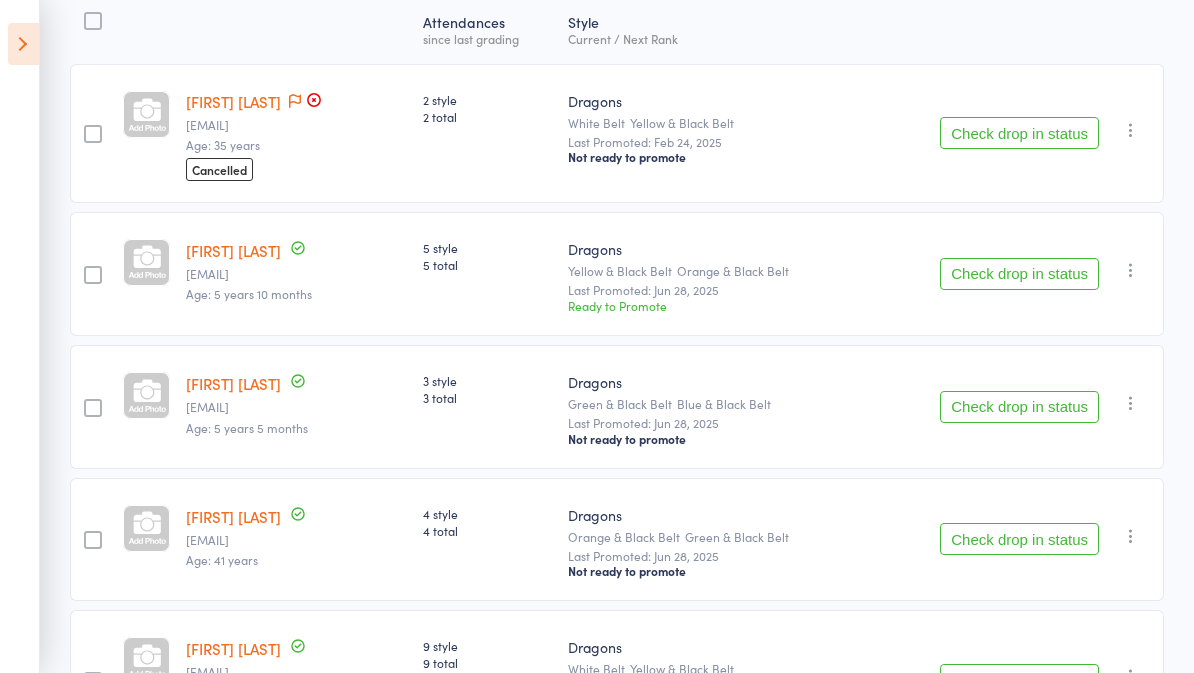scroll, scrollTop: 0, scrollLeft: 0, axis: both 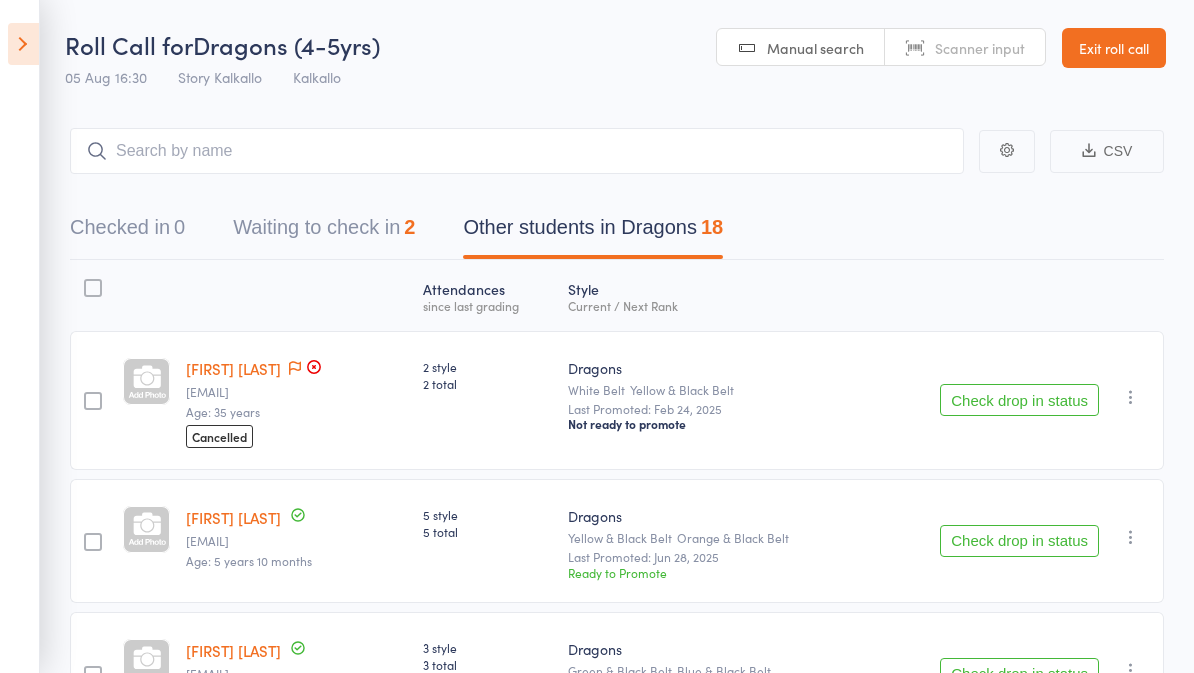 click at bounding box center [23, 44] 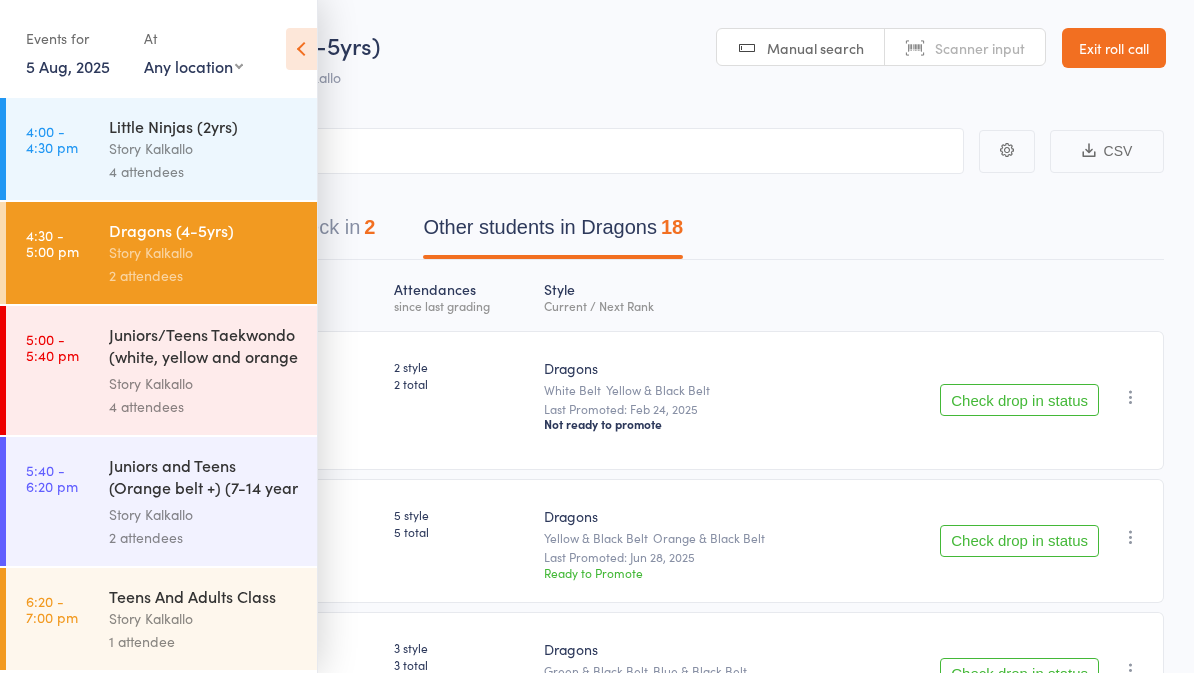 click on "Juniors/Teens Taekwondo (white, yellow and orange ..." at bounding box center (204, 347) 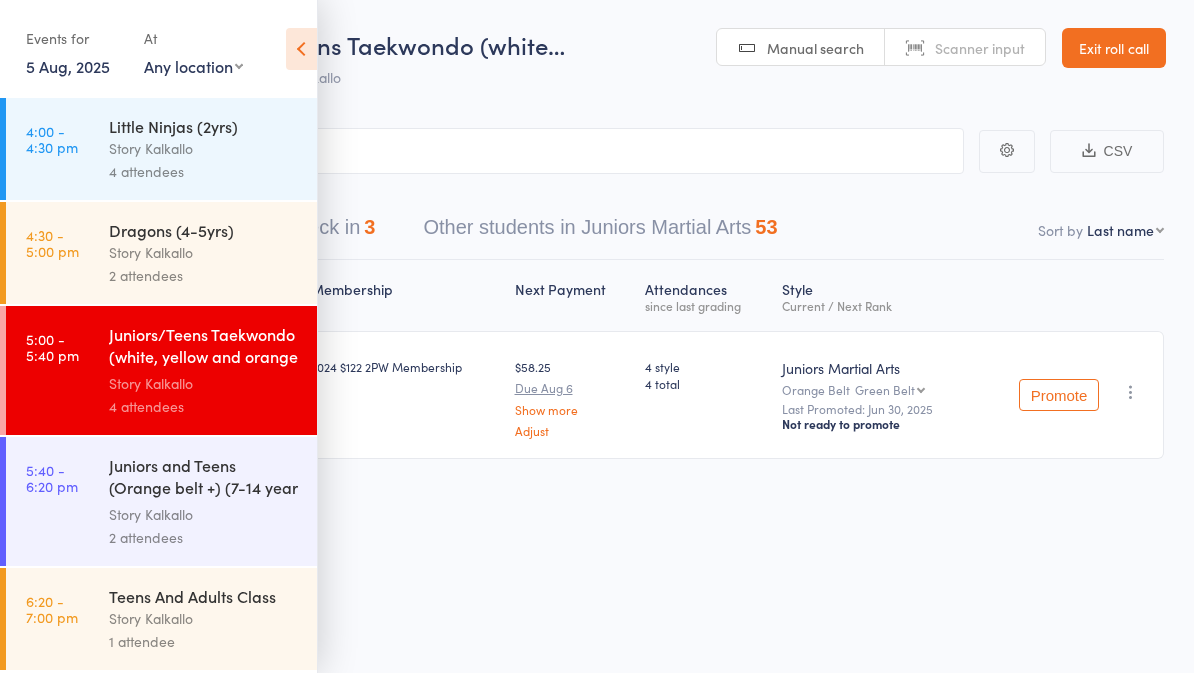 click at bounding box center [301, 49] 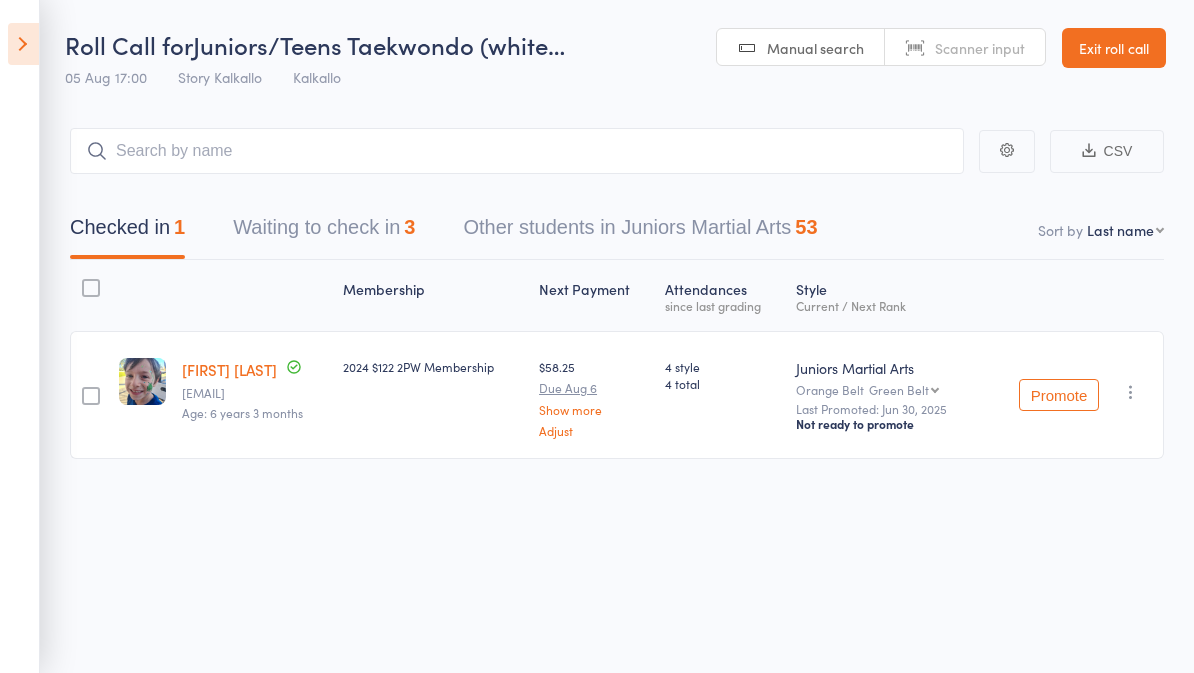 click at bounding box center (23, 44) 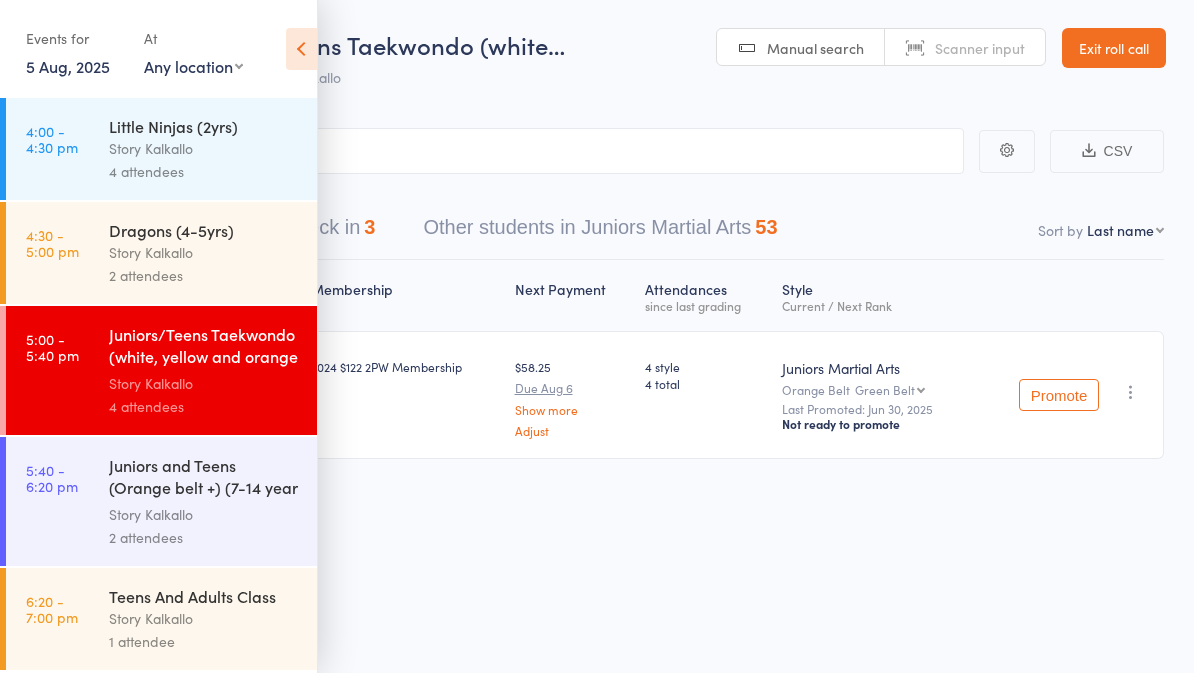 click on "Story Kalkallo" at bounding box center (204, 252) 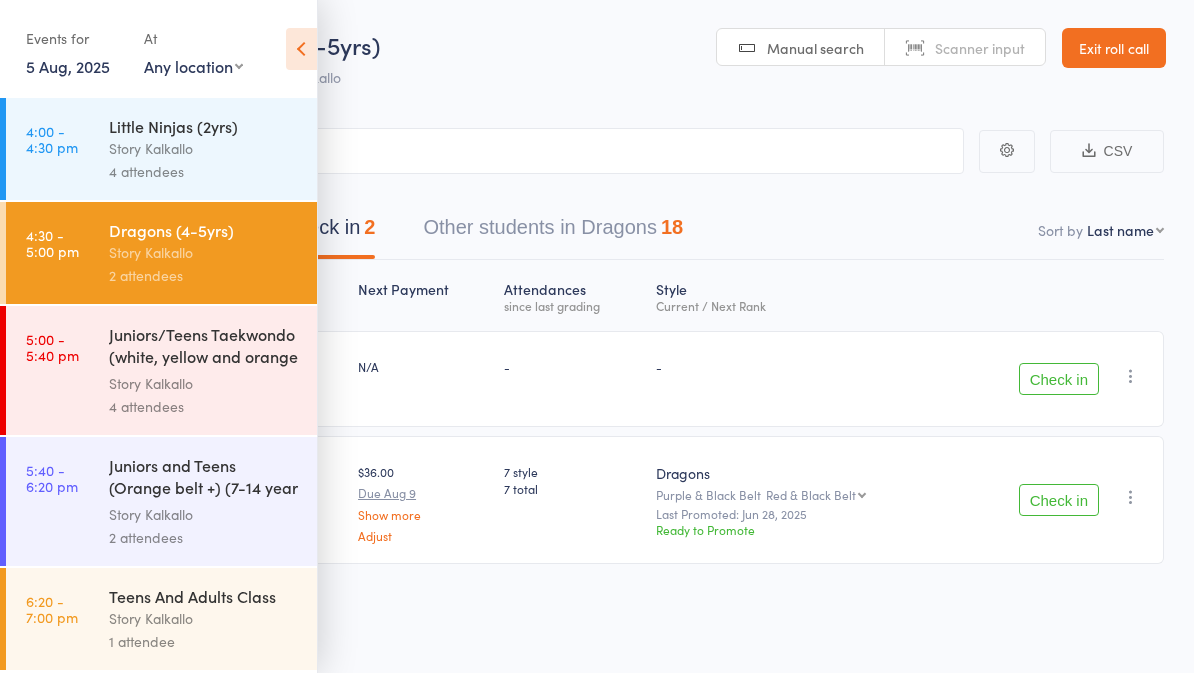 click at bounding box center [301, 49] 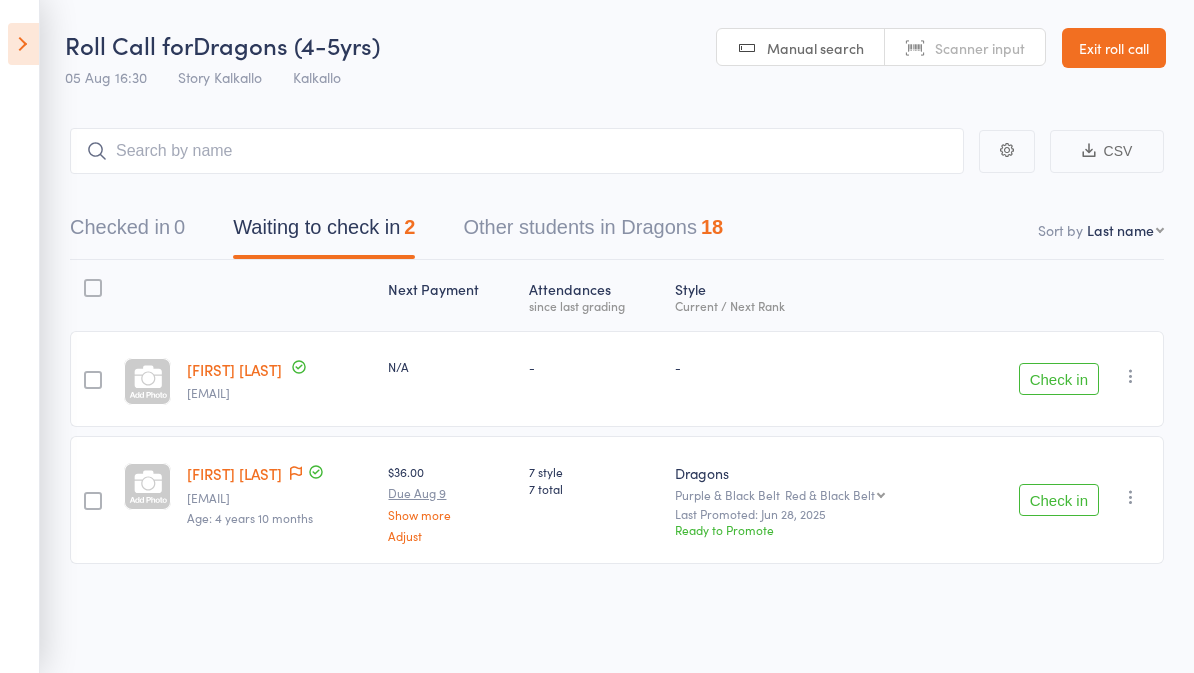 click on "18" at bounding box center (712, 227) 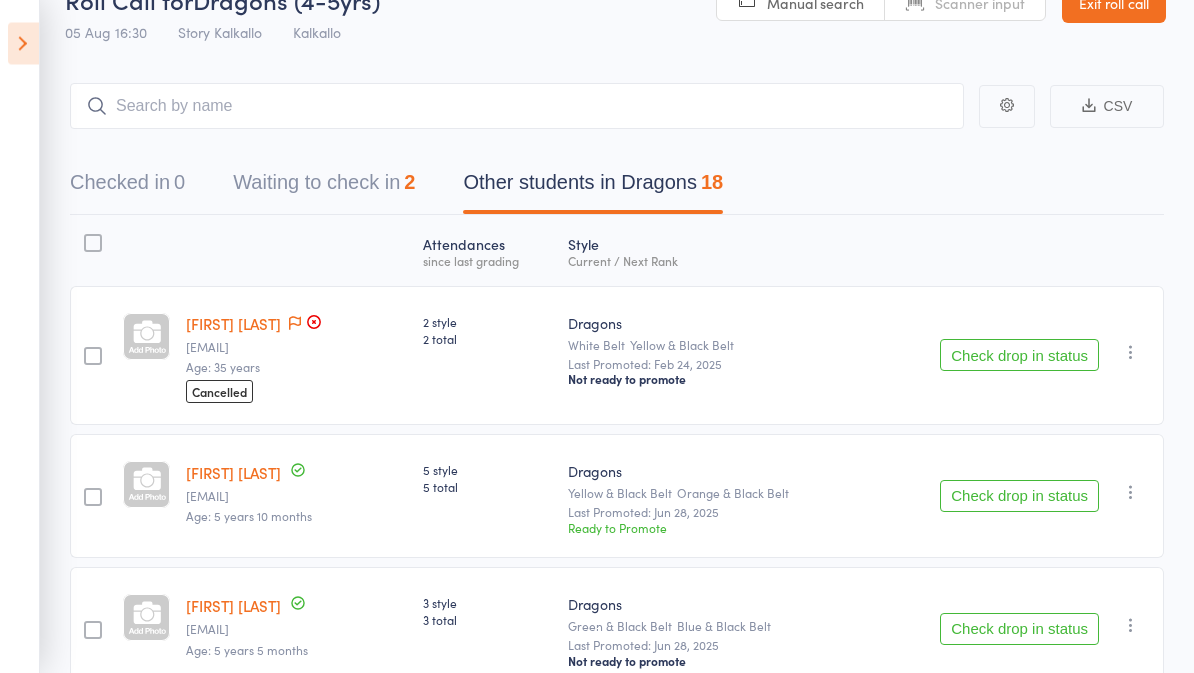 scroll, scrollTop: 0, scrollLeft: 0, axis: both 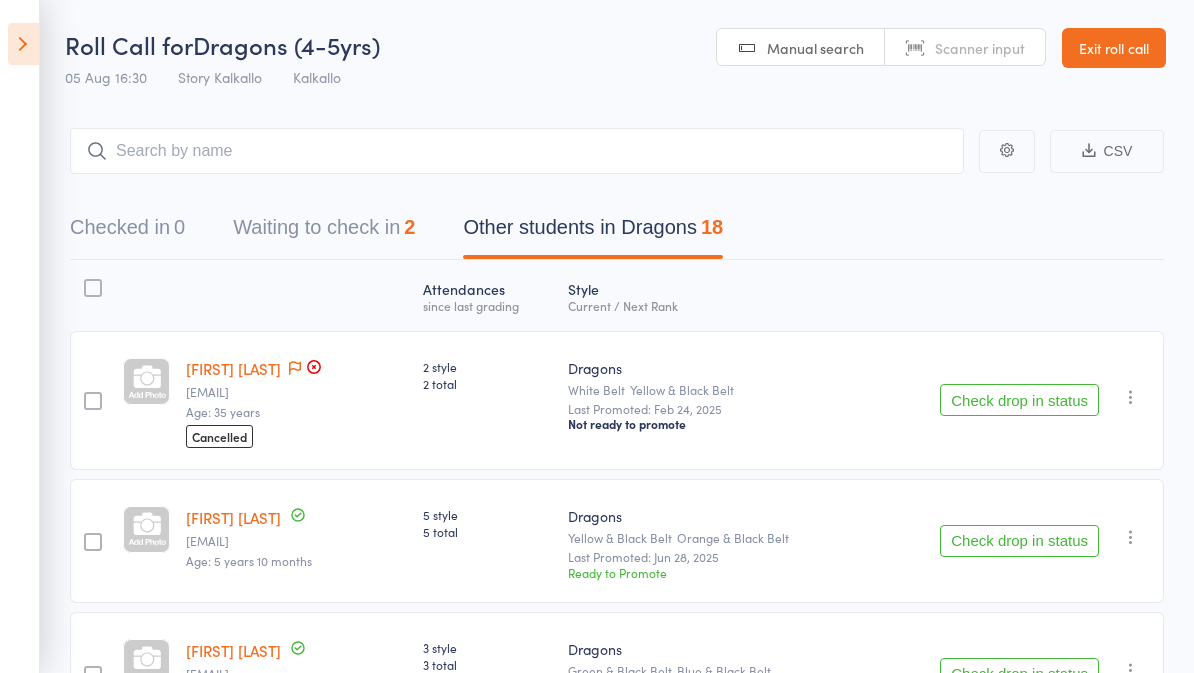 click at bounding box center (23, 44) 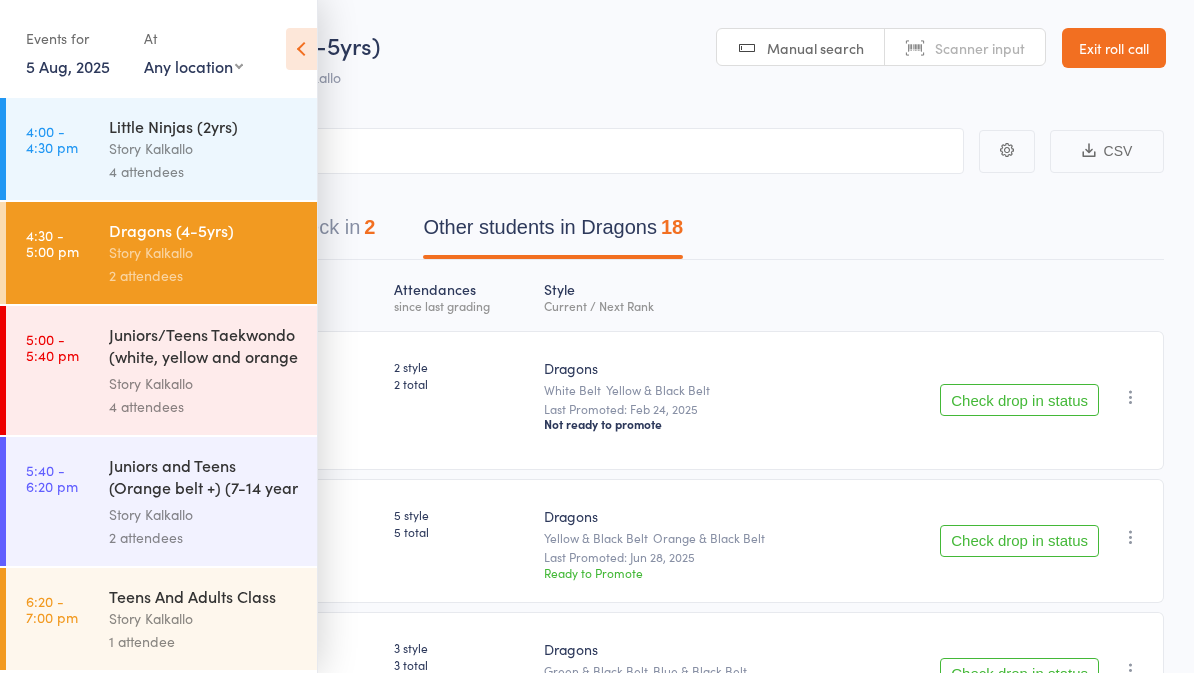 click on "Story Kalkallo" at bounding box center (204, 148) 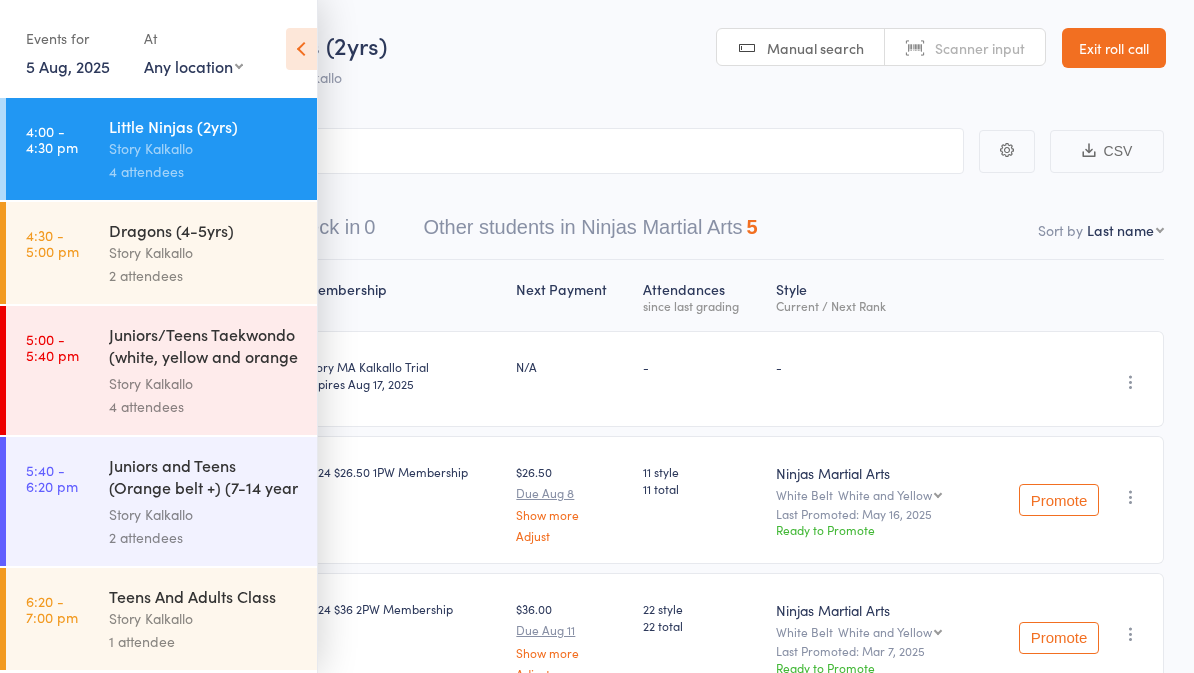 click at bounding box center (301, 49) 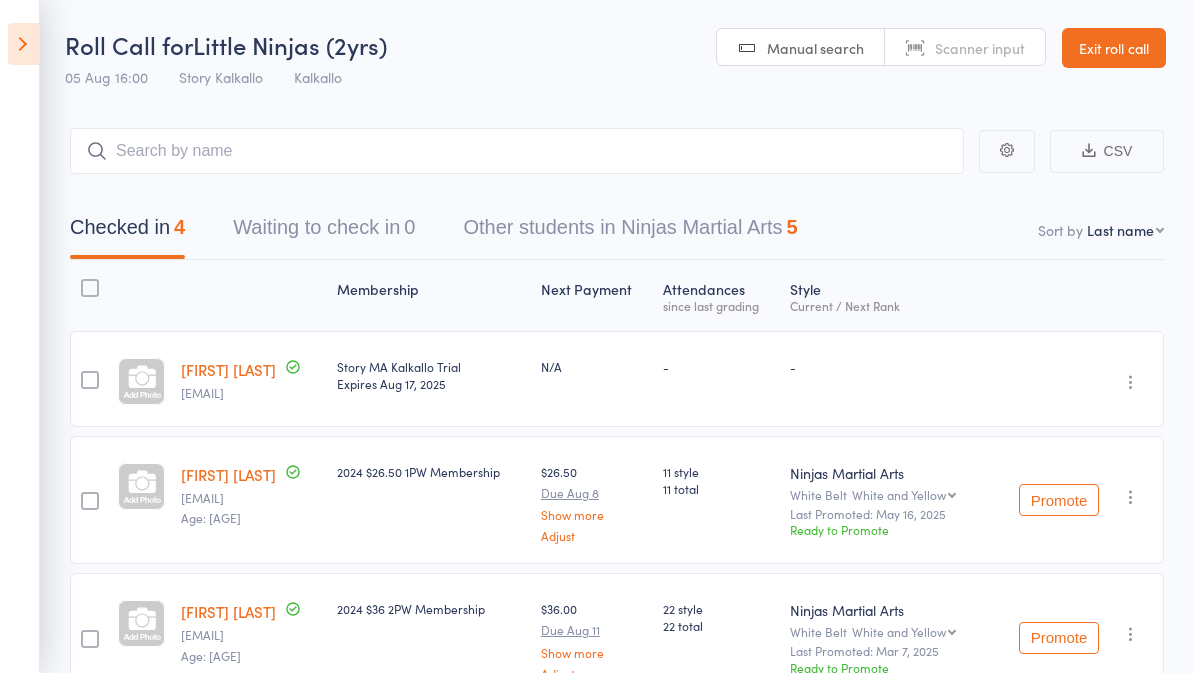 click on "Other students in Ninjas Martial Arts   5" at bounding box center [630, 232] 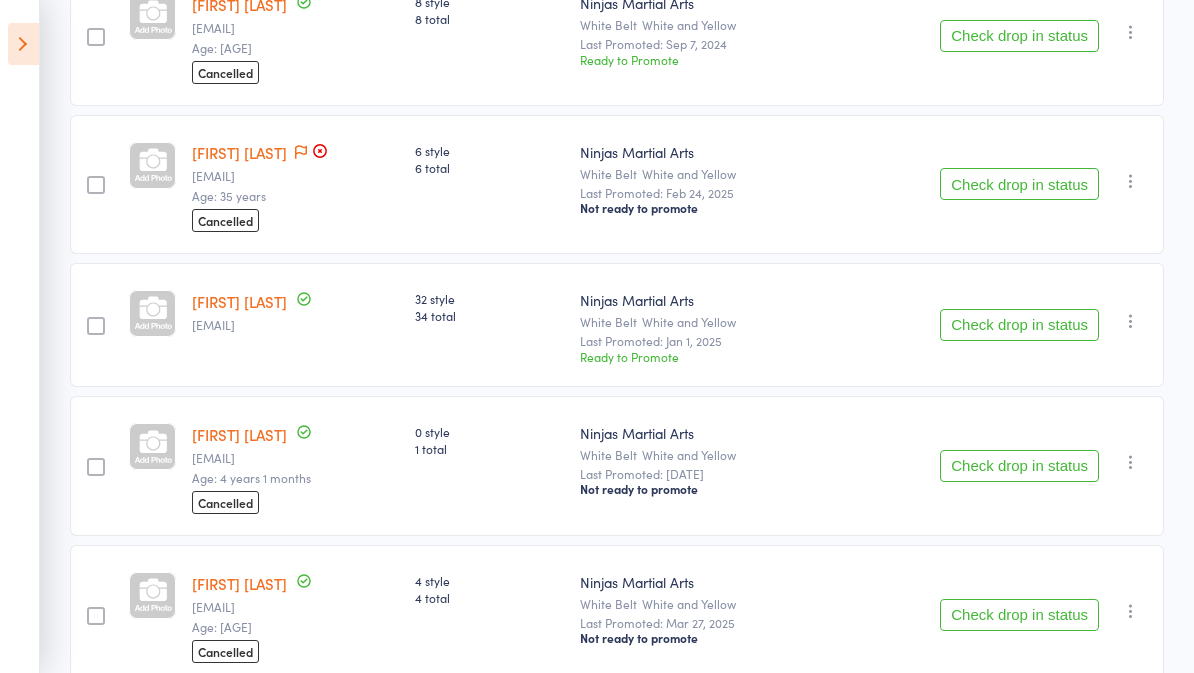 scroll, scrollTop: 361, scrollLeft: 0, axis: vertical 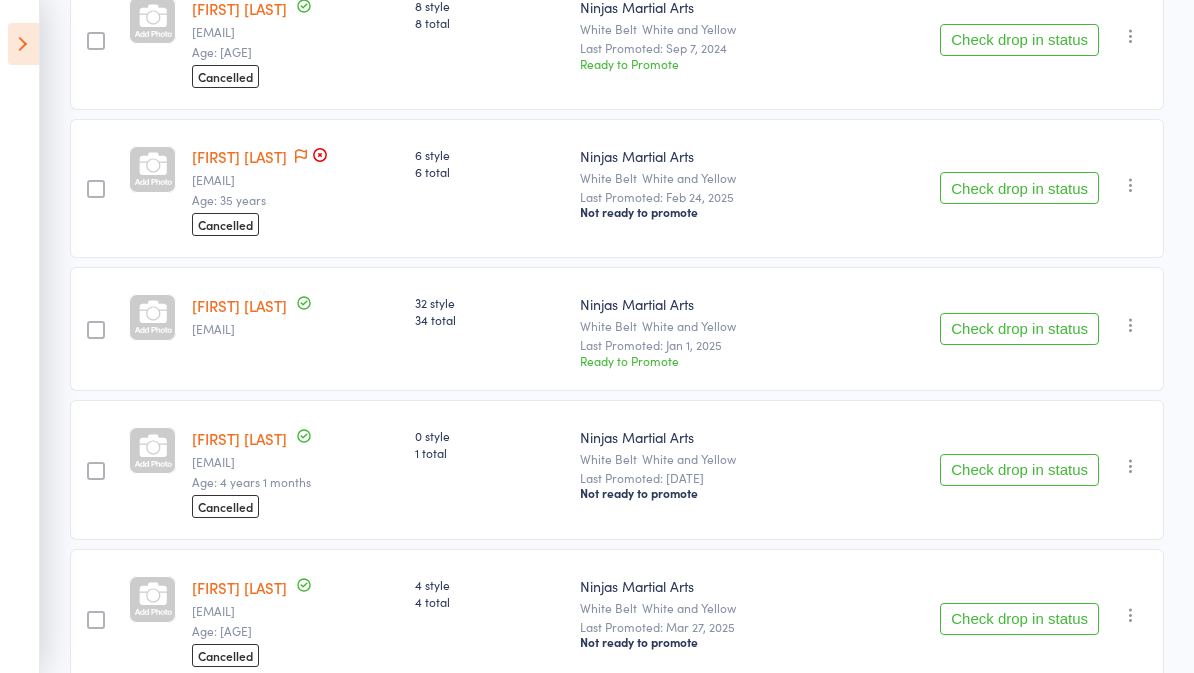 click on "Check drop in status" at bounding box center [1019, 329] 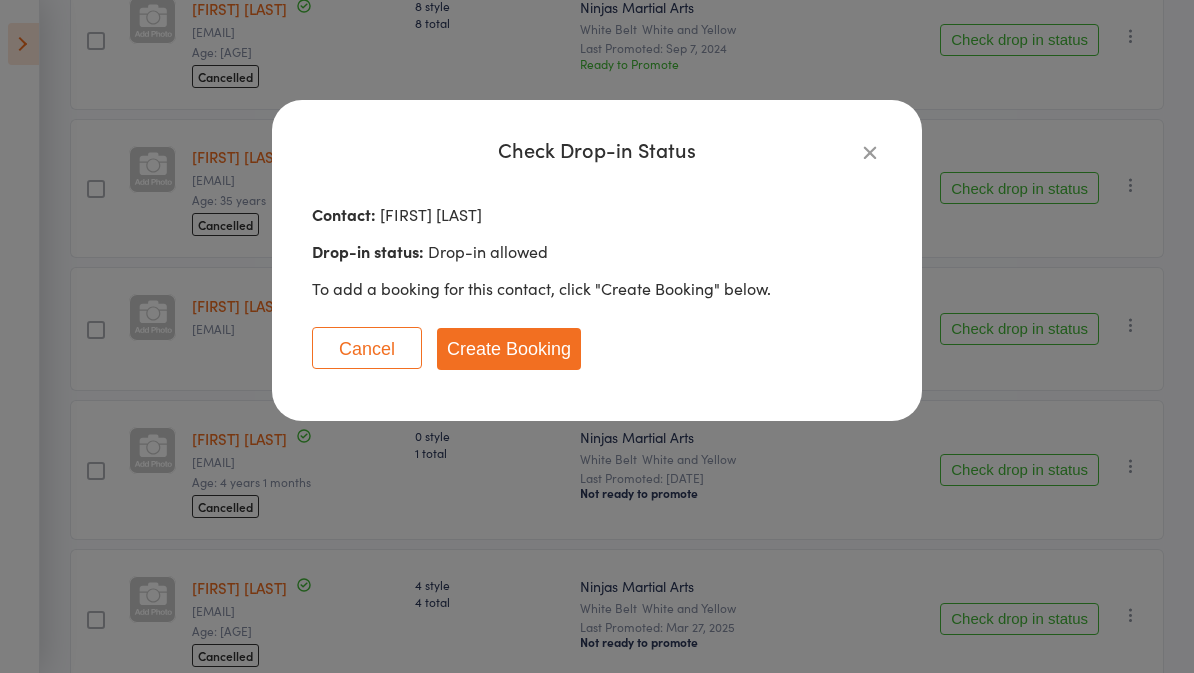 click on "Create Booking" at bounding box center [509, 349] 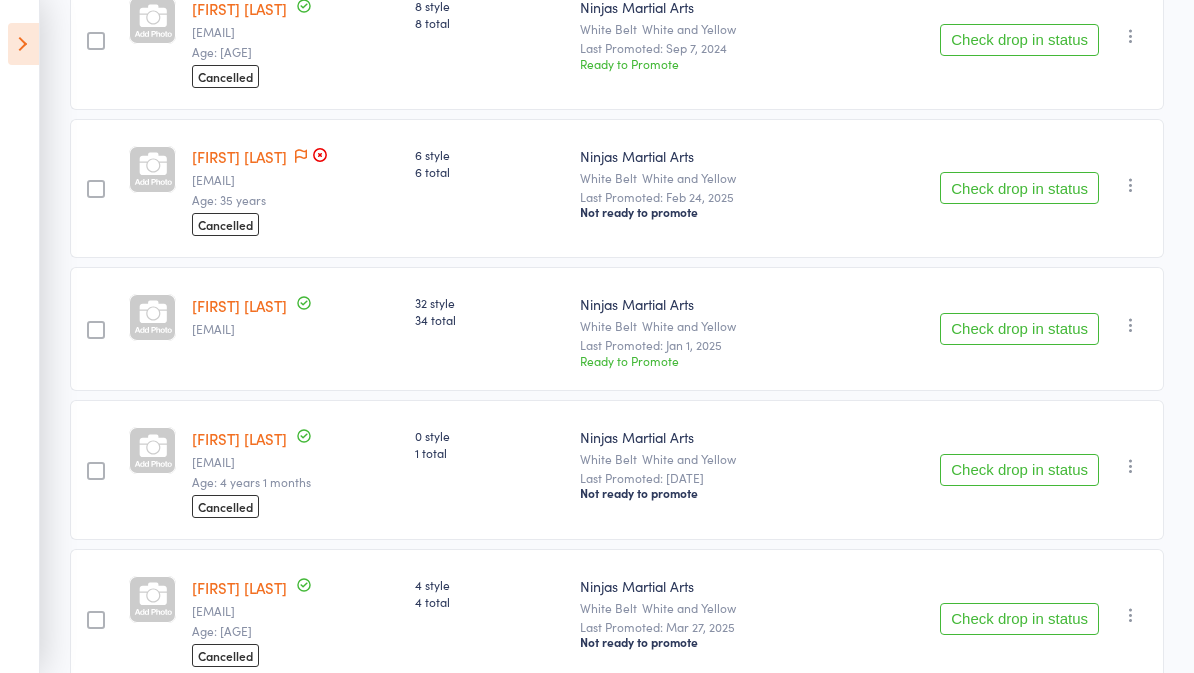 scroll, scrollTop: 341, scrollLeft: 0, axis: vertical 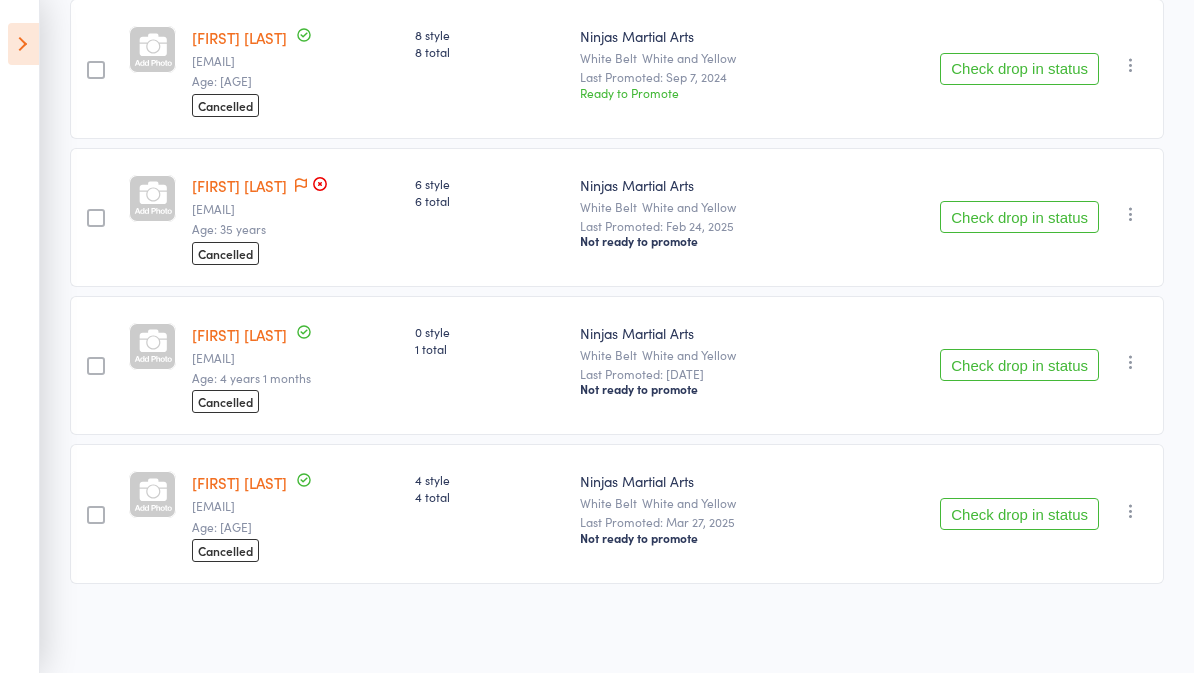 click at bounding box center [23, 44] 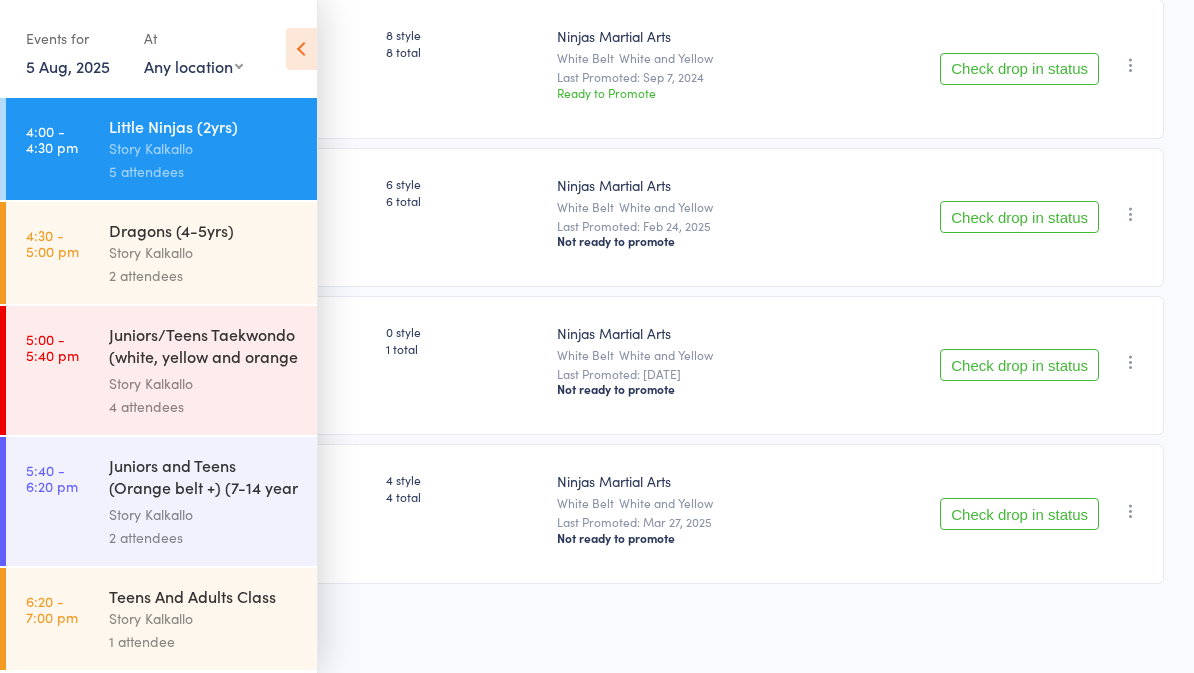 click on "Dragons (4-5yrs)" at bounding box center [204, 230] 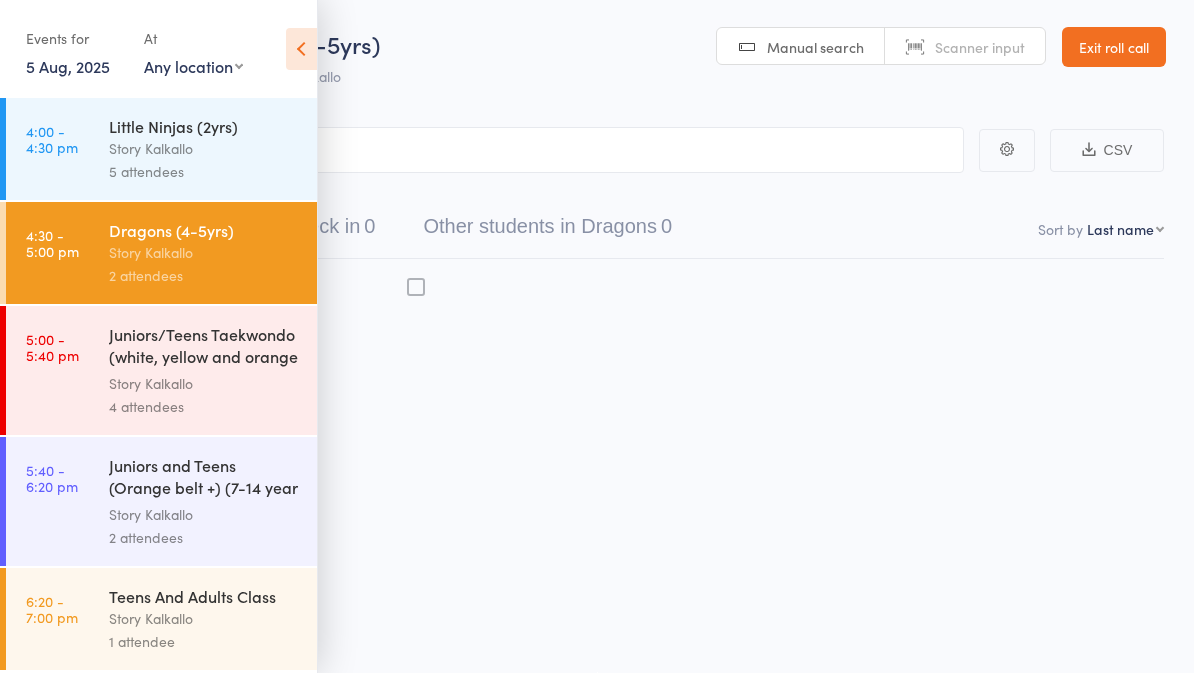 scroll, scrollTop: 14, scrollLeft: 0, axis: vertical 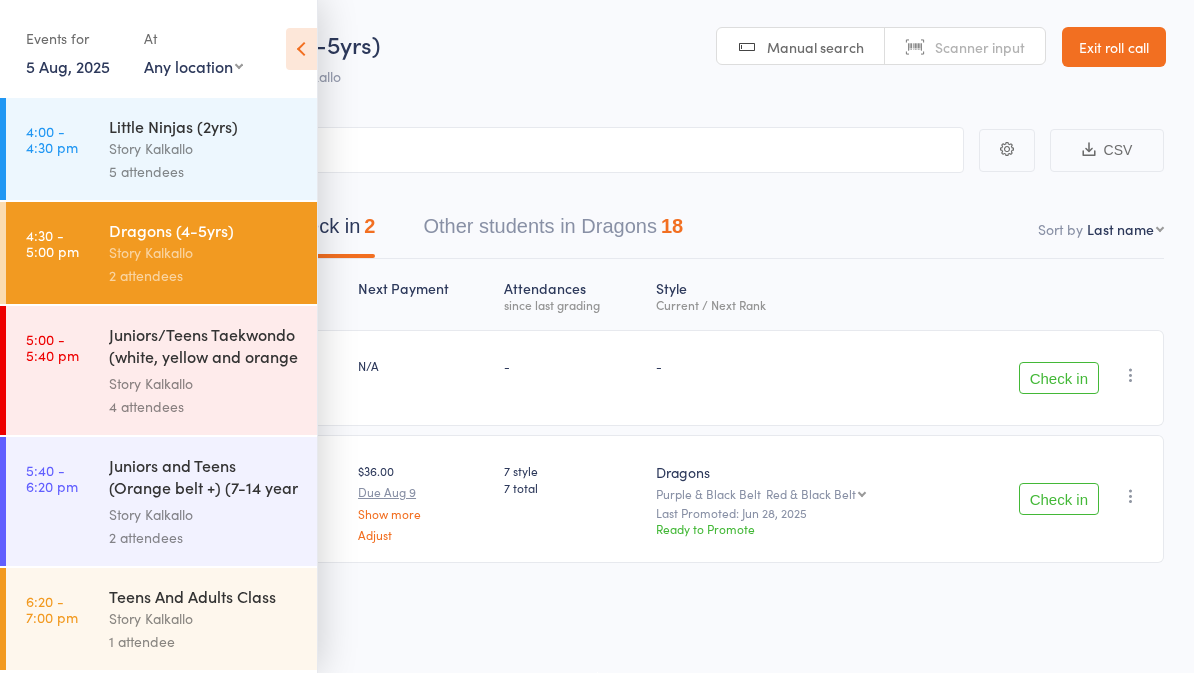 click at bounding box center (301, 49) 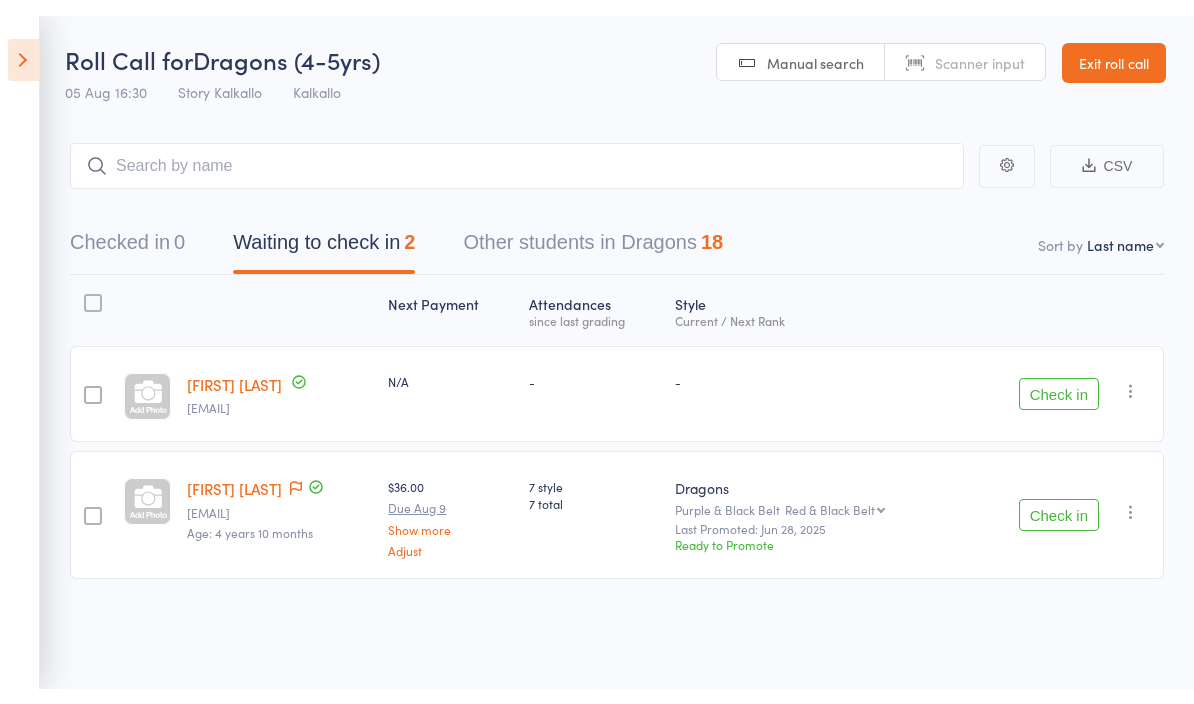 scroll, scrollTop: 0, scrollLeft: 0, axis: both 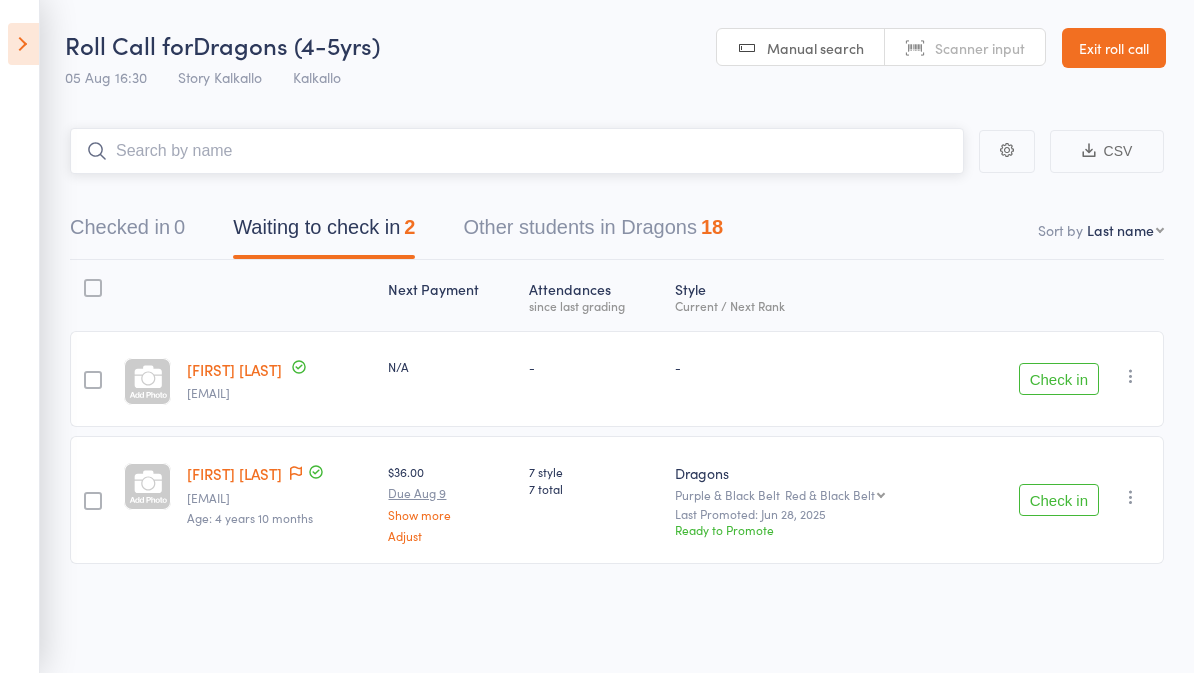 click at bounding box center (517, 151) 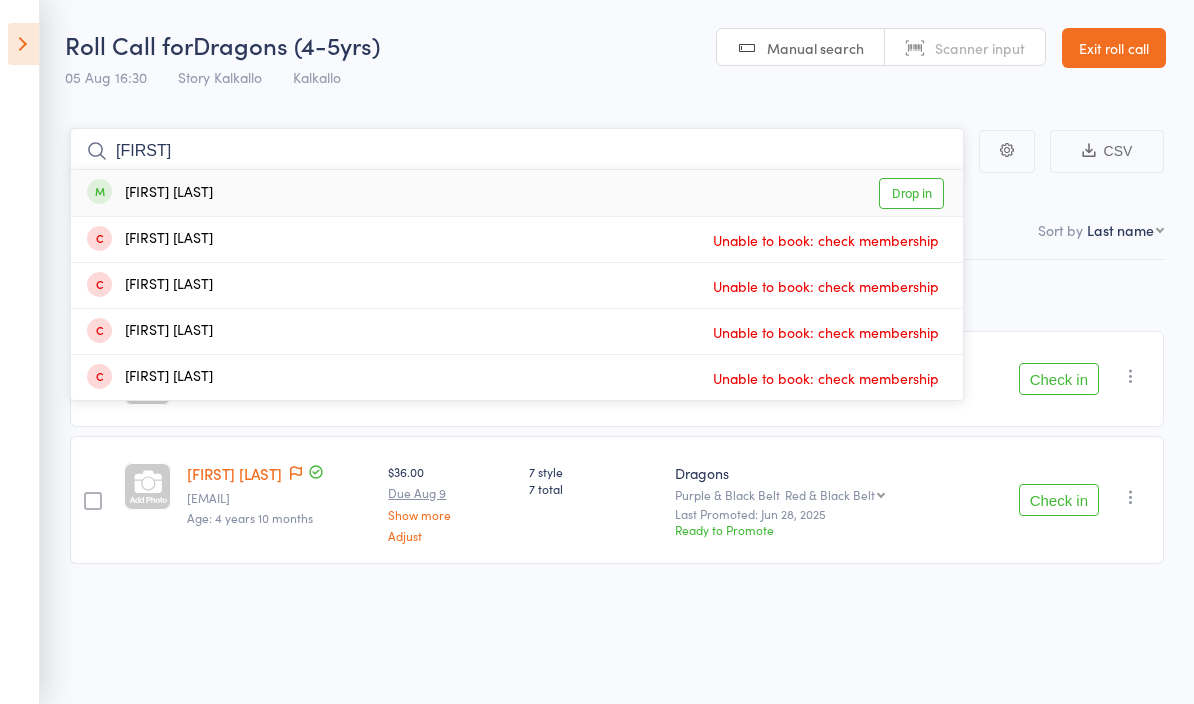 type on "Sarb" 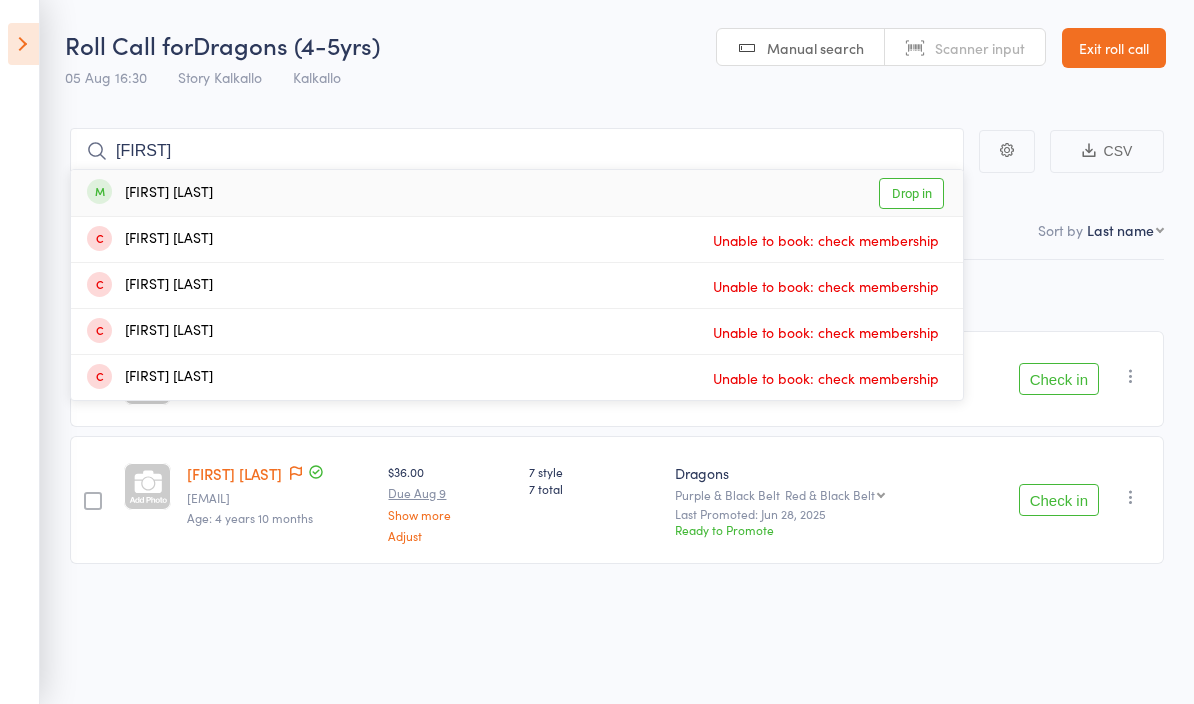 click on "Drop in" at bounding box center [911, 193] 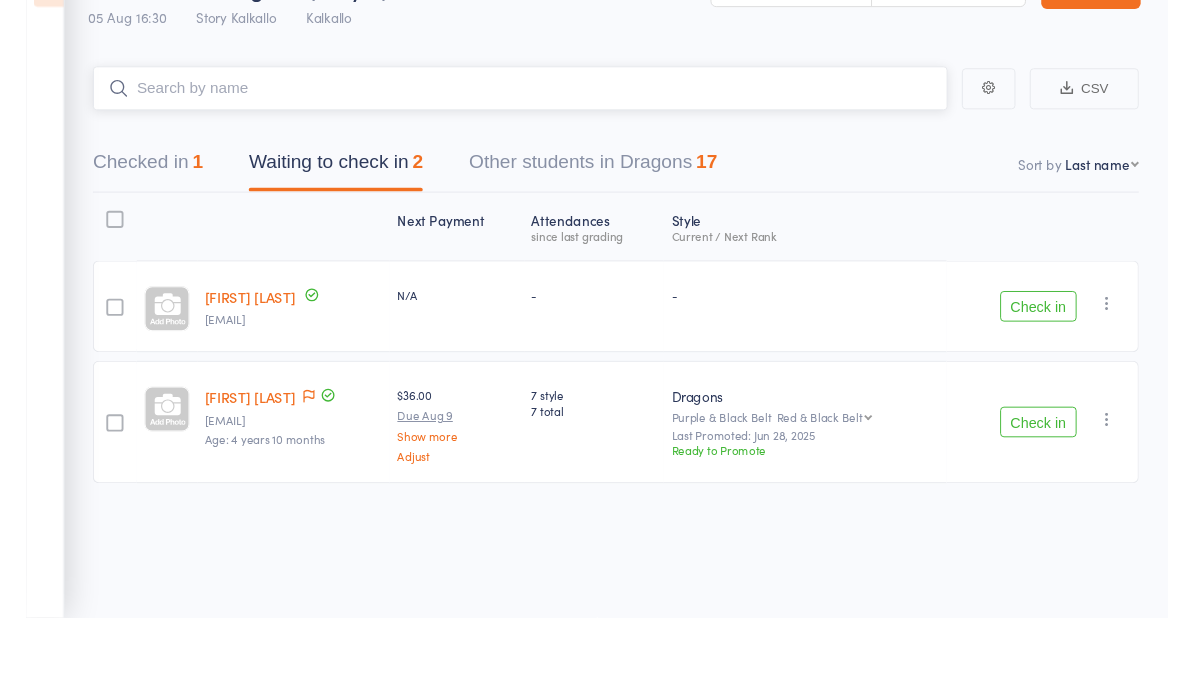scroll, scrollTop: 0, scrollLeft: 0, axis: both 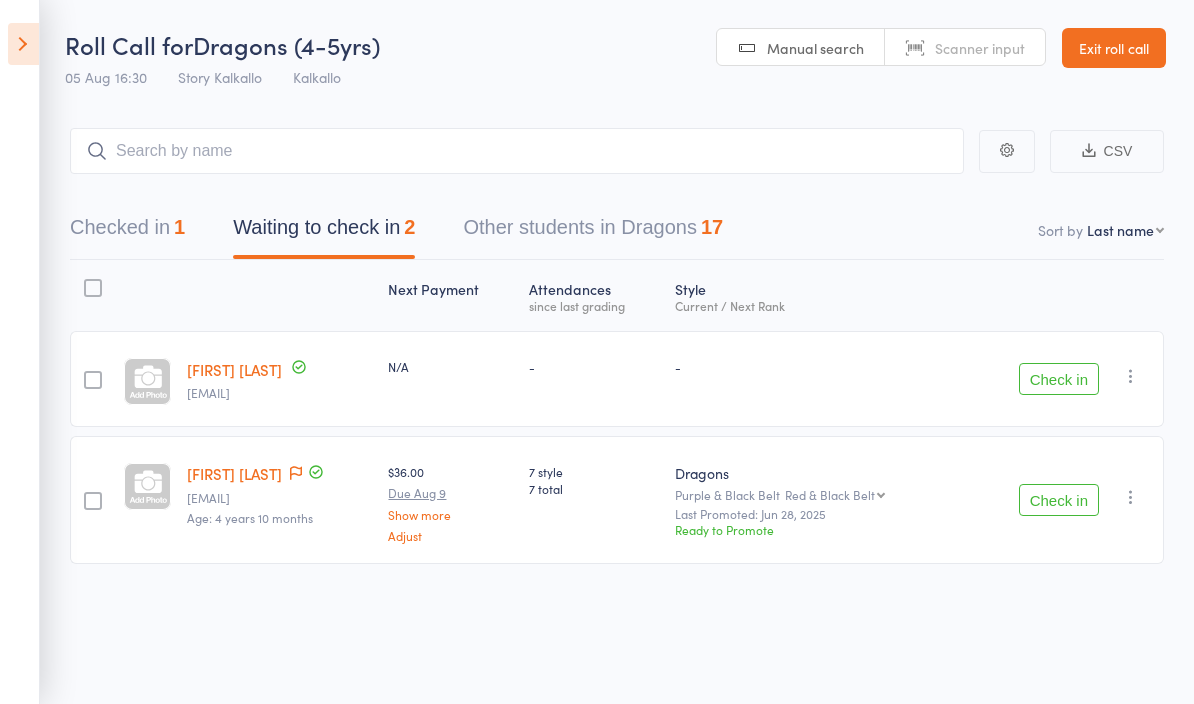 click at bounding box center [23, 44] 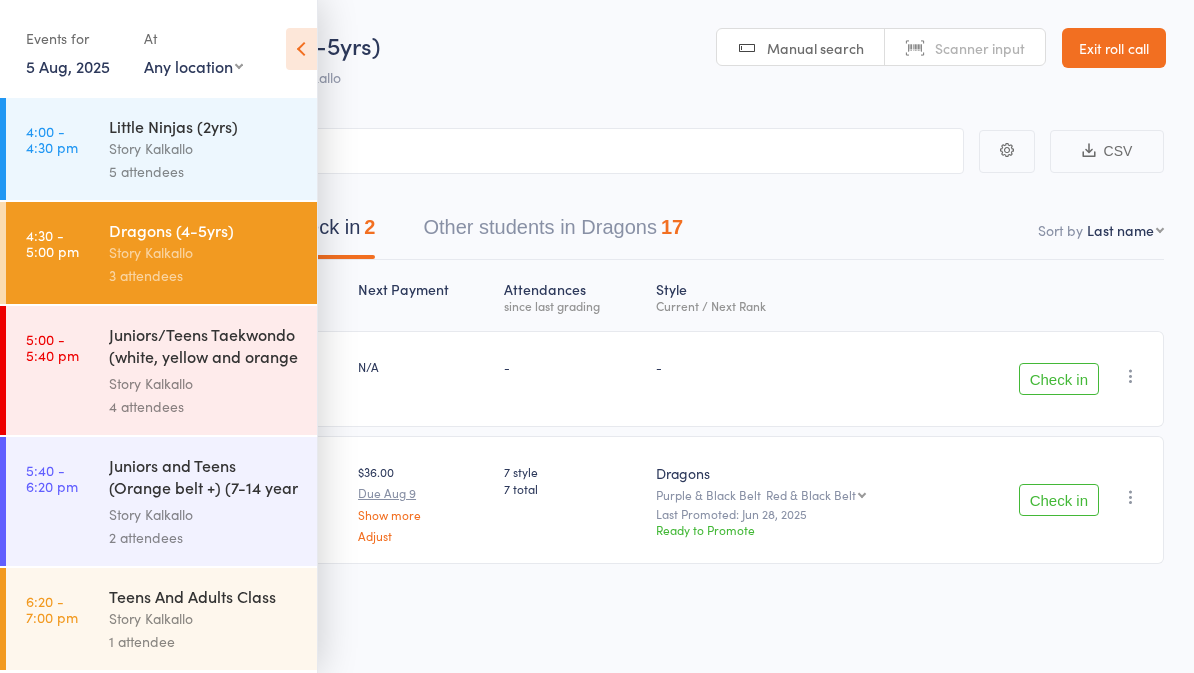 click at bounding box center [301, 49] 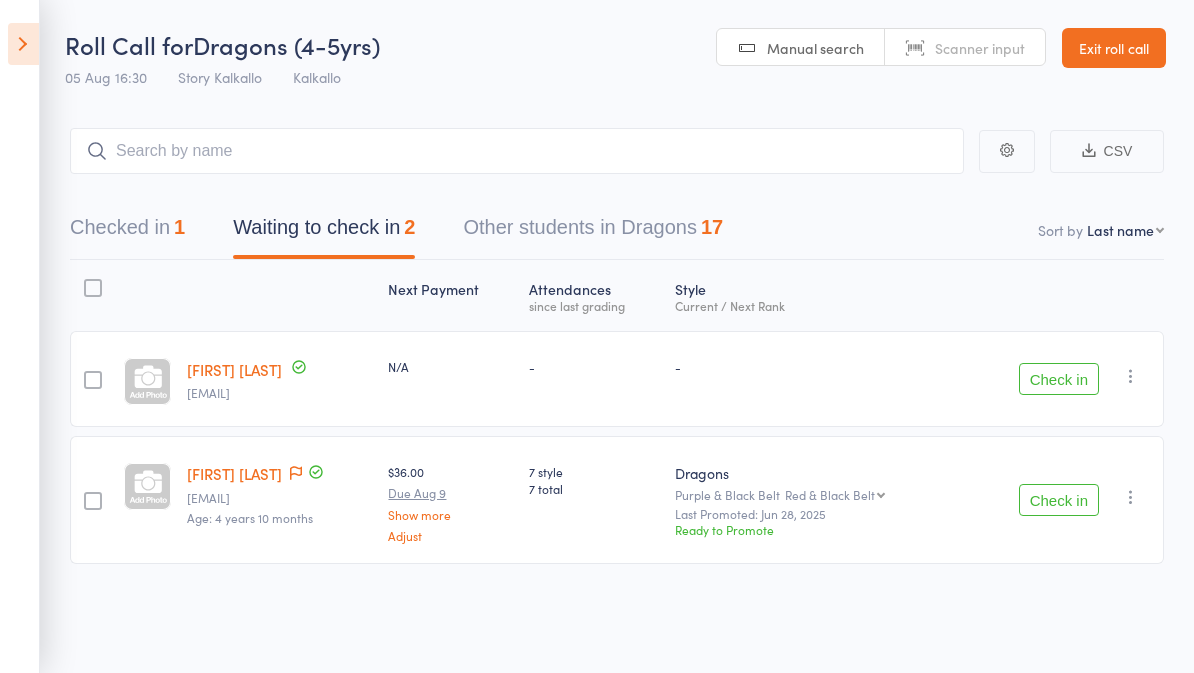click on "Check in" at bounding box center [1059, 379] 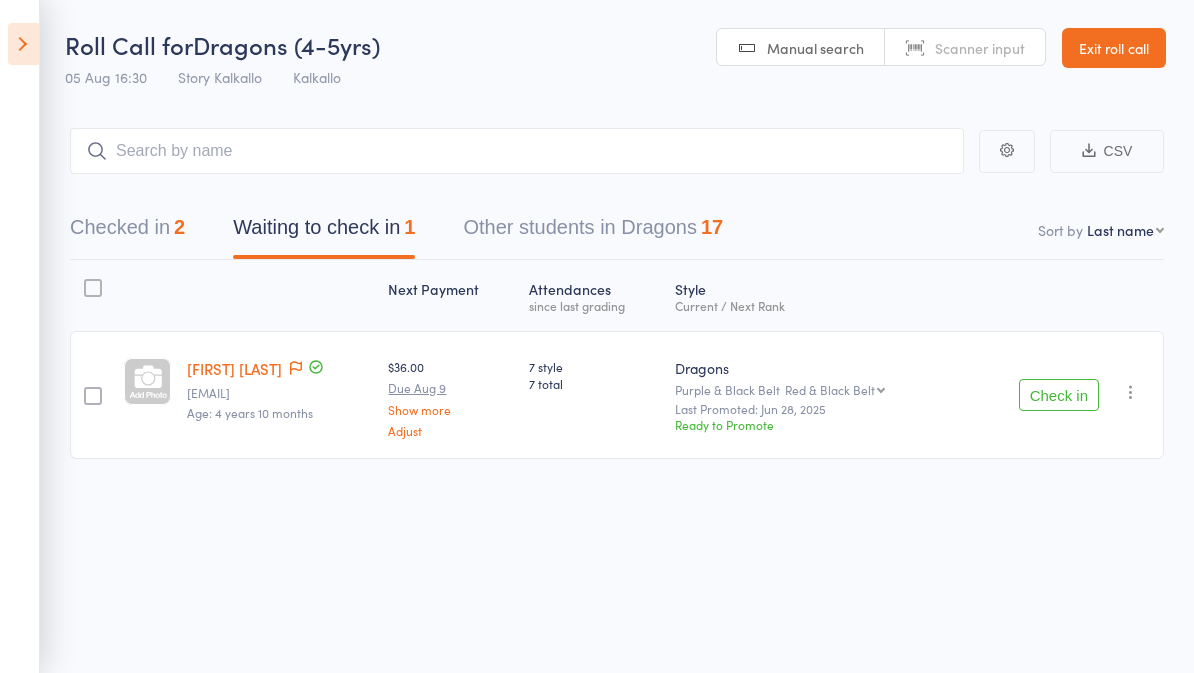 click on "Other students in Dragons  17" at bounding box center (593, 232) 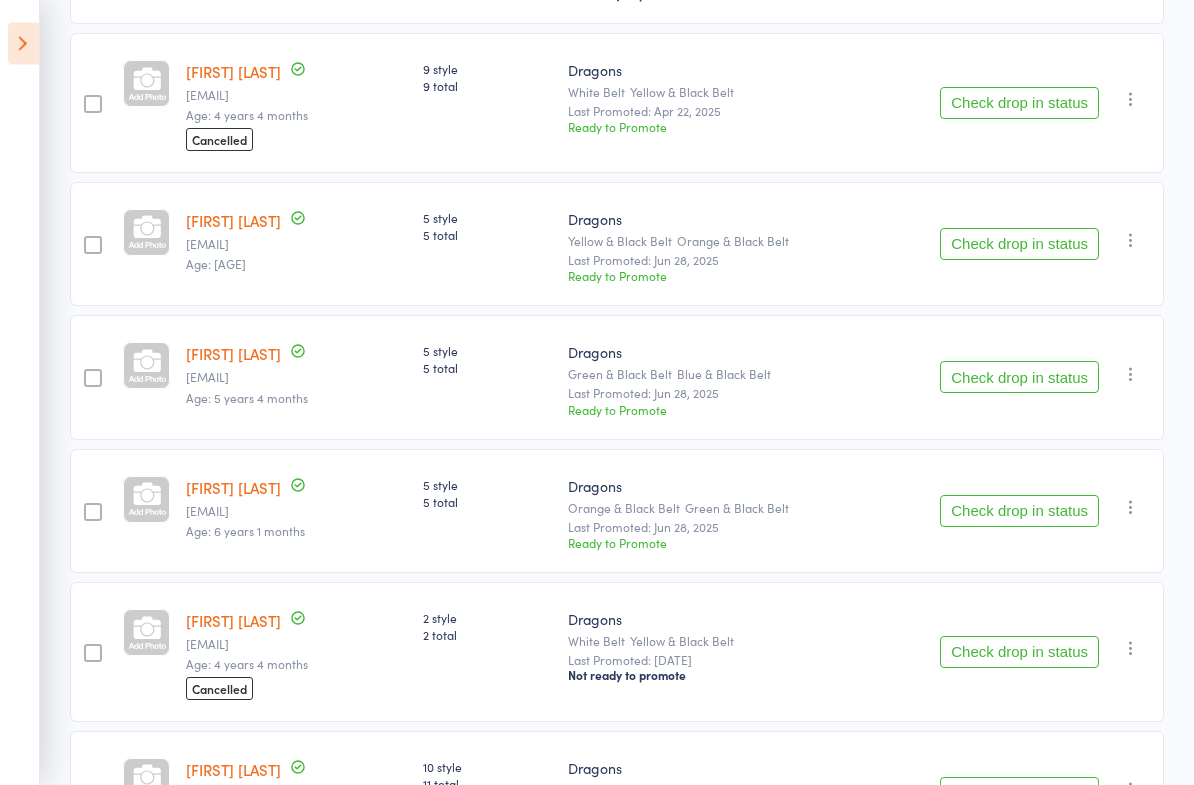 click on "Check drop in status" at bounding box center [1019, 245] 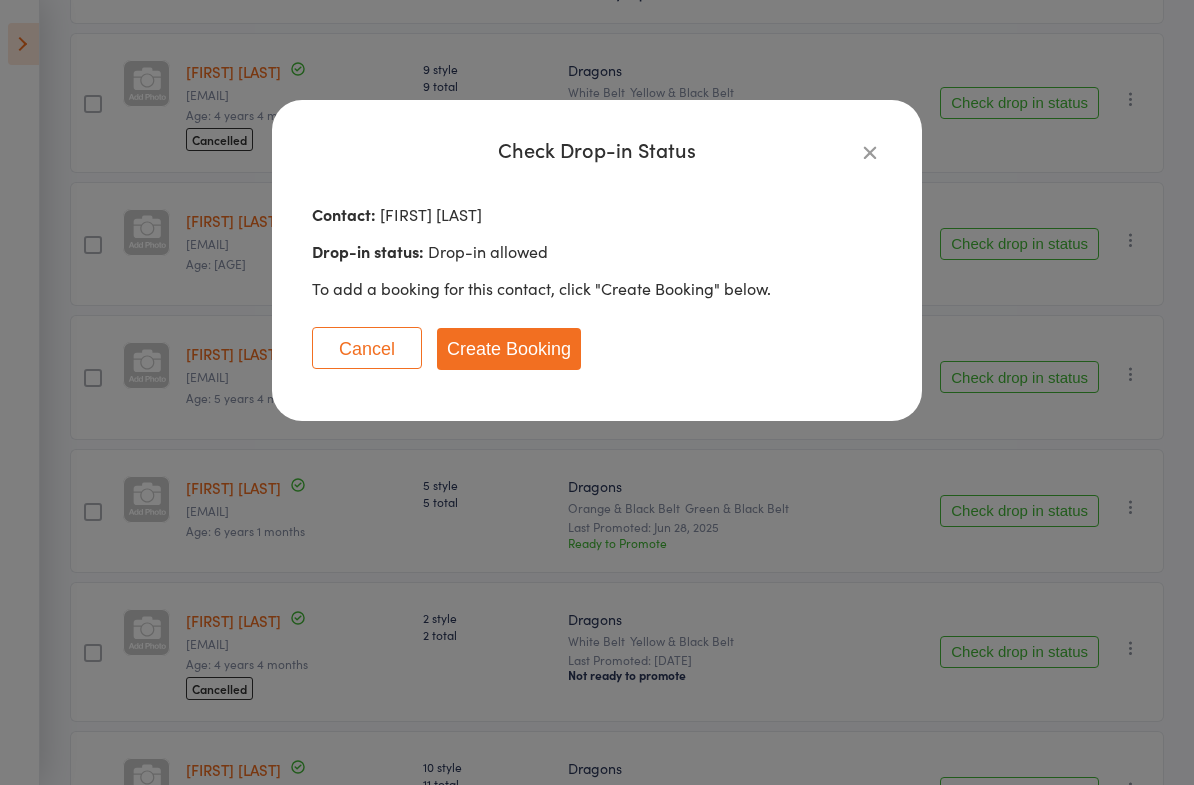 click on "Create Booking" at bounding box center [509, 349] 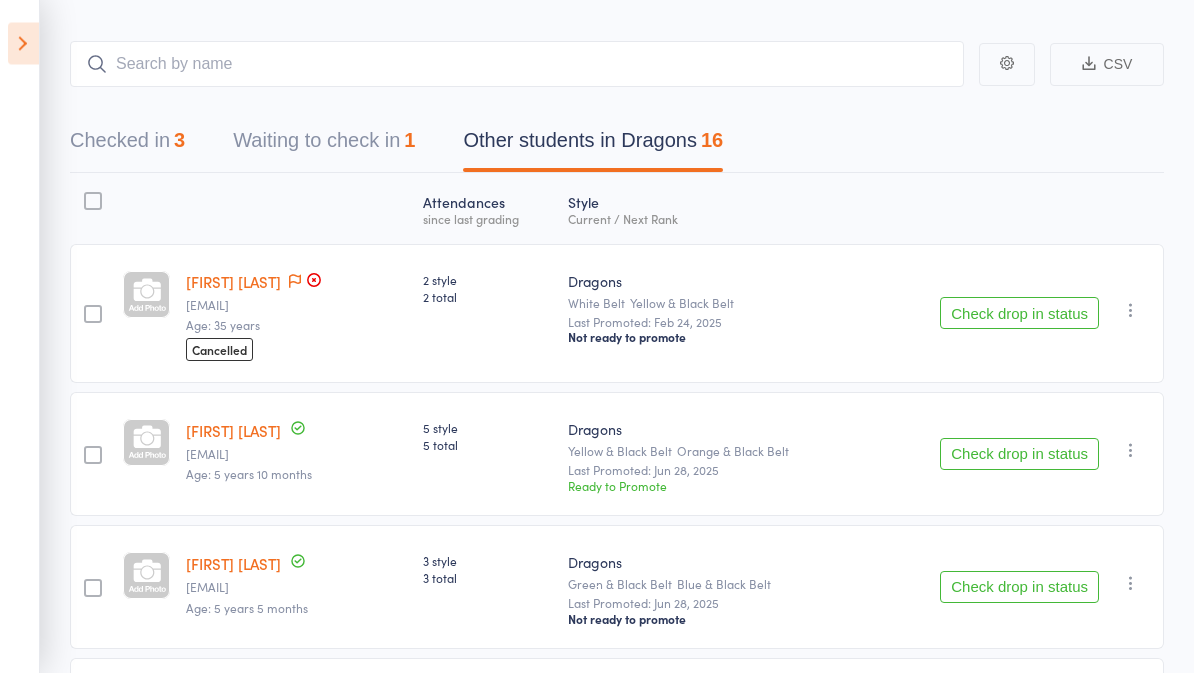 scroll, scrollTop: 0, scrollLeft: 0, axis: both 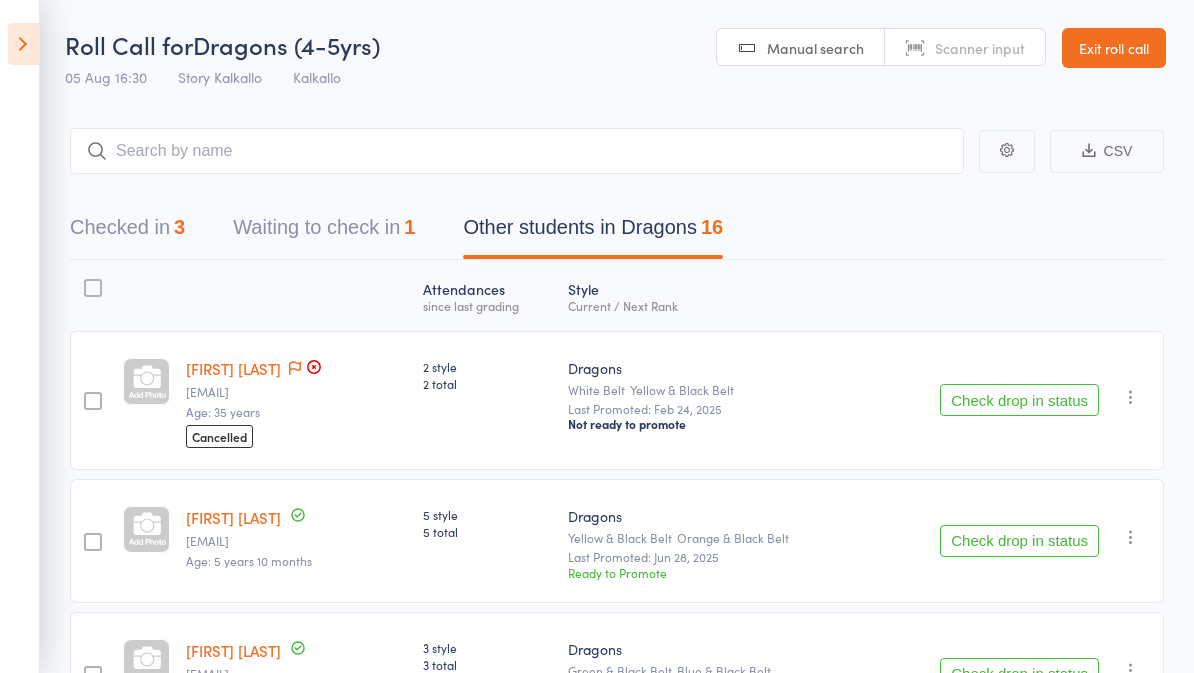 click on "Waiting to check in  1" at bounding box center [324, 232] 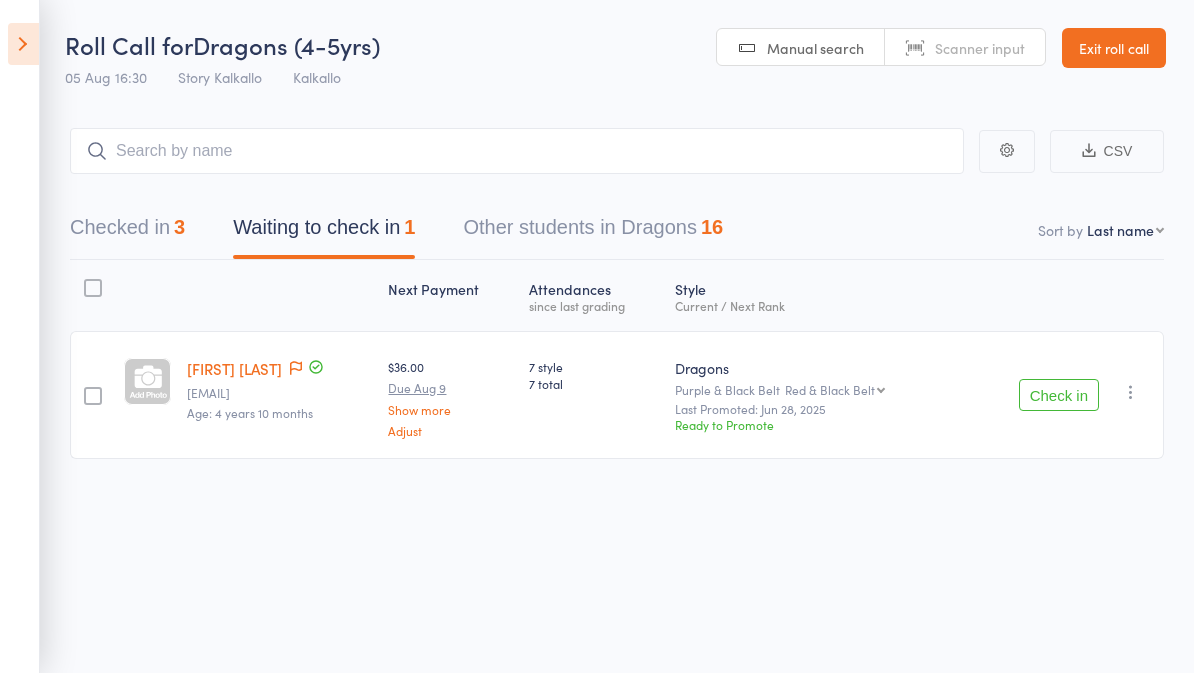 click on "Check in" at bounding box center [1059, 395] 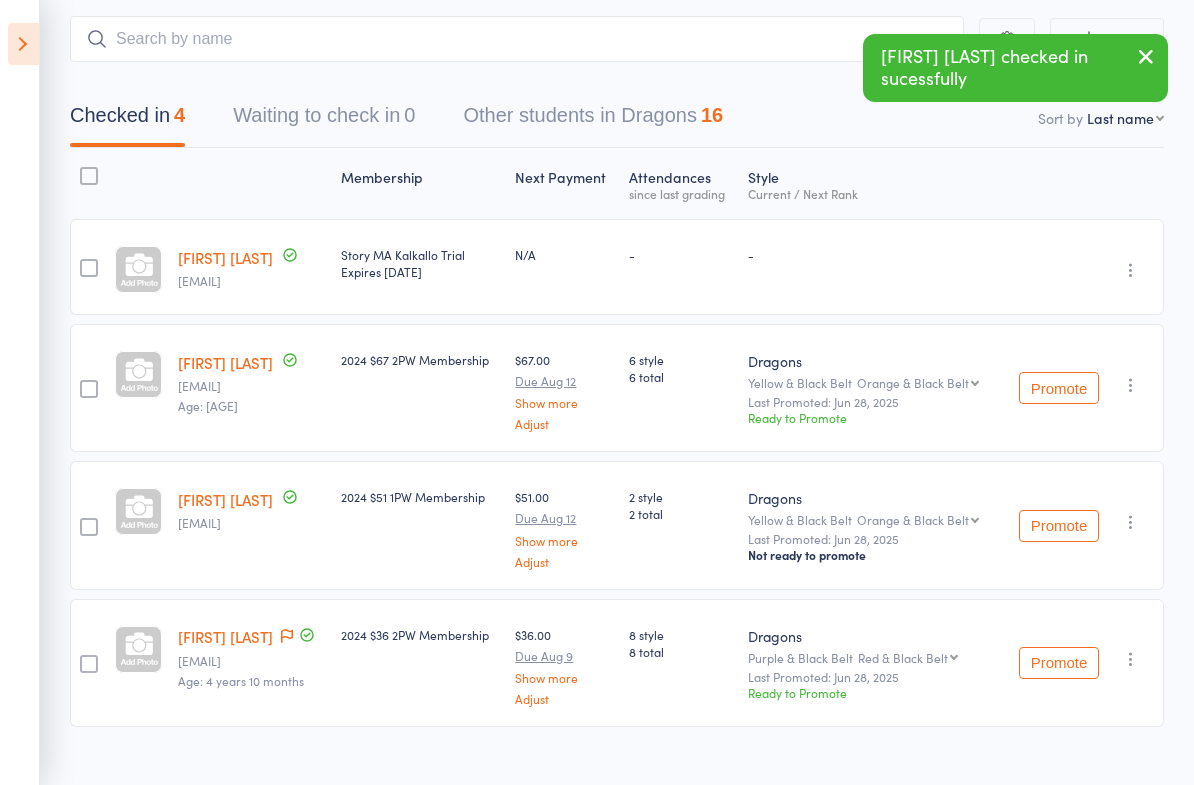 scroll, scrollTop: 145, scrollLeft: 0, axis: vertical 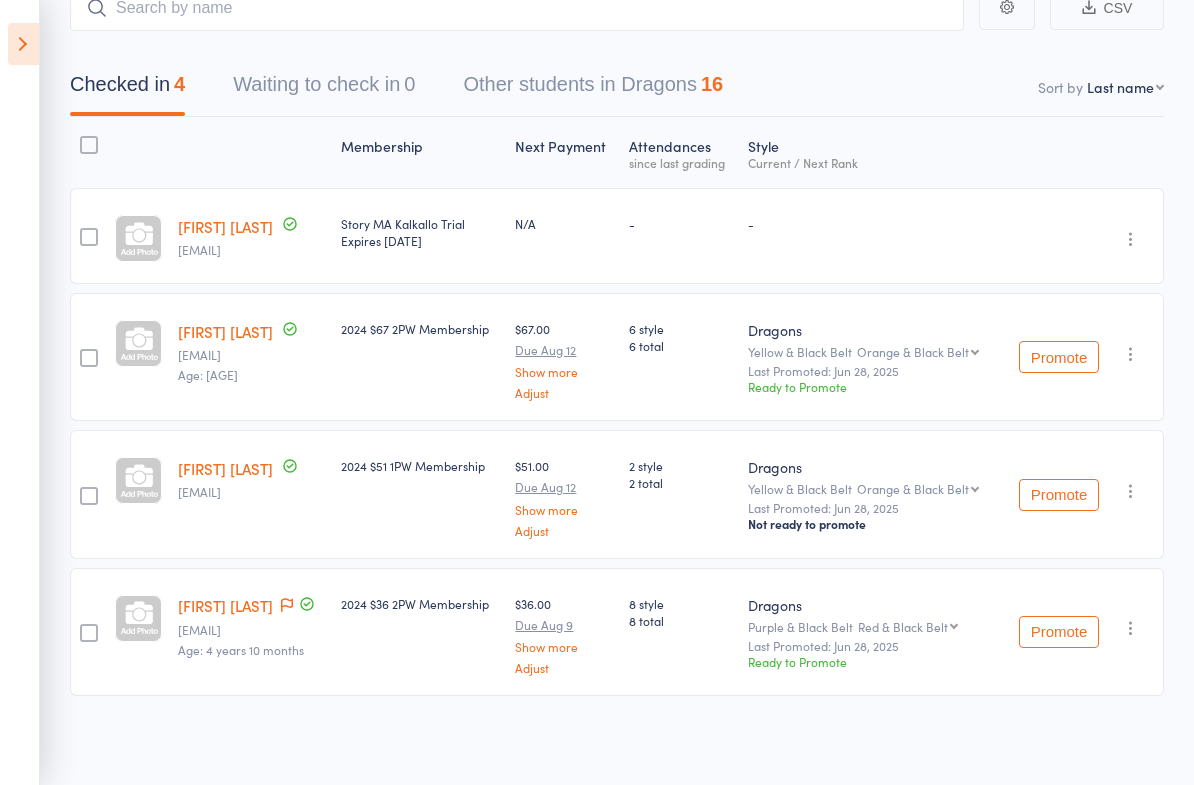 click on "Other students in Dragons  16" at bounding box center [593, 89] 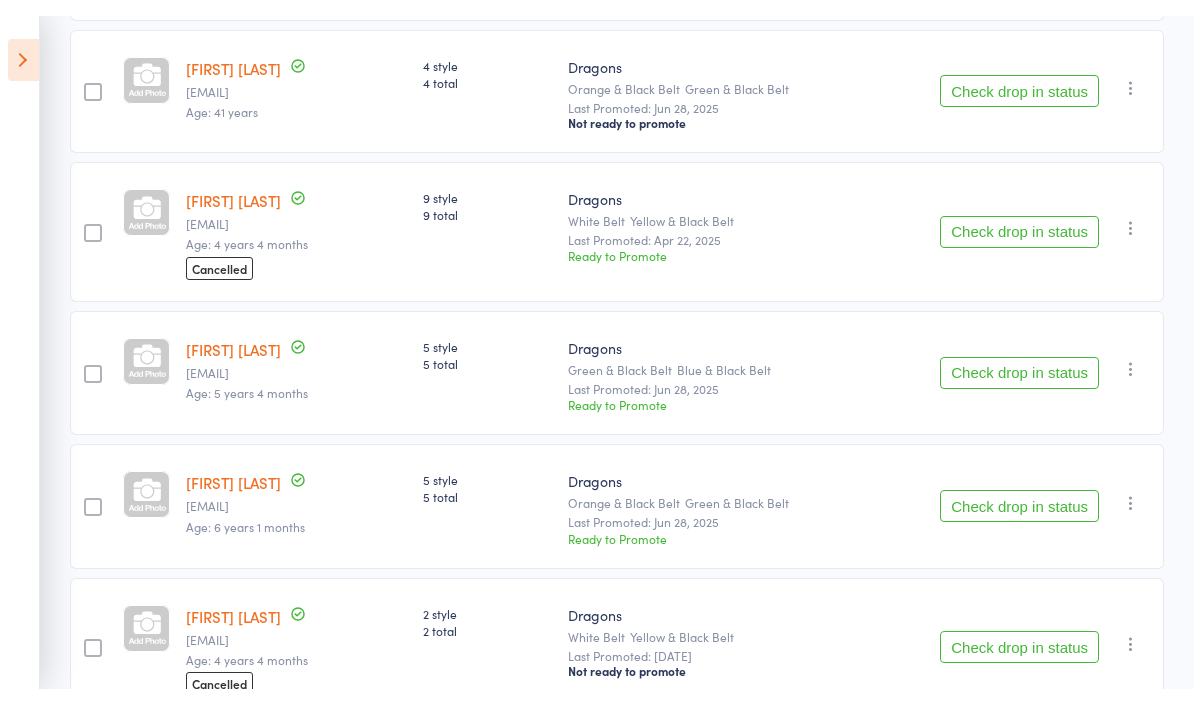 scroll, scrollTop: 0, scrollLeft: 0, axis: both 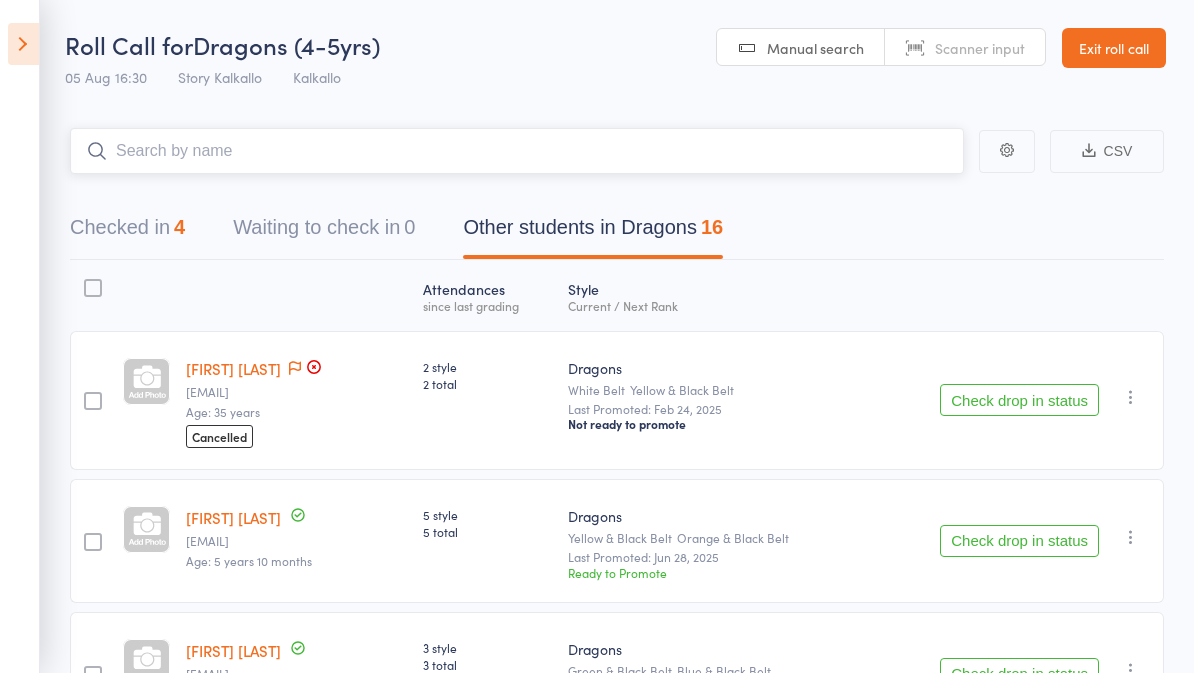 click at bounding box center (517, 151) 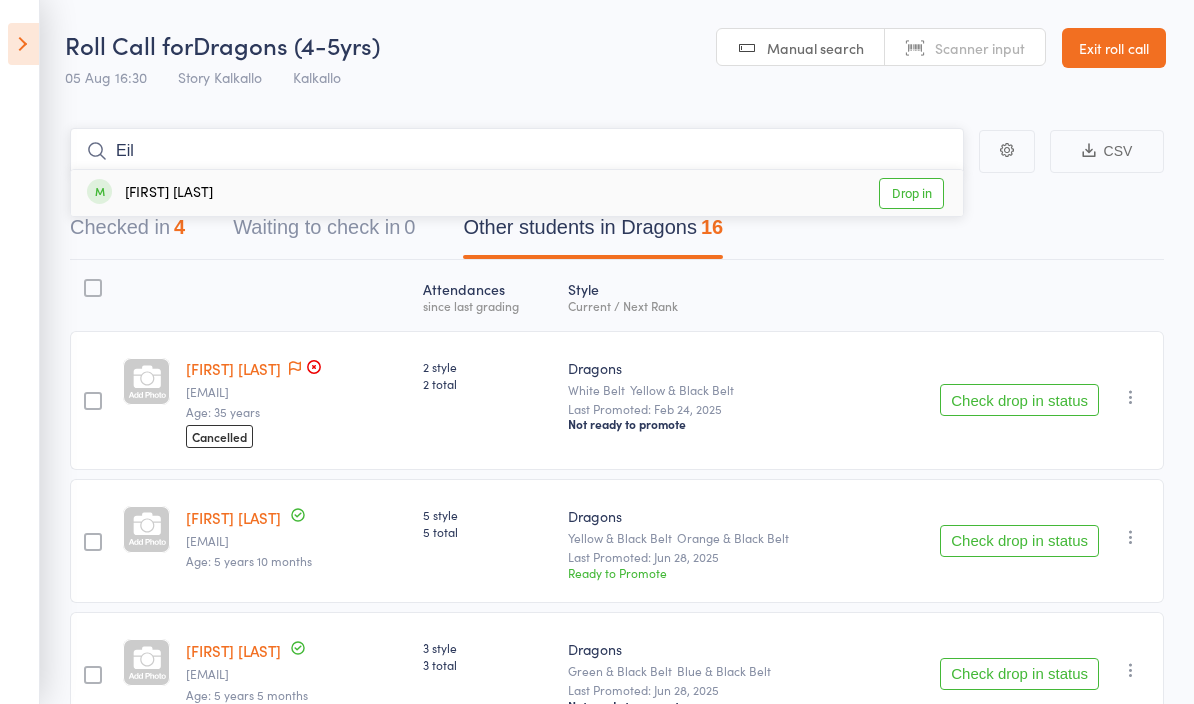 type on "Eil" 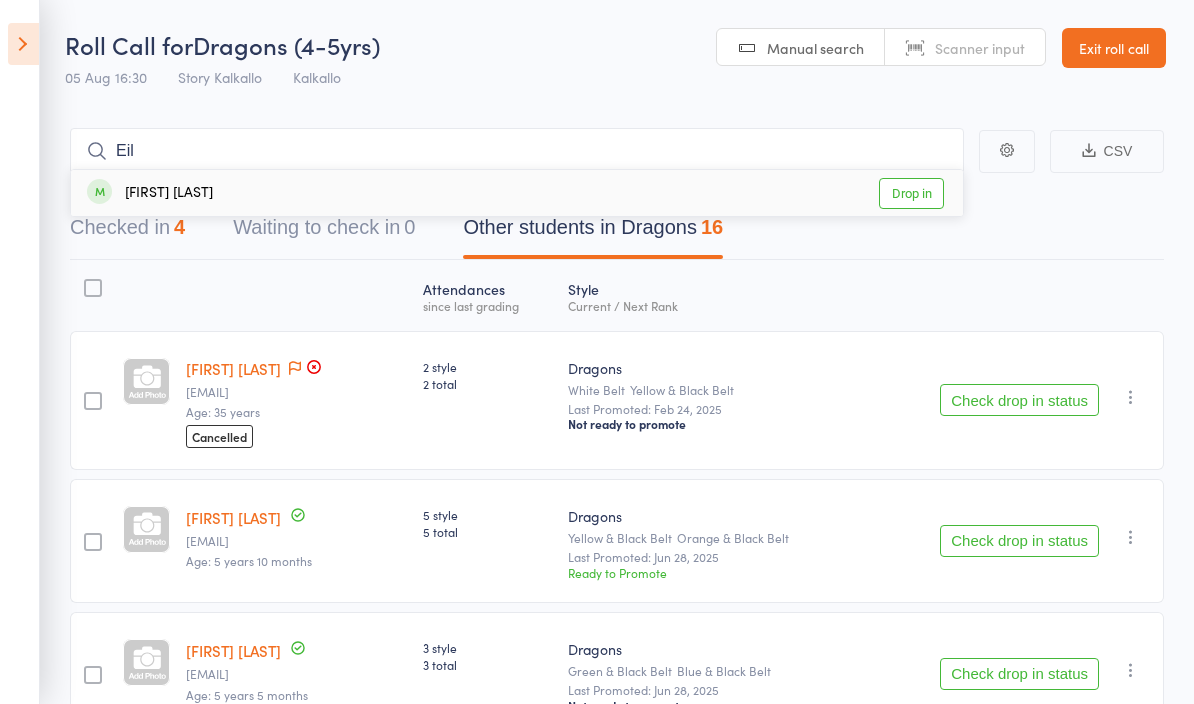 click on "Drop in" at bounding box center [911, 193] 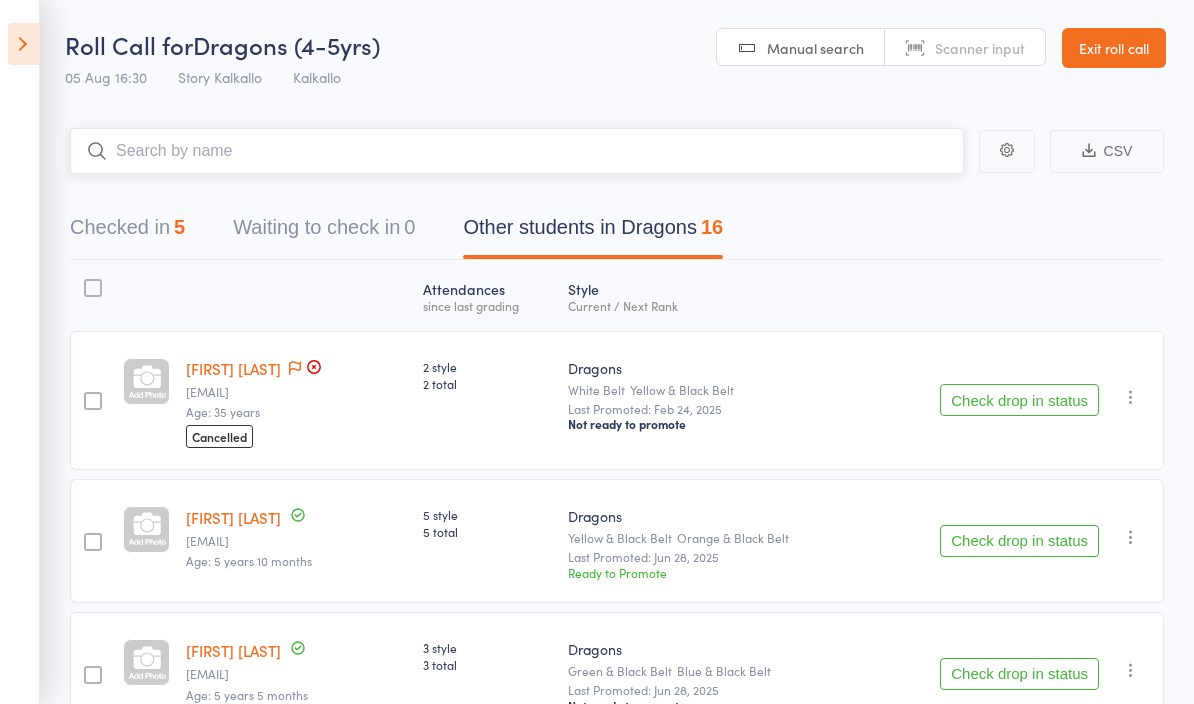 click on "Checked in  5" at bounding box center [127, 232] 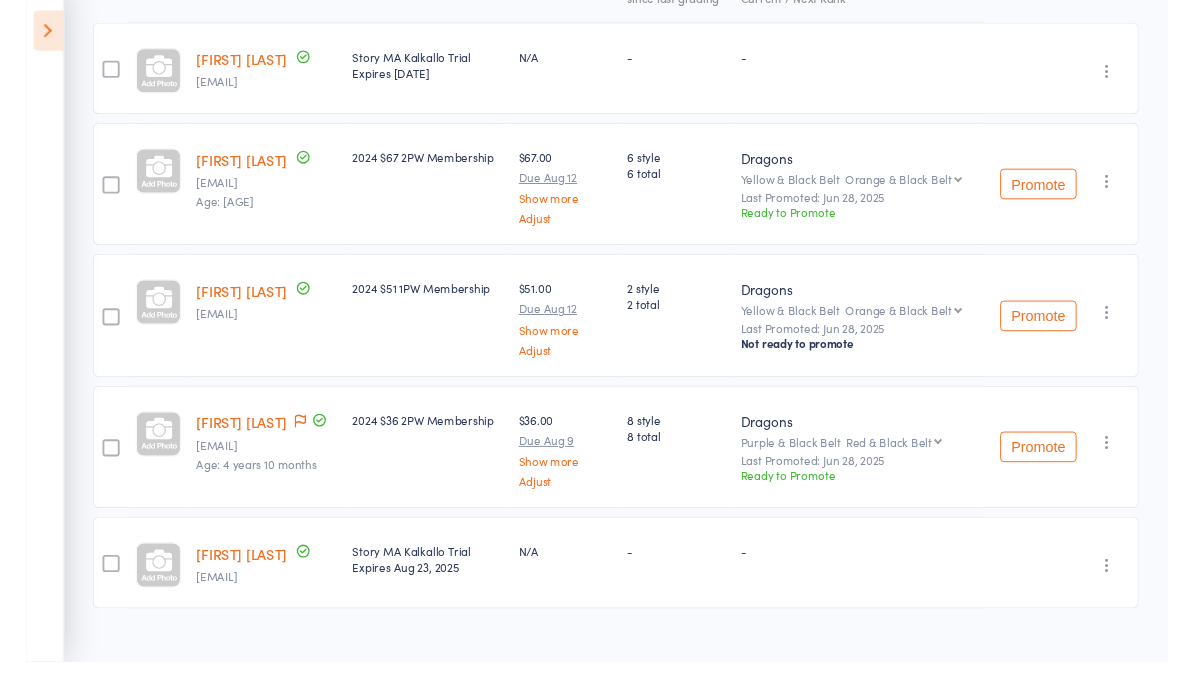 scroll, scrollTop: 266, scrollLeft: 0, axis: vertical 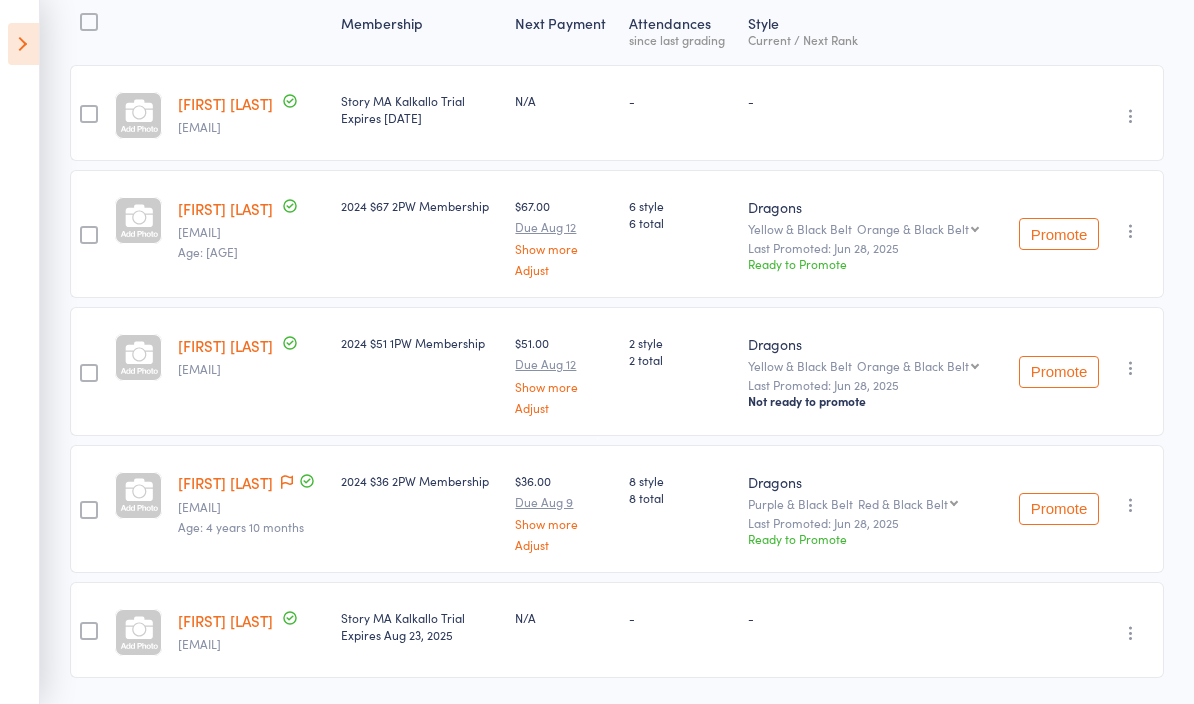 click at bounding box center (1131, 116) 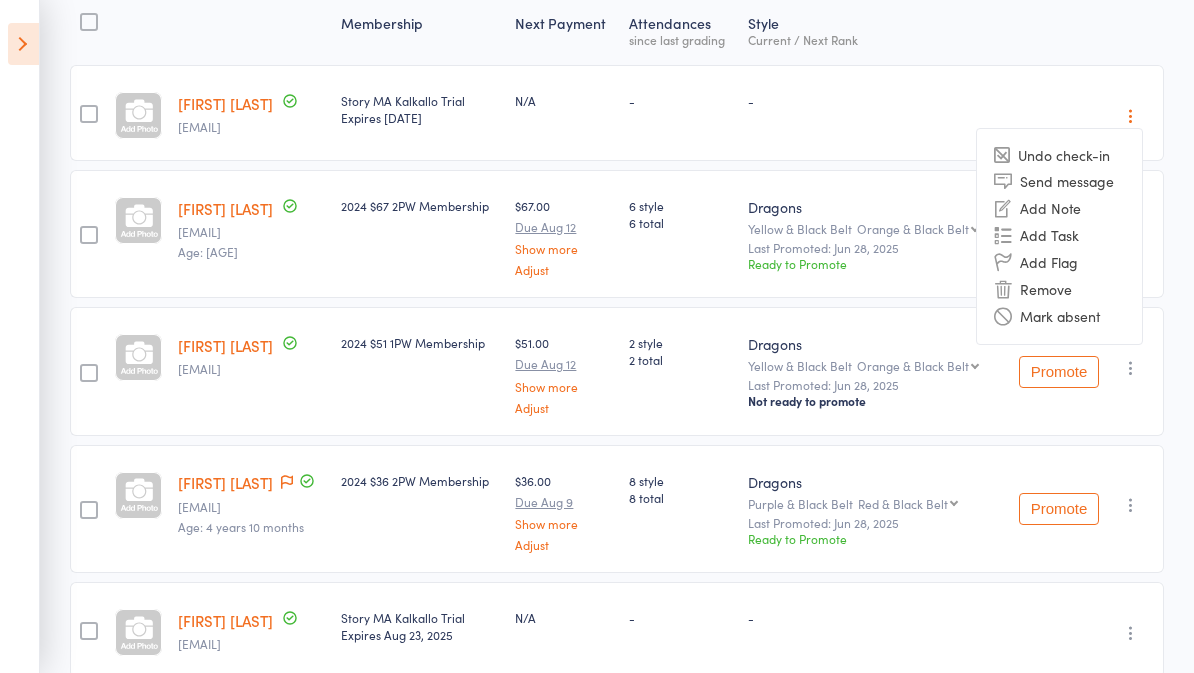 click on "Undo check-in" at bounding box center [1059, 155] 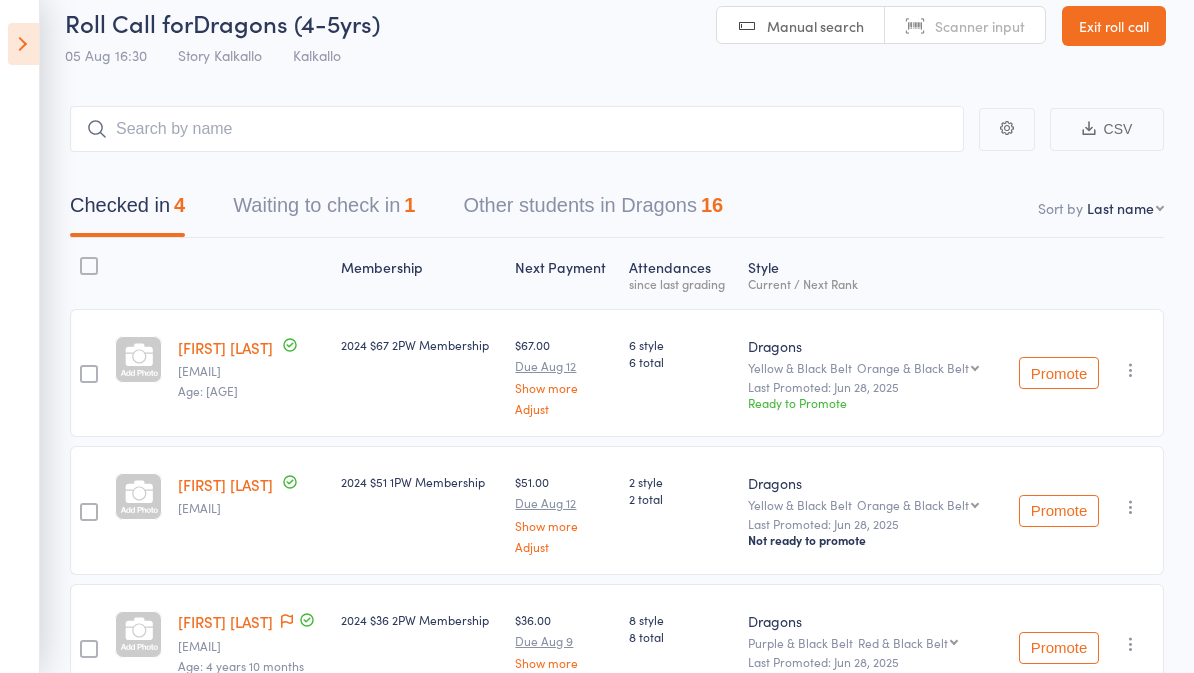scroll, scrollTop: 0, scrollLeft: 0, axis: both 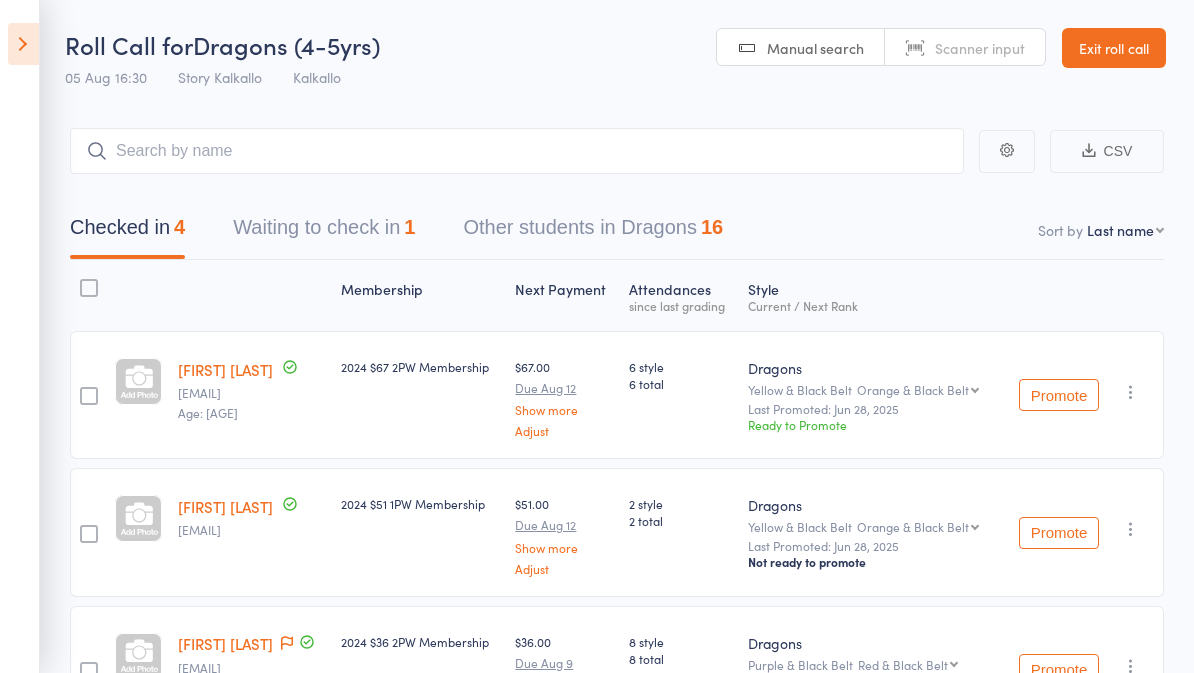 click on "Other students in Dragons  16" at bounding box center (593, 232) 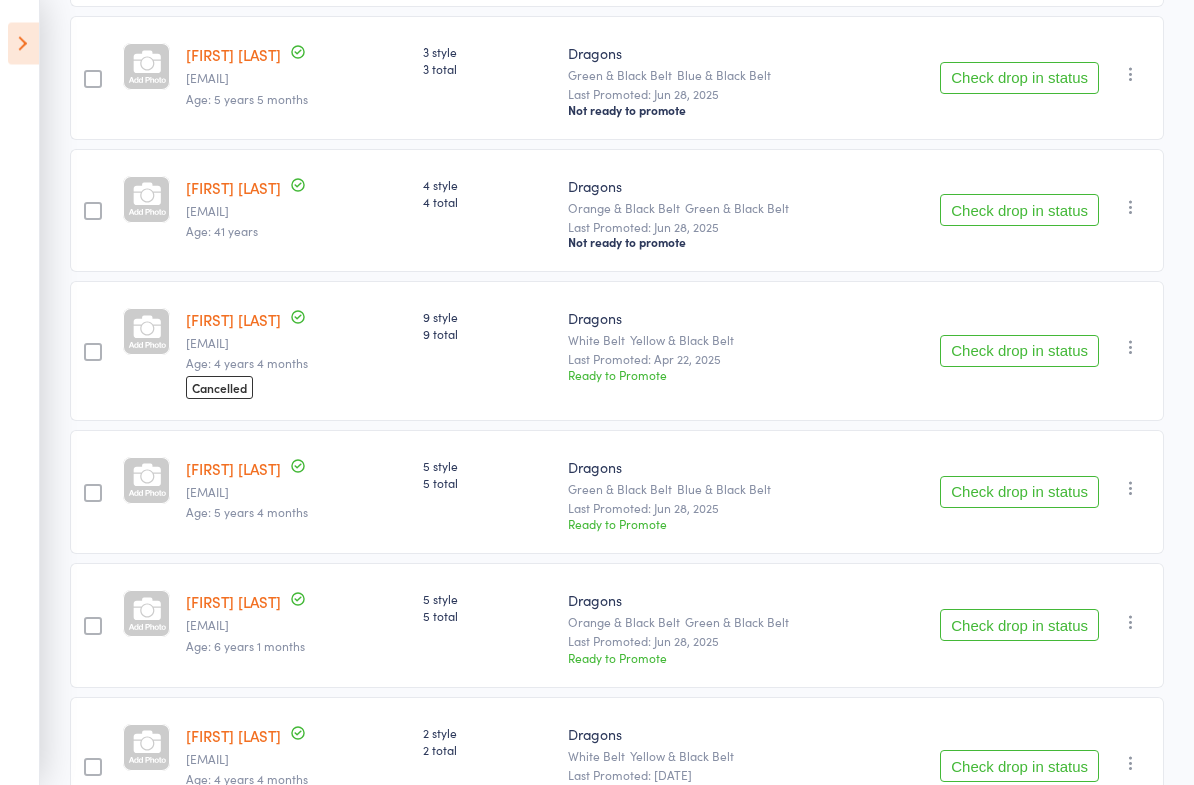 scroll, scrollTop: 596, scrollLeft: 0, axis: vertical 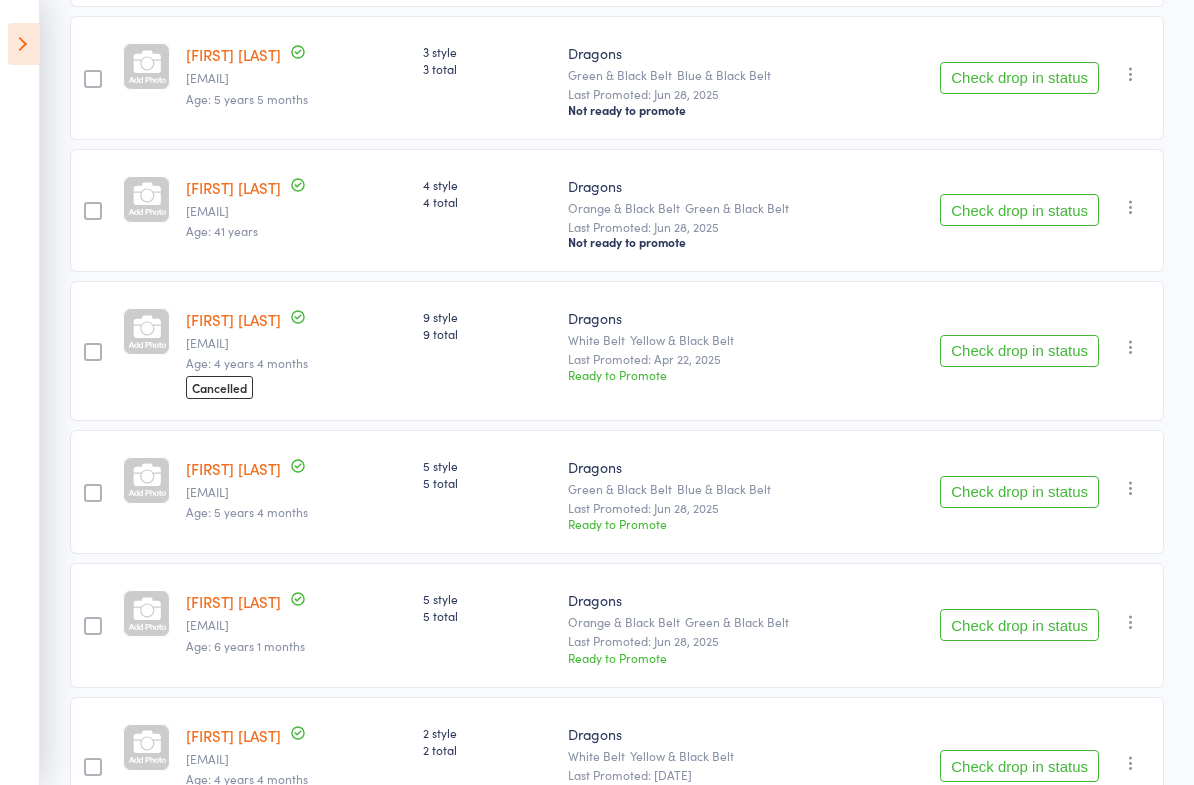 click on "Check drop in status" at bounding box center [1019, 492] 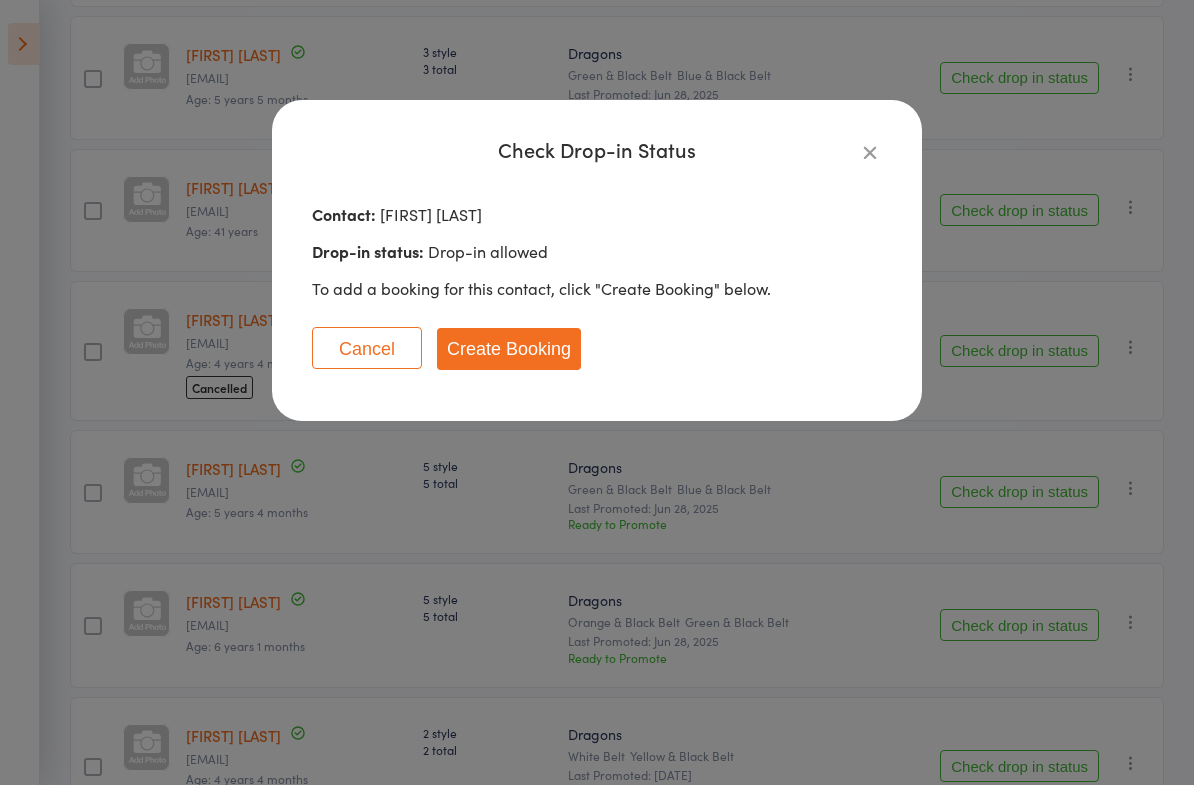 click on "Create Booking" at bounding box center [509, 349] 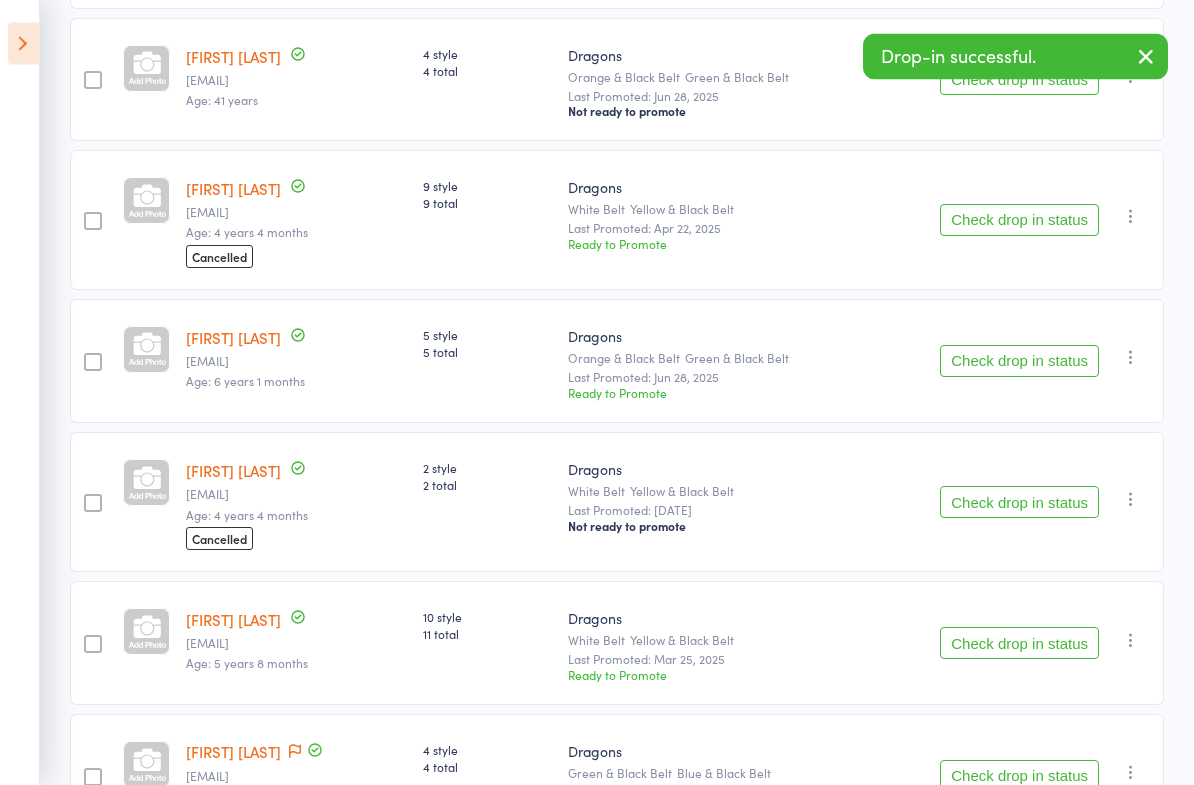 click on "Check drop in status" at bounding box center [1019, 362] 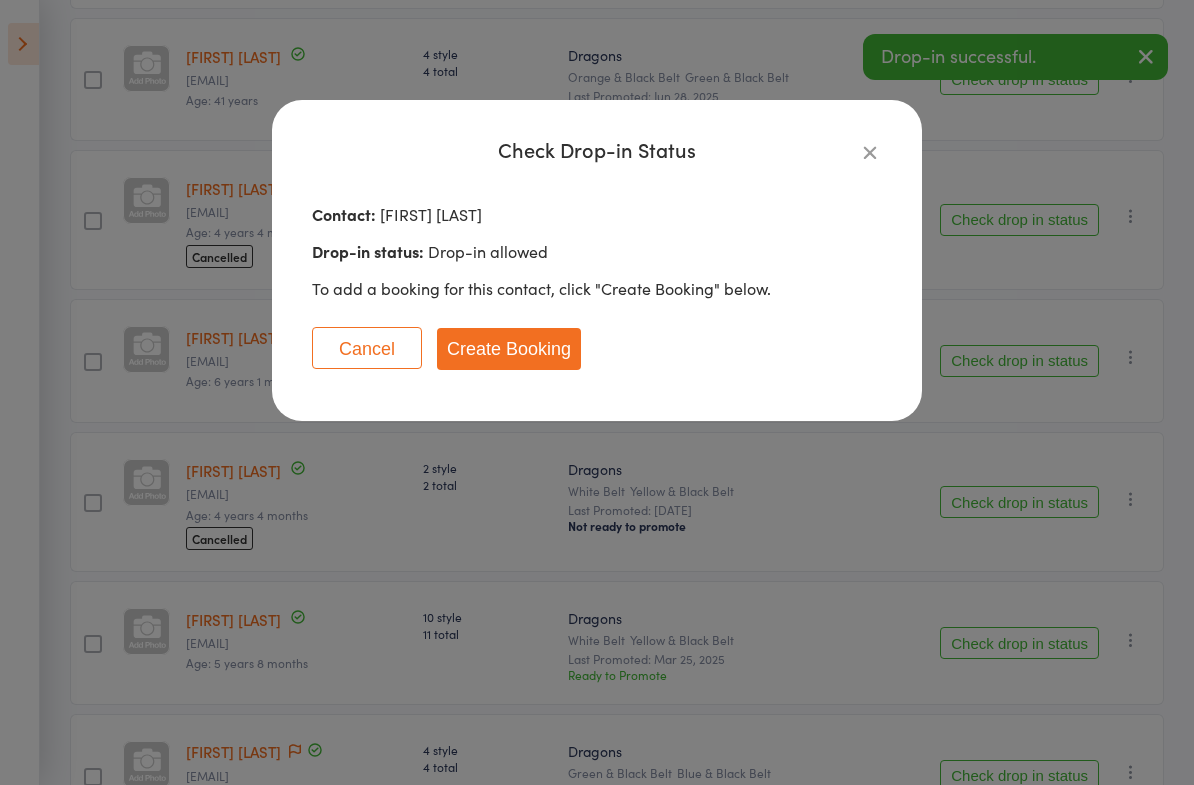 click on "Create Booking" at bounding box center [509, 349] 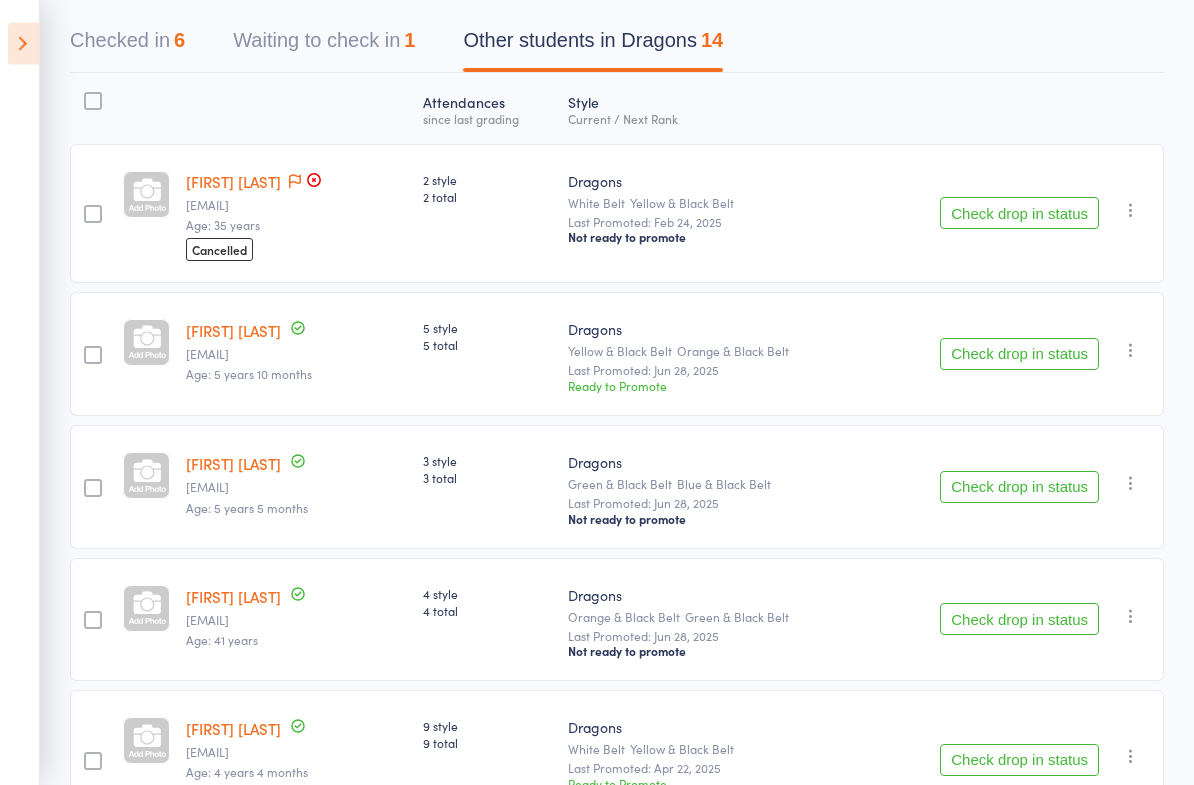 scroll, scrollTop: 188, scrollLeft: 0, axis: vertical 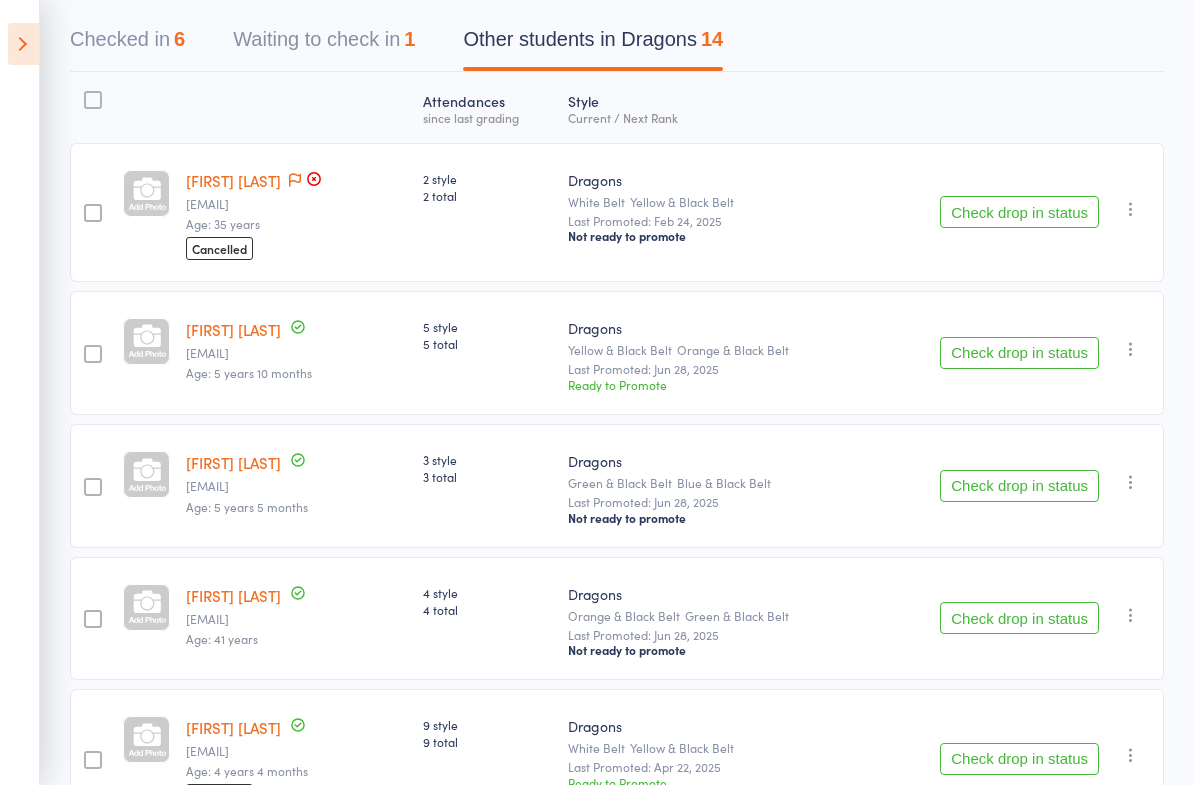 click on "Waiting to check in  1" at bounding box center (324, 44) 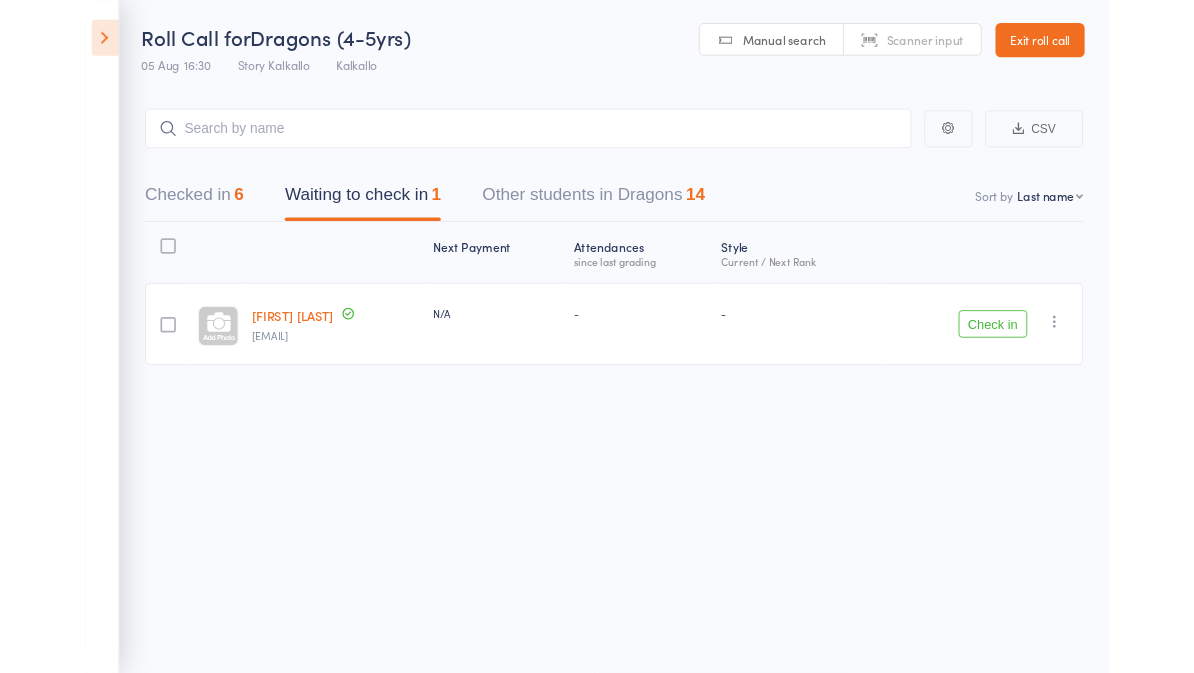 scroll, scrollTop: 0, scrollLeft: 0, axis: both 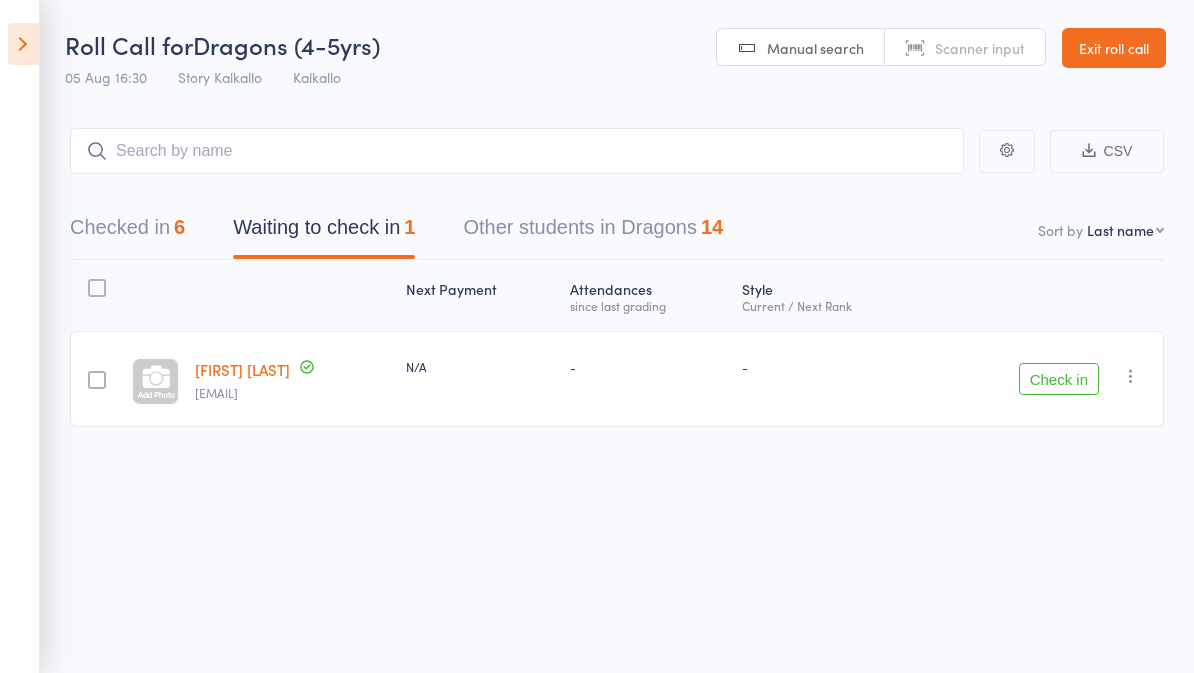 click on "Check in" at bounding box center (1059, 379) 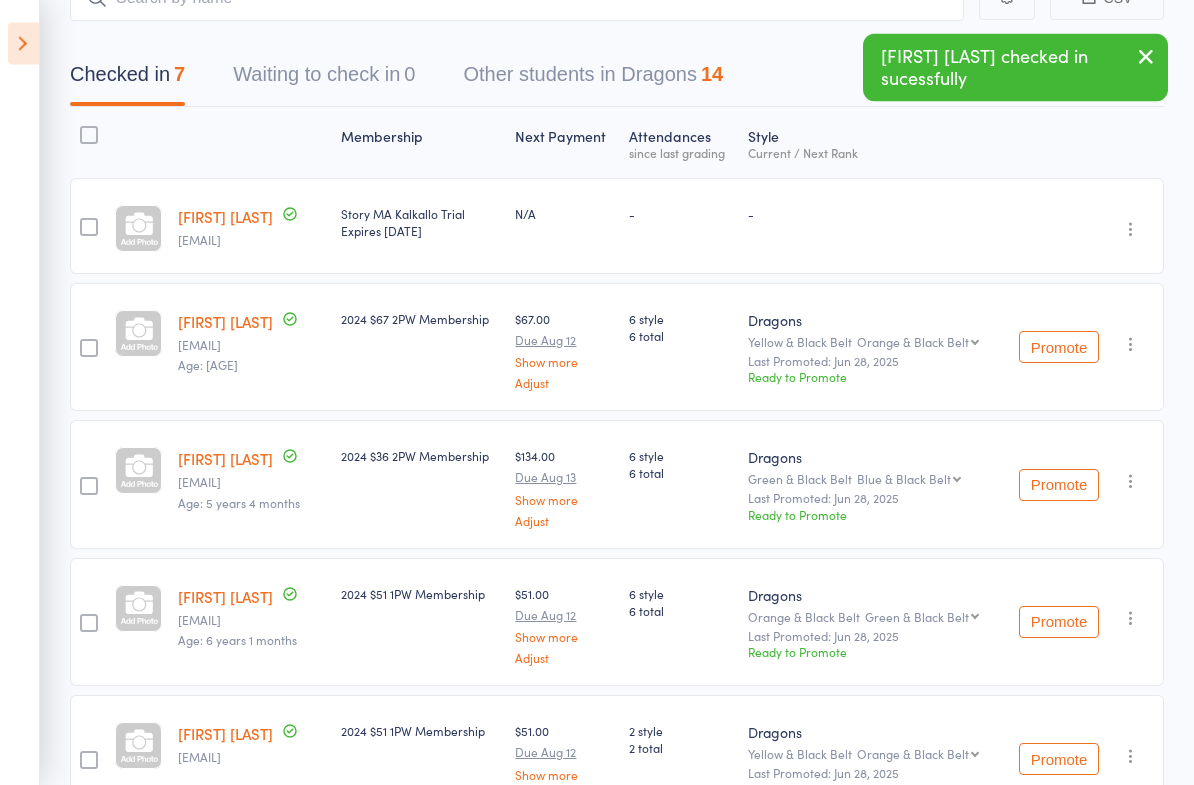 scroll, scrollTop: 142, scrollLeft: 0, axis: vertical 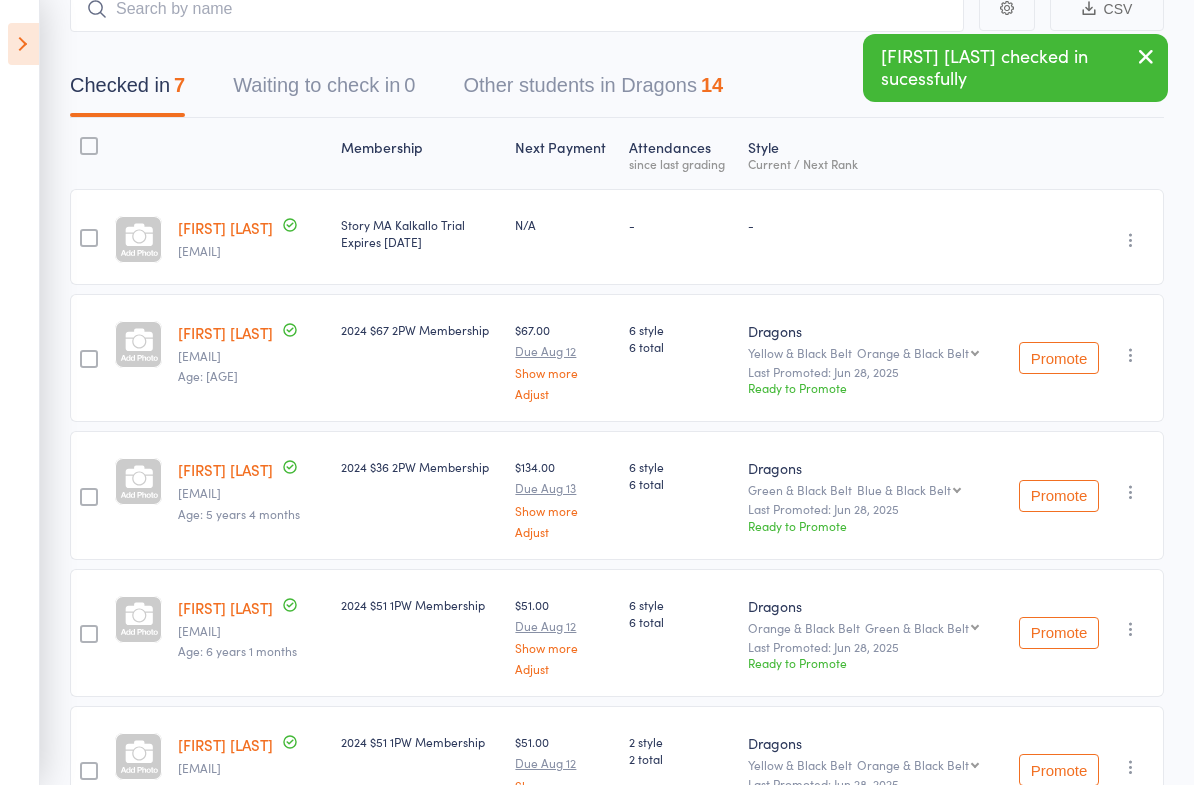 click on "Other students in Dragons  14" at bounding box center [593, 90] 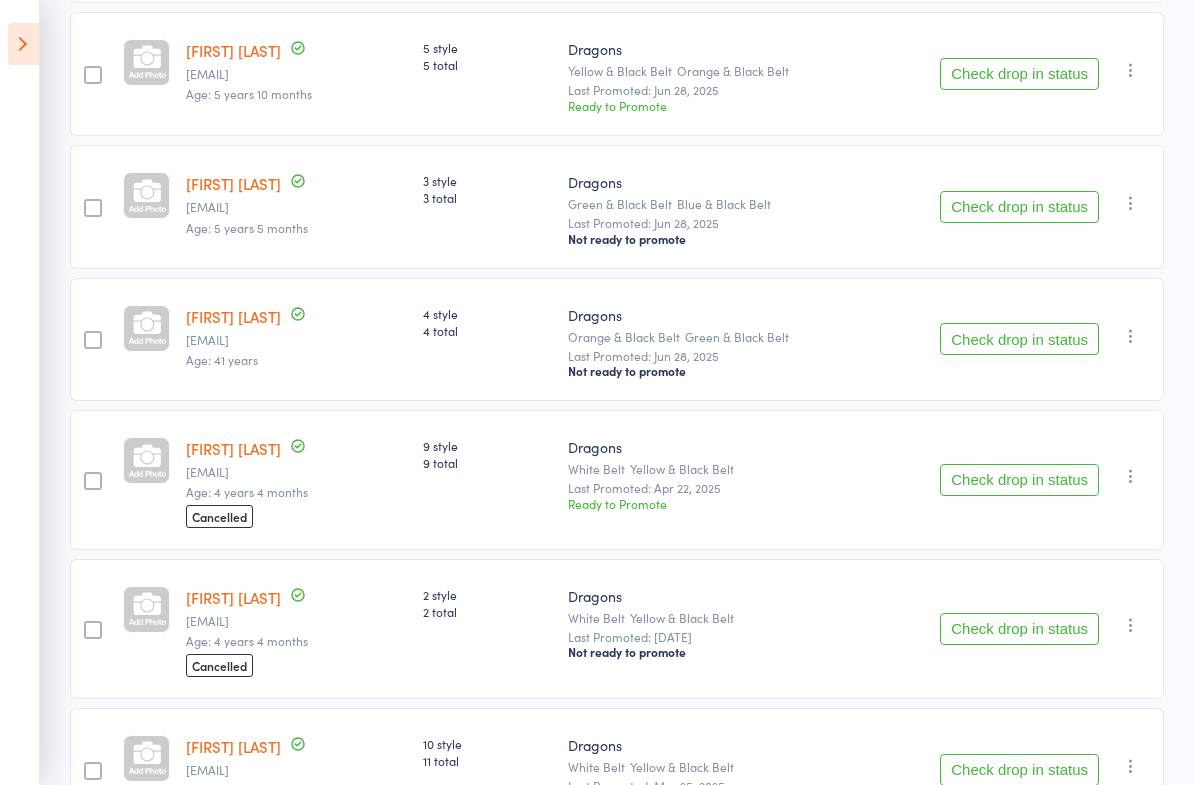 scroll, scrollTop: 463, scrollLeft: 0, axis: vertical 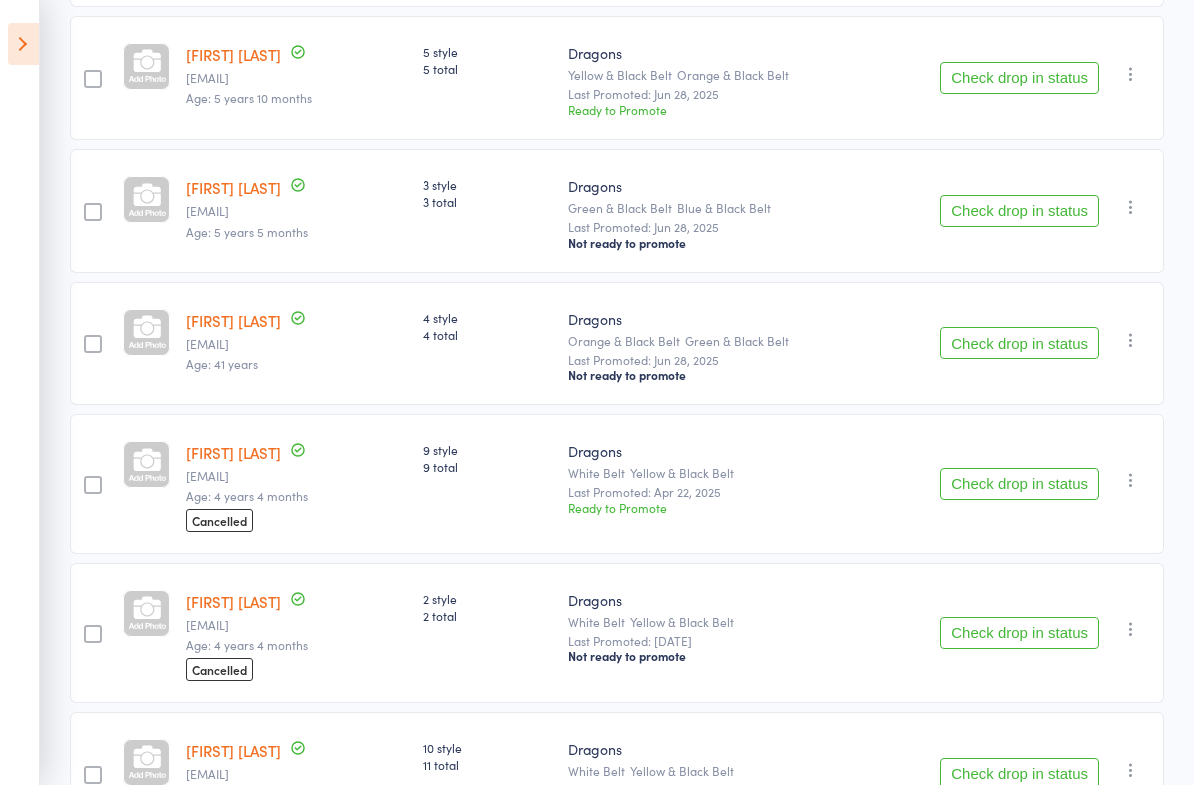 click on "Check drop in status" at bounding box center (1019, 211) 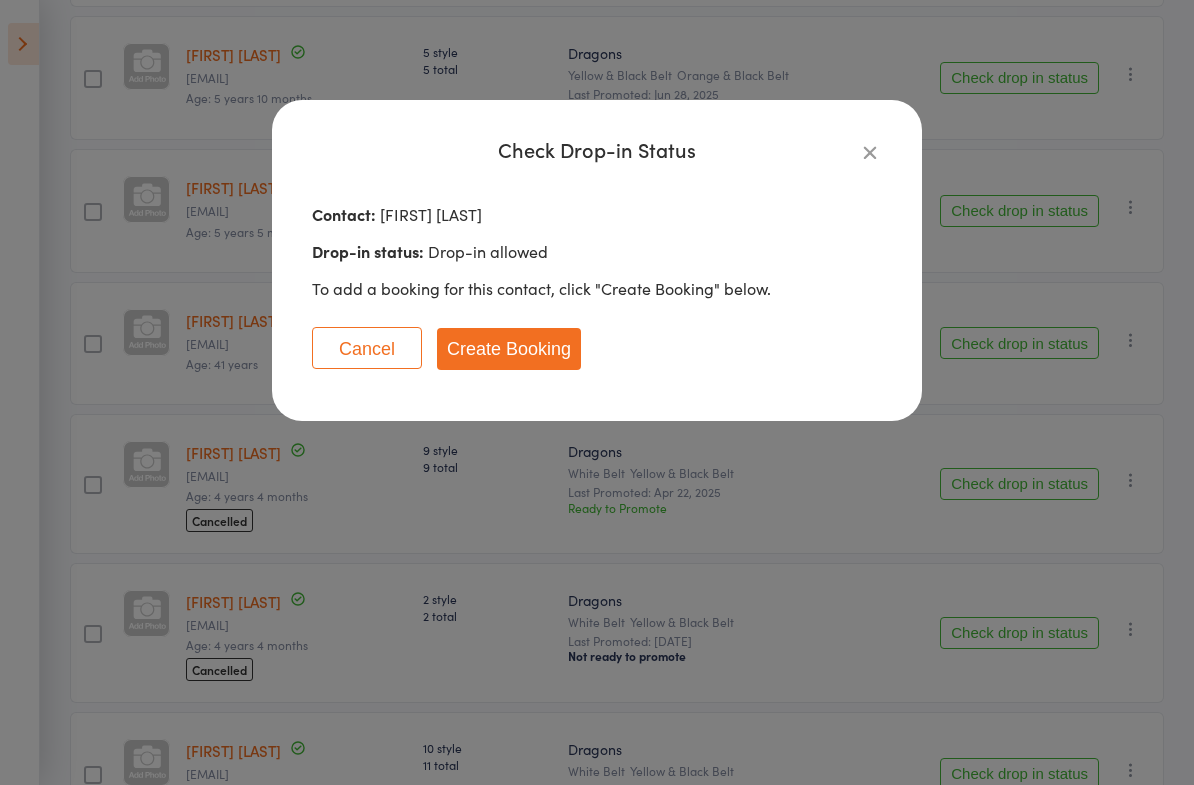 click on "Create Booking" at bounding box center (509, 349) 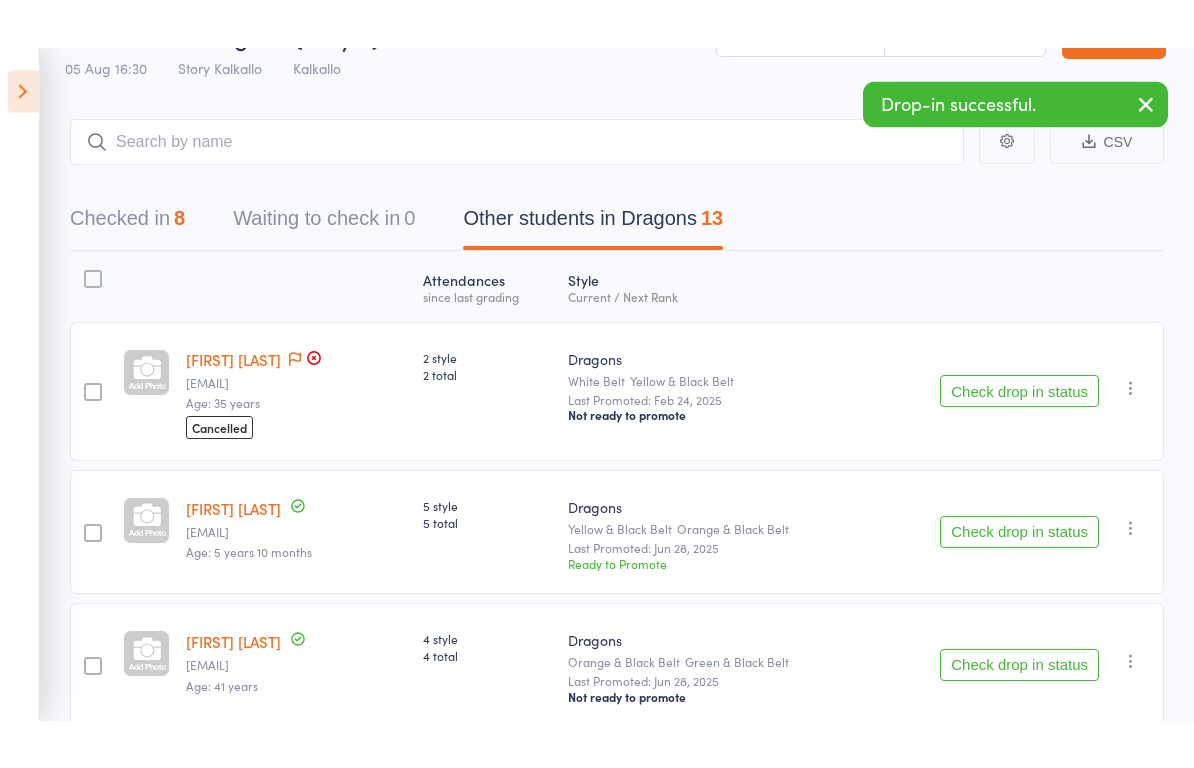 scroll, scrollTop: 0, scrollLeft: 0, axis: both 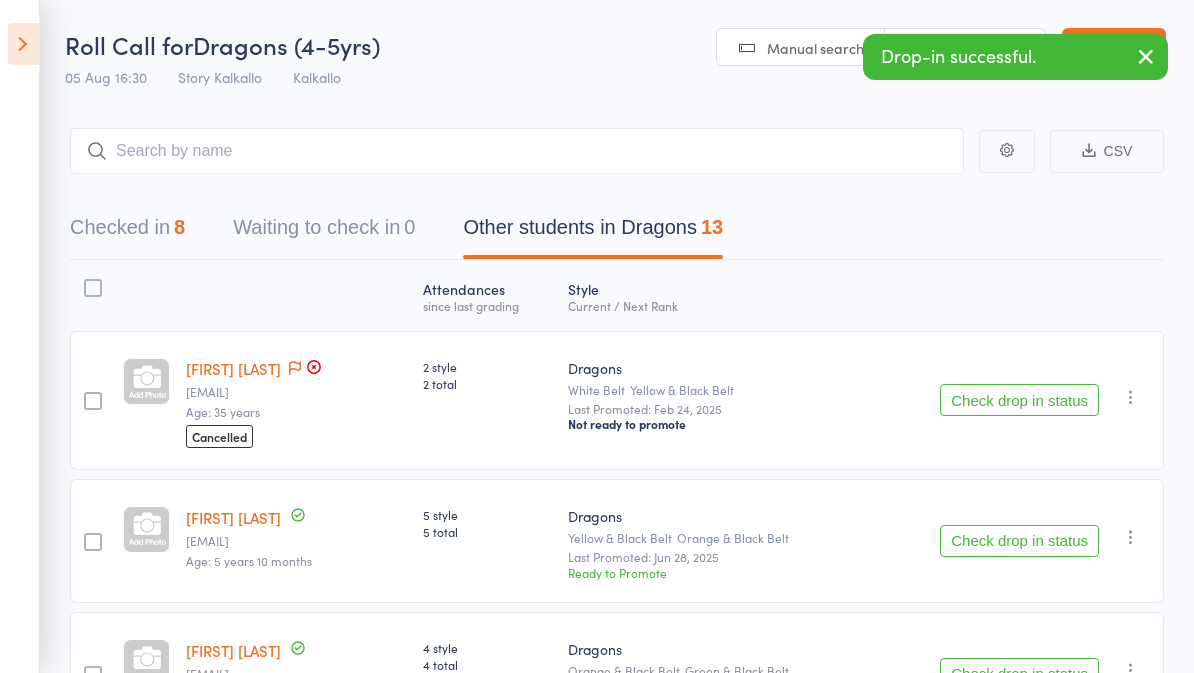 click on "Roll Call for  Dragons (4-5yrs) 05 Aug 16:30  Story Kalkallo  Kalkallo  Manual search Scanner input Exit roll call" at bounding box center (597, 49) 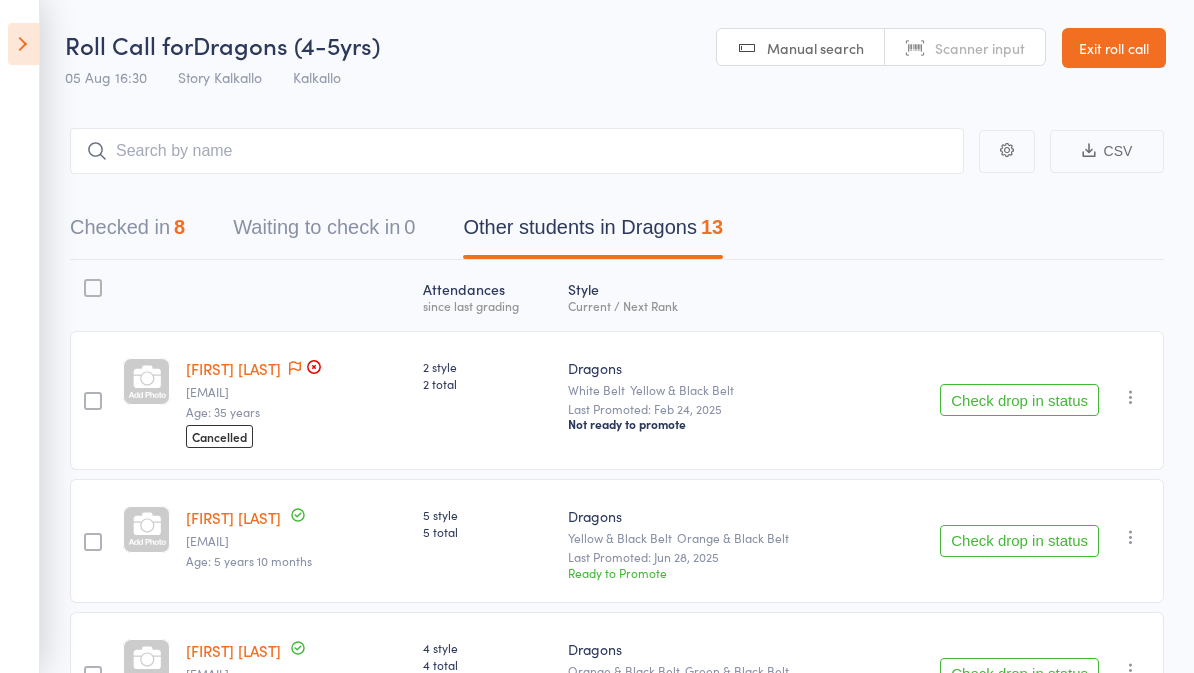 click at bounding box center (23, 44) 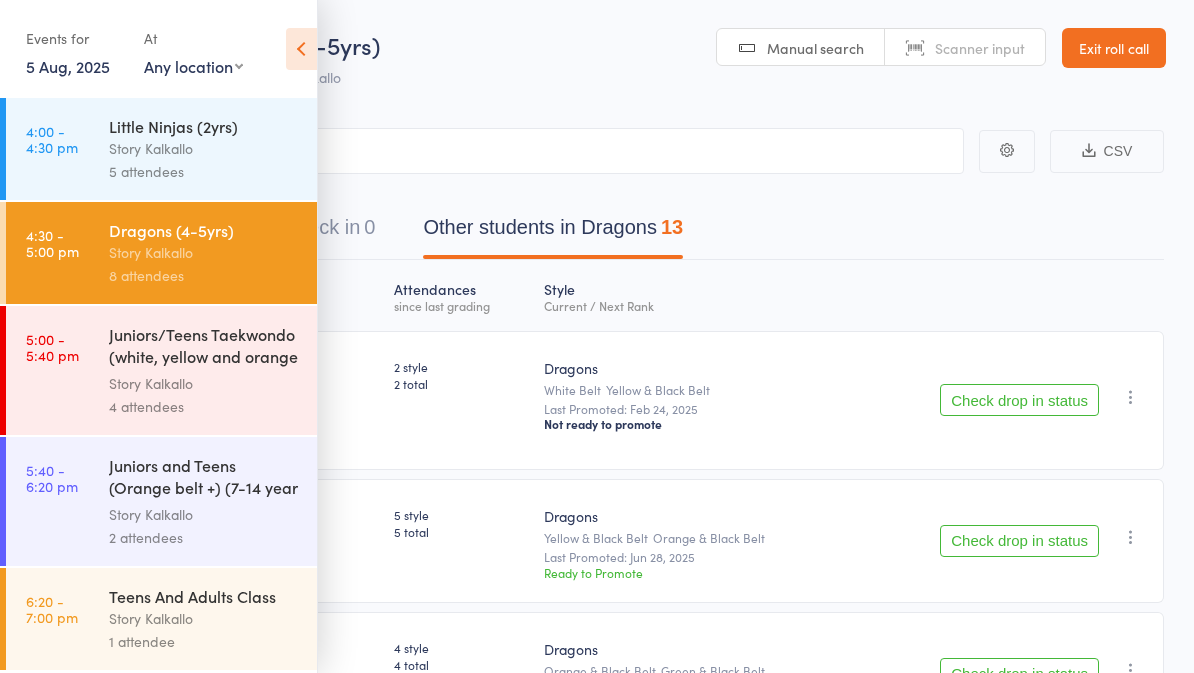 click on "Juniors/Teens Taekwondo (white, yellow and orange ..." at bounding box center [204, 347] 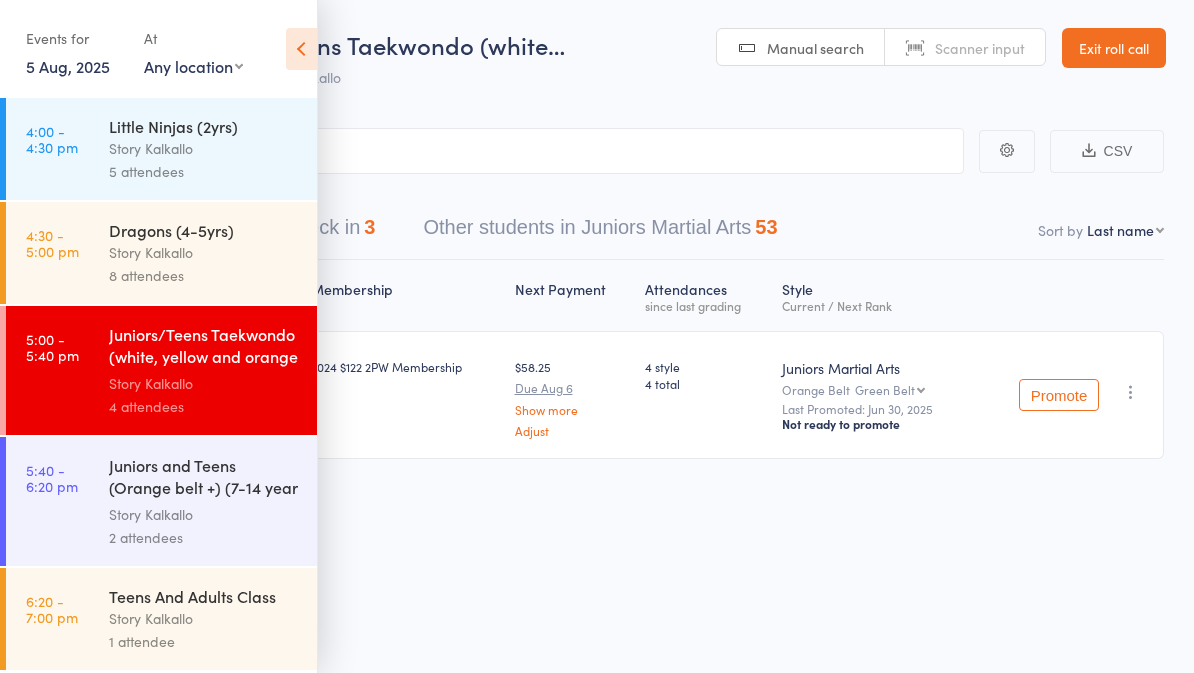 click at bounding box center [301, 49] 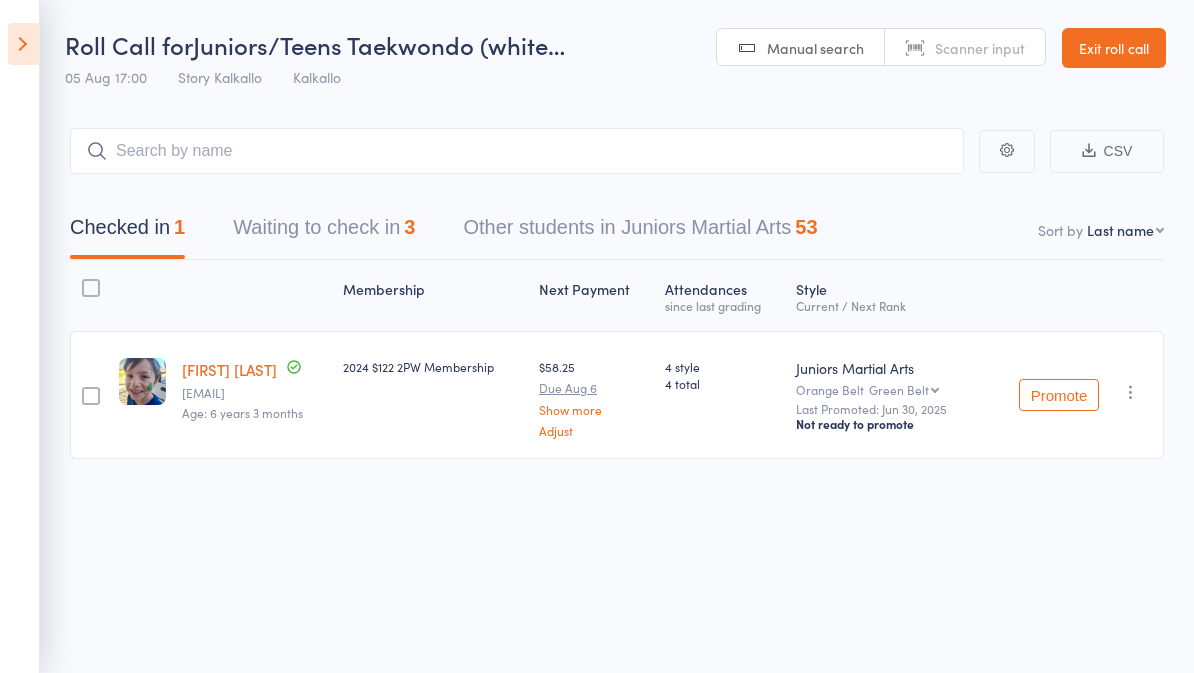 click on "Other students in Juniors Martial Arts  53" at bounding box center [640, 232] 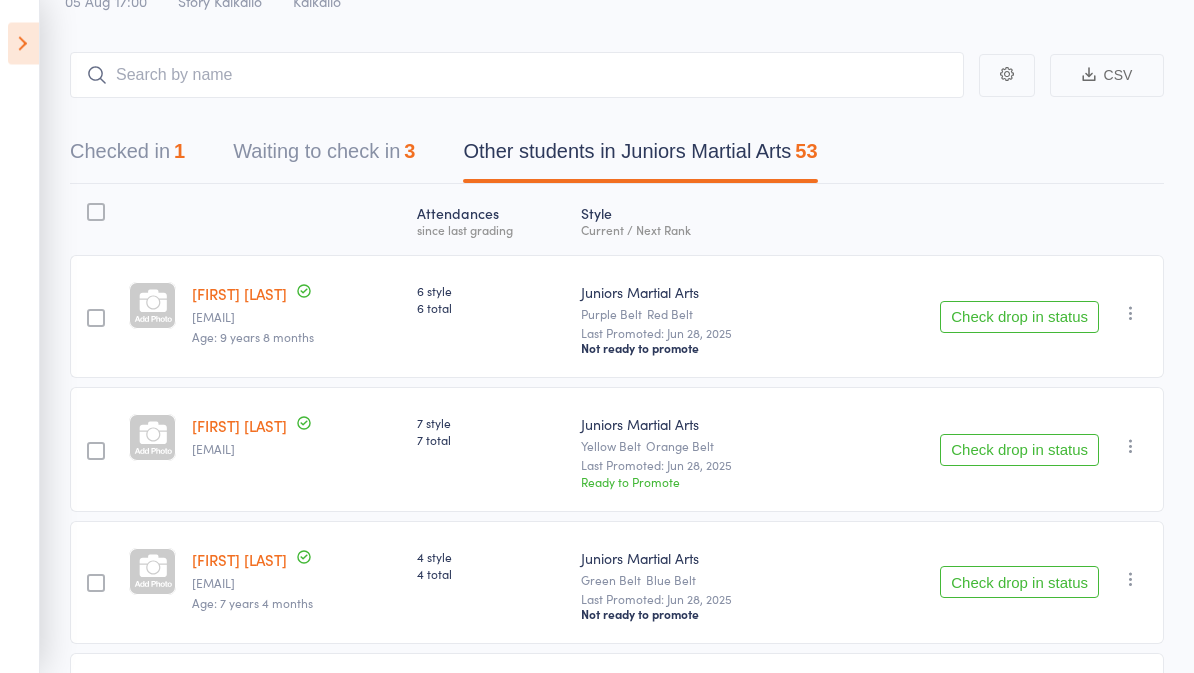 scroll, scrollTop: 0, scrollLeft: 0, axis: both 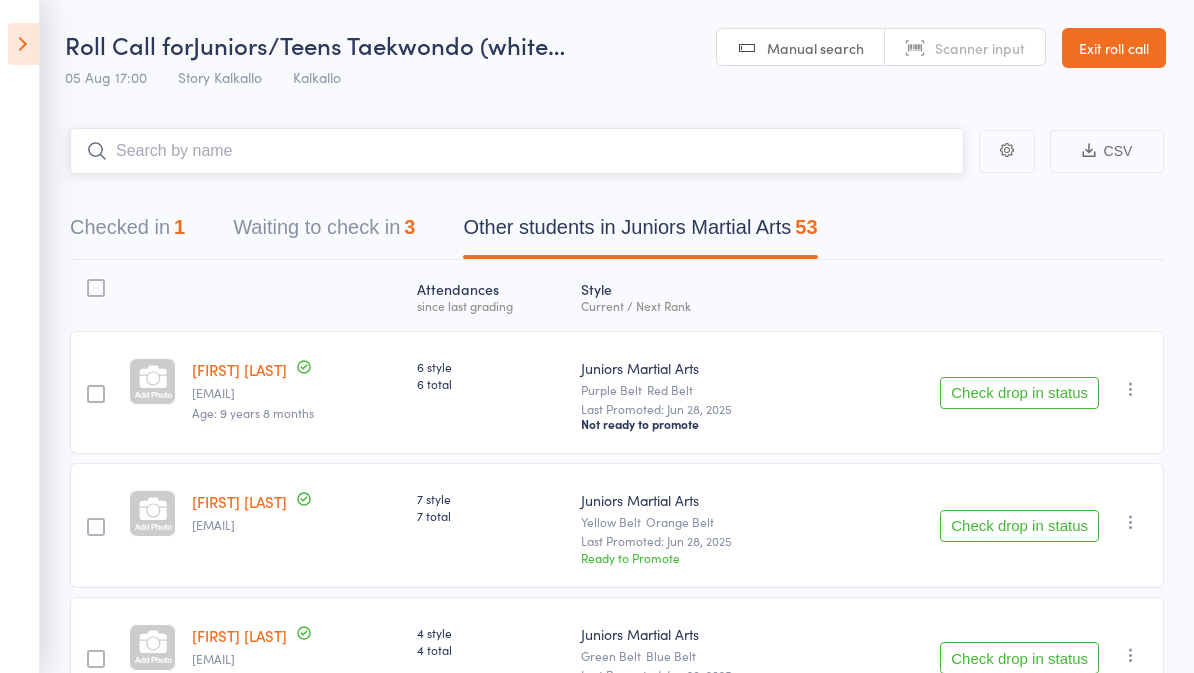 click at bounding box center [517, 151] 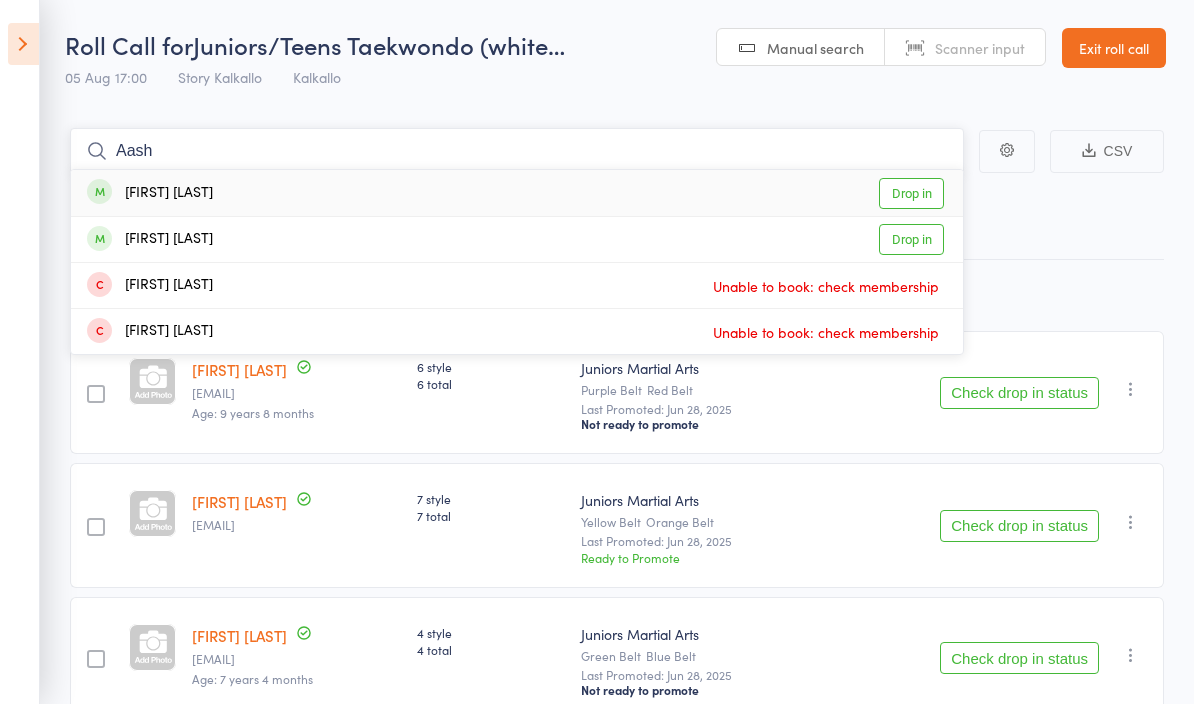 type on "Aash" 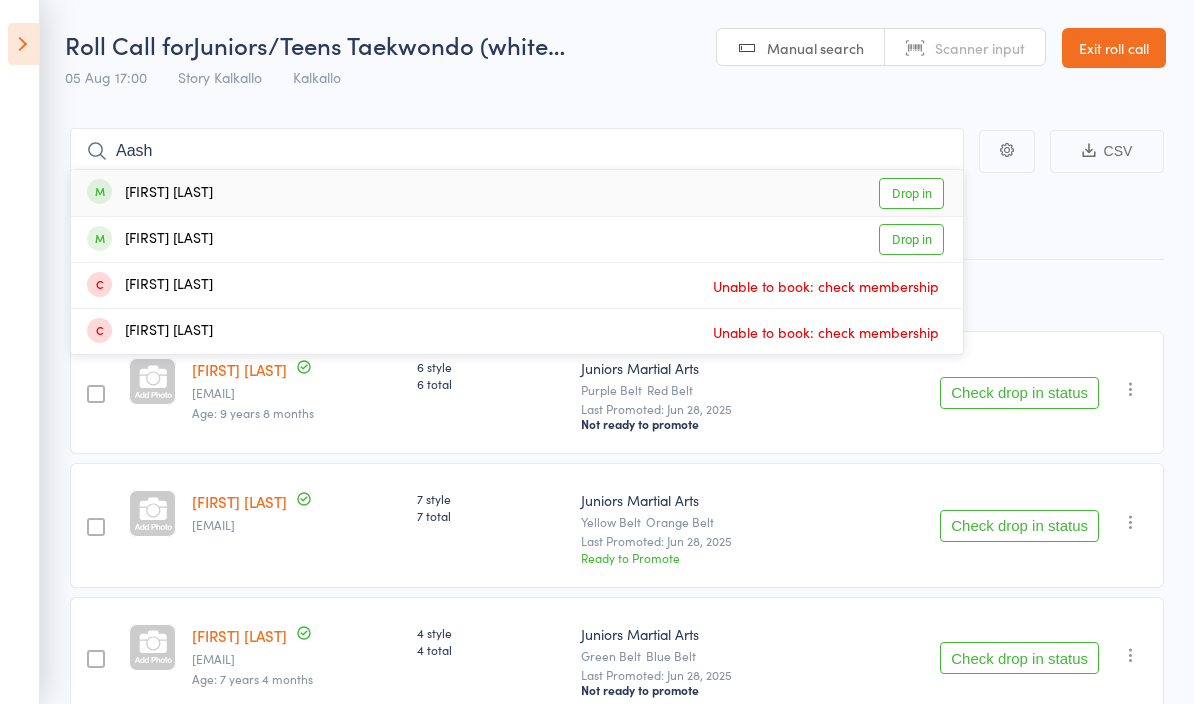 click on "Drop in" at bounding box center (911, 193) 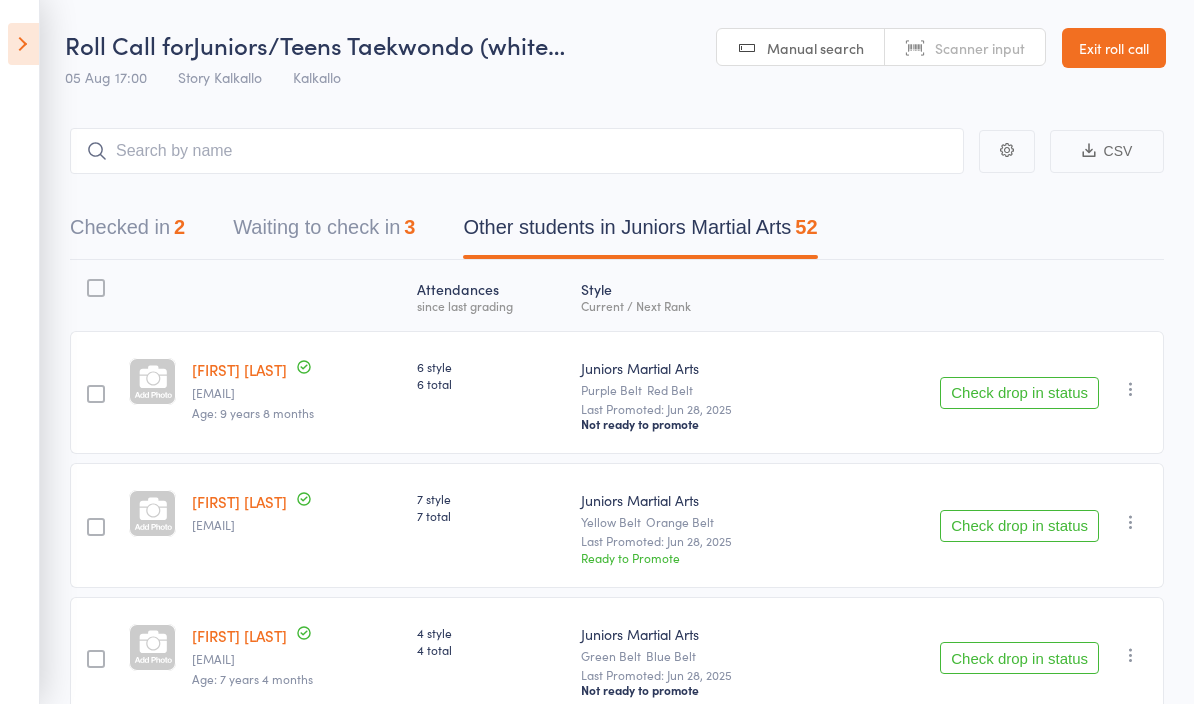 click at bounding box center [23, 44] 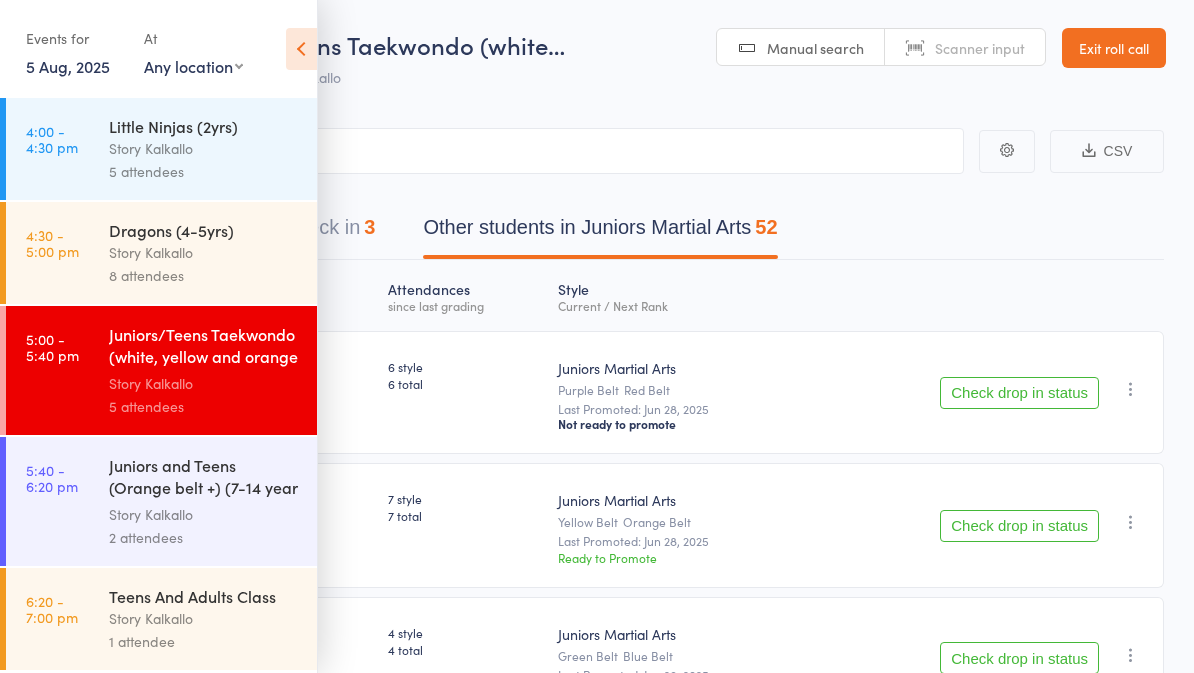 click on "Story Kalkallo" at bounding box center (204, 252) 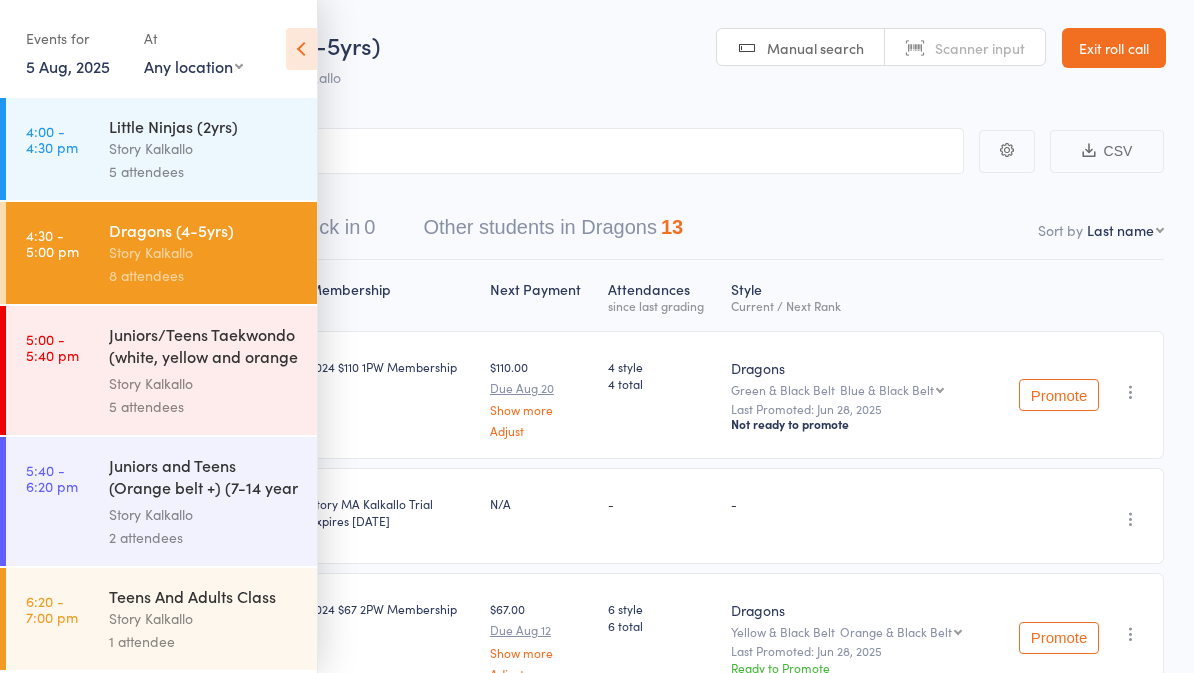 click at bounding box center (301, 49) 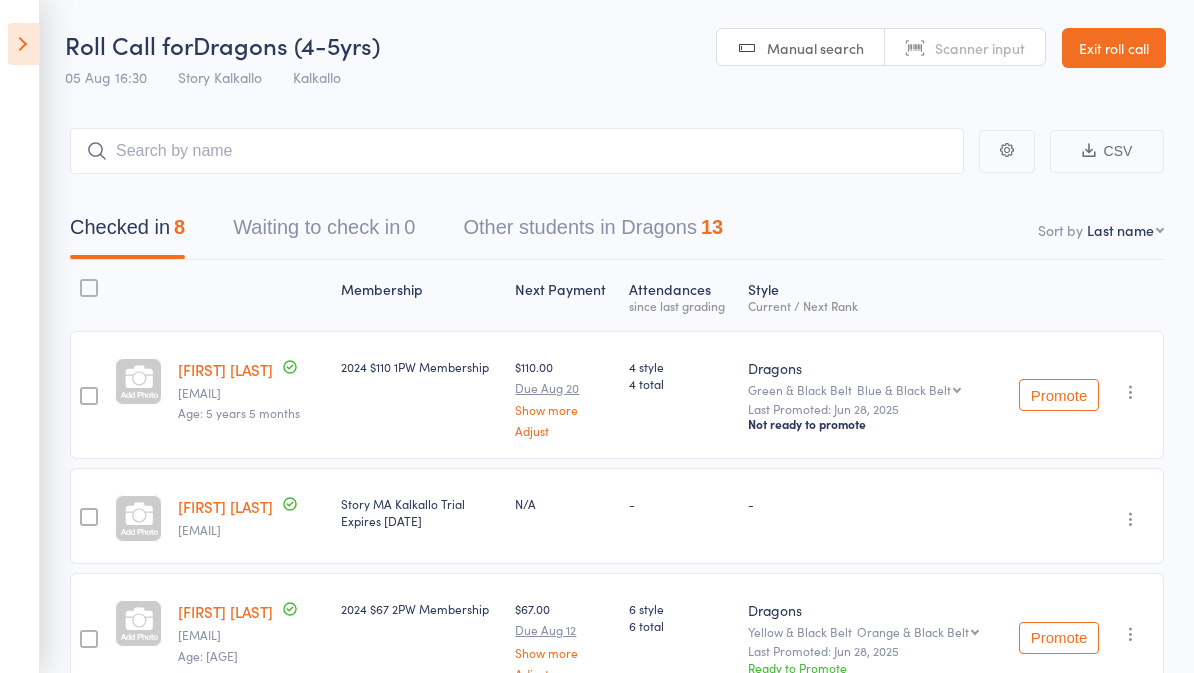 click on "Other students in Dragons  13" at bounding box center [593, 232] 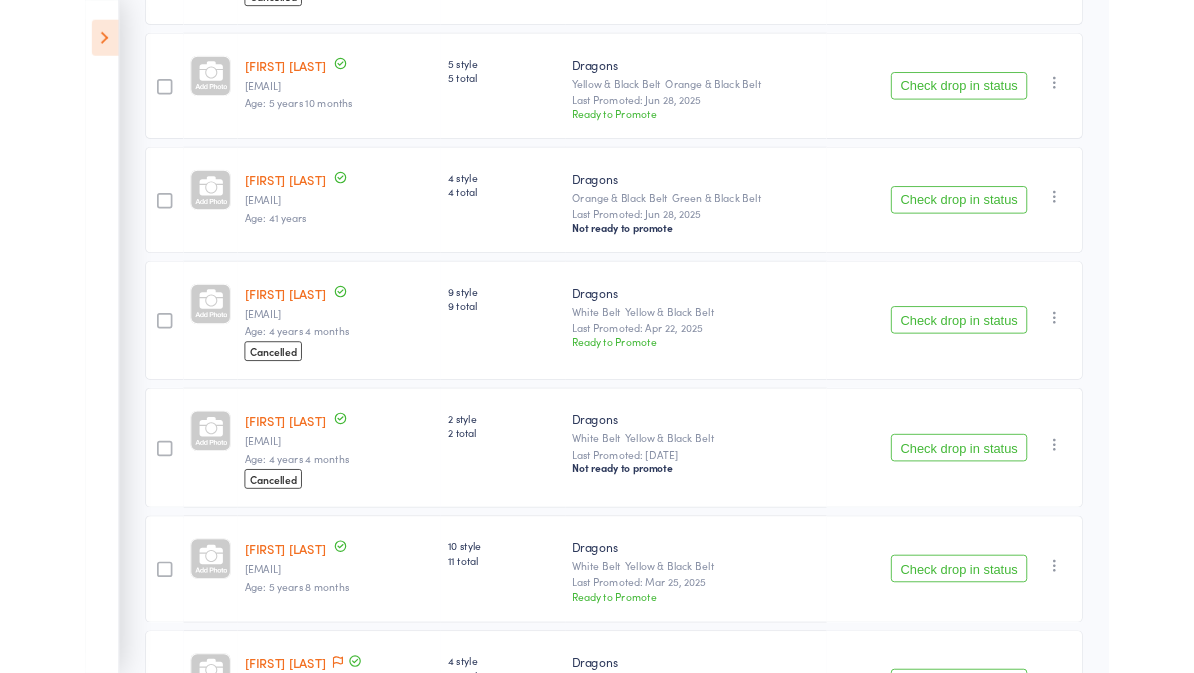 scroll, scrollTop: 424, scrollLeft: 0, axis: vertical 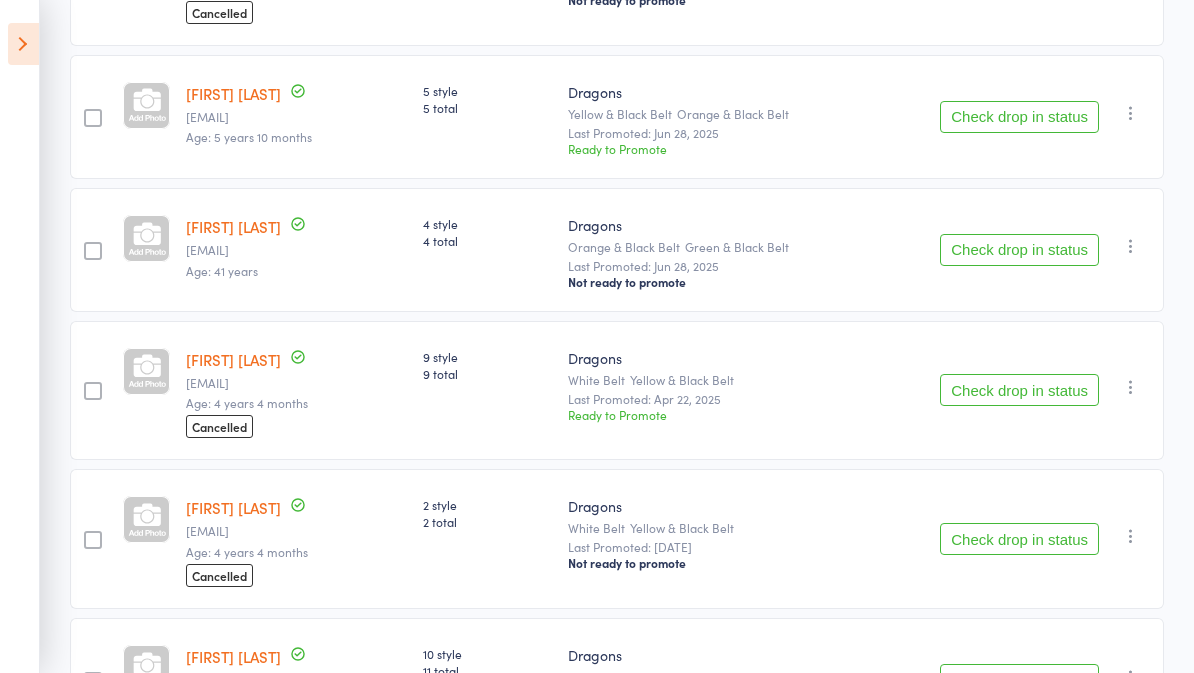 click on "Check drop in status" at bounding box center [1019, 117] 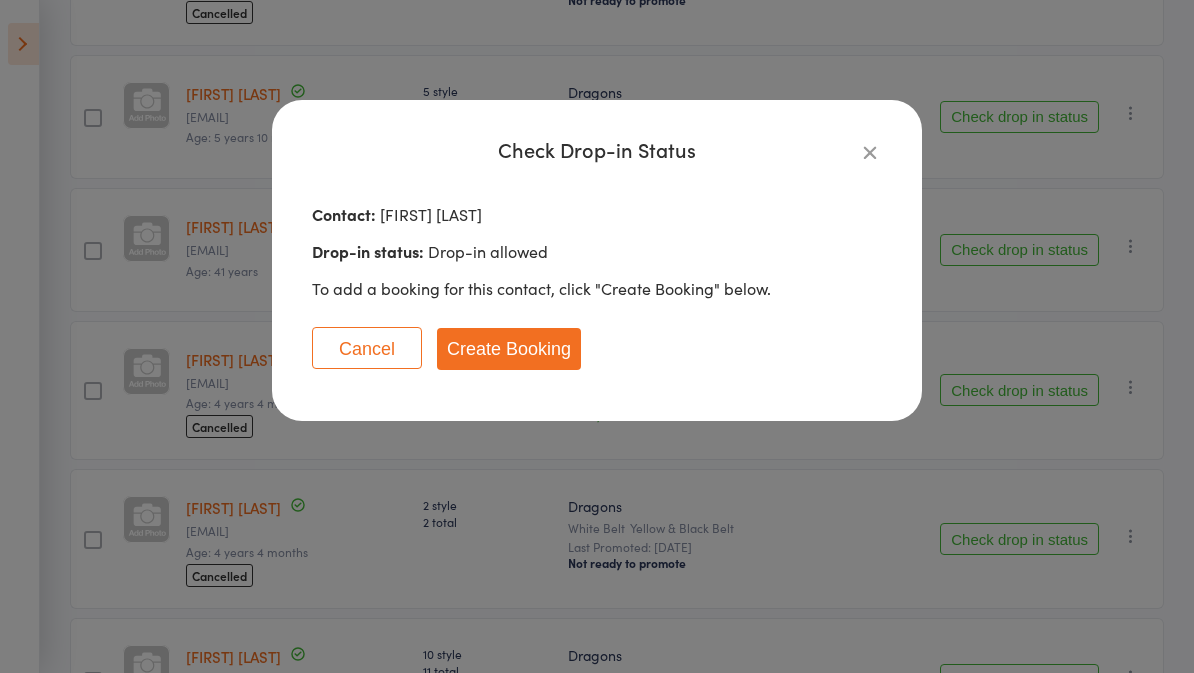 click on "Create Booking" at bounding box center [509, 349] 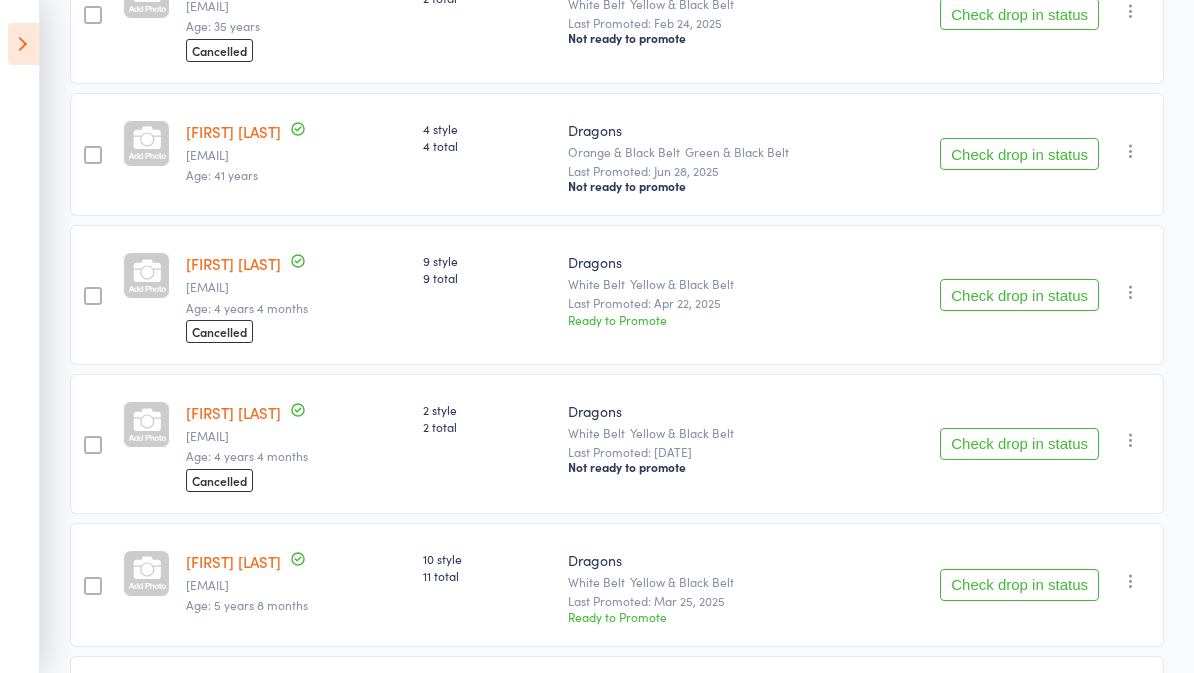 scroll, scrollTop: 0, scrollLeft: 0, axis: both 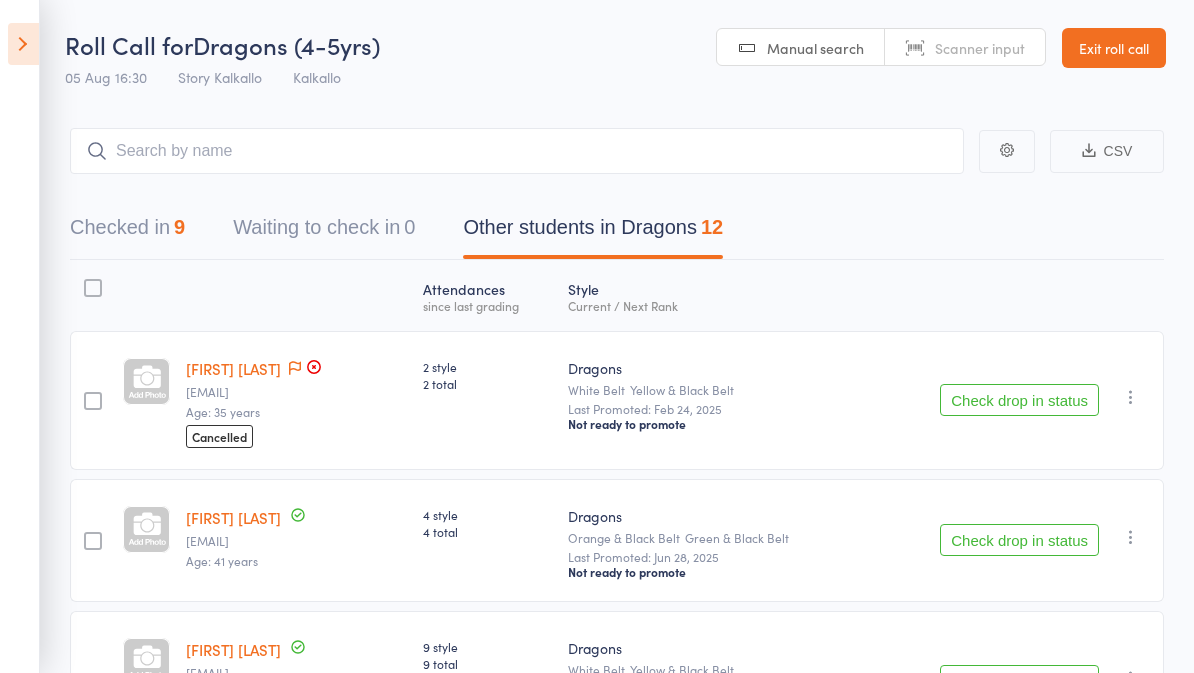 click on "Checked in  9" at bounding box center [127, 232] 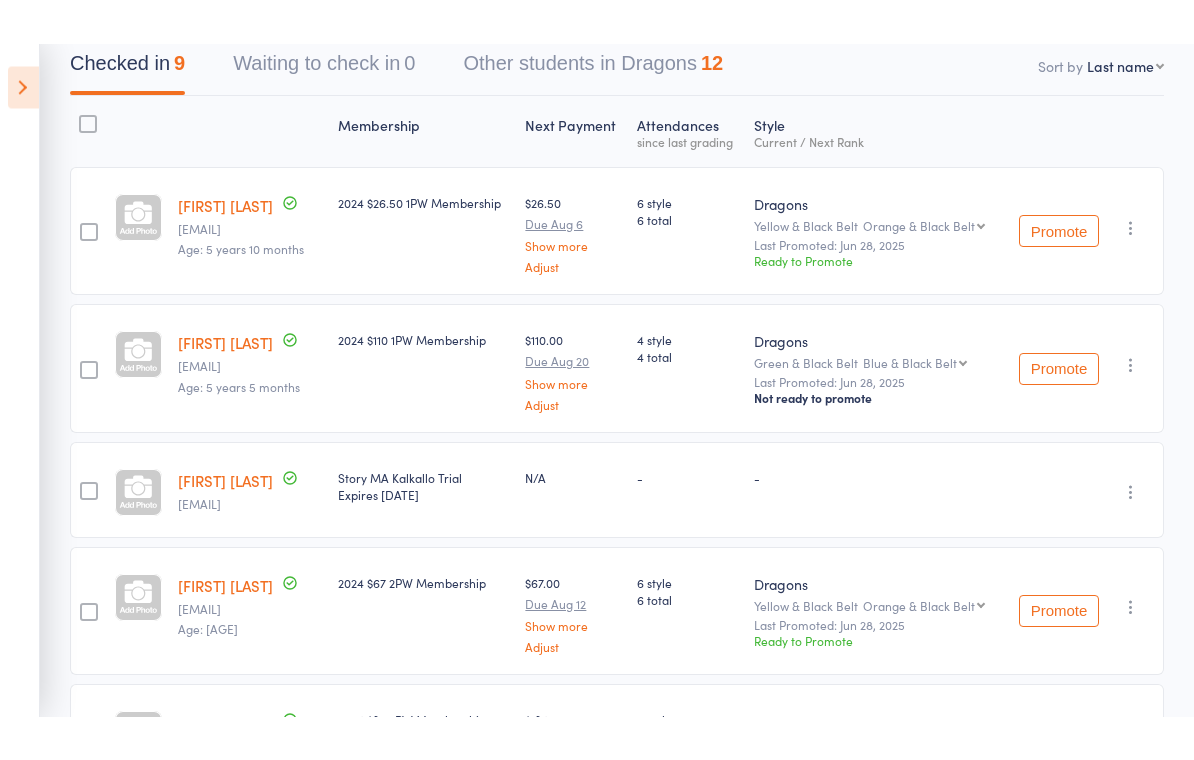 scroll, scrollTop: 0, scrollLeft: 0, axis: both 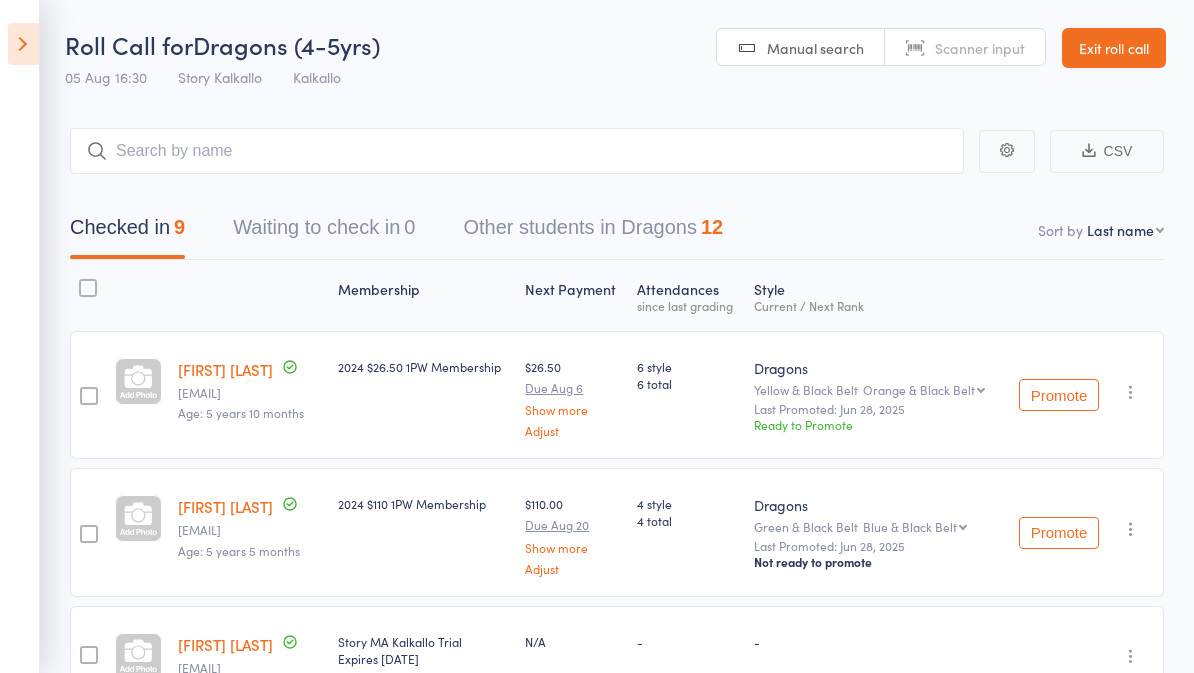 click at bounding box center [23, 44] 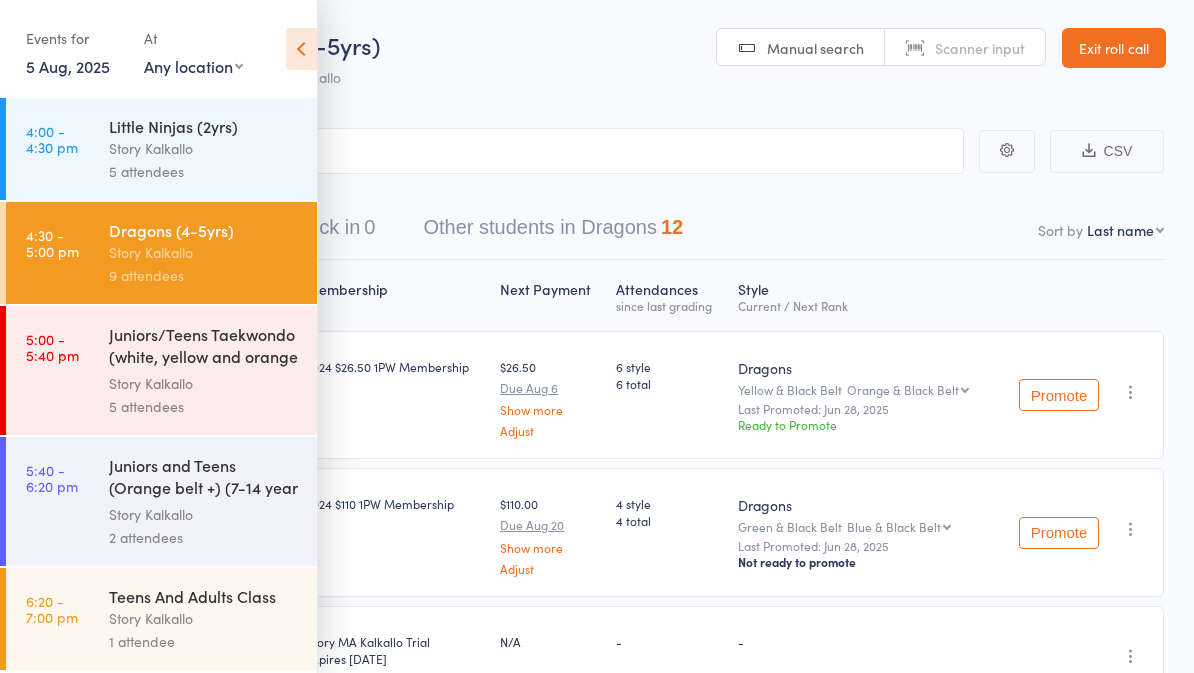click on "Juniors/Teens Taekwondo (white, yellow and orange ..." at bounding box center [204, 347] 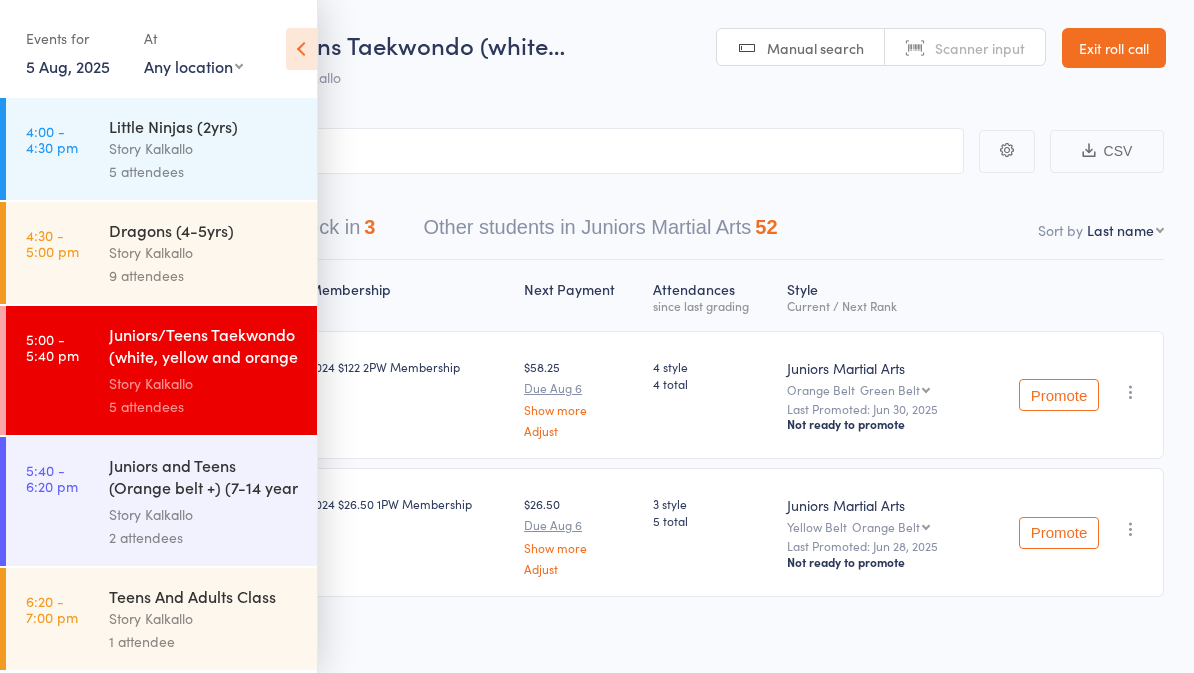 click on "Events for 5 Aug, 2025 5 Aug, 2025
August 2025
Sun Mon Tue Wed Thu Fri Sat
31
27
28
29
30
31
01
02
32
03
04
05
06
07
08
09
33
10
11
12
13
14
15
16
34
17
18
19
20
21
22
23
35
24
25
26
27
28
29
30" at bounding box center [158, 50] 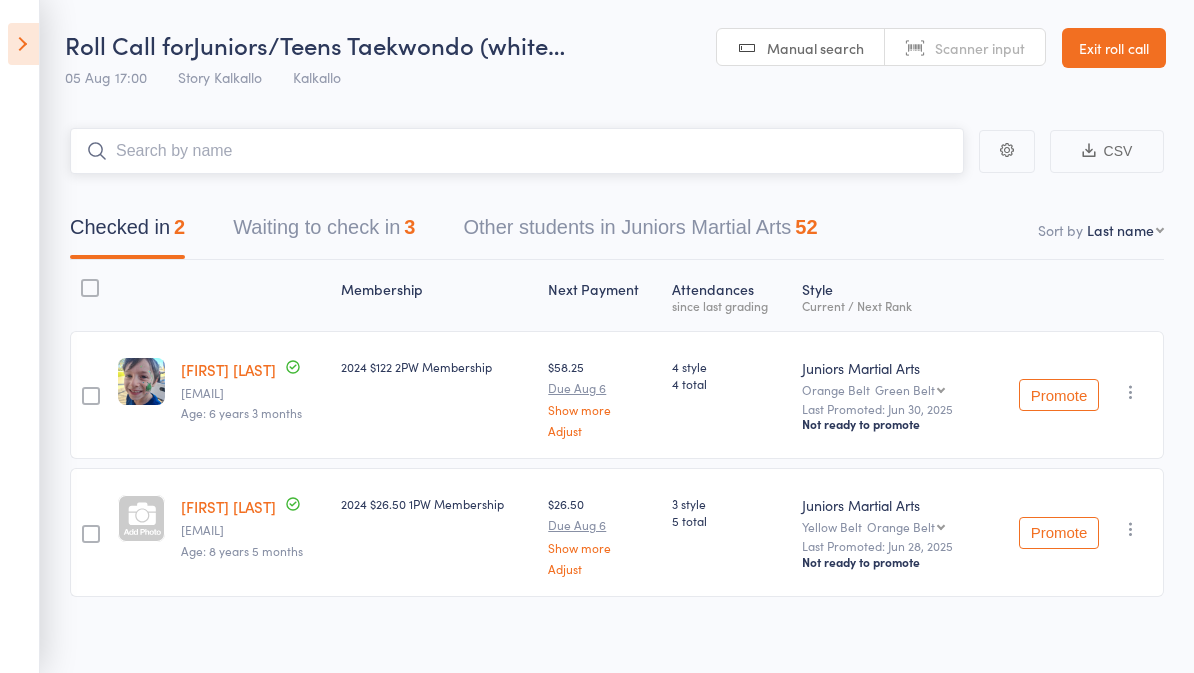 click at bounding box center [517, 151] 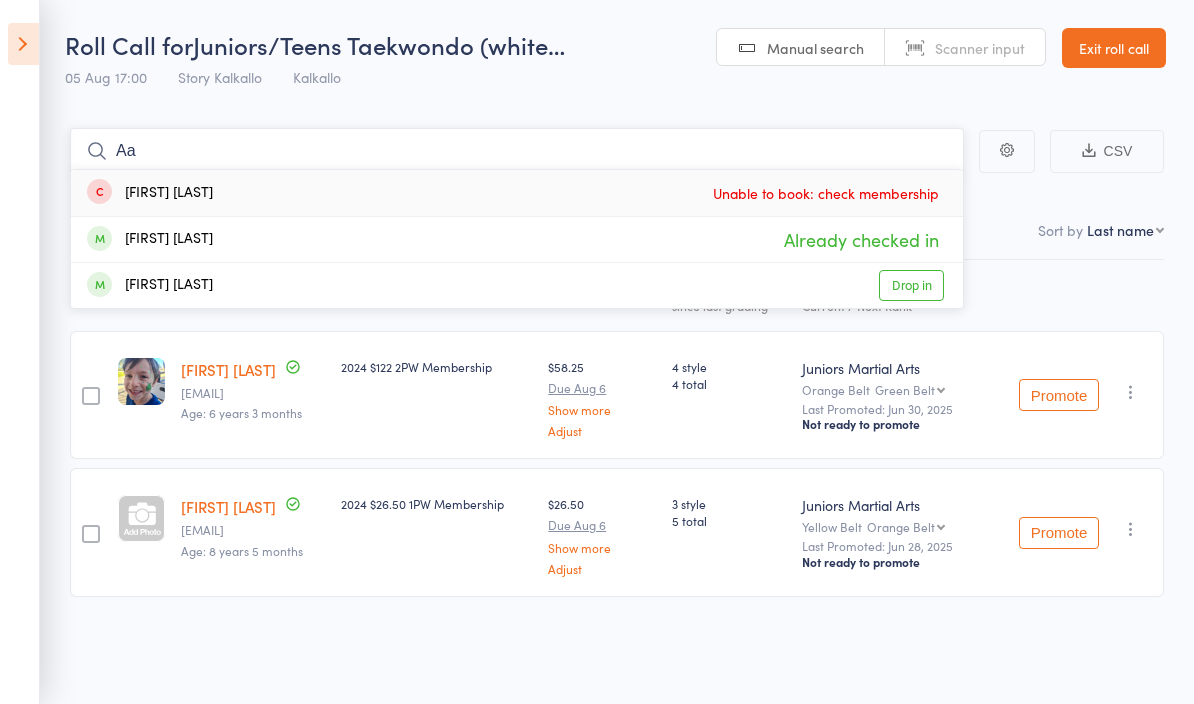 type on "A" 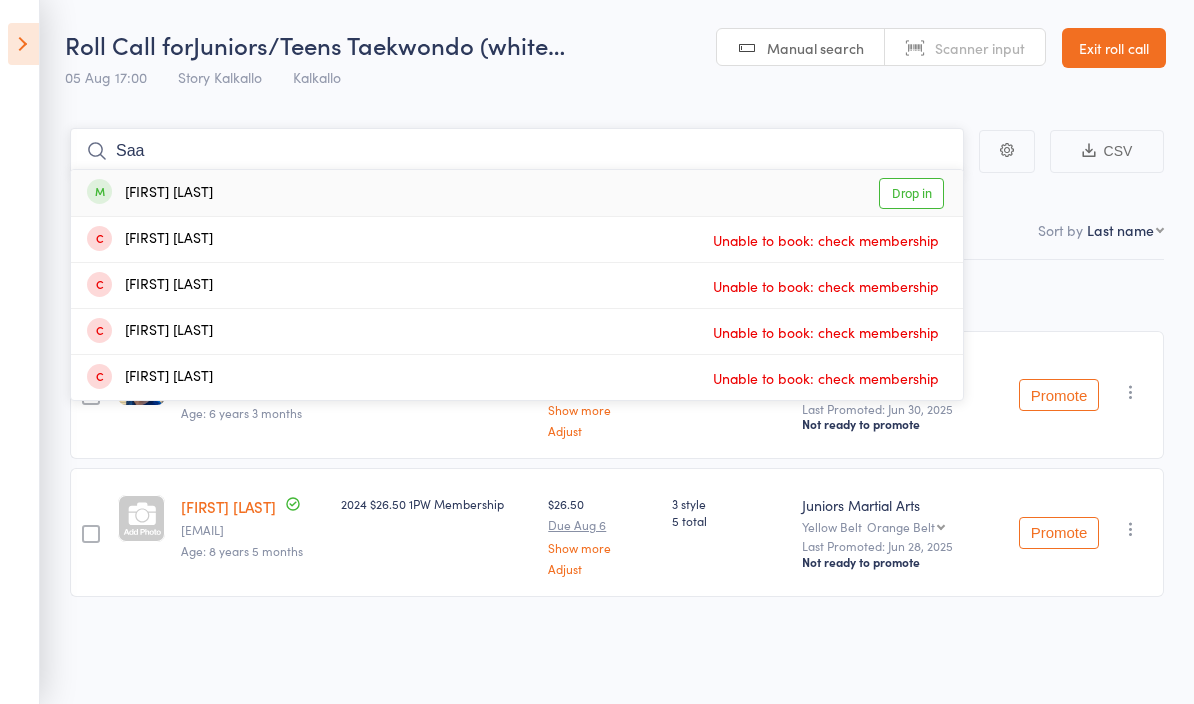 type on "Saa" 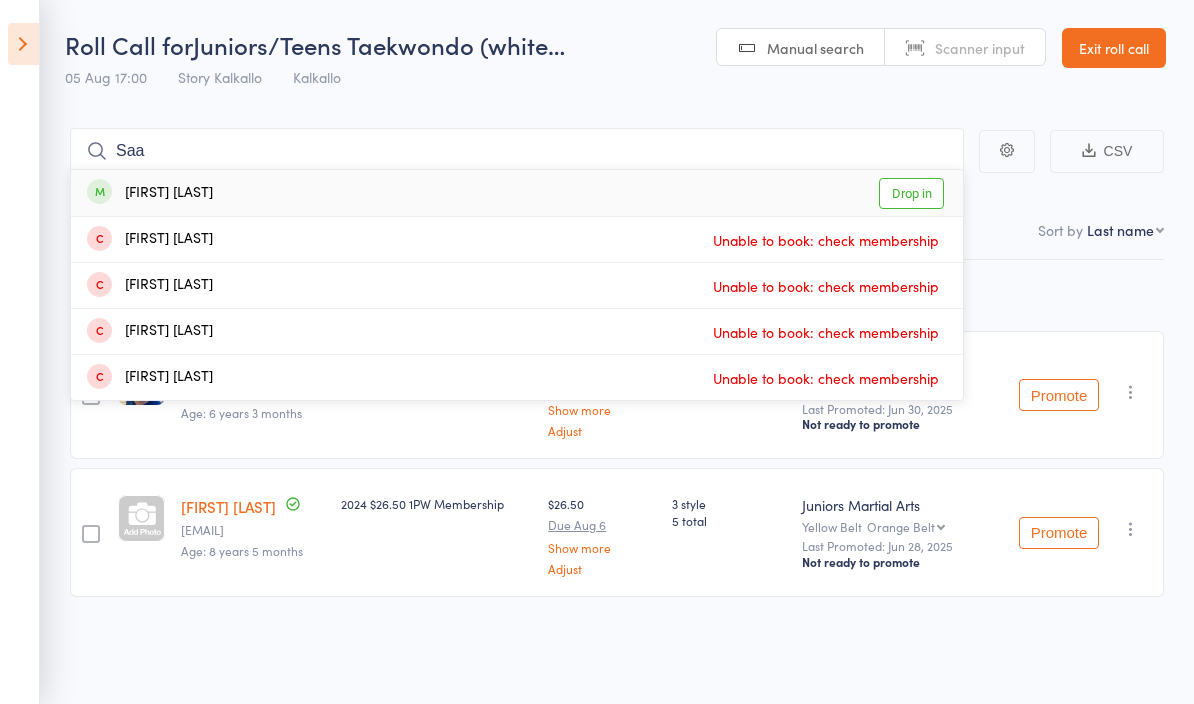 click on "Drop in" at bounding box center (911, 193) 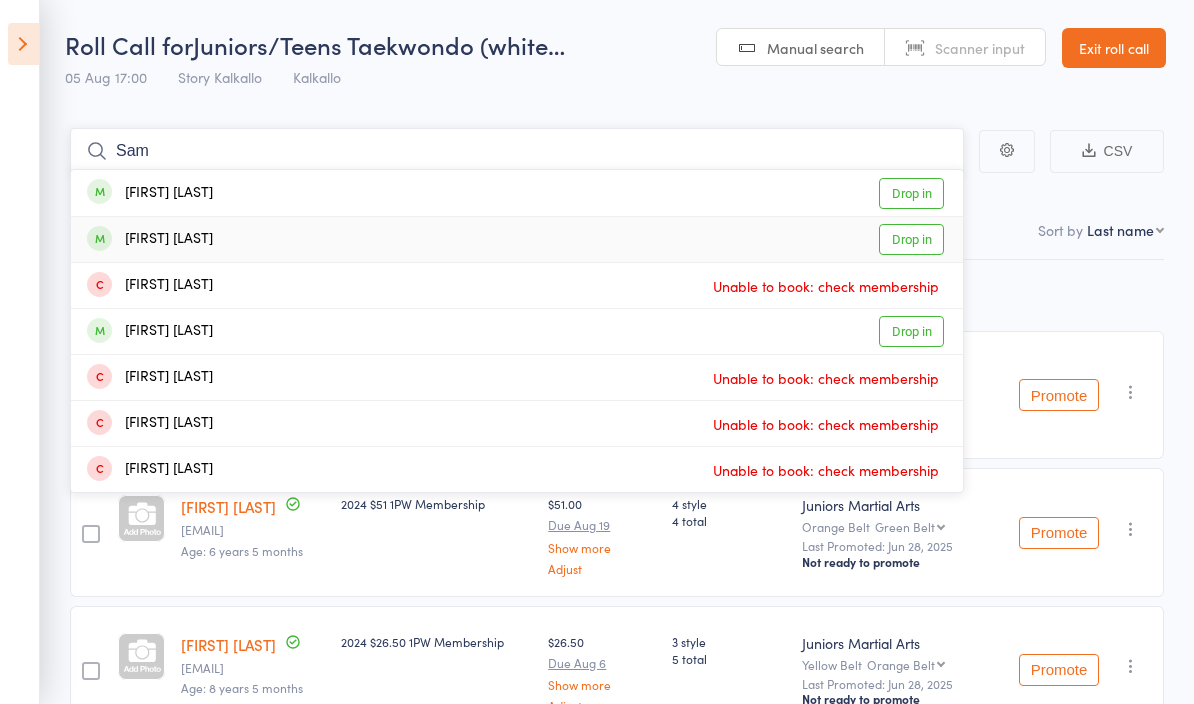 type on "Sam" 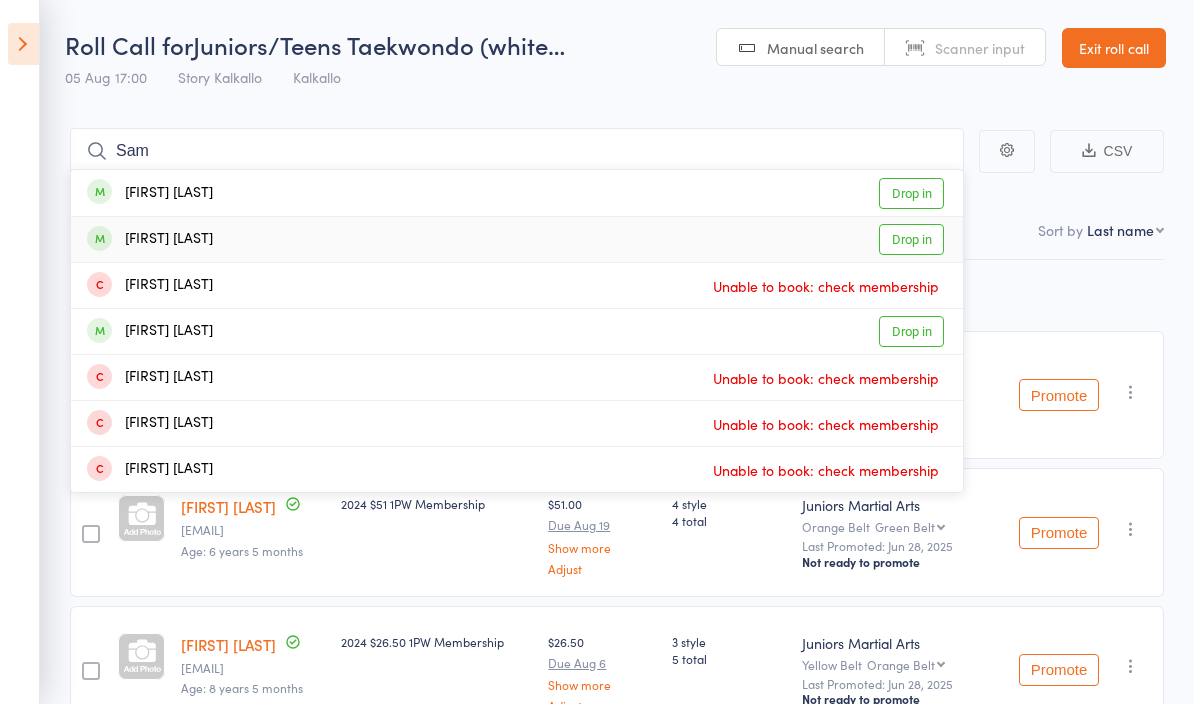 click on "Drop in" at bounding box center (911, 239) 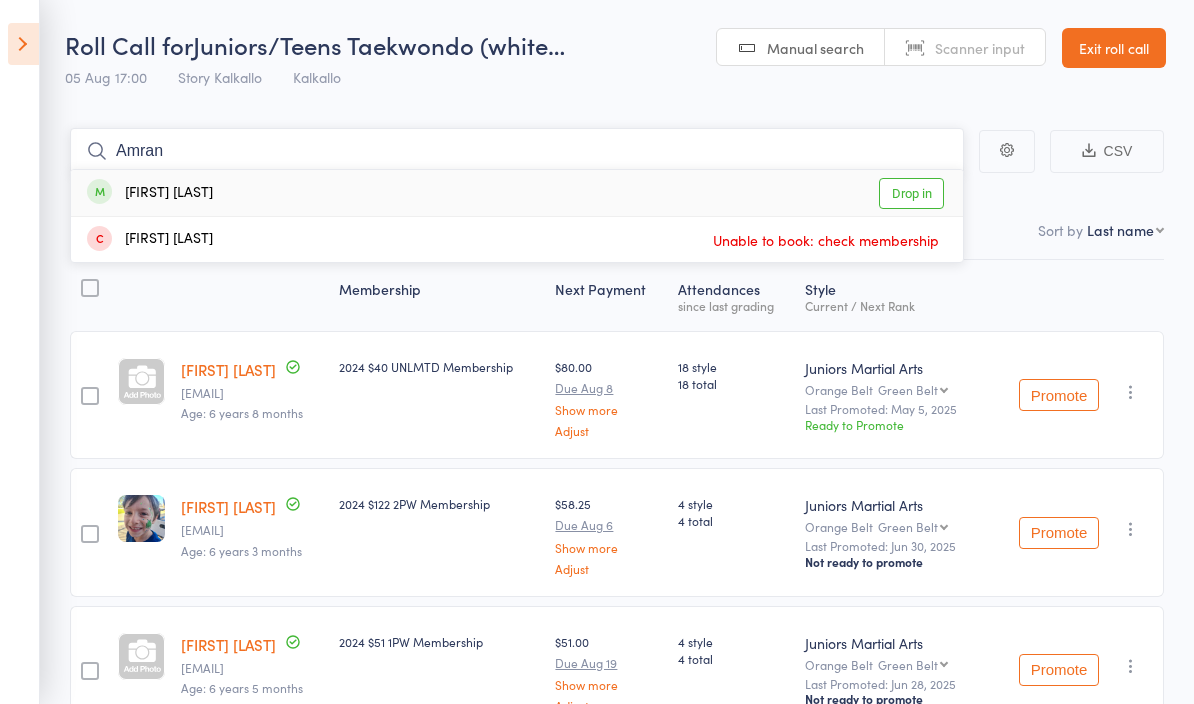 type on "Amran" 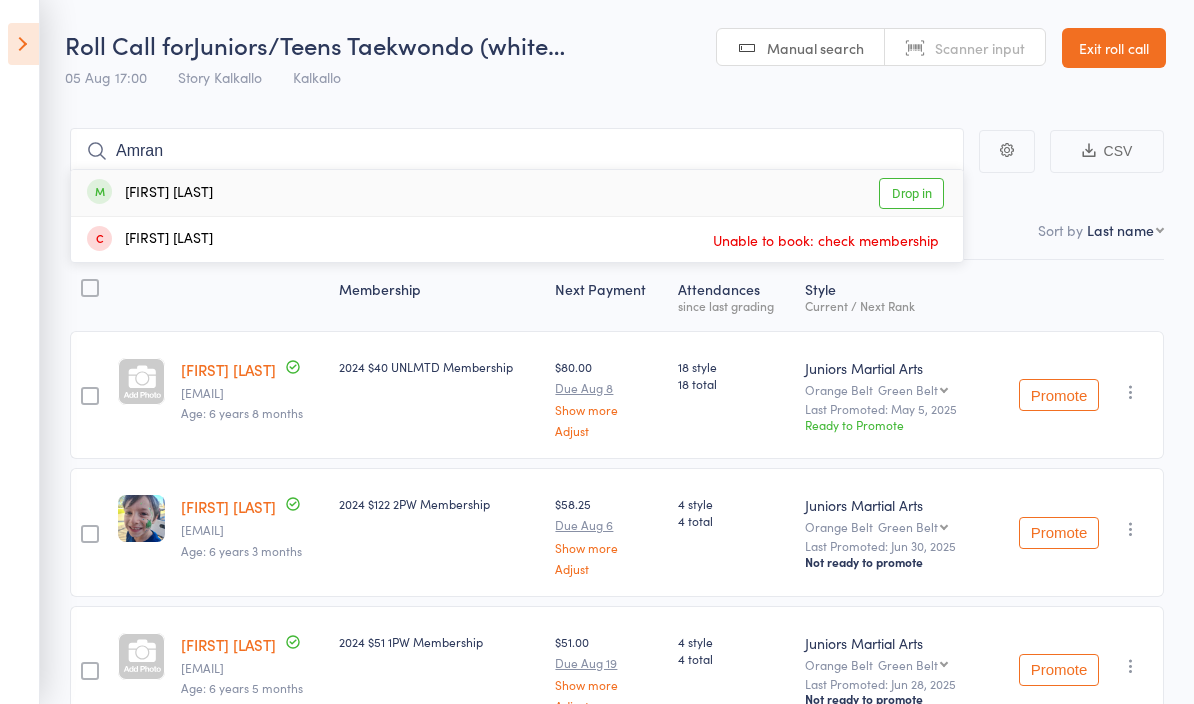 click on "Drop in" at bounding box center (911, 193) 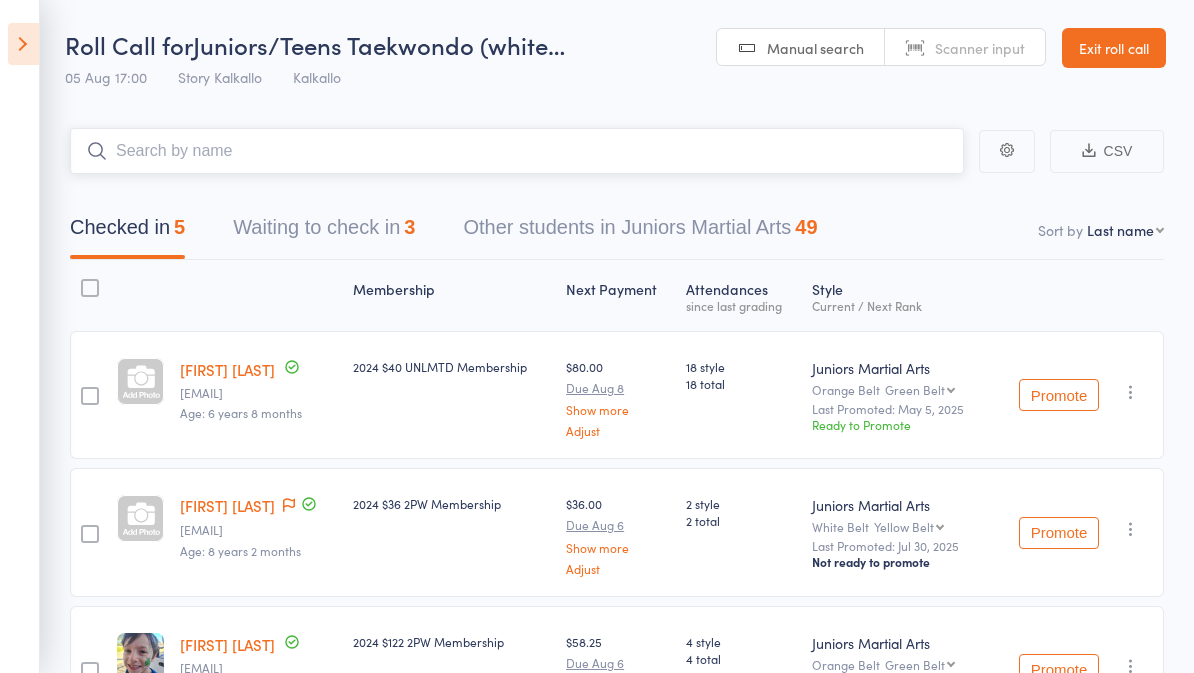 click at bounding box center [517, 151] 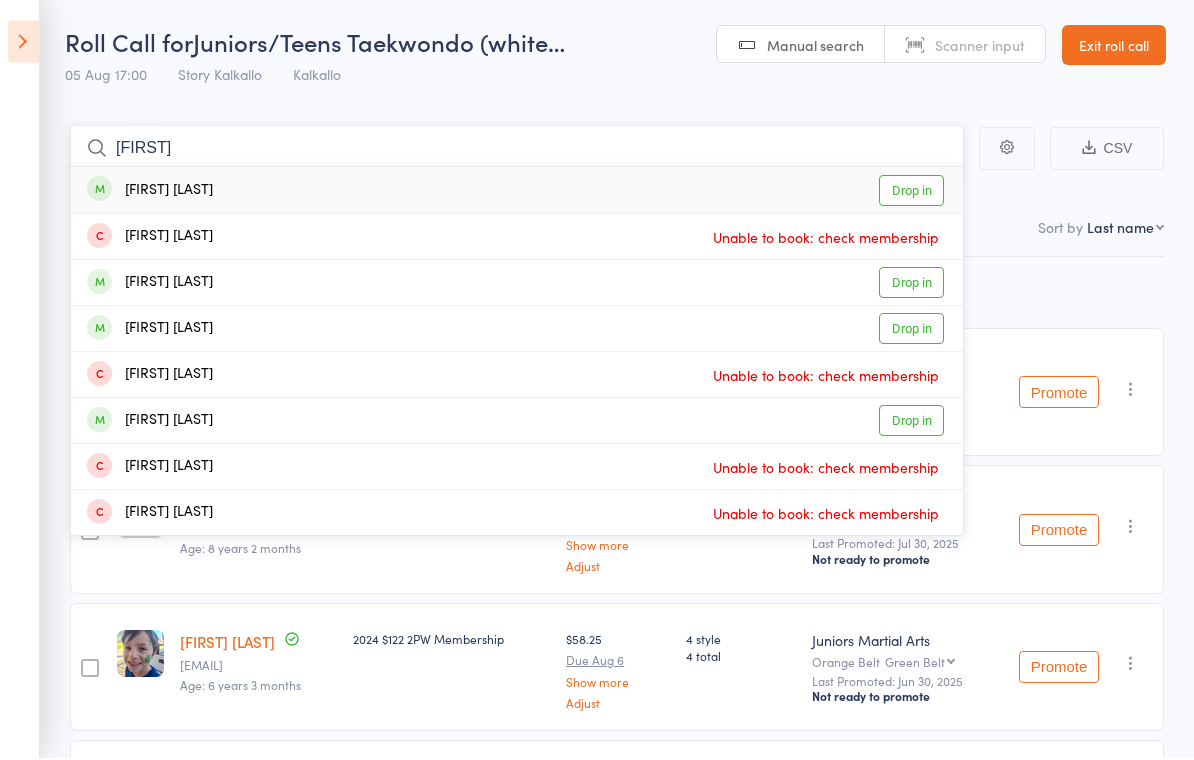 type on "Aya" 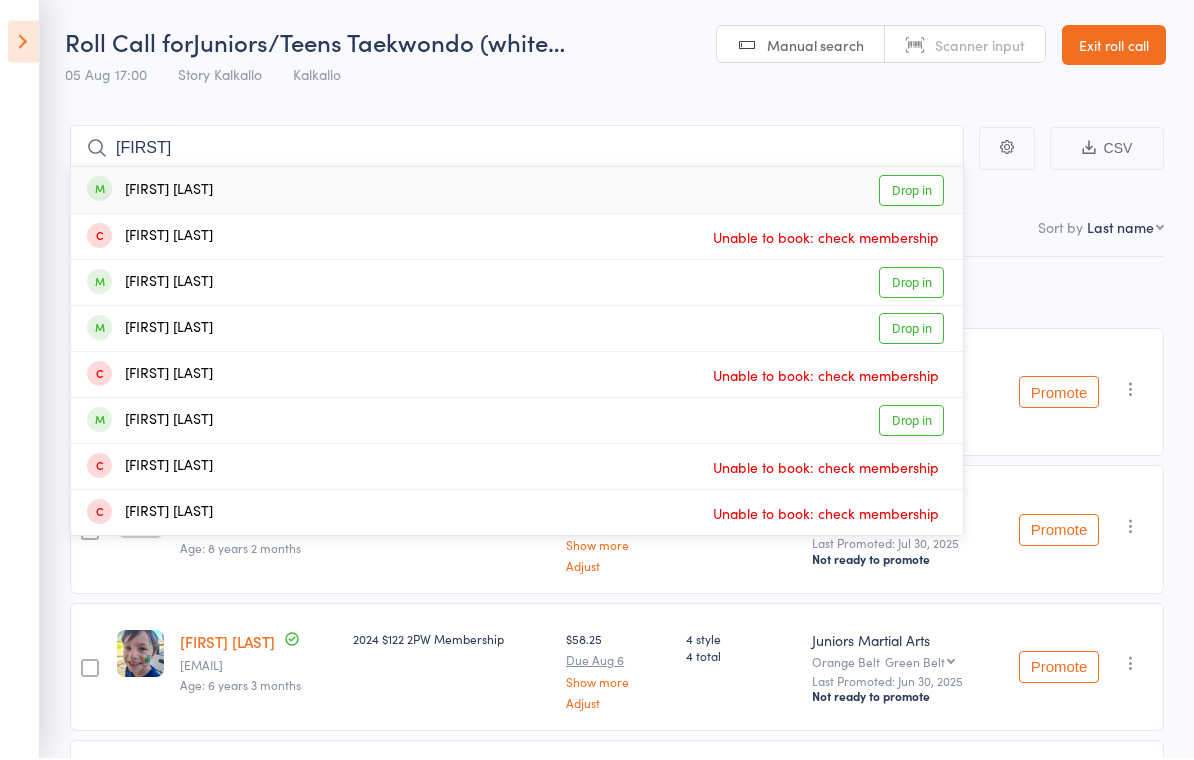 click on "Drop in" at bounding box center (911, 285) 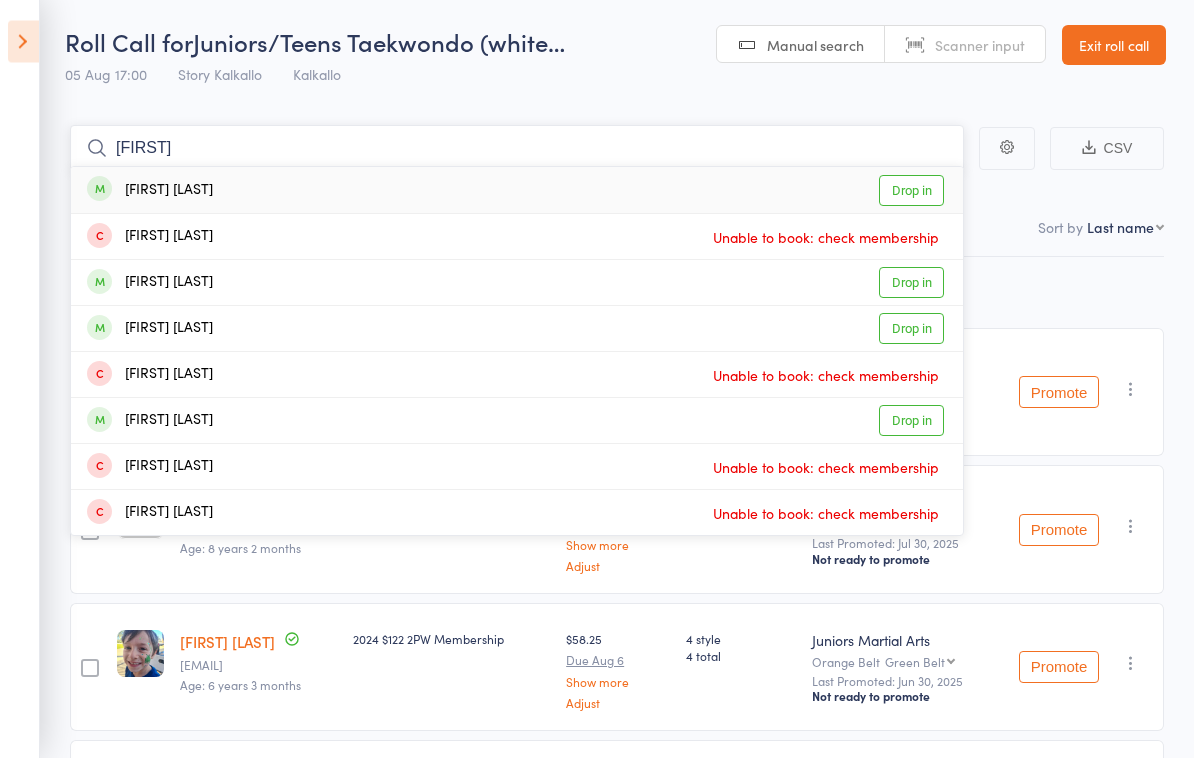 type 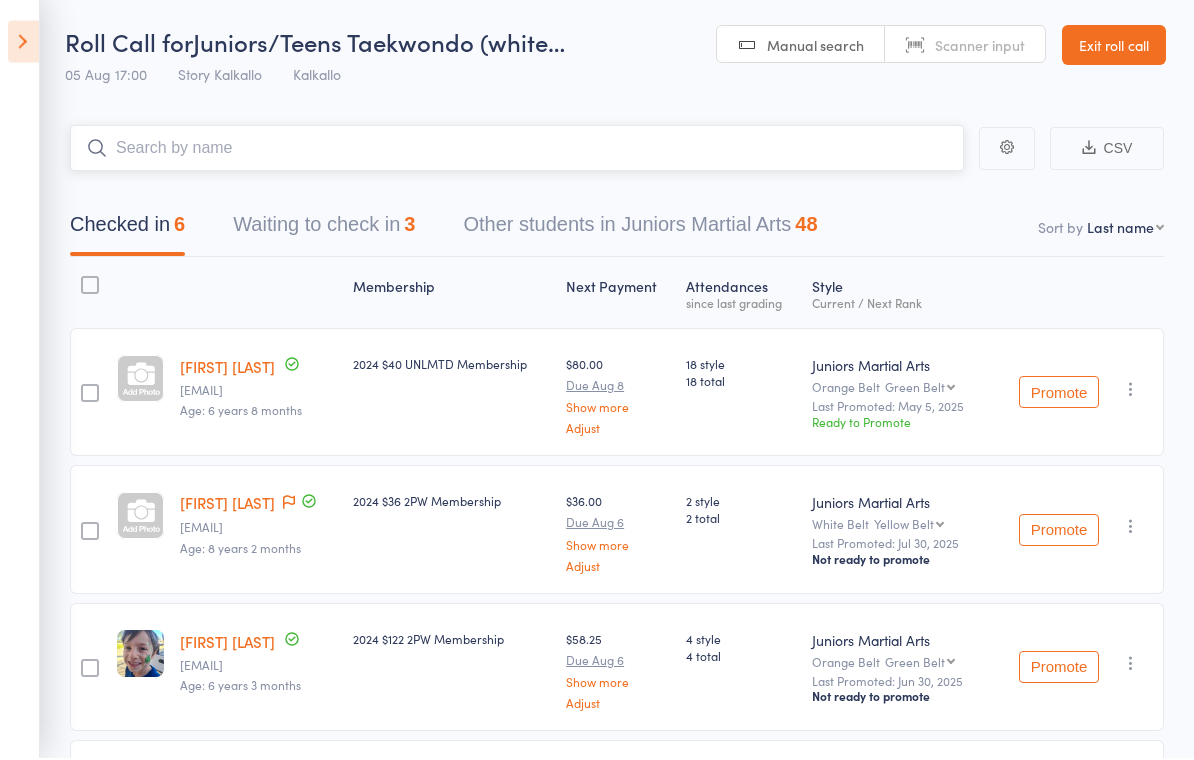 click on "Other students in Juniors Martial Arts  48" at bounding box center (640, 232) 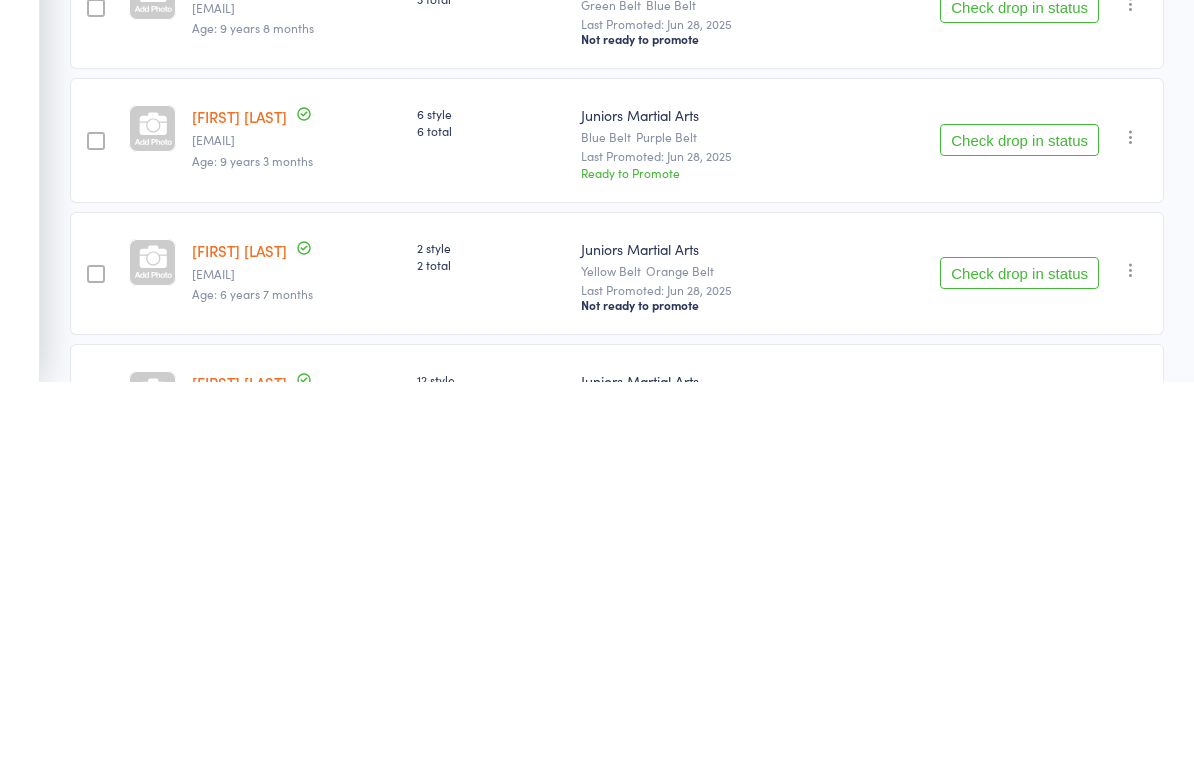 scroll, scrollTop: 4982, scrollLeft: 0, axis: vertical 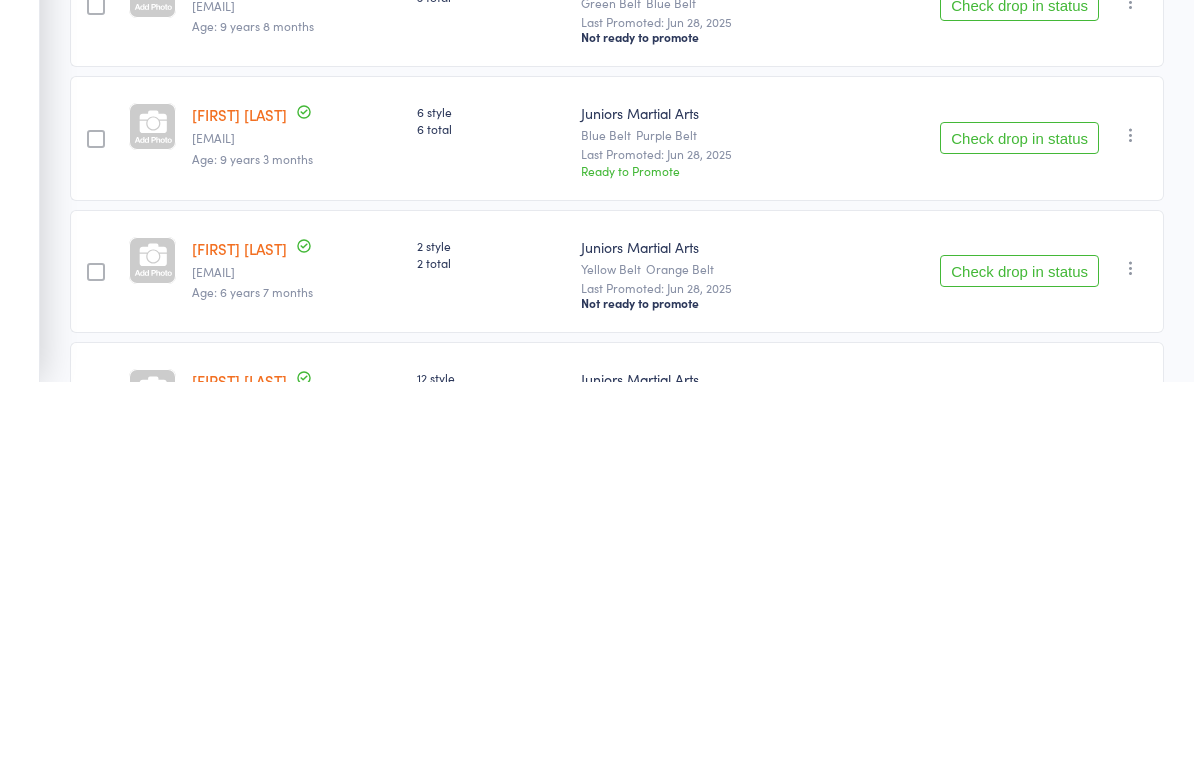 click on "Check drop in status" at bounding box center [1019, 383] 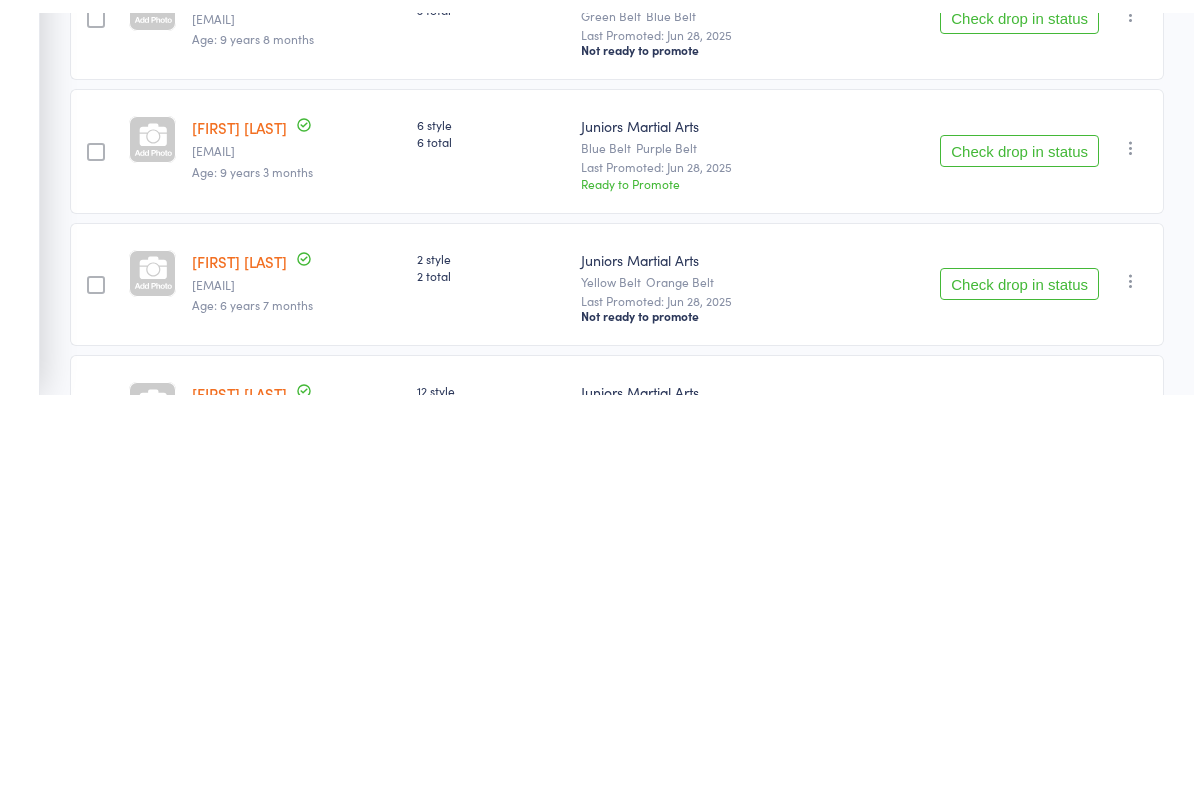 scroll, scrollTop: 5360, scrollLeft: 0, axis: vertical 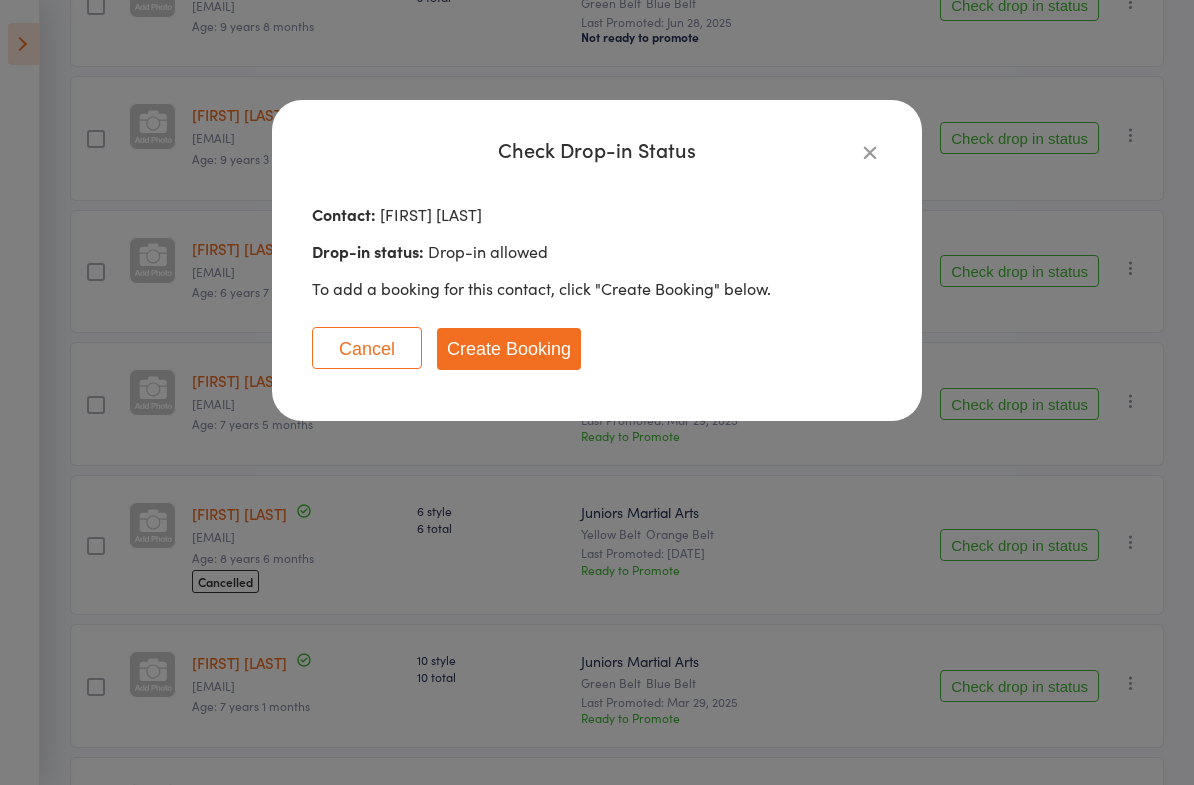 click on "Create Booking" at bounding box center (509, 349) 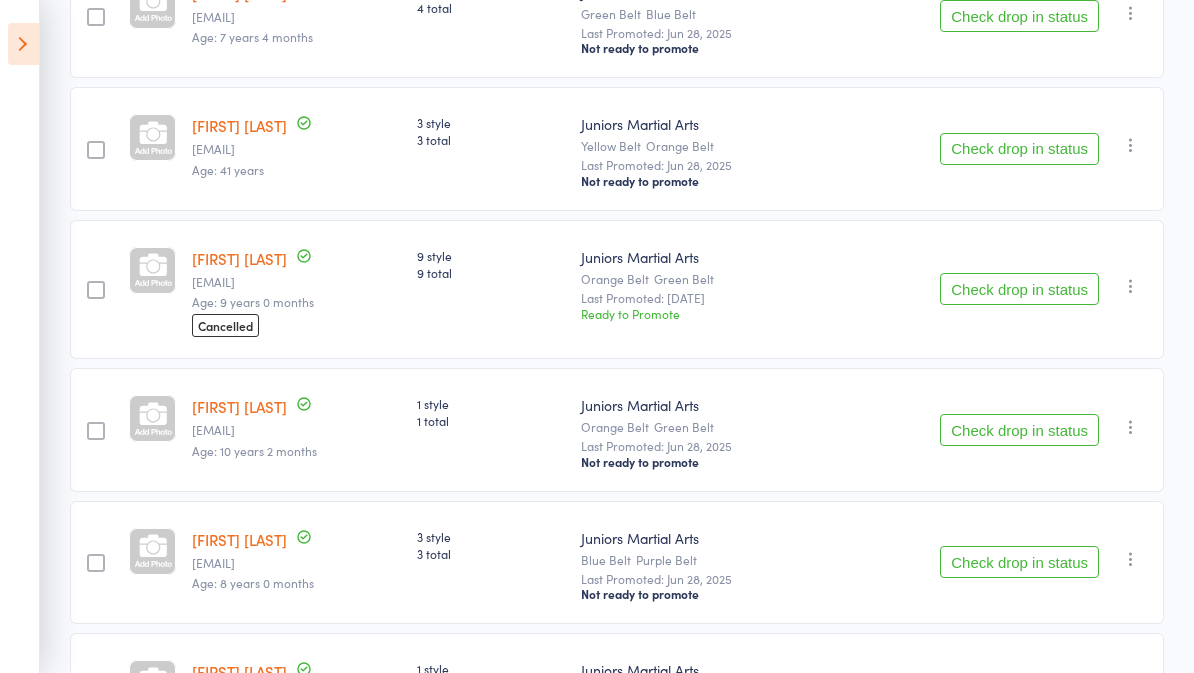 scroll, scrollTop: 0, scrollLeft: 0, axis: both 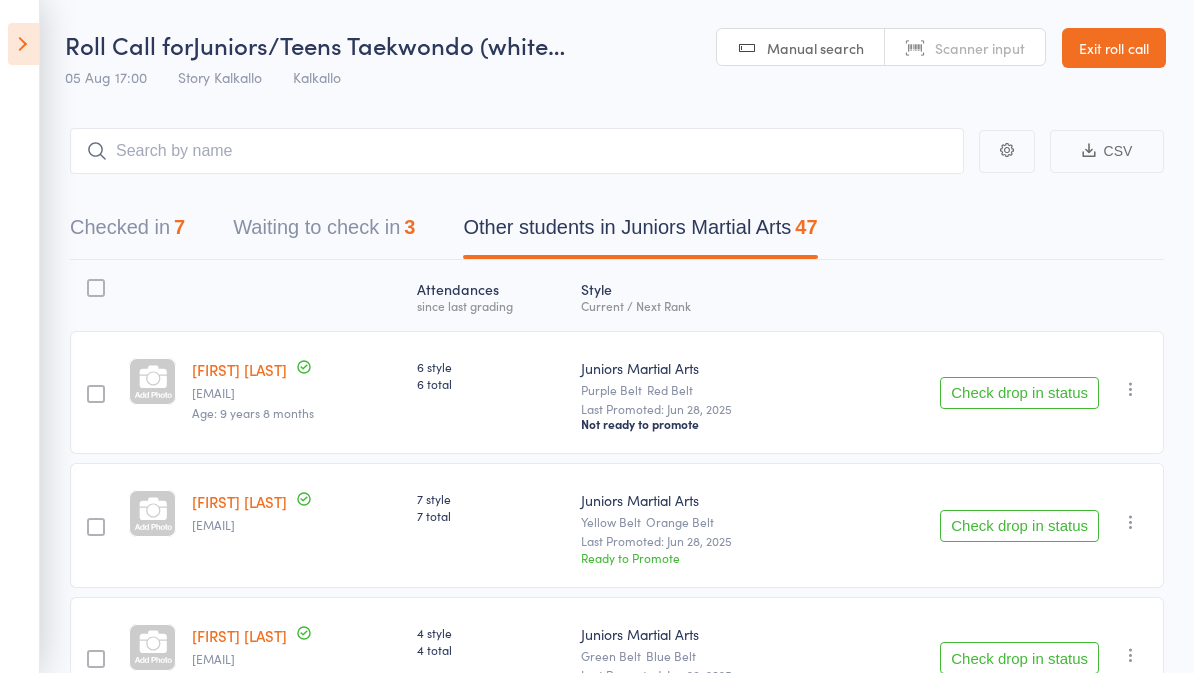 click on "Waiting to check in  3" at bounding box center [324, 232] 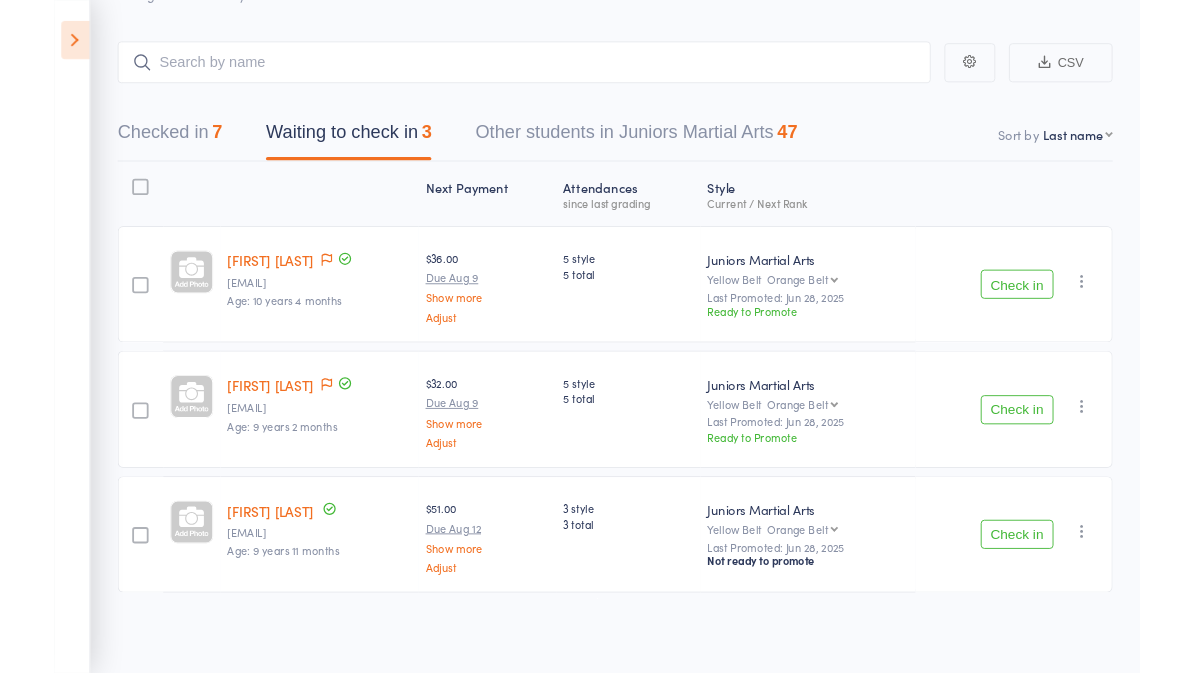 scroll, scrollTop: 112, scrollLeft: 0, axis: vertical 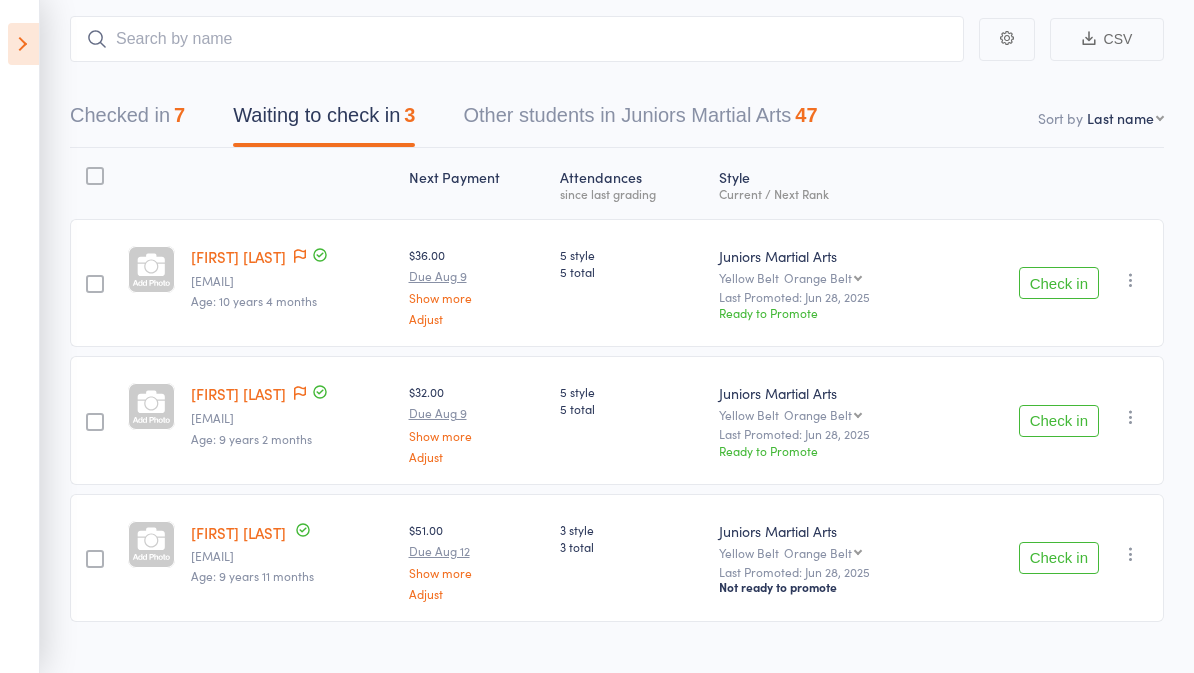 click on "Check in" at bounding box center [1059, 558] 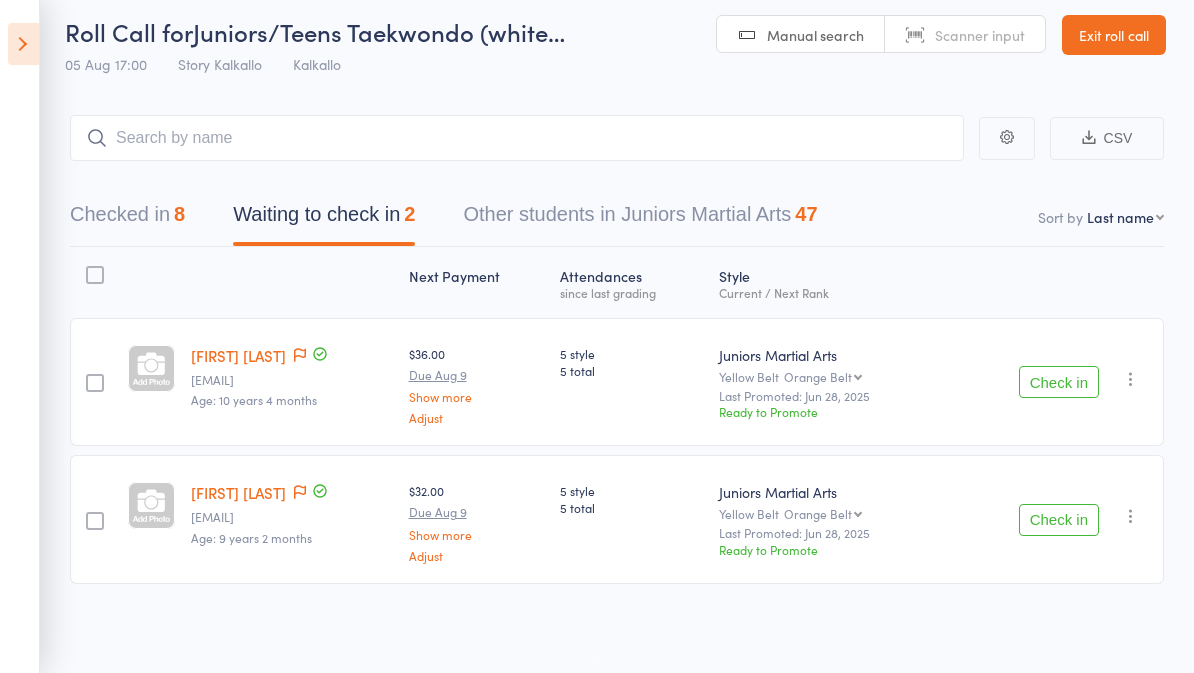 click on "Other students in Juniors Martial Arts  47" at bounding box center [640, 219] 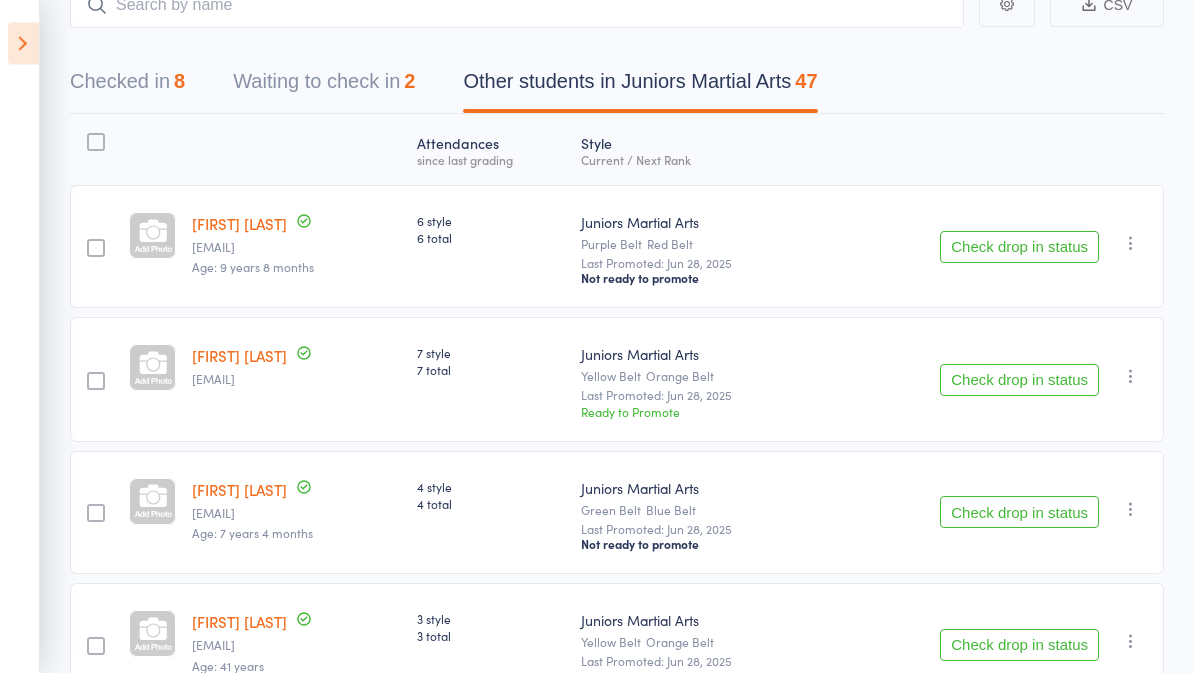 scroll, scrollTop: 0, scrollLeft: 0, axis: both 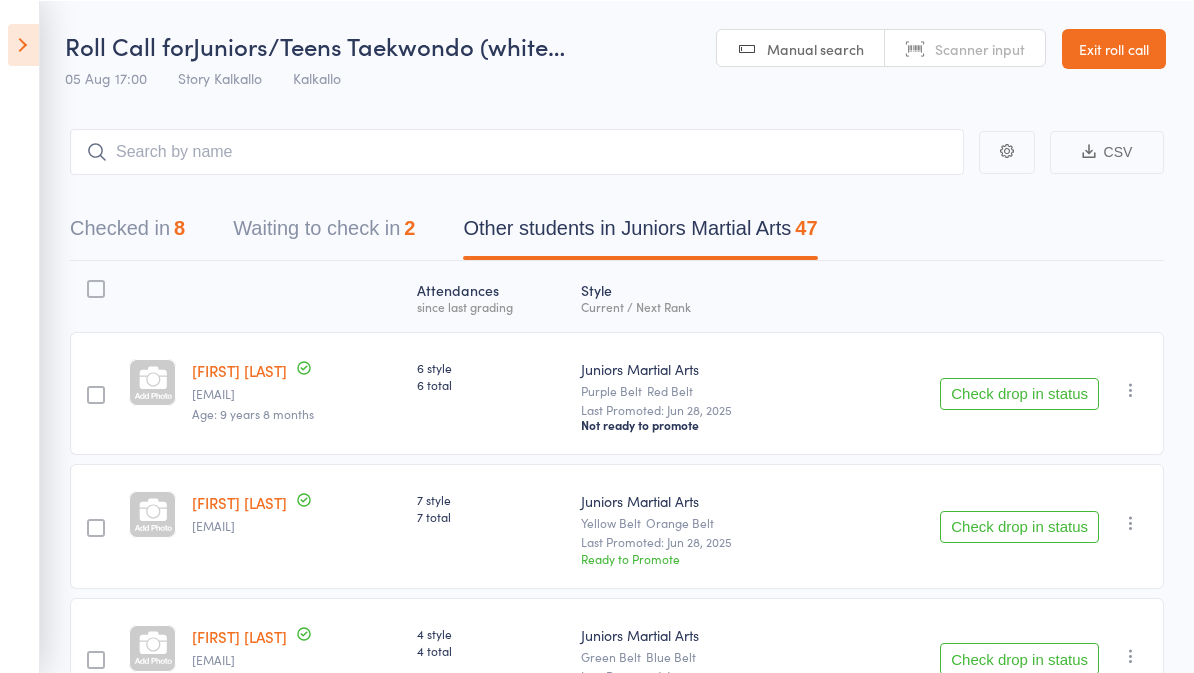click on "Waiting to check in  2" at bounding box center [324, 232] 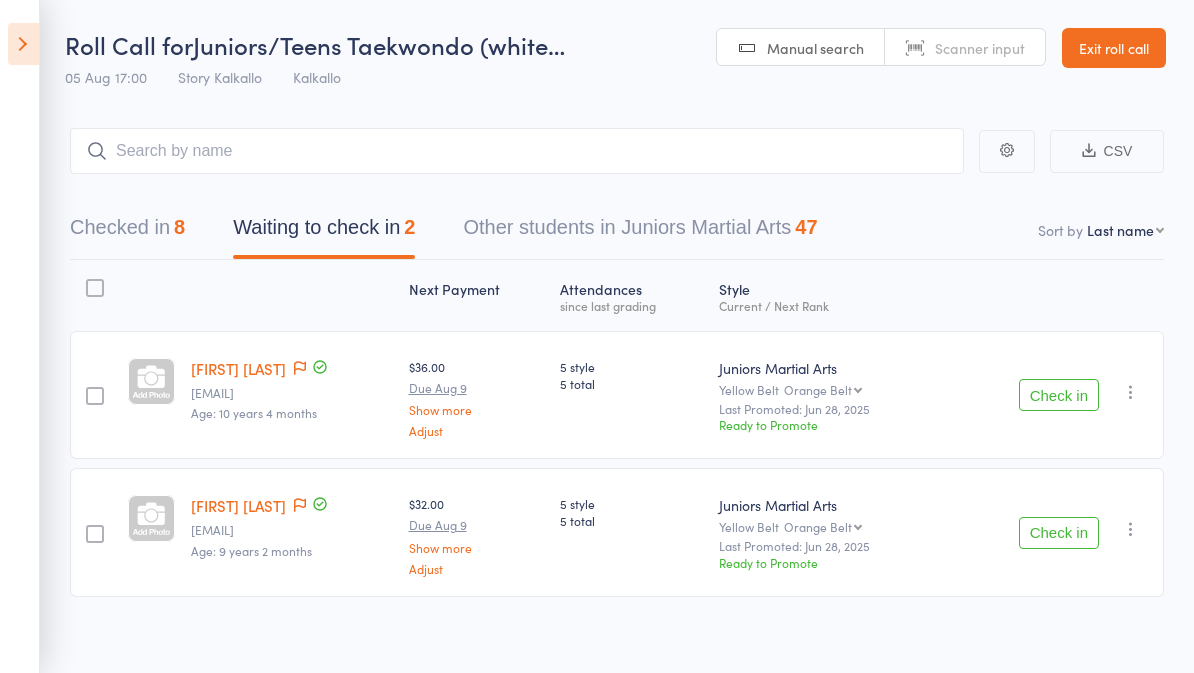click on "Check in" at bounding box center [1059, 395] 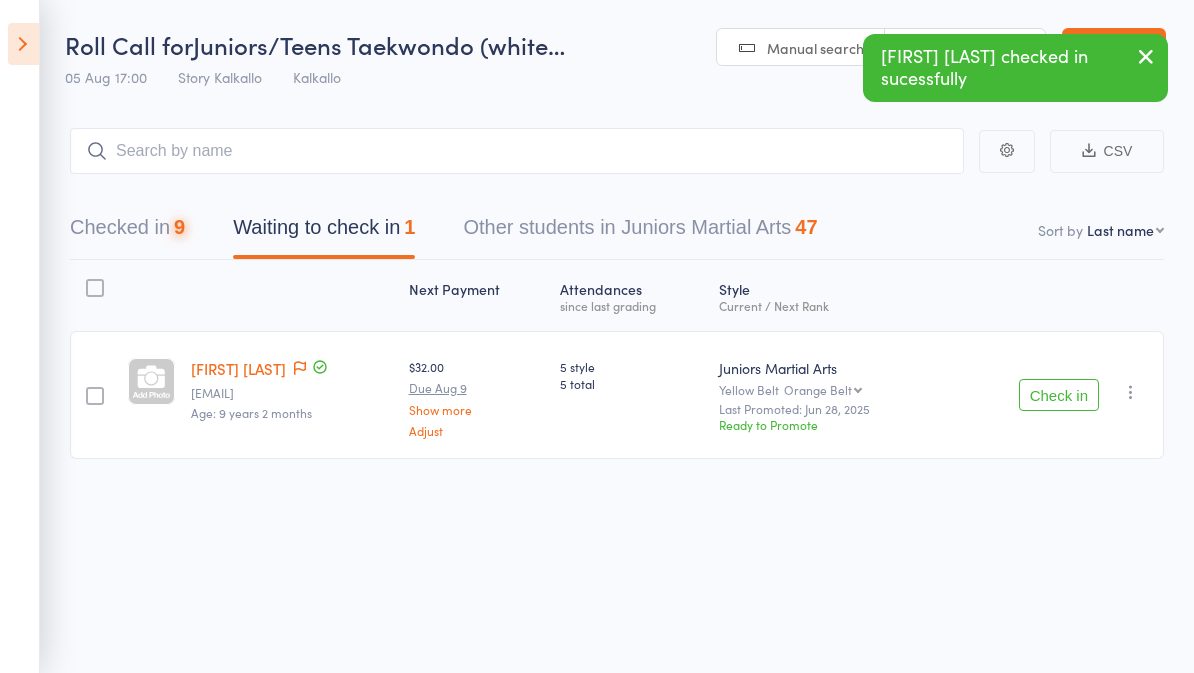 click on "Check in" at bounding box center [1059, 395] 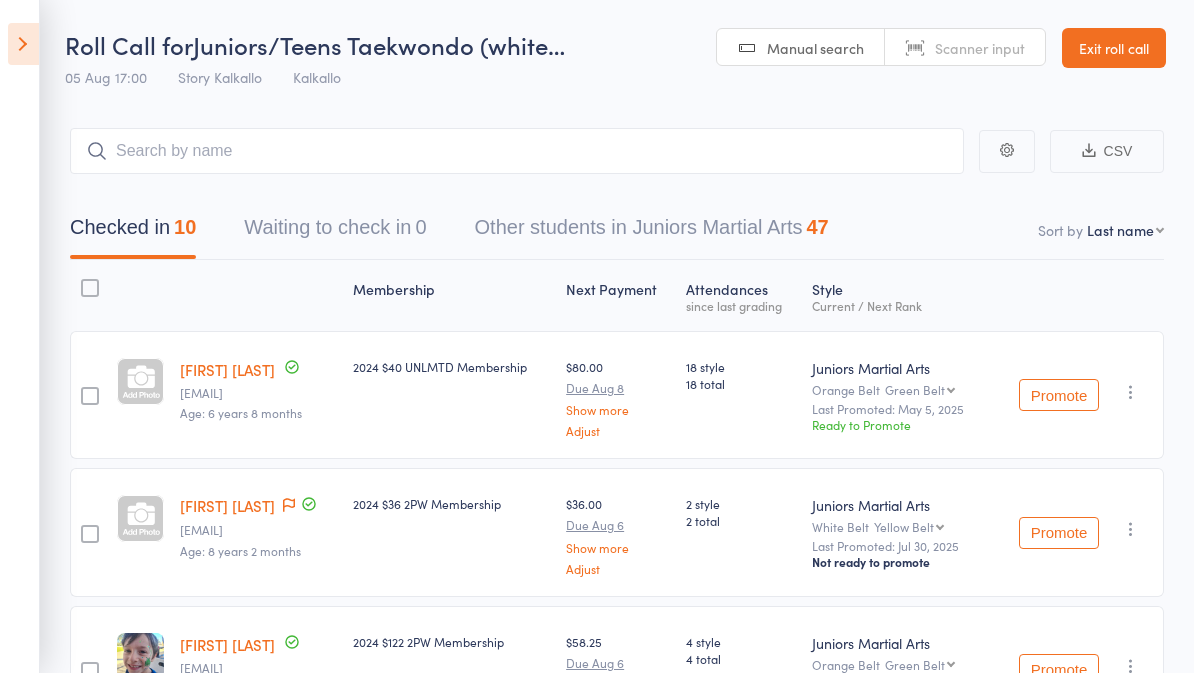 click on "Other students in Juniors Martial Arts  47" at bounding box center [652, 232] 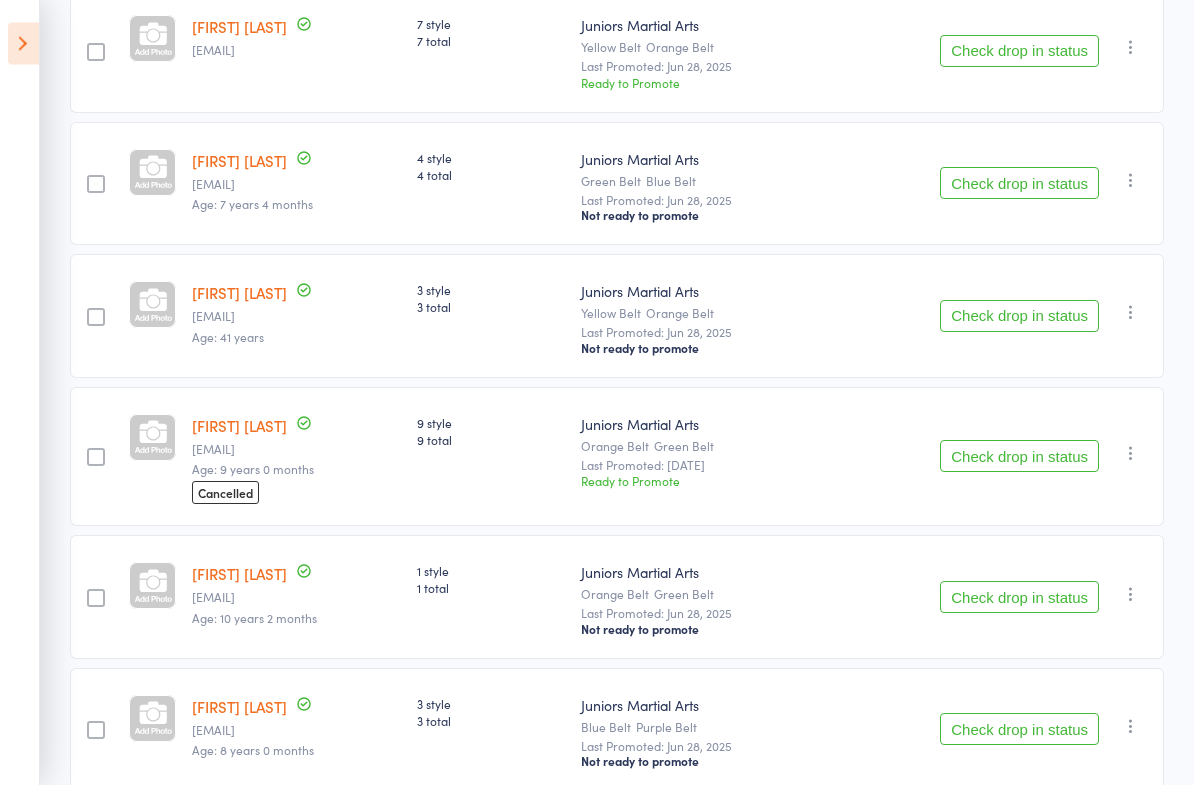 scroll, scrollTop: 475, scrollLeft: 0, axis: vertical 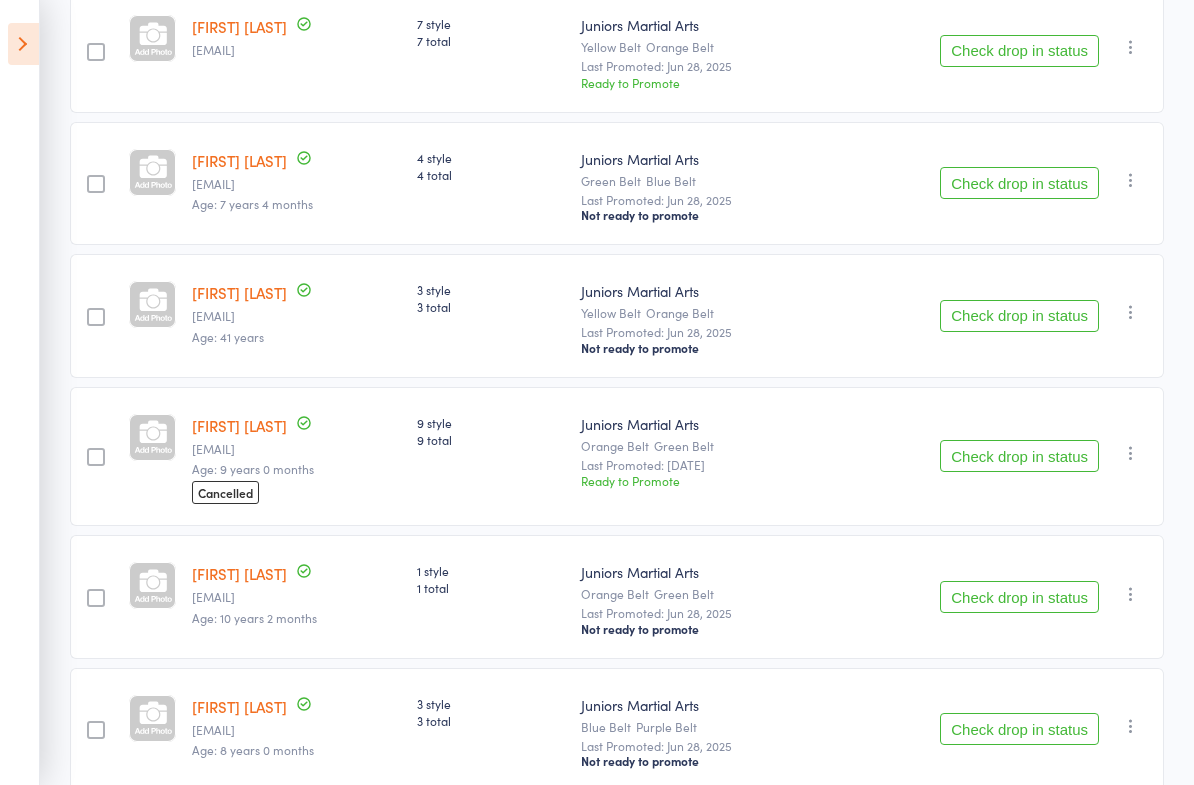 click on "Check drop in status" at bounding box center [1019, 183] 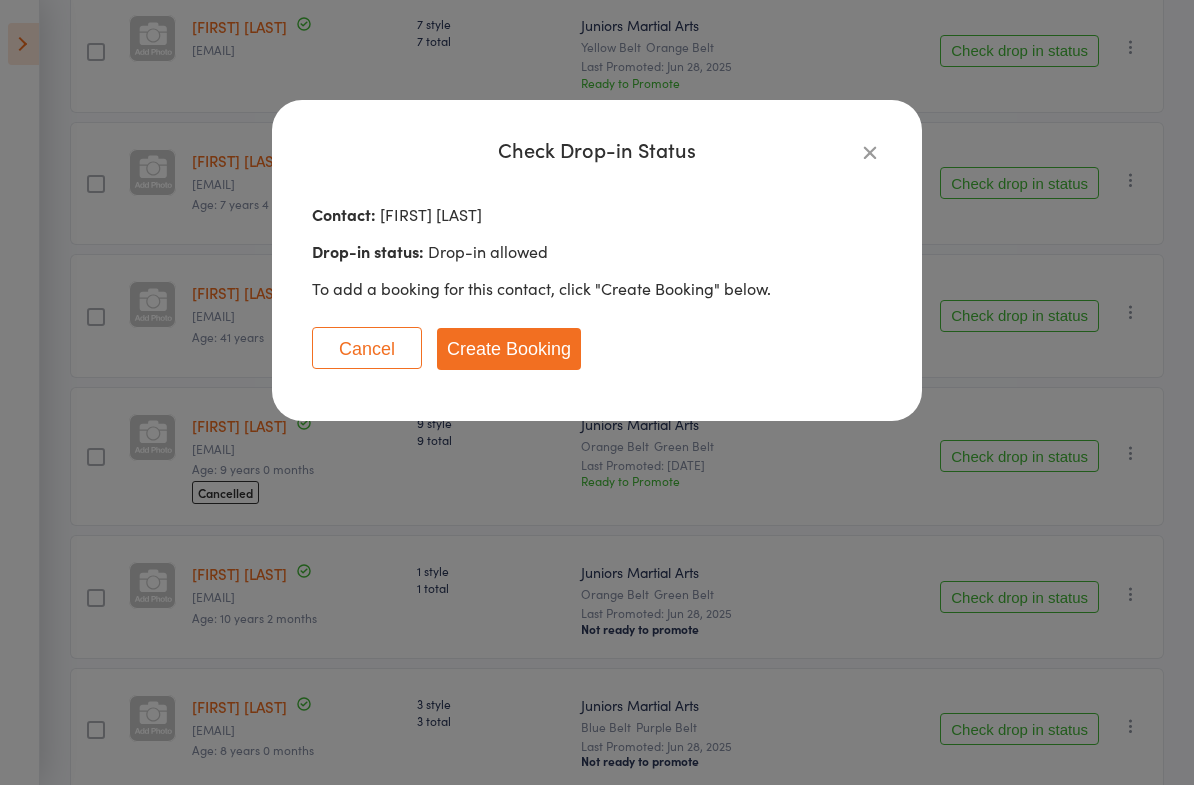 click on "Create Booking" at bounding box center [509, 349] 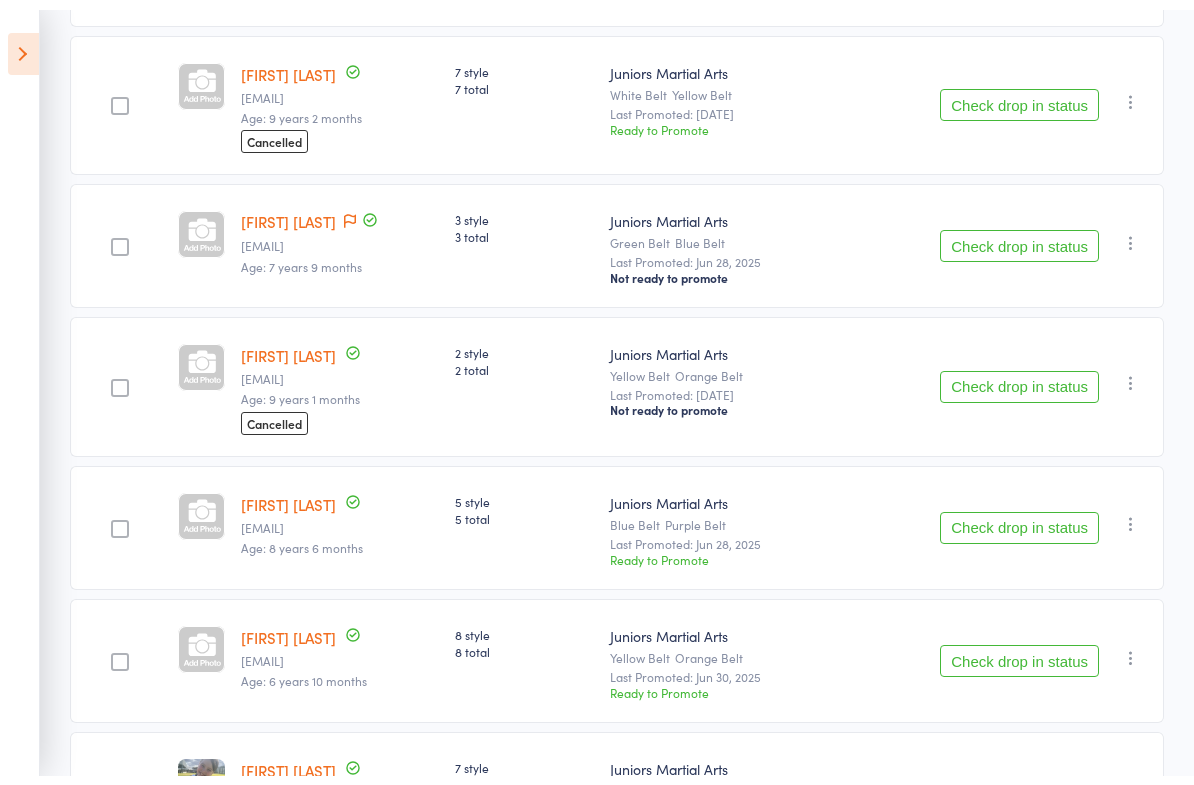 scroll, scrollTop: 3053, scrollLeft: 0, axis: vertical 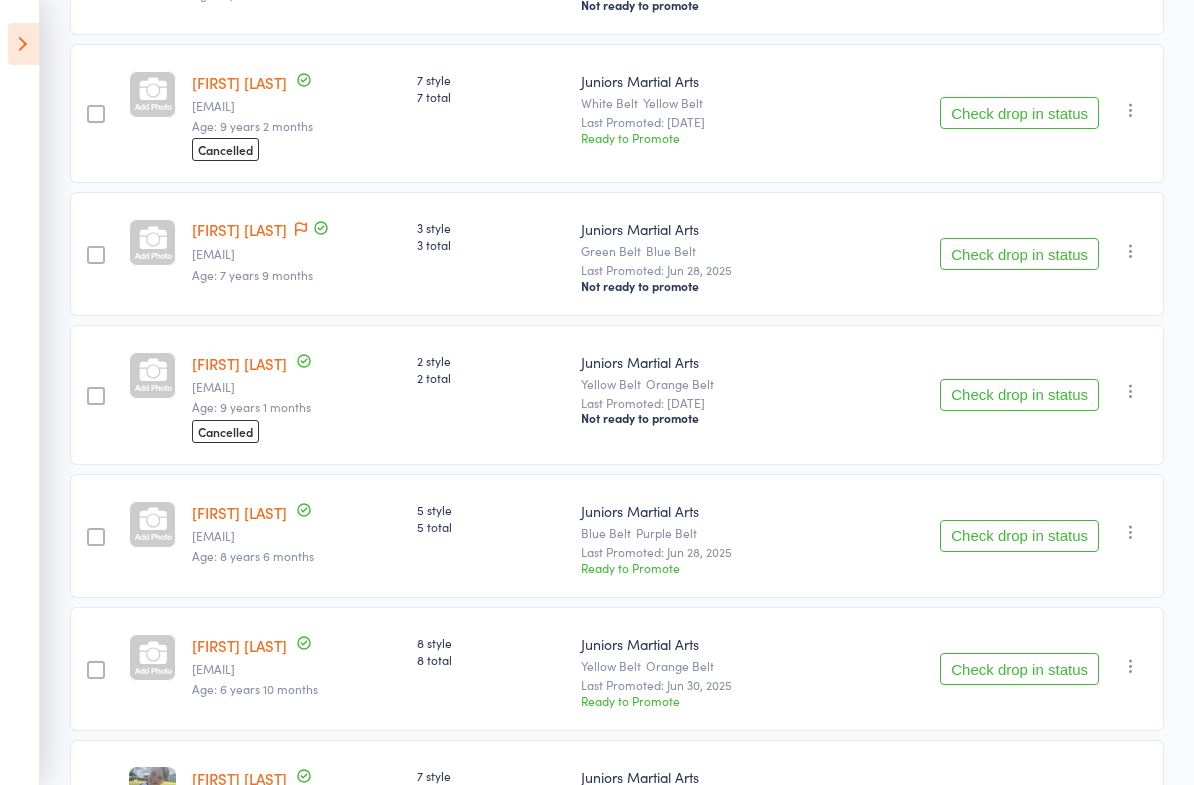 click on "Check drop in status" at bounding box center [1019, 254] 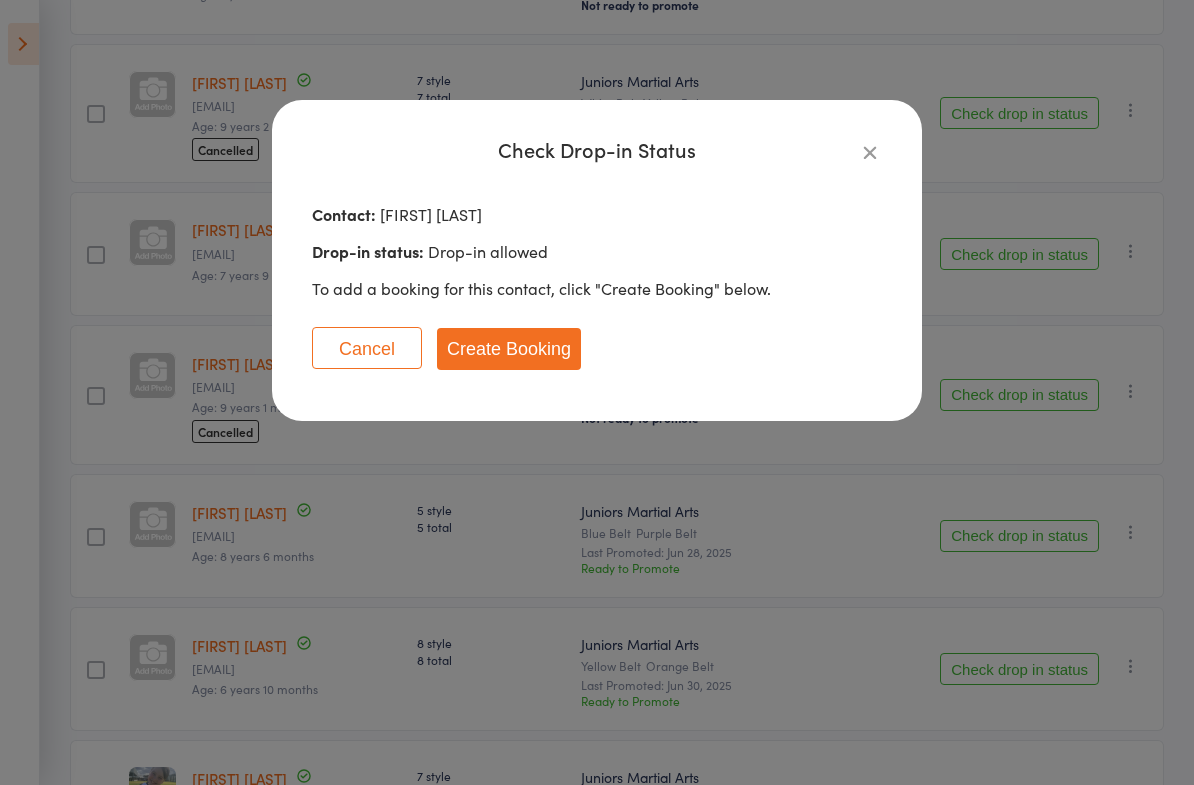 click on "Create Booking" at bounding box center [509, 349] 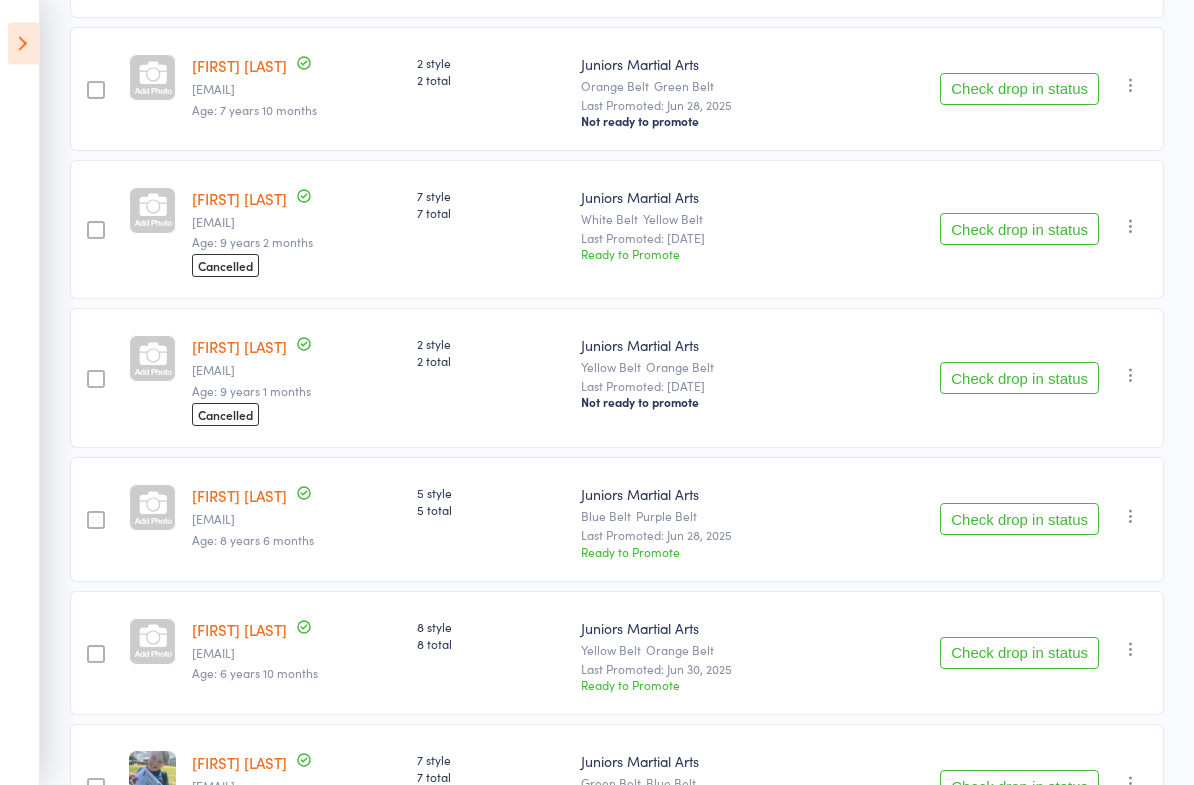 scroll, scrollTop: 2937, scrollLeft: 0, axis: vertical 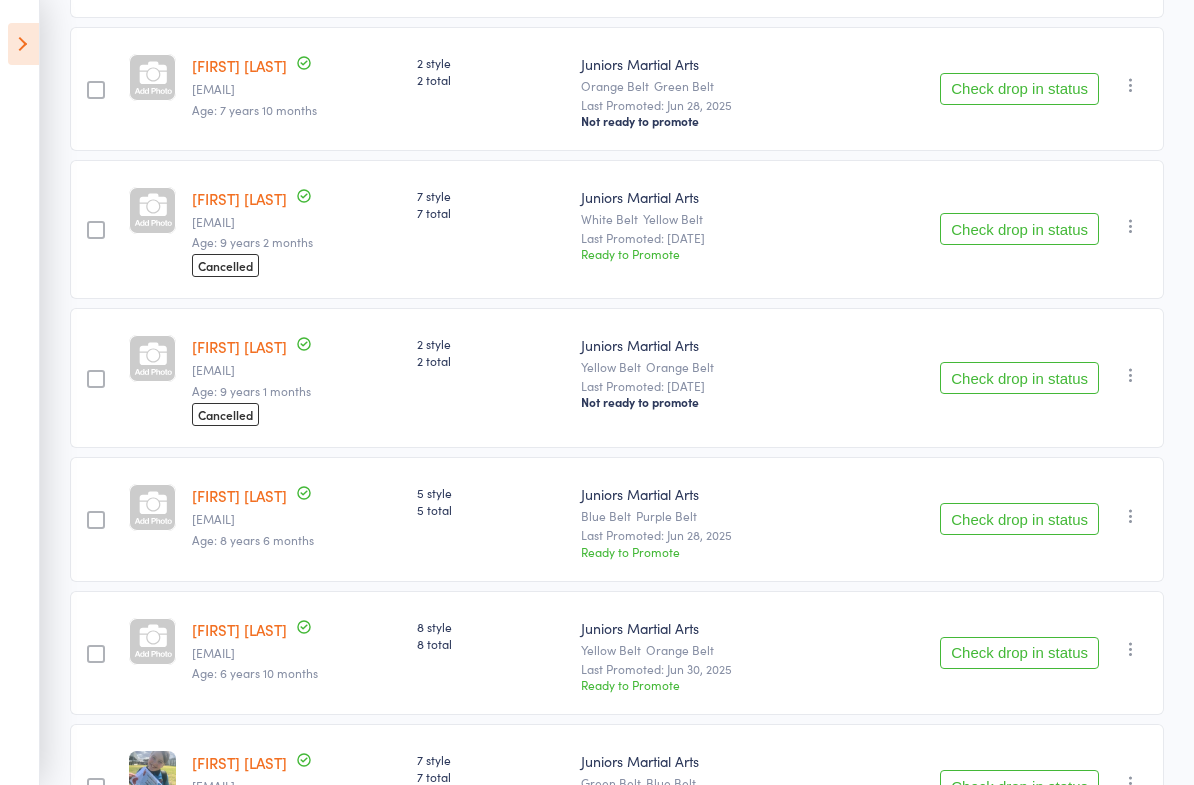 click on "Check drop in status" at bounding box center [1019, 89] 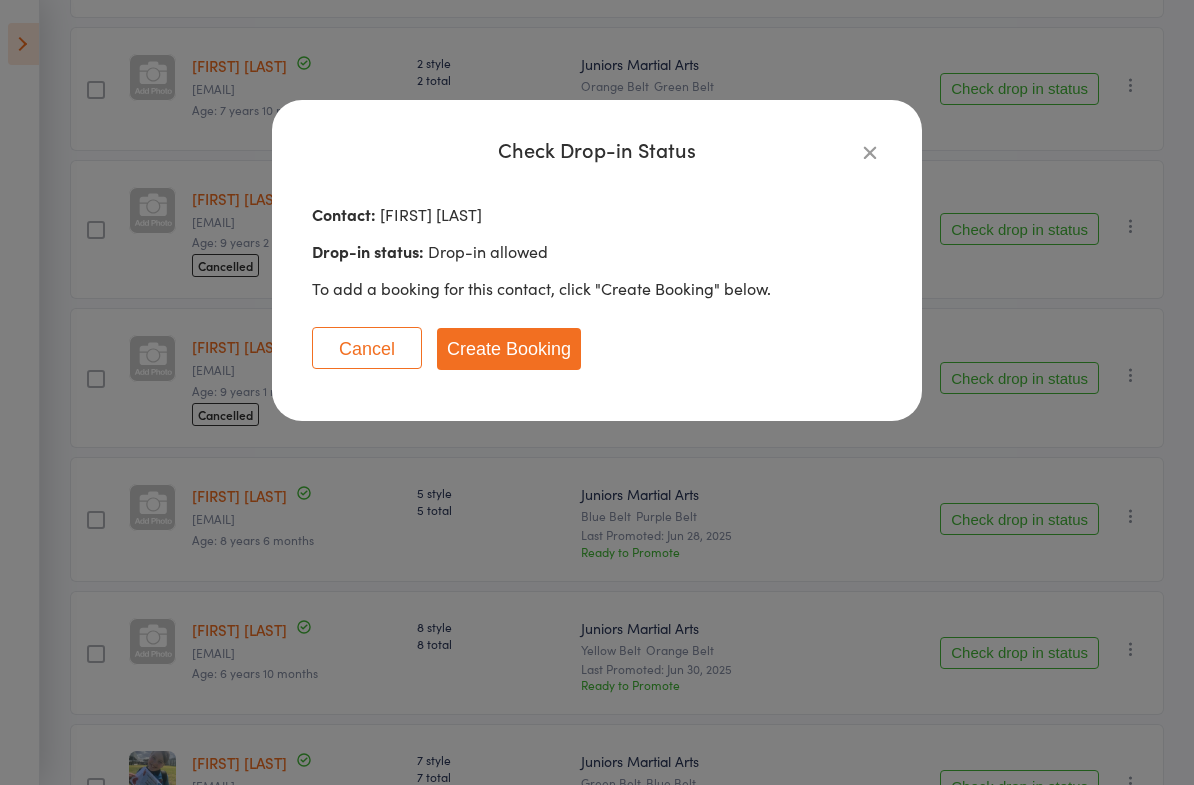 click on "Create Booking" at bounding box center (509, 349) 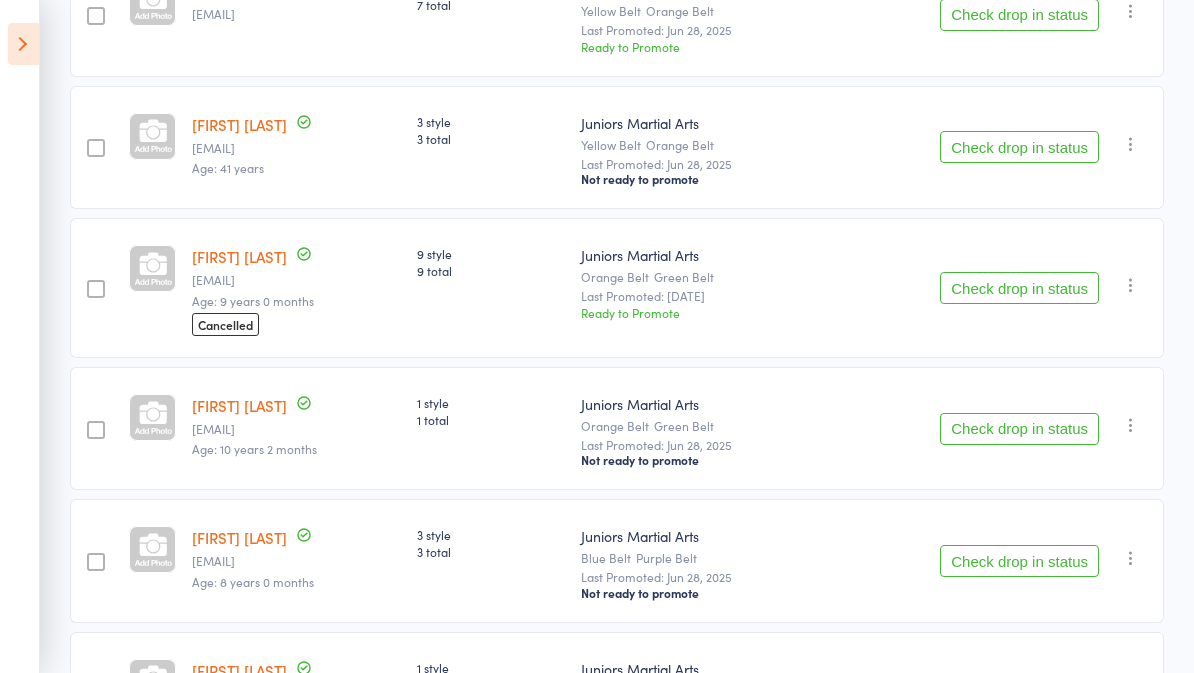 scroll, scrollTop: 0, scrollLeft: 0, axis: both 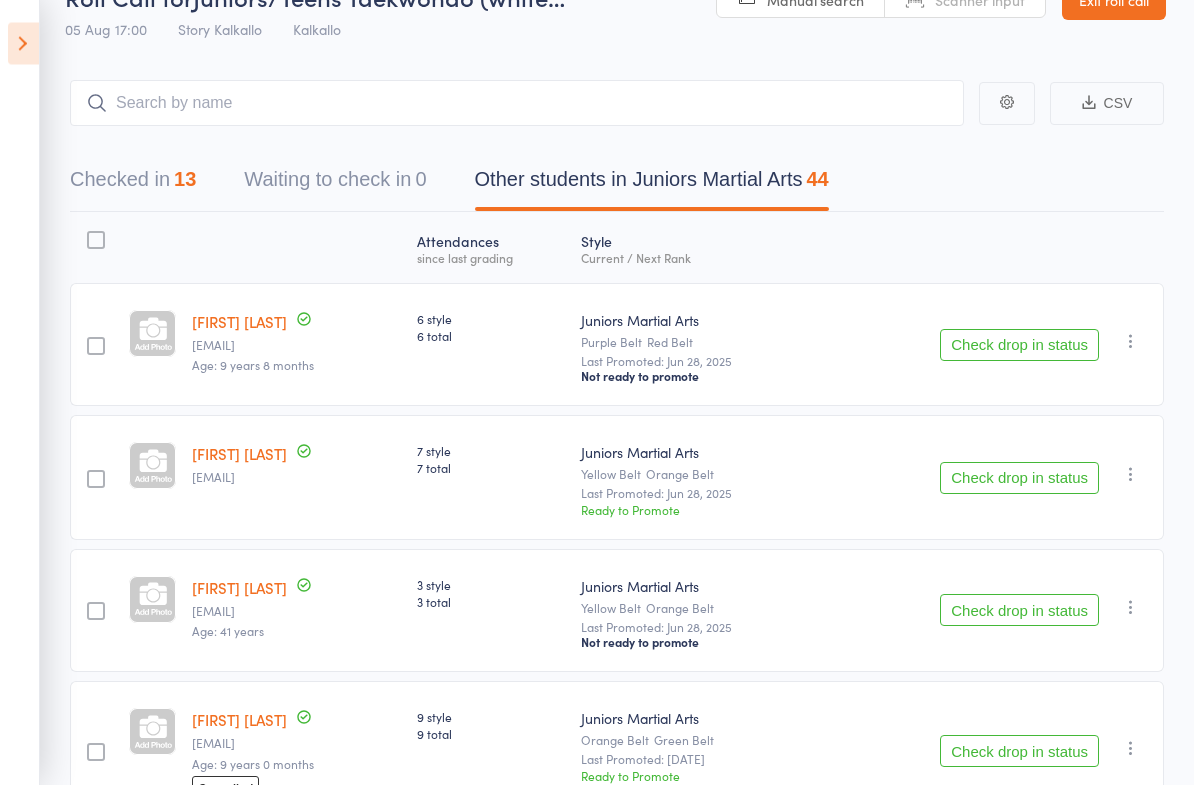 click on "Check drop in status" at bounding box center (1019, 479) 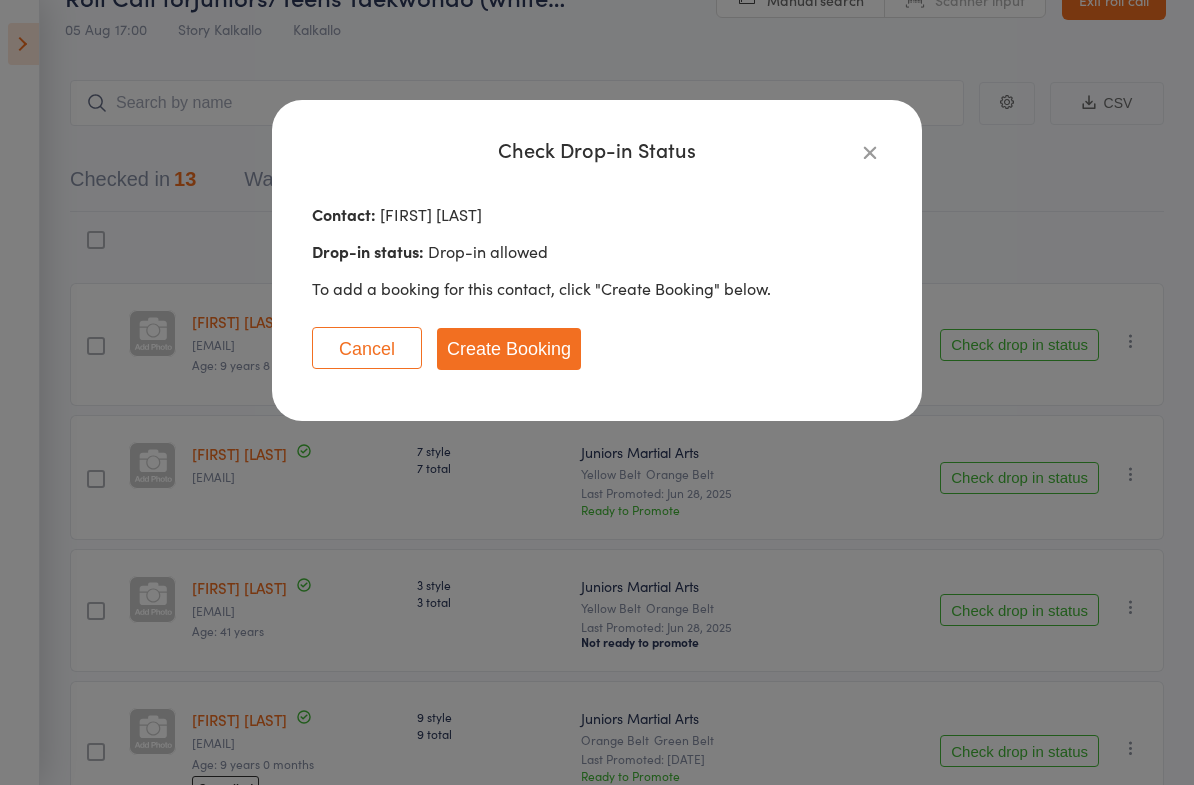 click on "Create Booking" at bounding box center (509, 349) 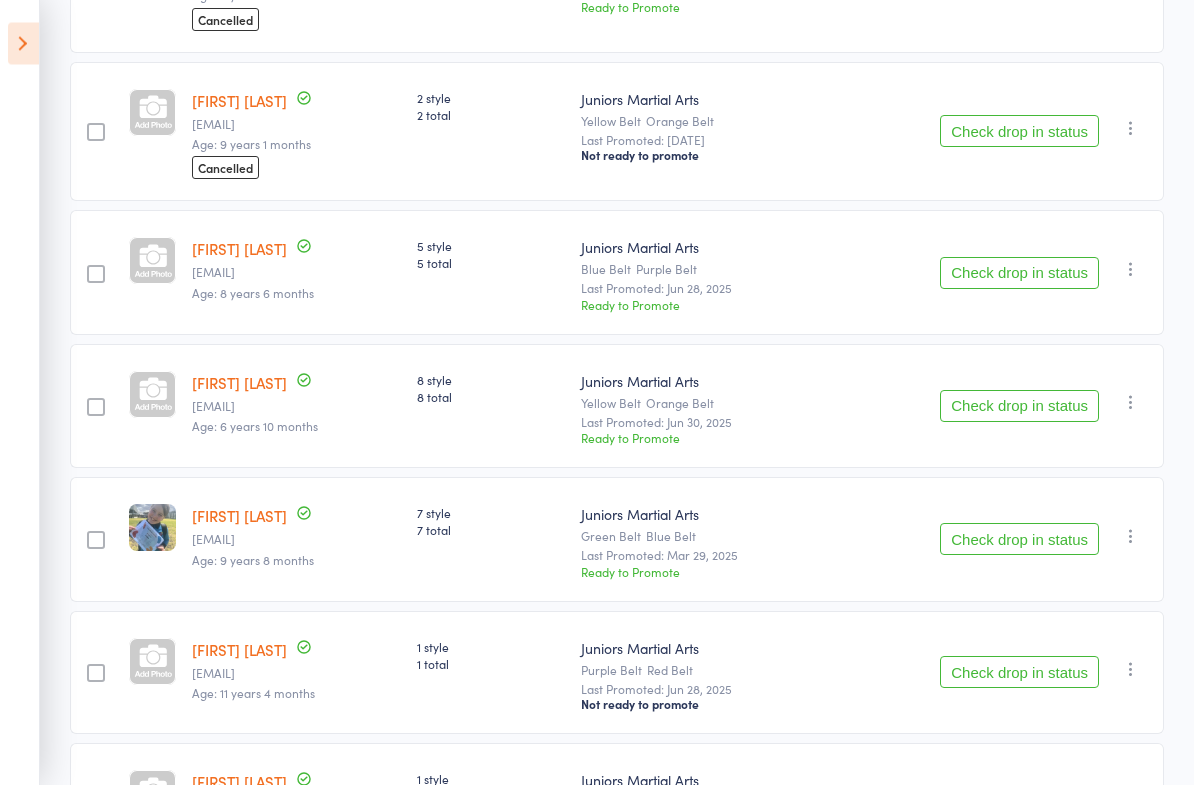 scroll, scrollTop: 2941, scrollLeft: 0, axis: vertical 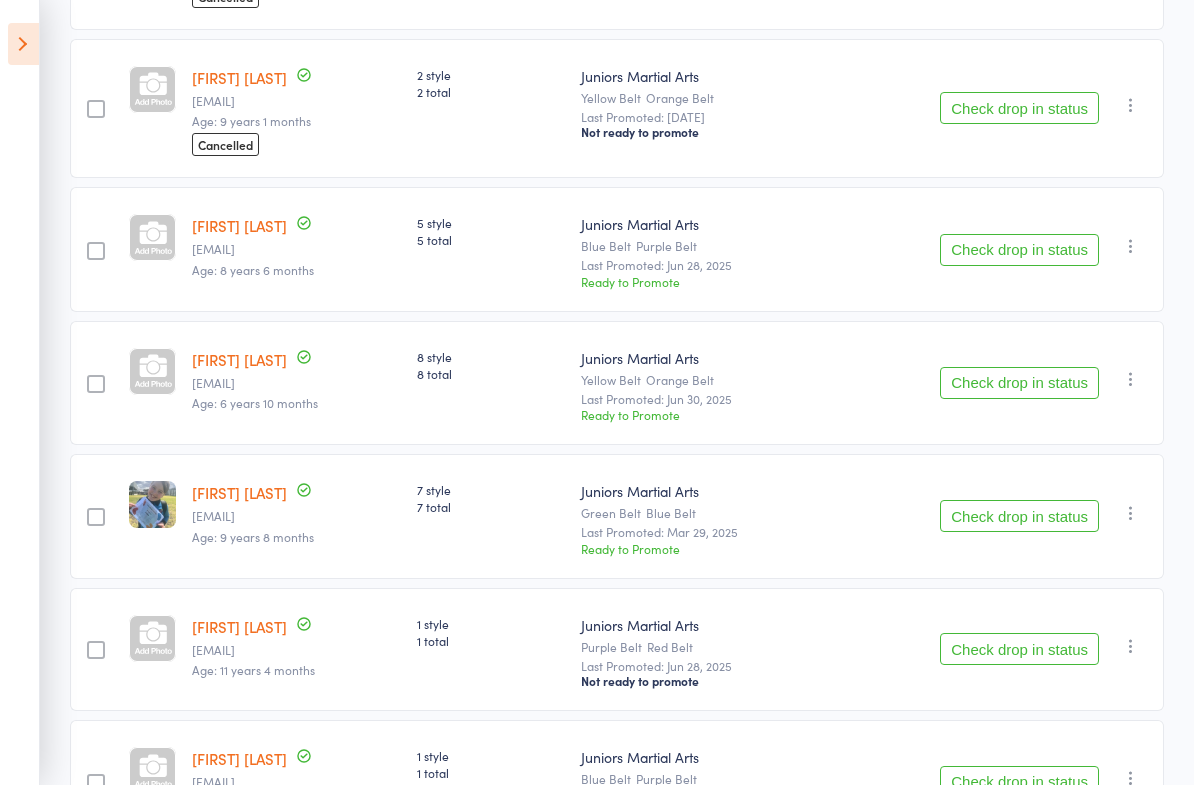 click on "Check drop in status" at bounding box center [1019, 383] 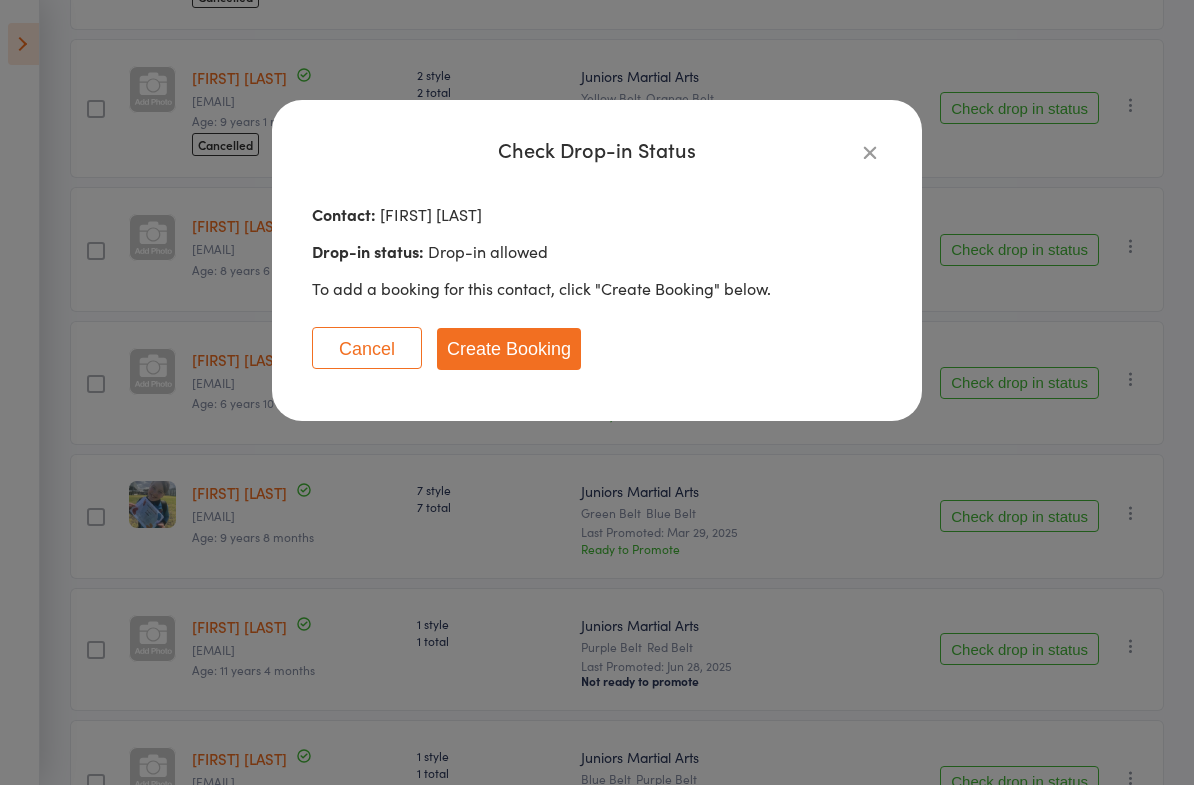 click on "Create Booking" at bounding box center [509, 349] 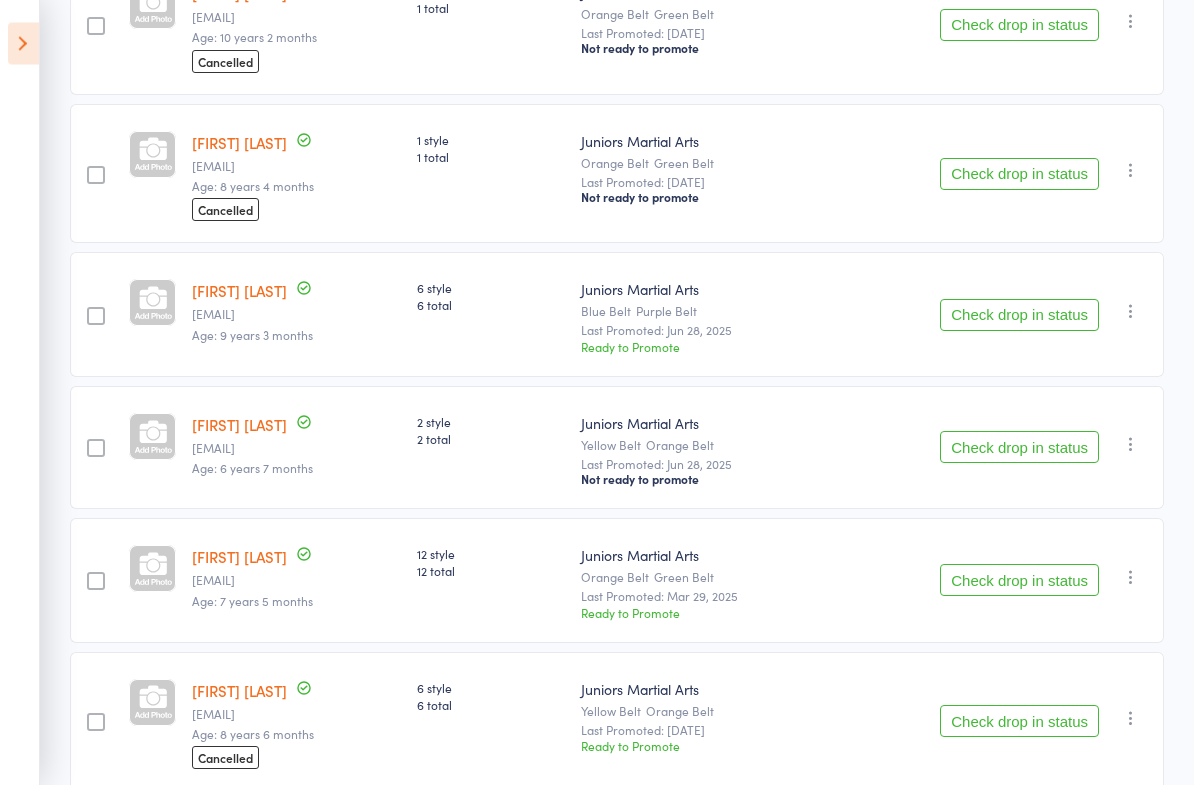 scroll, scrollTop: 4254, scrollLeft: 0, axis: vertical 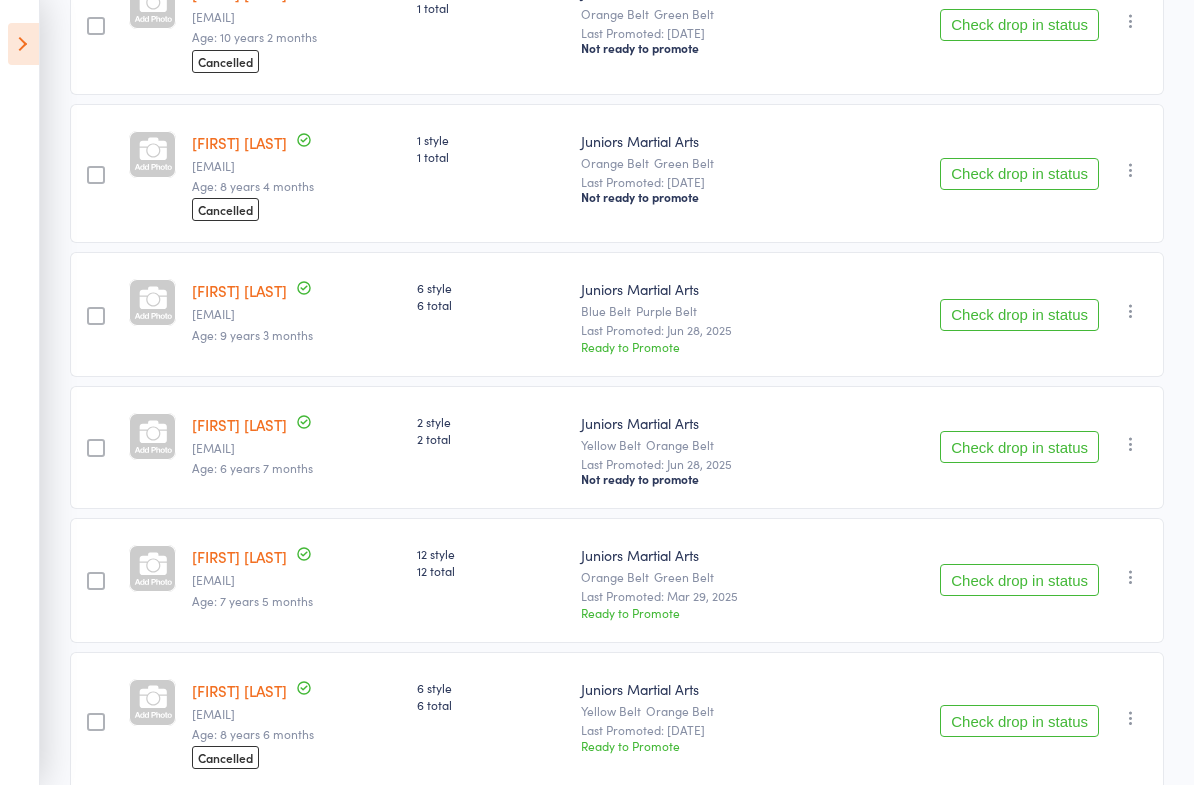 click on "Check drop in status" at bounding box center [1019, 447] 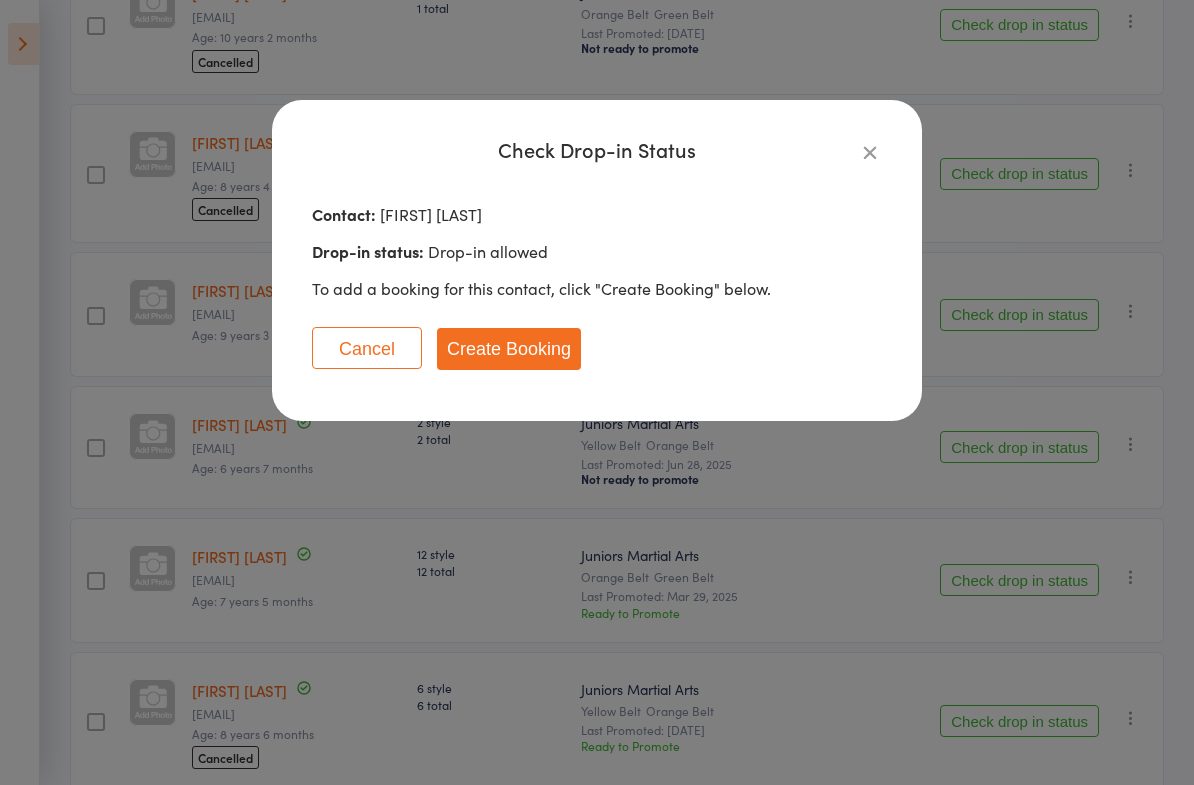 click on "Create Booking" at bounding box center [509, 349] 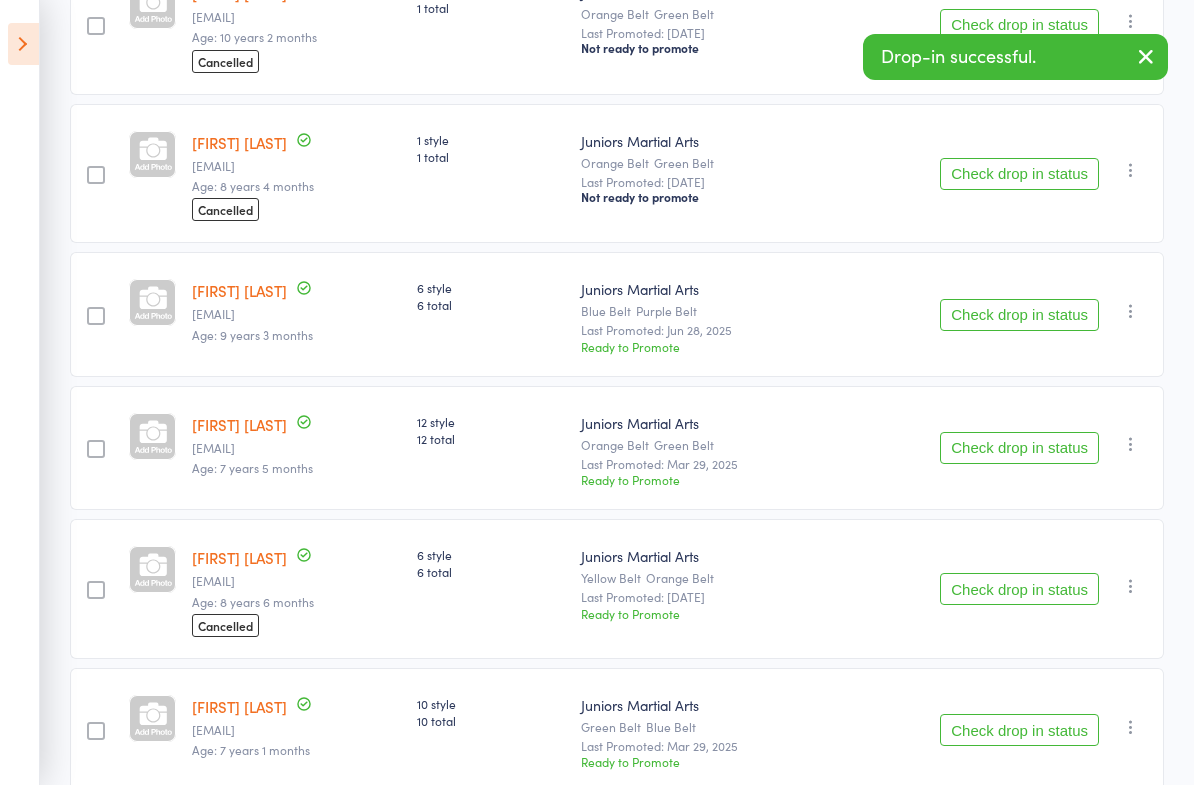 click on "Check drop in status" at bounding box center (1019, 448) 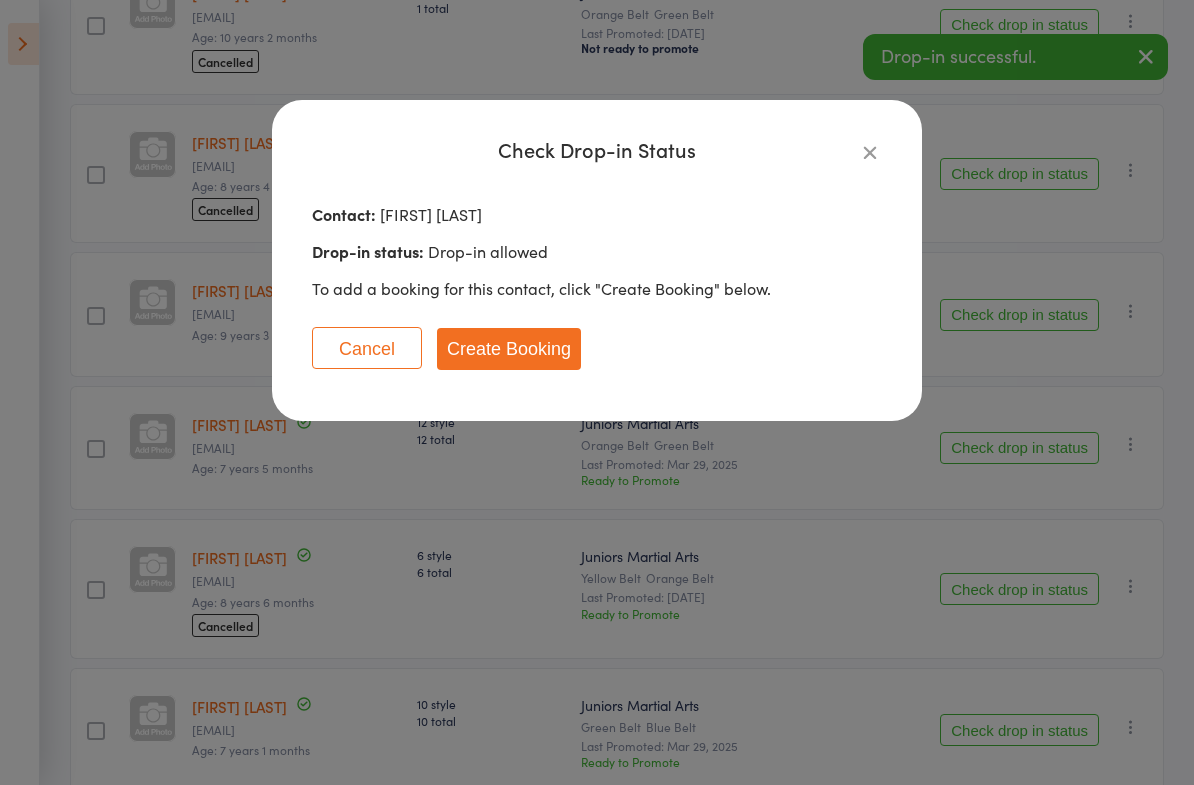 click on "Create Booking" at bounding box center [509, 349] 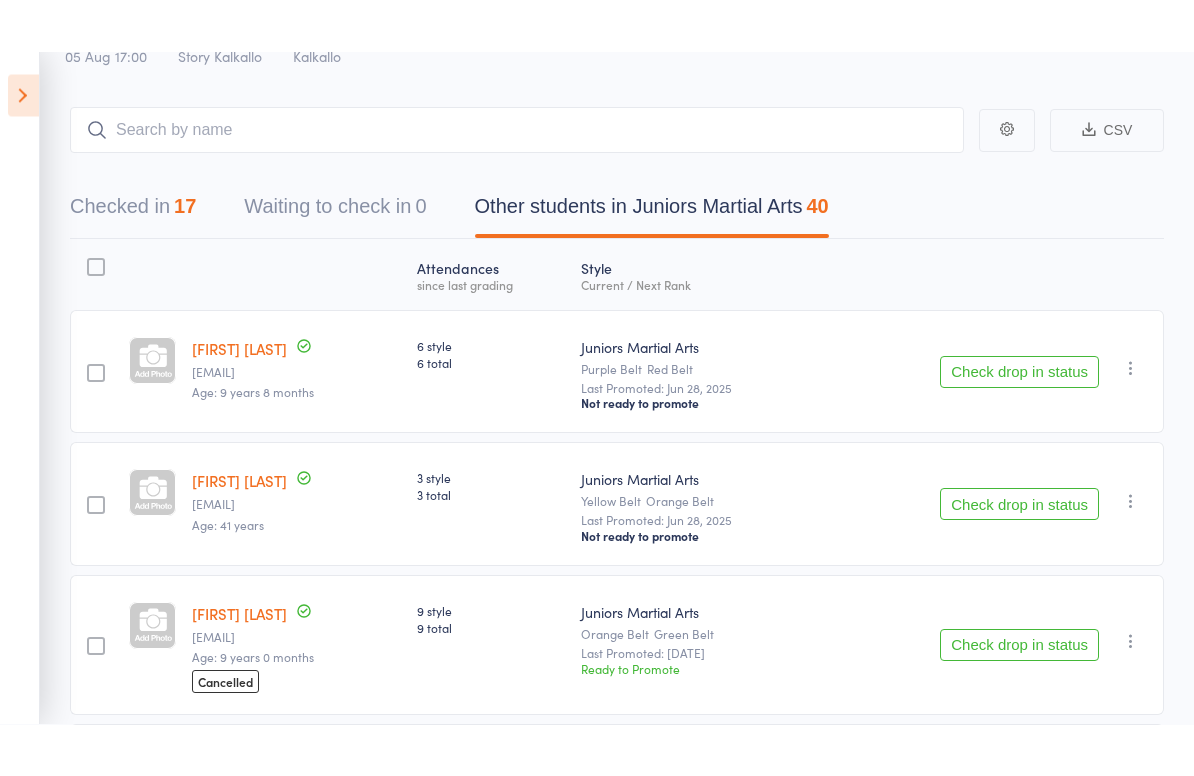 scroll, scrollTop: 0, scrollLeft: 0, axis: both 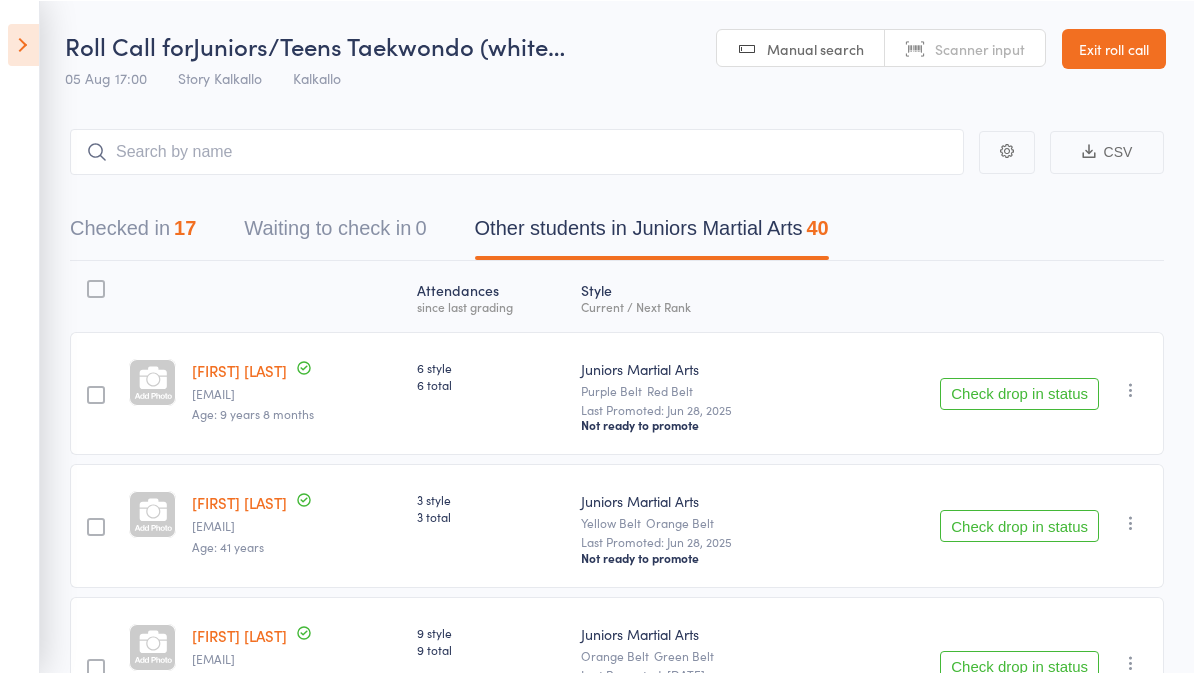 click on "Checked in  17" at bounding box center (133, 232) 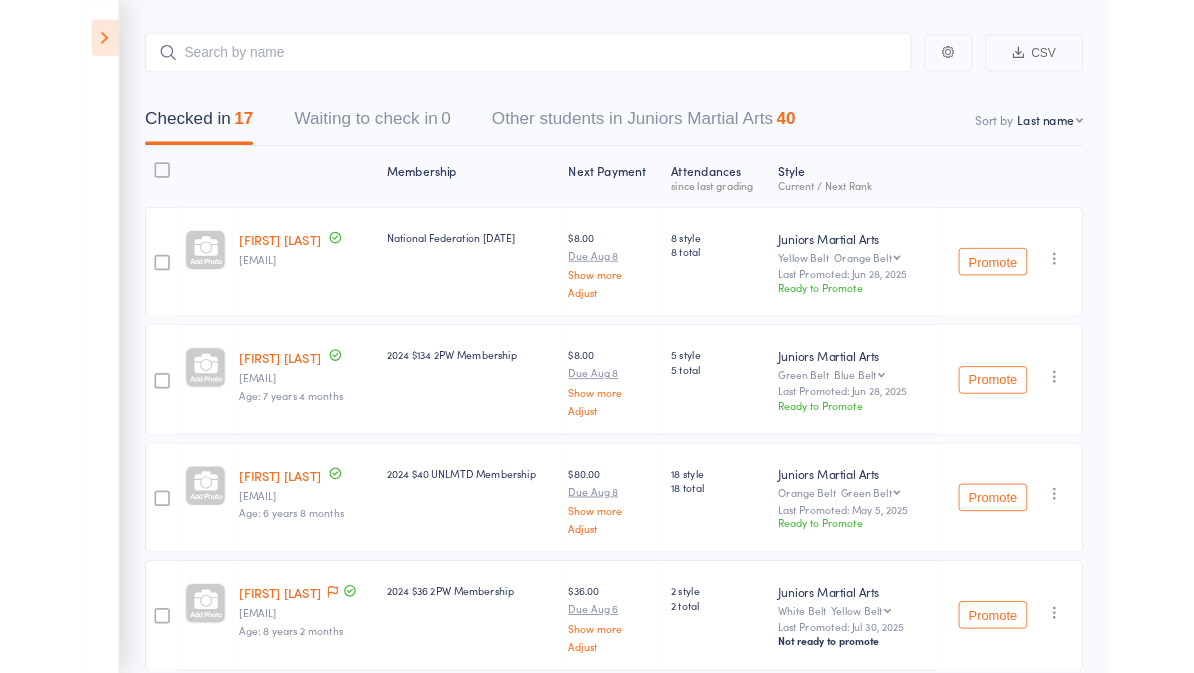 scroll, scrollTop: 0, scrollLeft: 0, axis: both 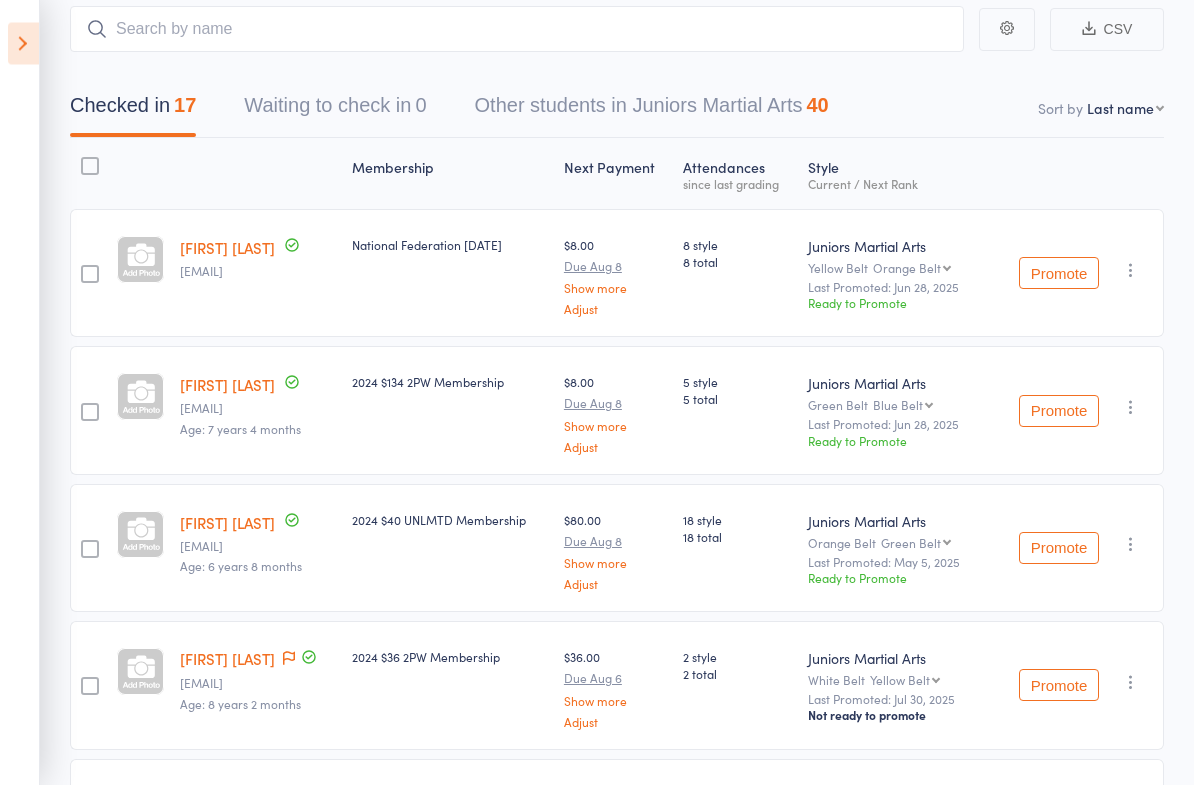 click on "Other students in Juniors Martial Arts  40" at bounding box center (652, 111) 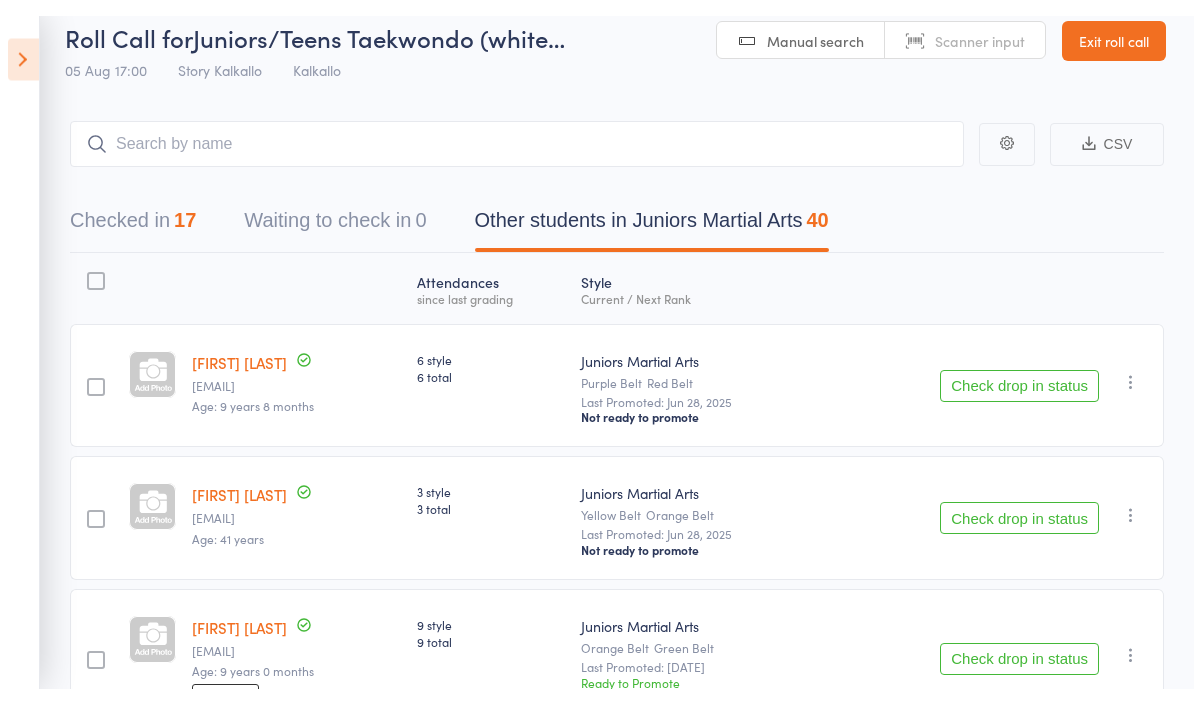 scroll, scrollTop: 0, scrollLeft: 0, axis: both 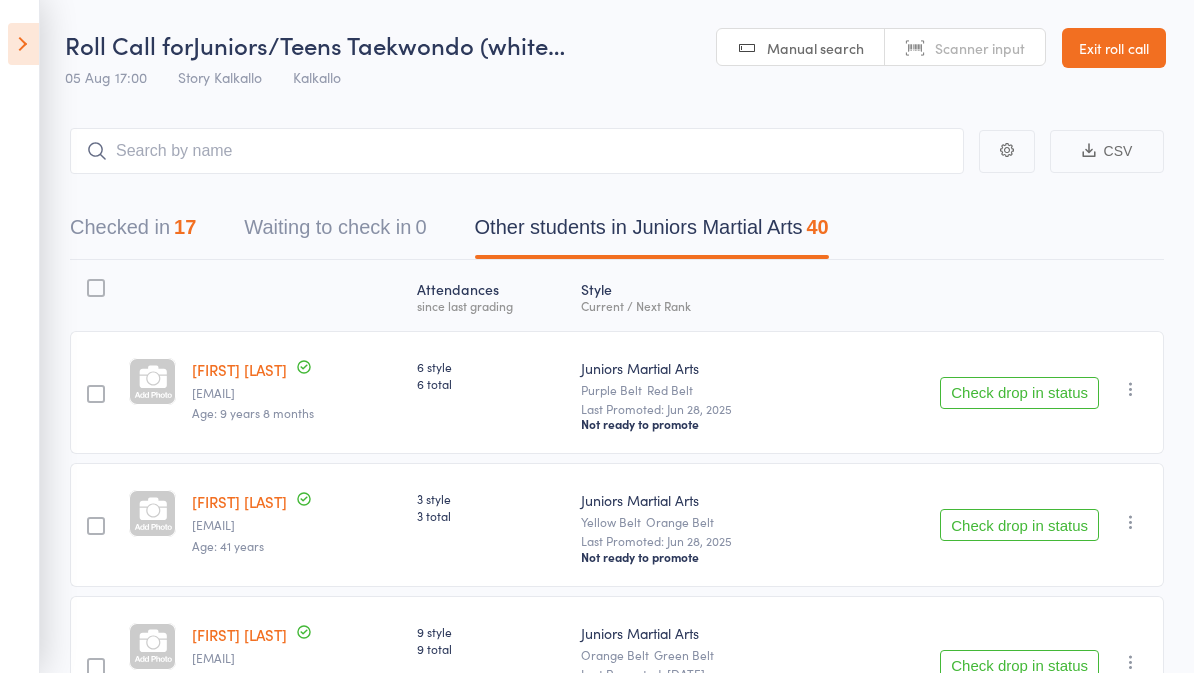 click at bounding box center (23, 44) 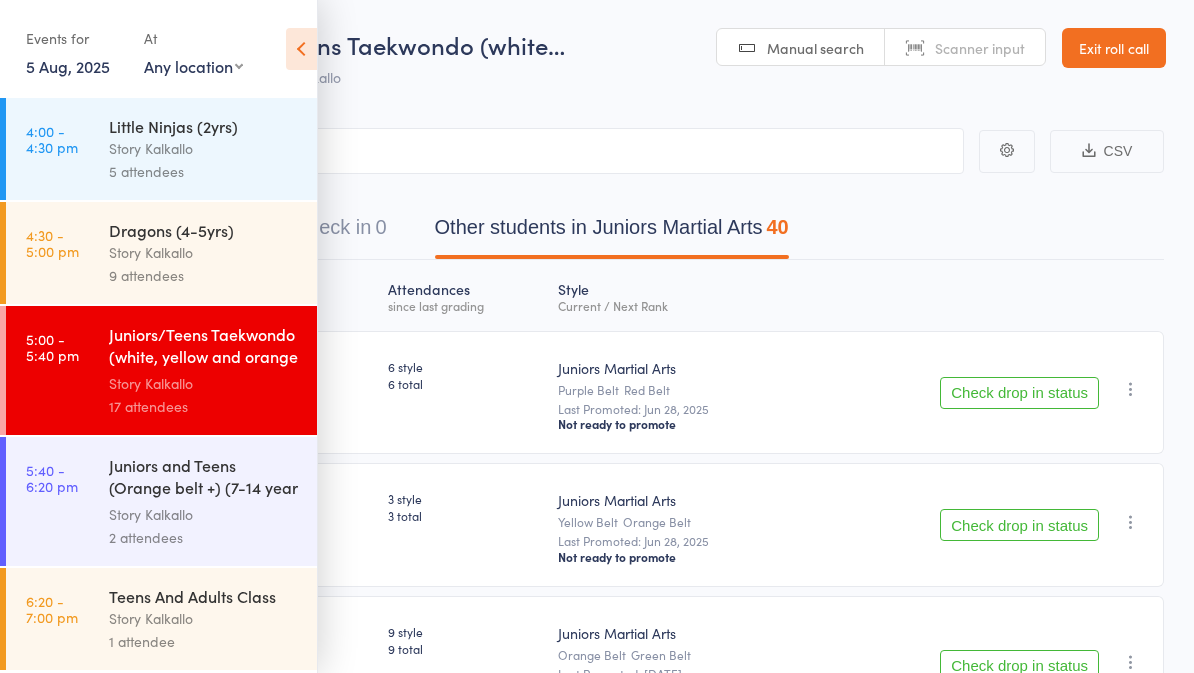 click on "5:40 - 6:20 pm Juniors and Teens (Orange belt +) (7-14 year olds) Story Kalkallo 2 attendees" at bounding box center [161, 501] 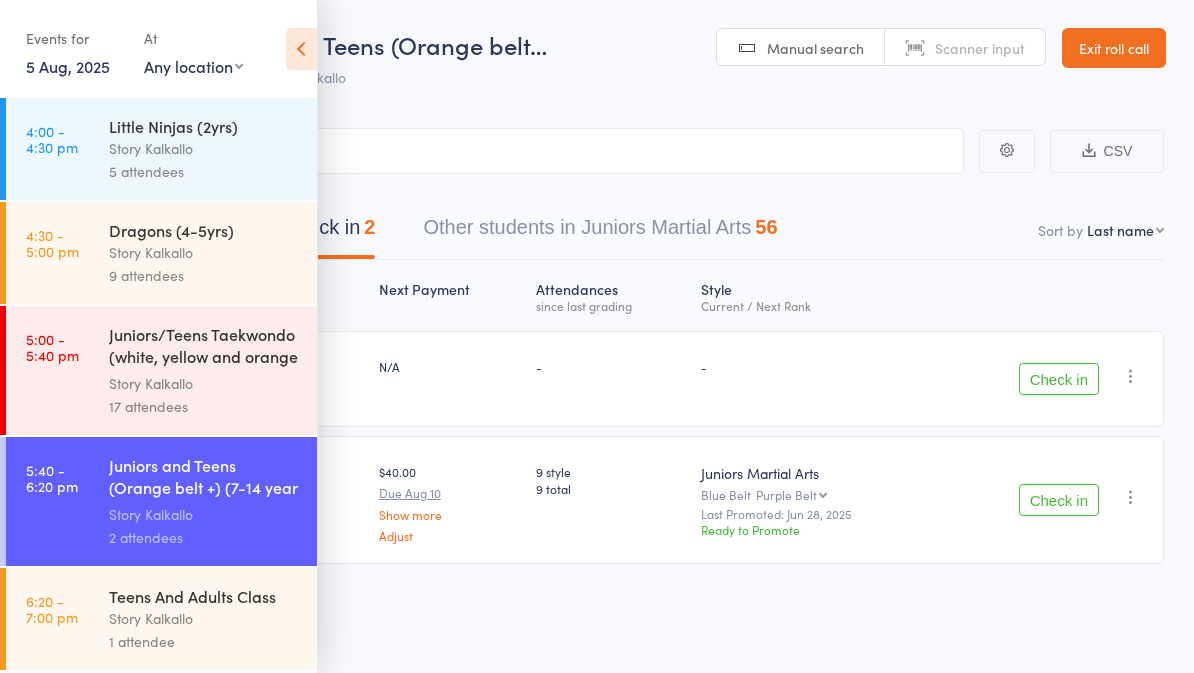 click at bounding box center [301, 49] 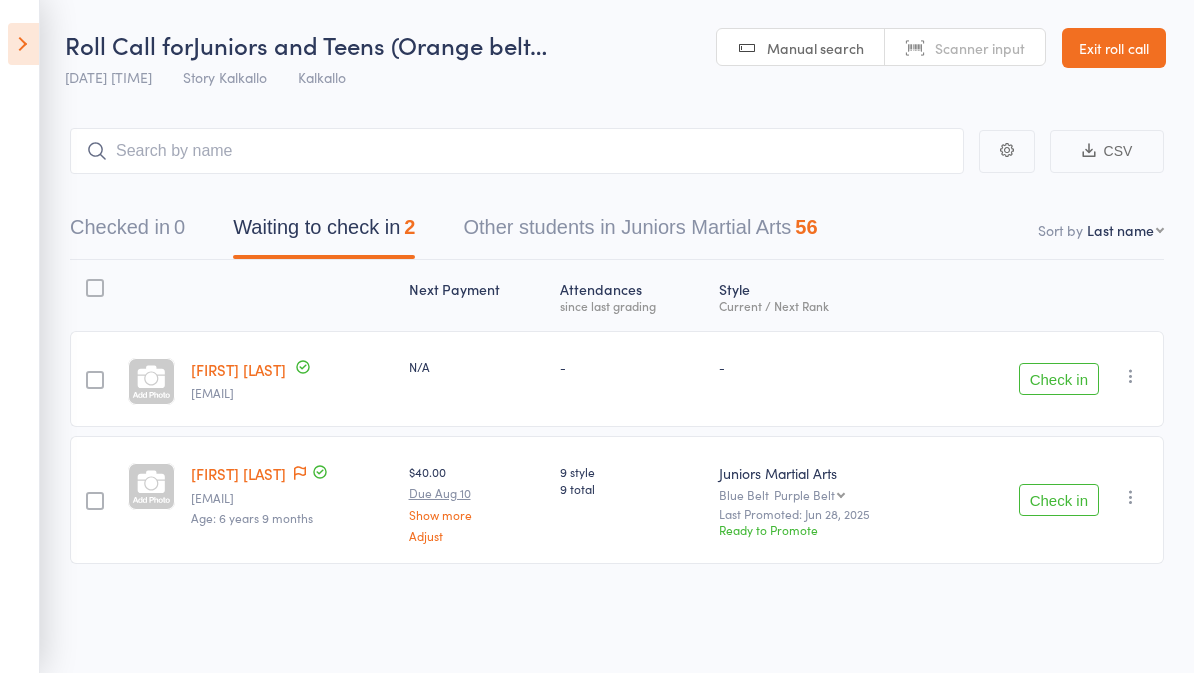 click at bounding box center (517, 151) 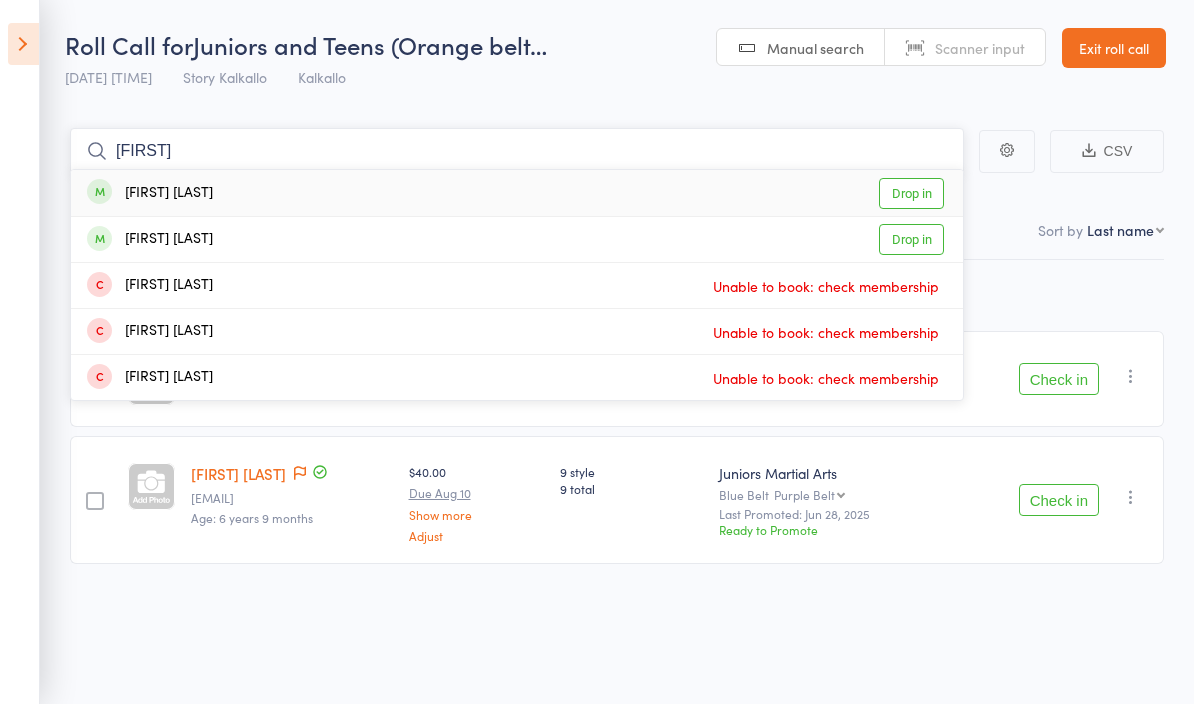 type on "Rab" 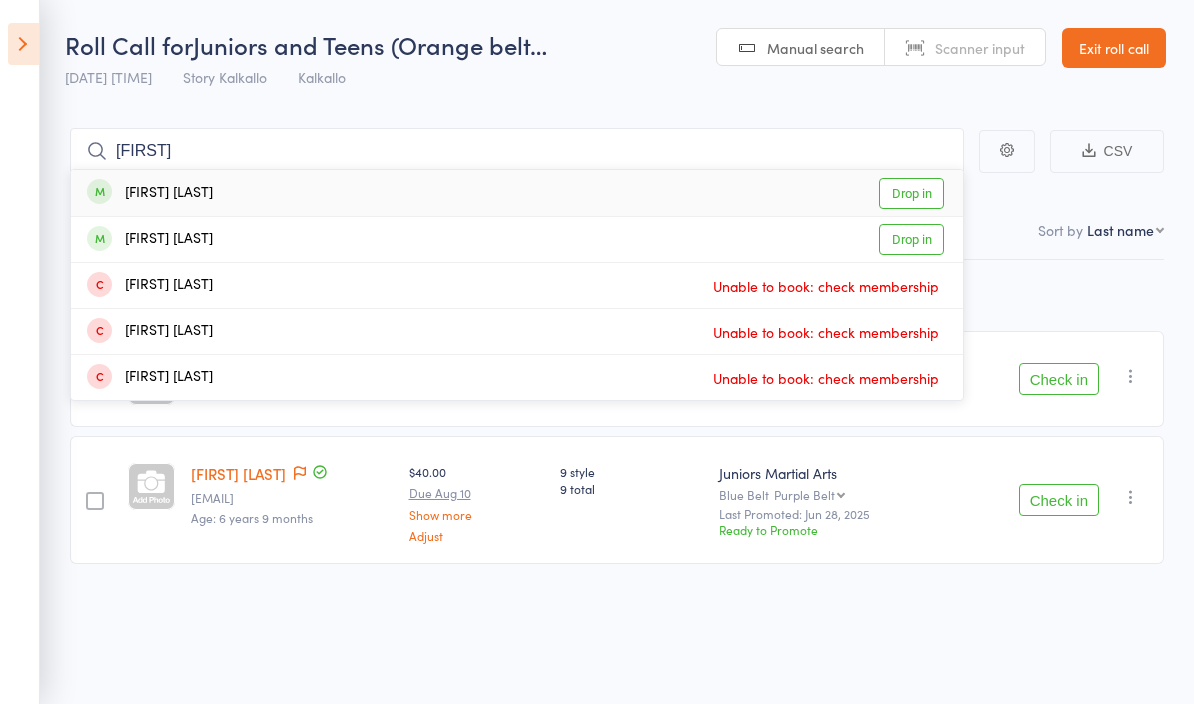 click on "Drop in" at bounding box center [911, 193] 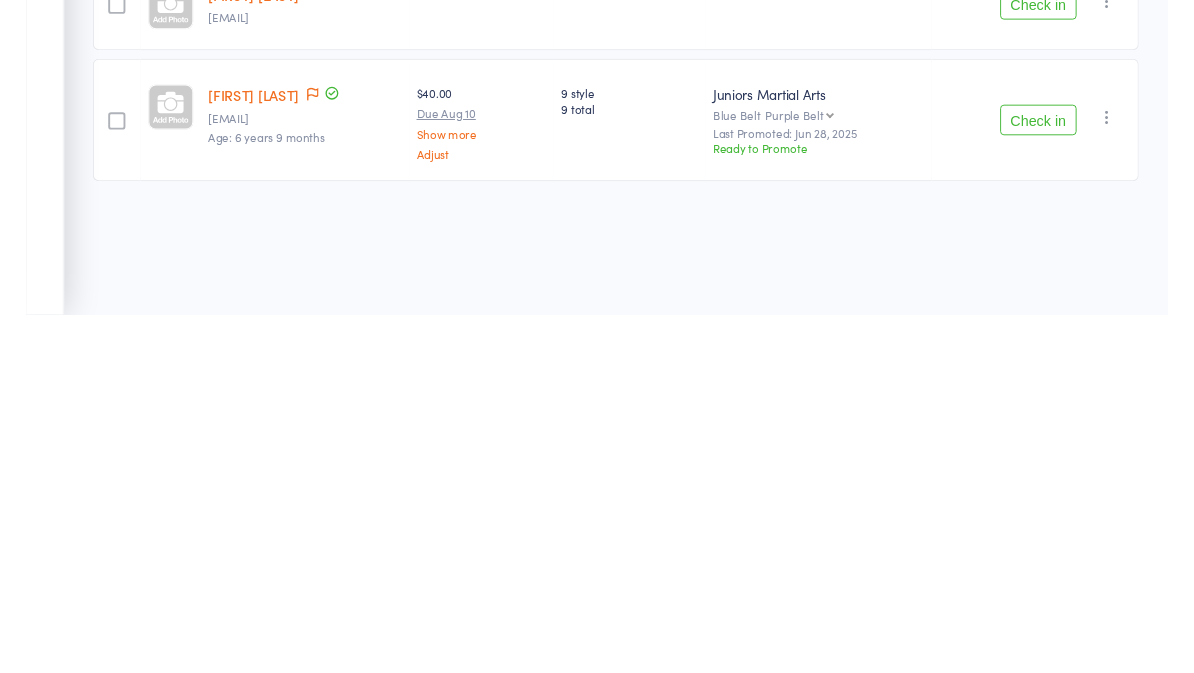 scroll, scrollTop: 14, scrollLeft: 0, axis: vertical 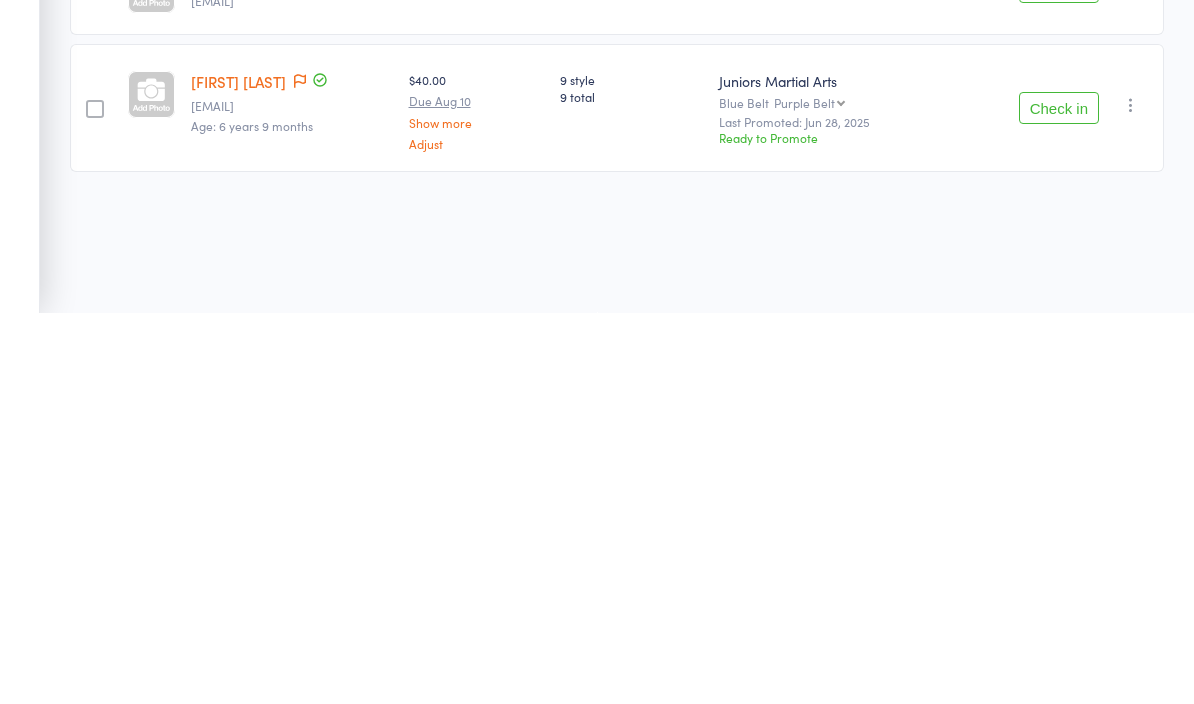 click on "Check in" at bounding box center [1059, 499] 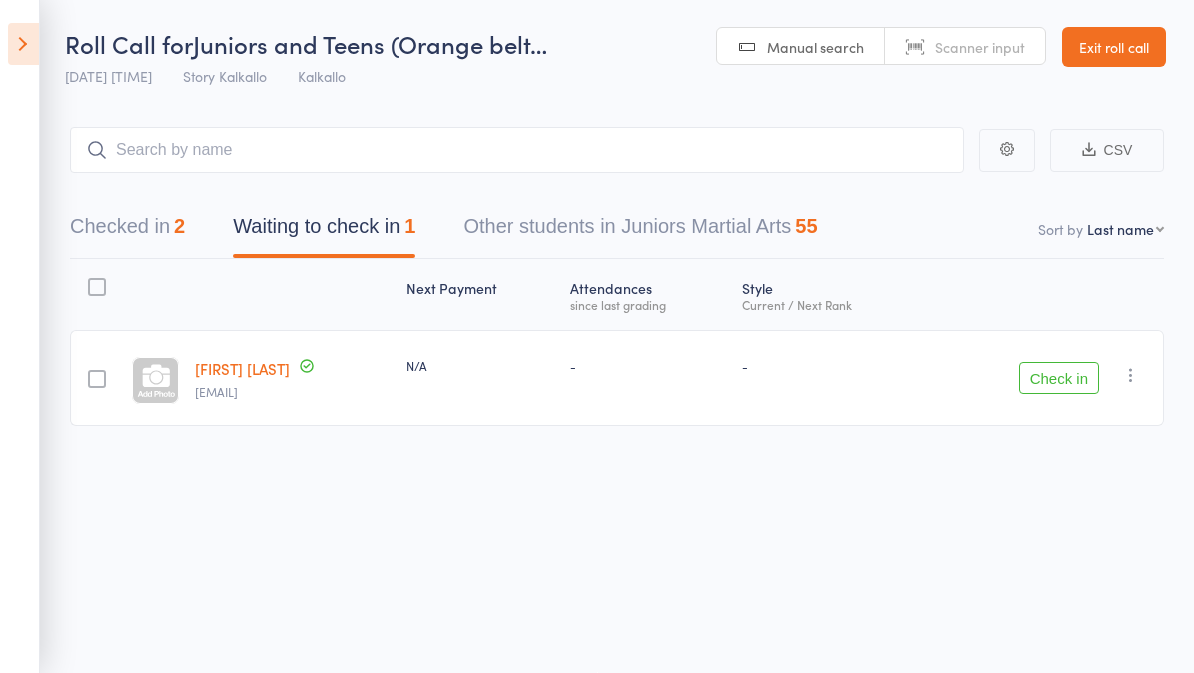 click on "Other students in Juniors Martial Arts  55" at bounding box center [640, 231] 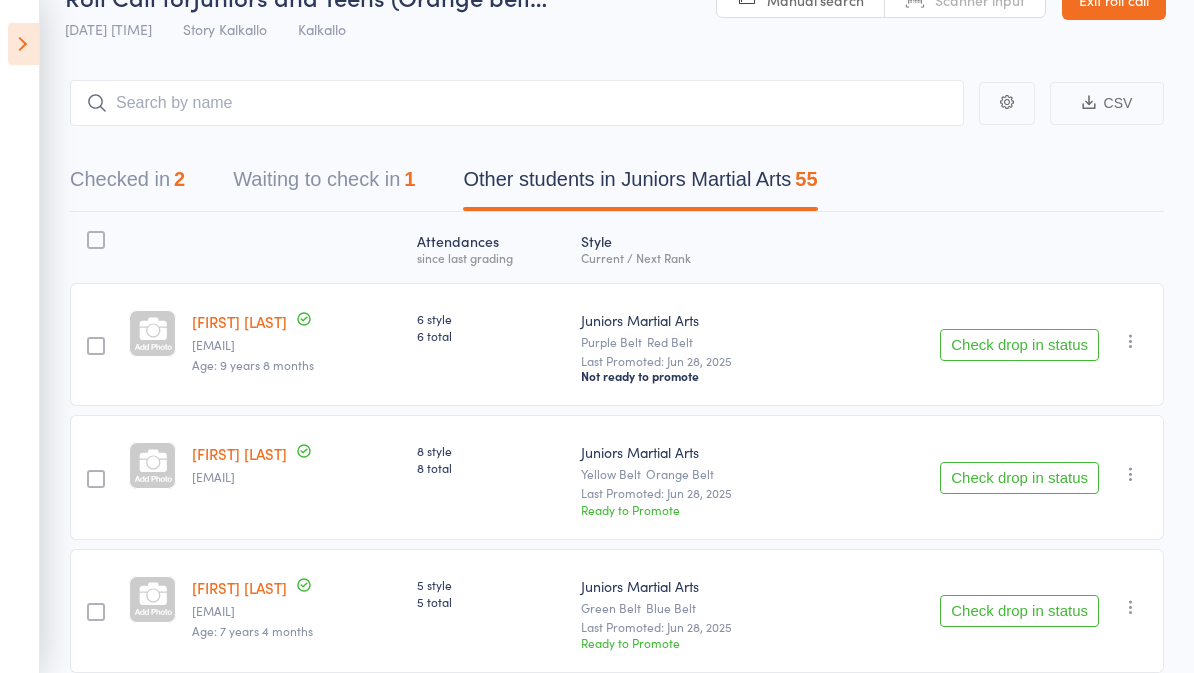 scroll, scrollTop: 0, scrollLeft: 0, axis: both 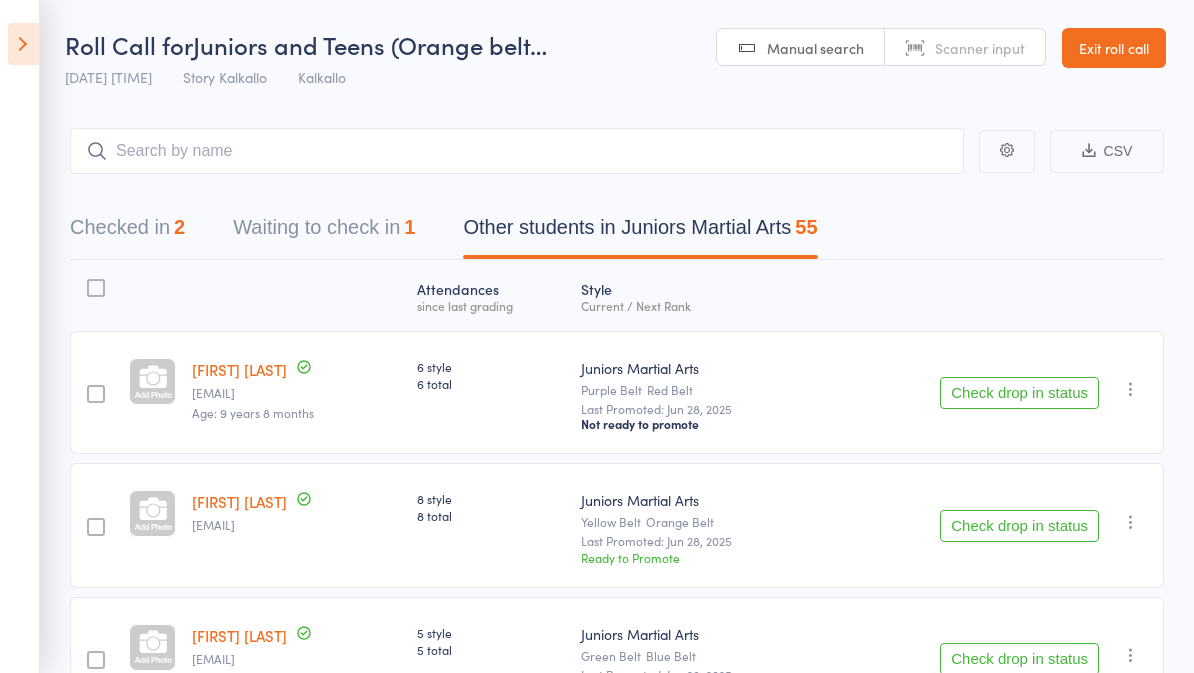 click at bounding box center [23, 44] 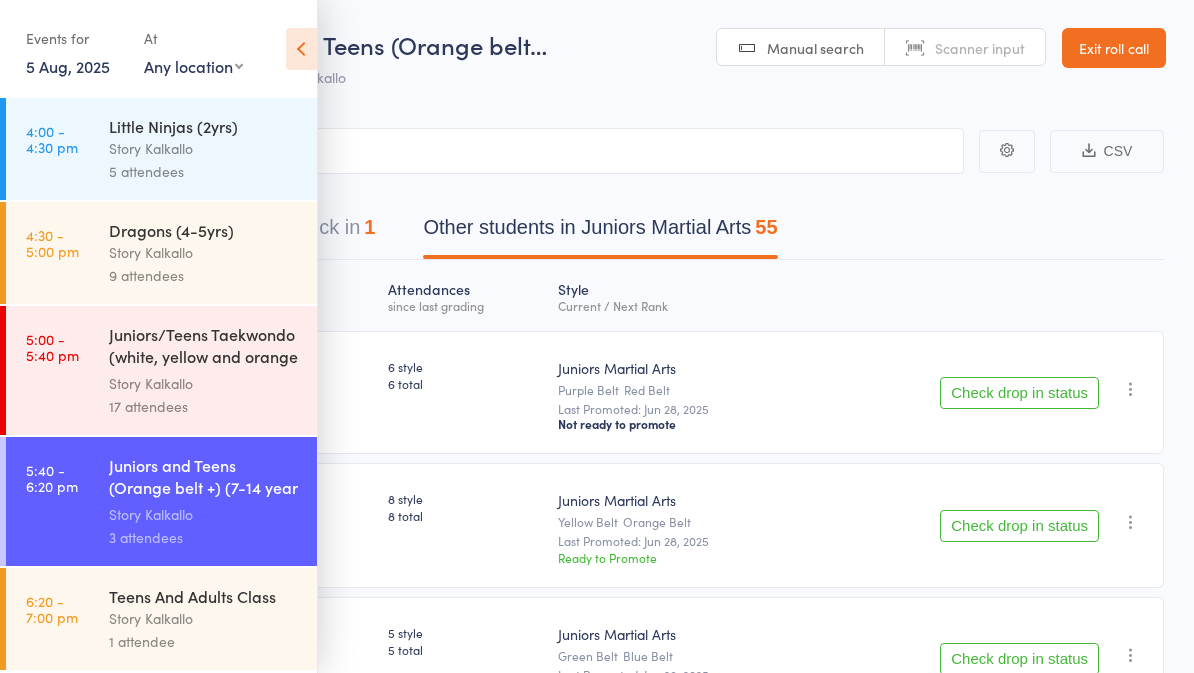 click at bounding box center [301, 49] 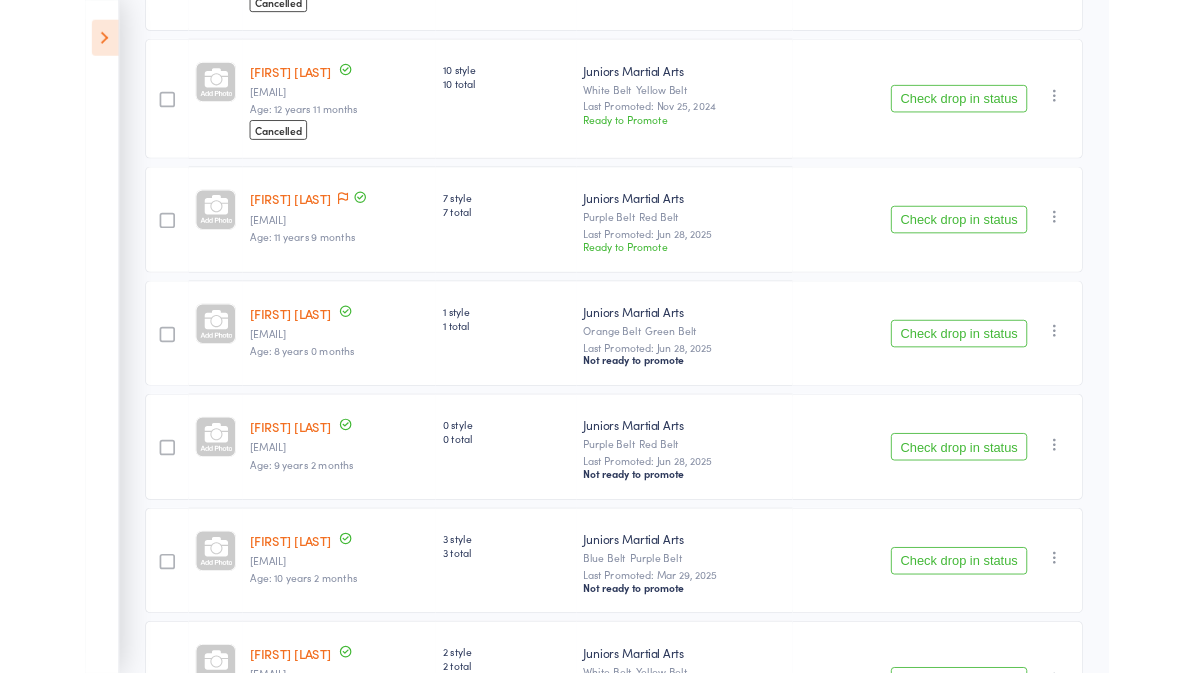 scroll, scrollTop: 1920, scrollLeft: 0, axis: vertical 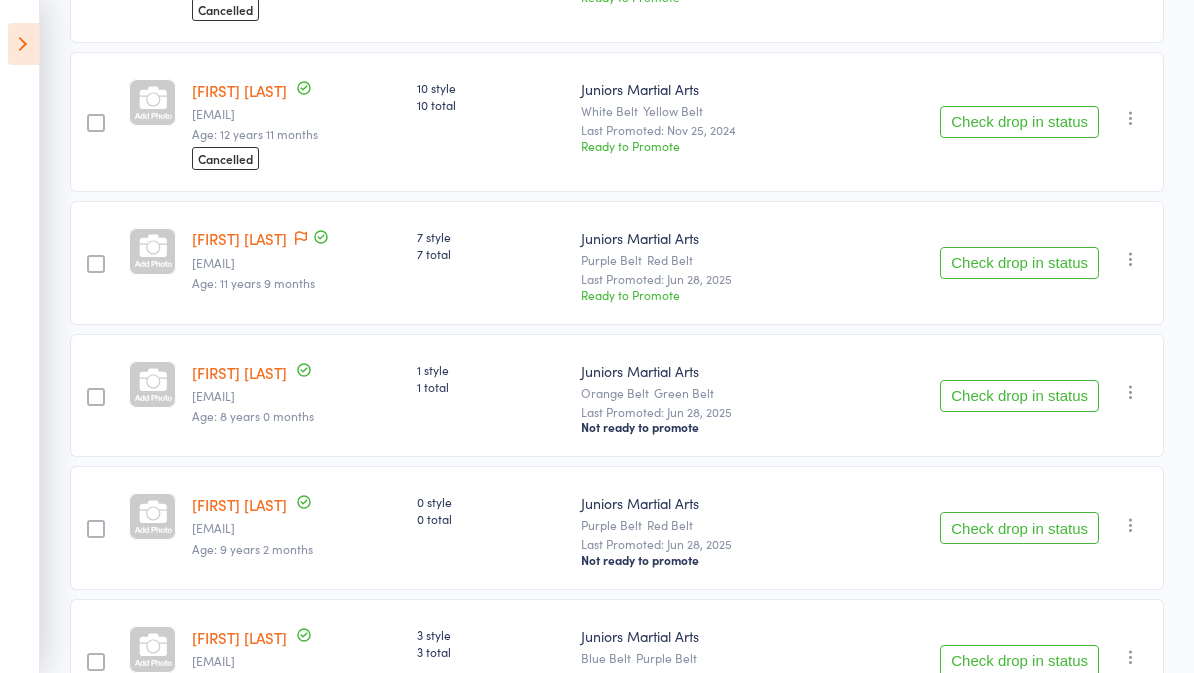 click on "Check drop in status" at bounding box center [1019, 263] 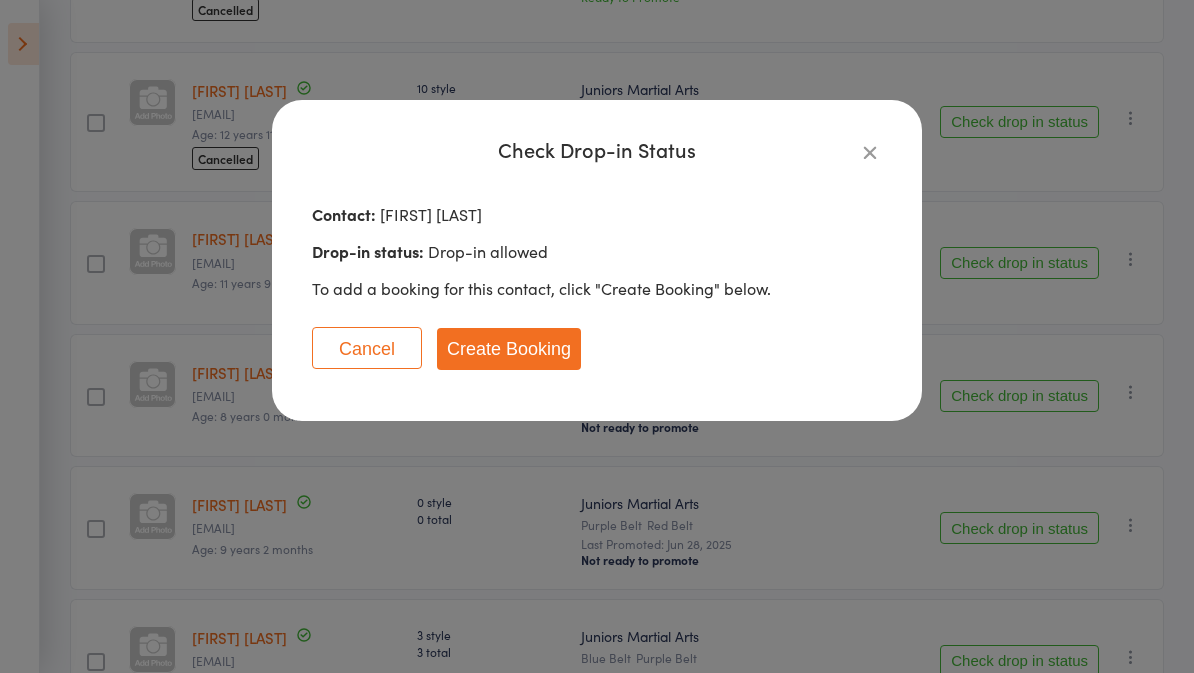 click on "Create Booking" at bounding box center (509, 349) 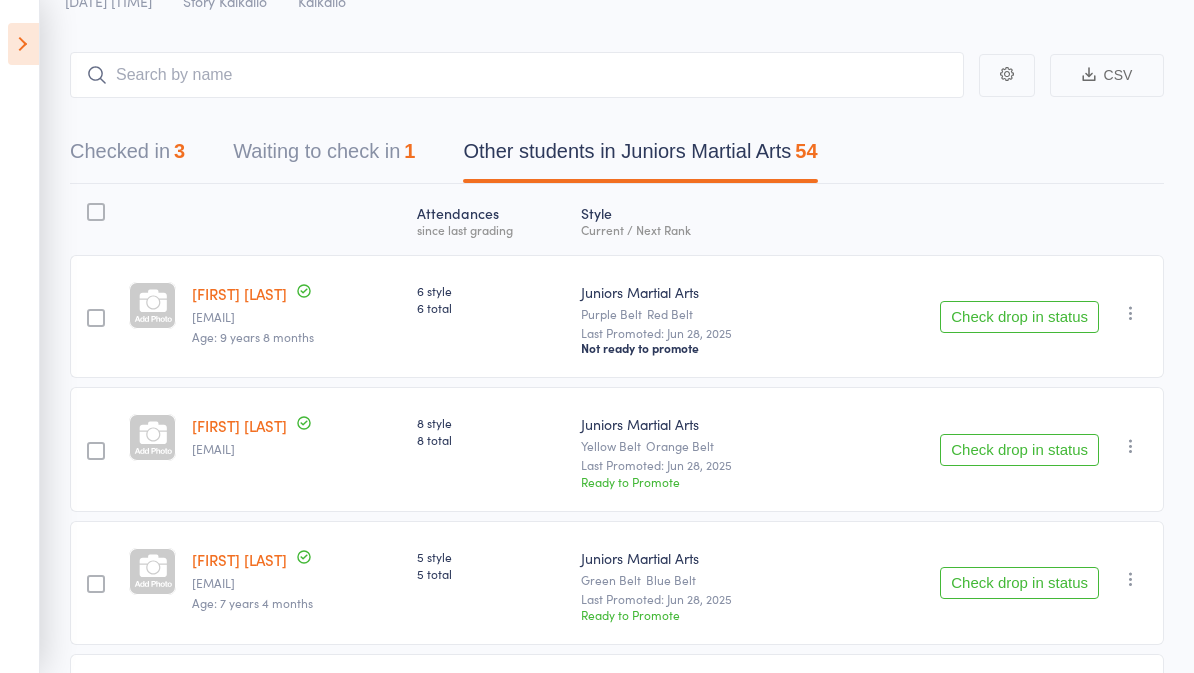 scroll, scrollTop: 0, scrollLeft: 0, axis: both 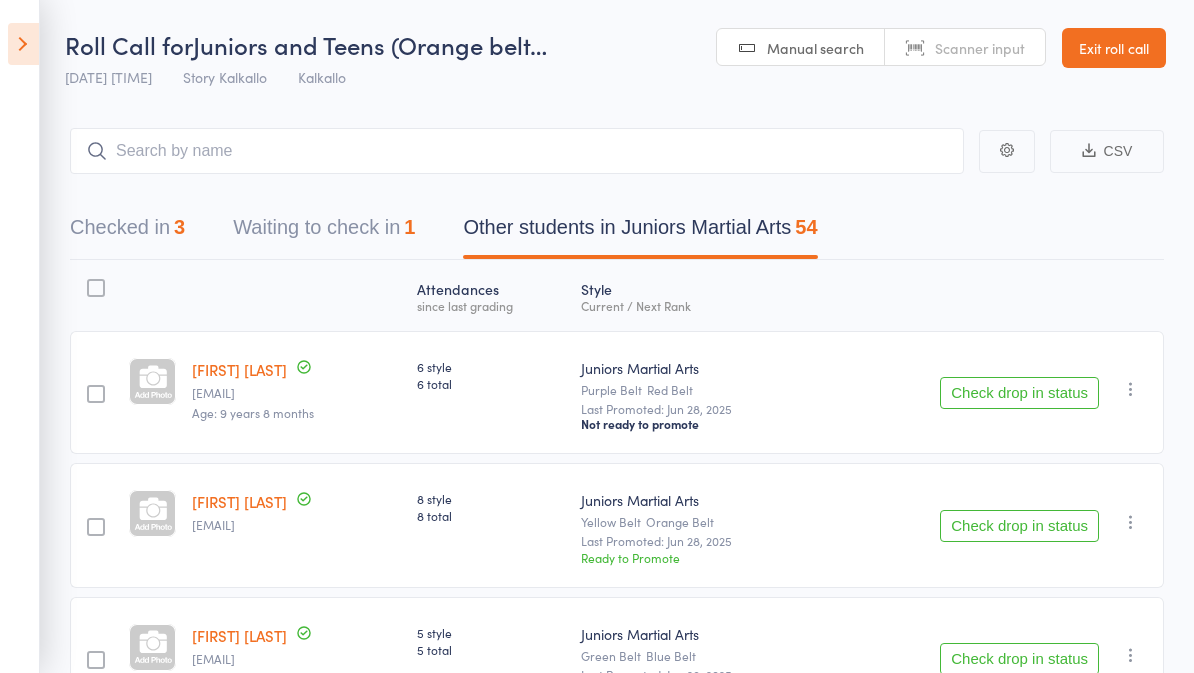 click at bounding box center [23, 44] 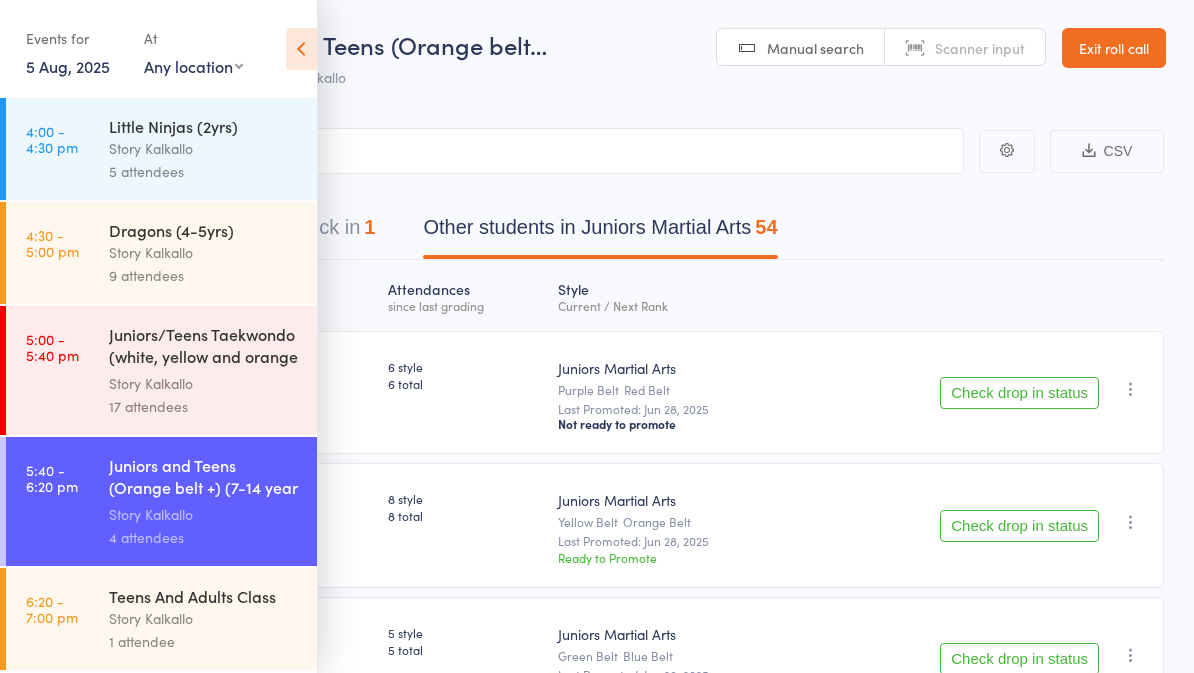 click on "Story Kalkallo" at bounding box center [204, 618] 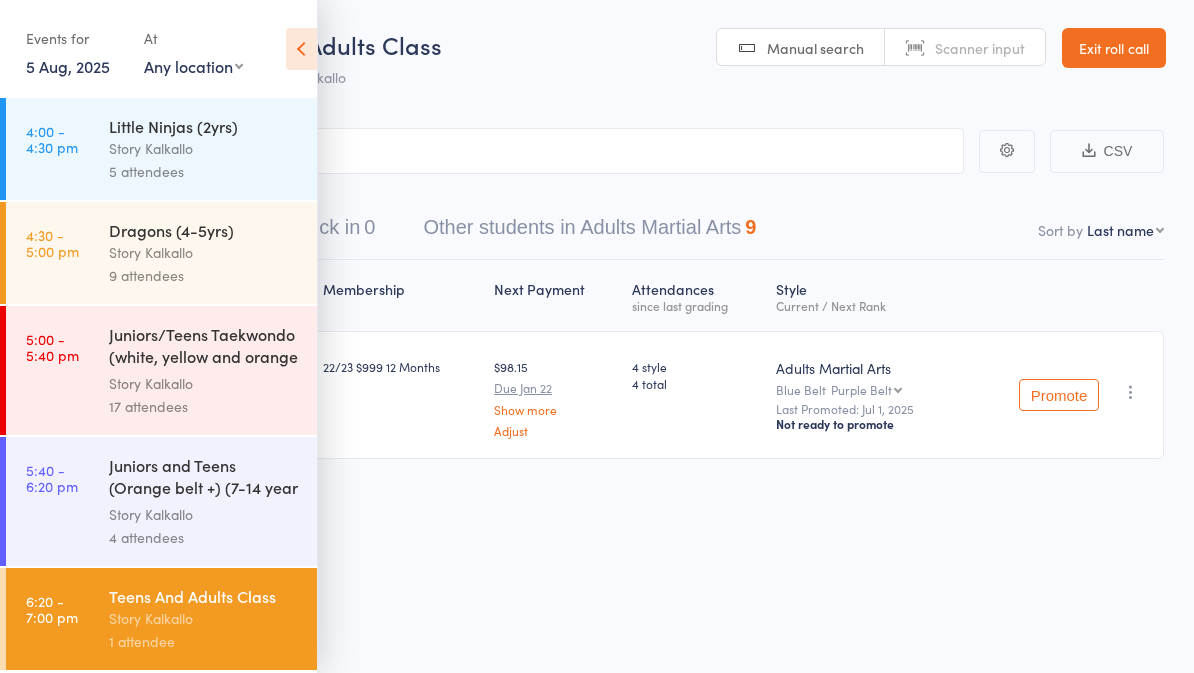 click at bounding box center [301, 49] 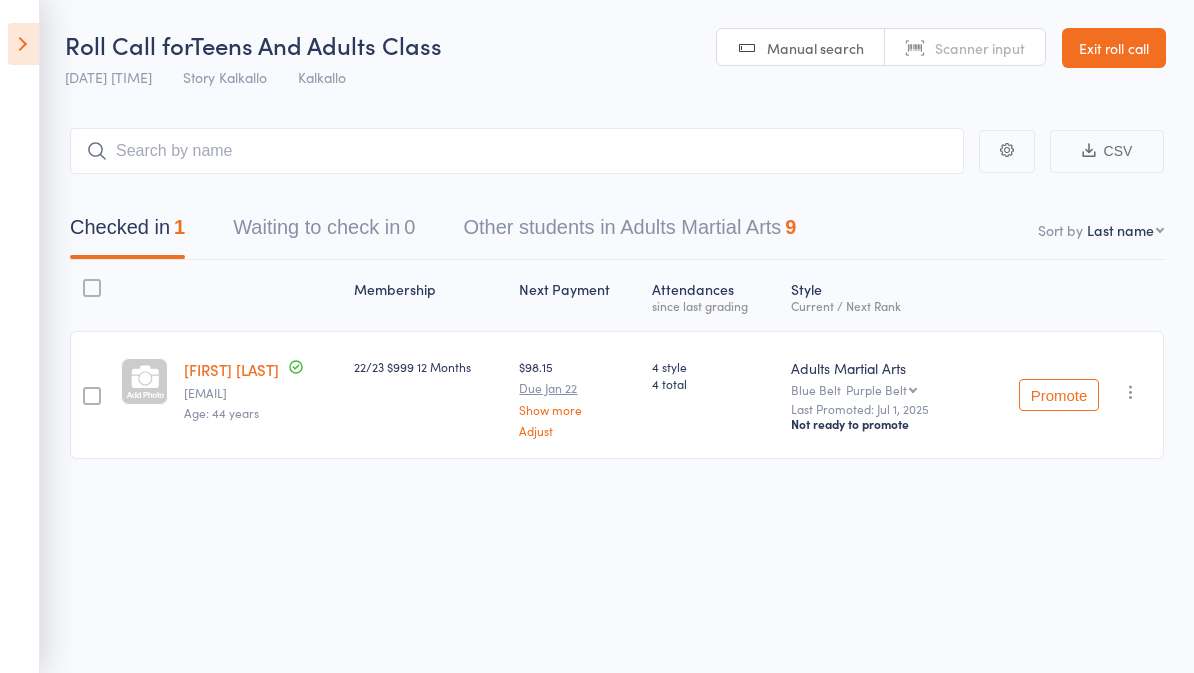 click on "Other students in Adults Martial Arts  9" at bounding box center (629, 232) 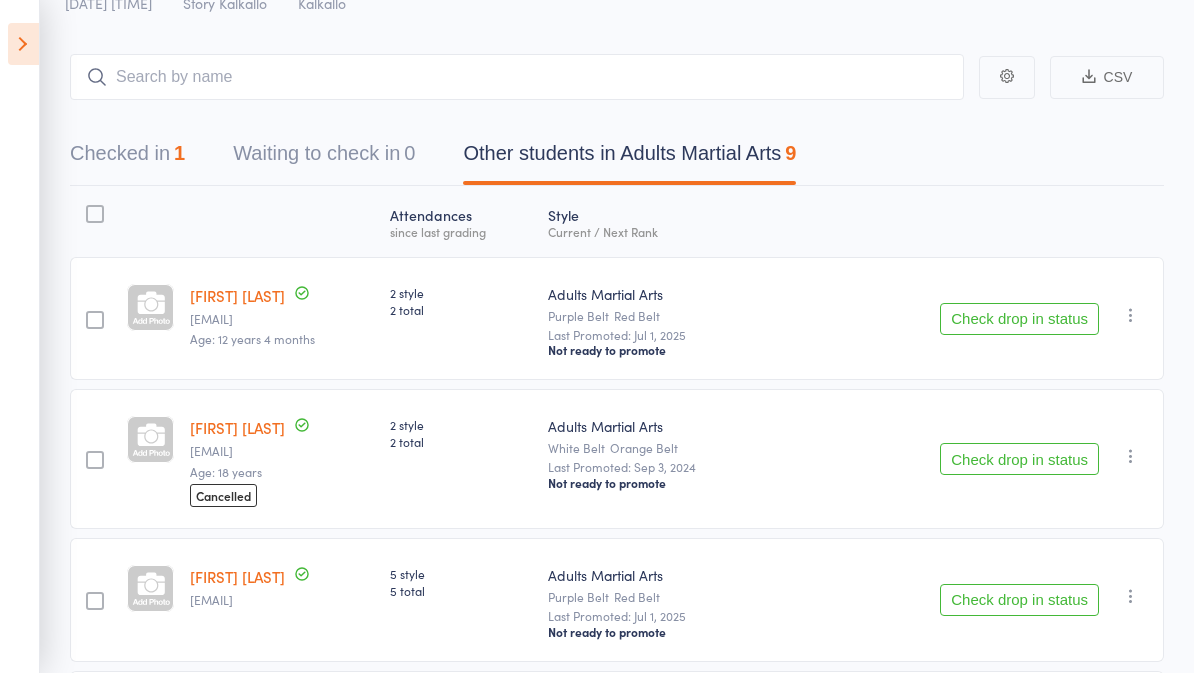 scroll, scrollTop: 0, scrollLeft: 0, axis: both 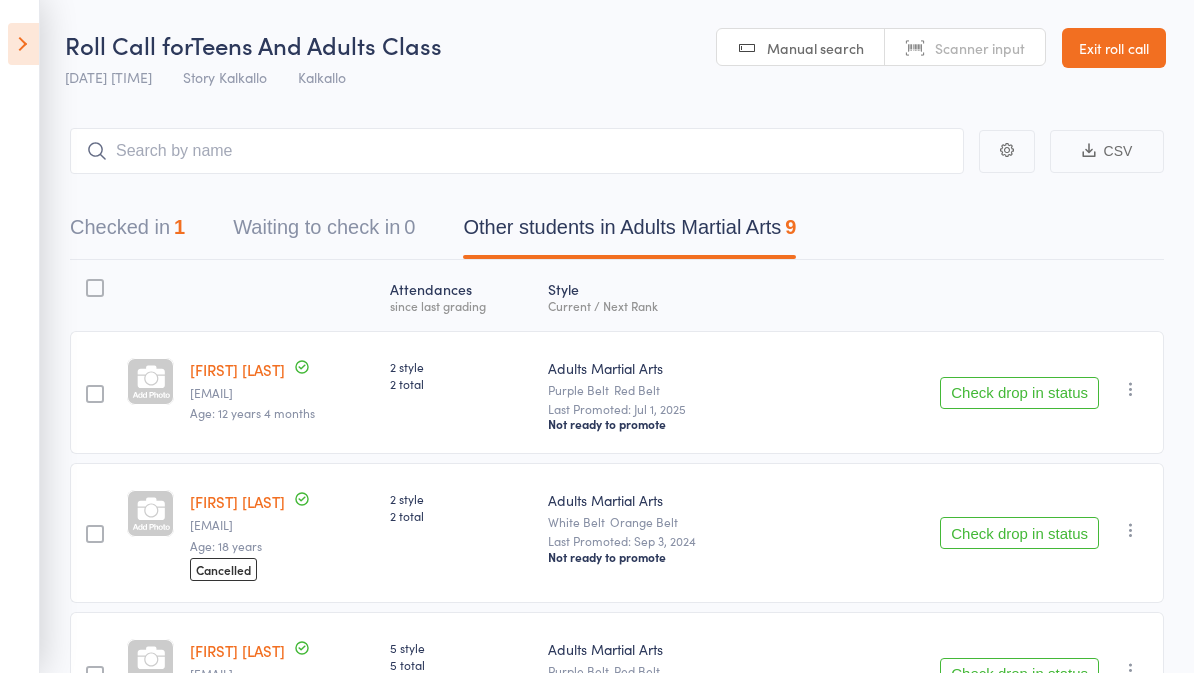 click on "Check drop in status" at bounding box center (1019, 393) 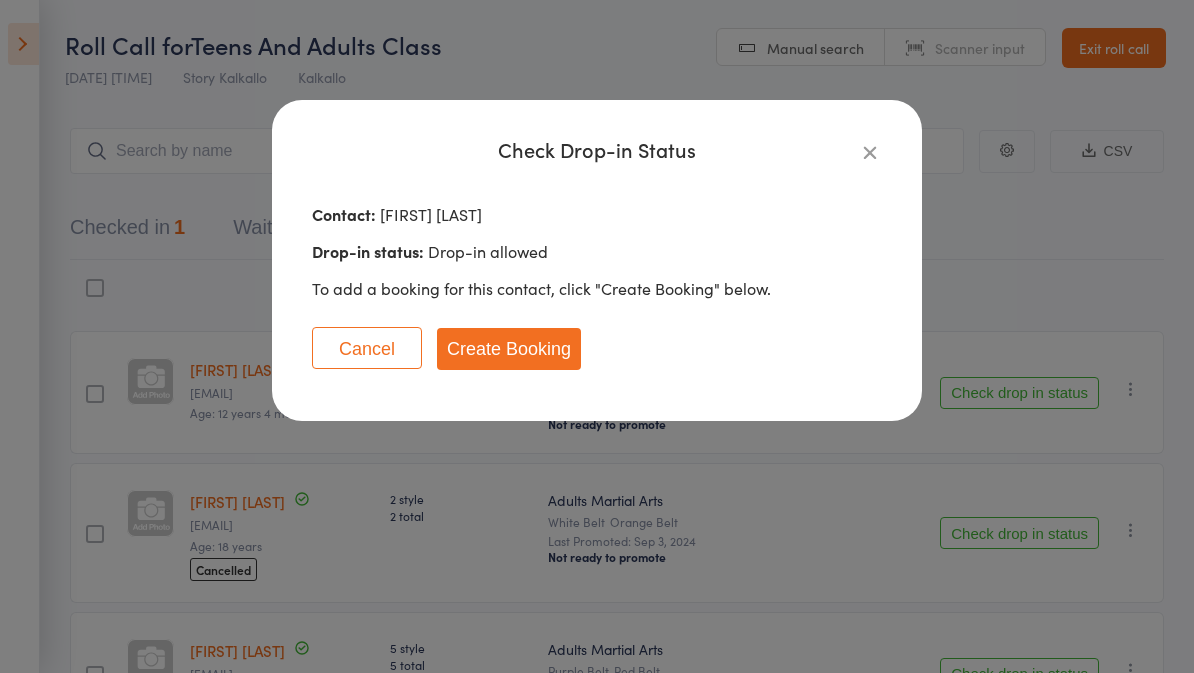 click on "Create Booking" at bounding box center [509, 349] 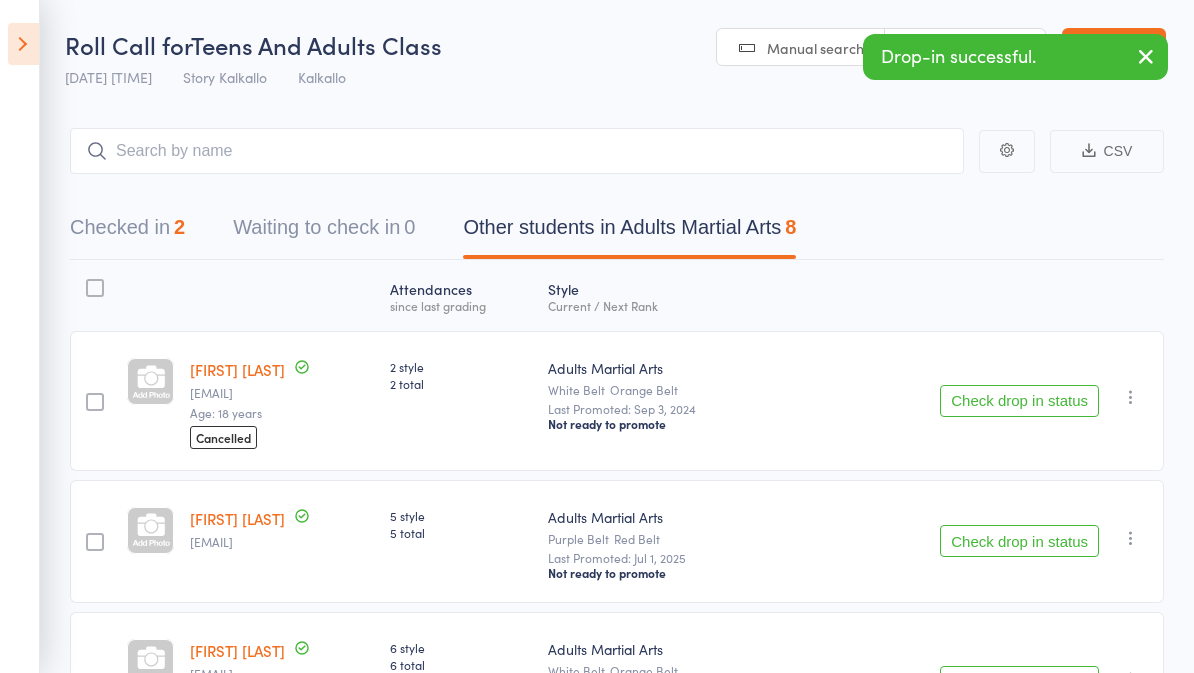 click at bounding box center [23, 44] 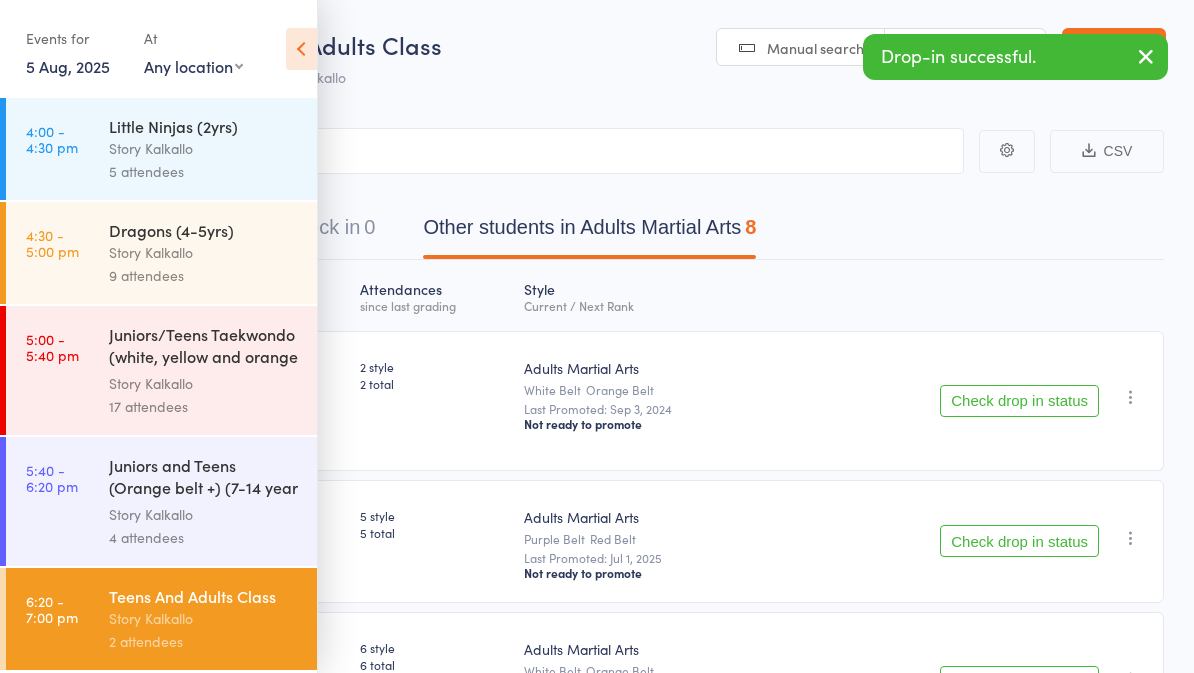 click on "Juniors and Teens (Orange belt +) (7-14 year olds)" at bounding box center [204, 478] 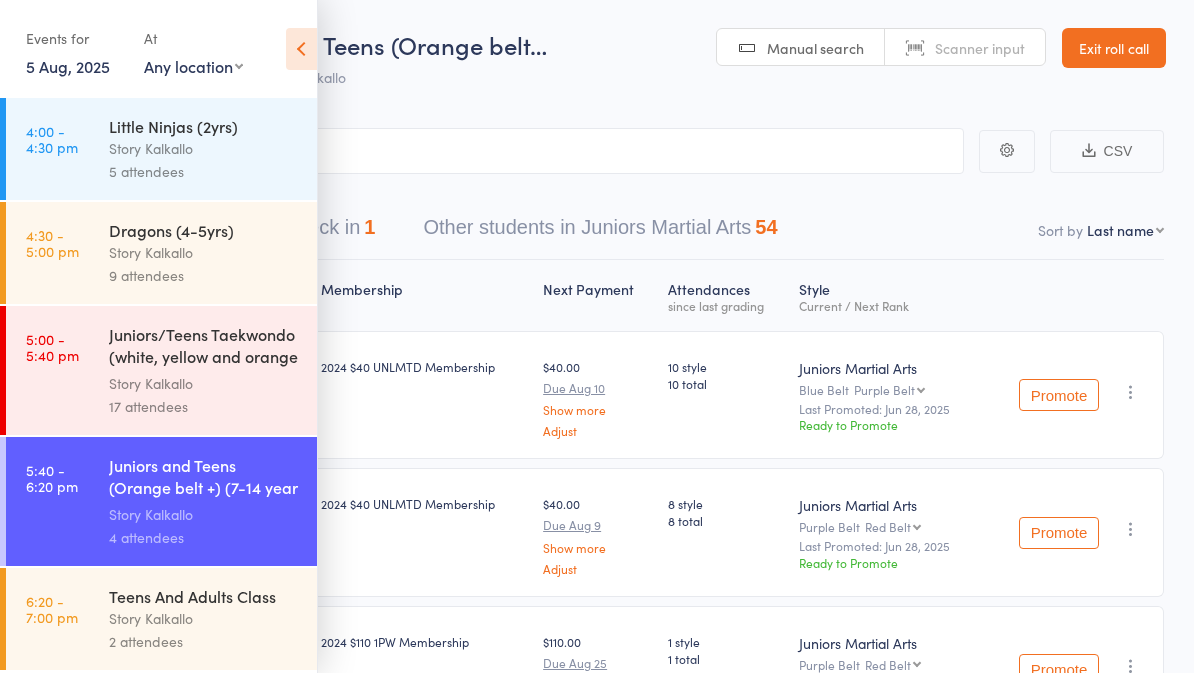 click at bounding box center (301, 49) 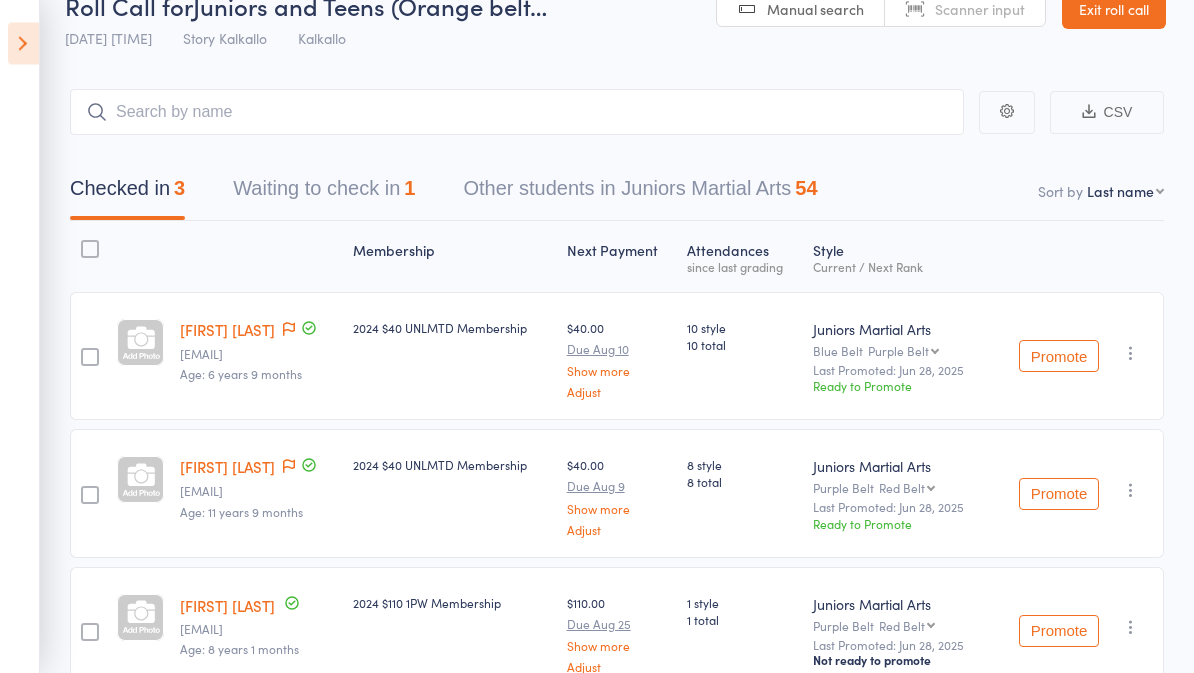 click on "Other students in Juniors Martial Arts  54" at bounding box center (640, 194) 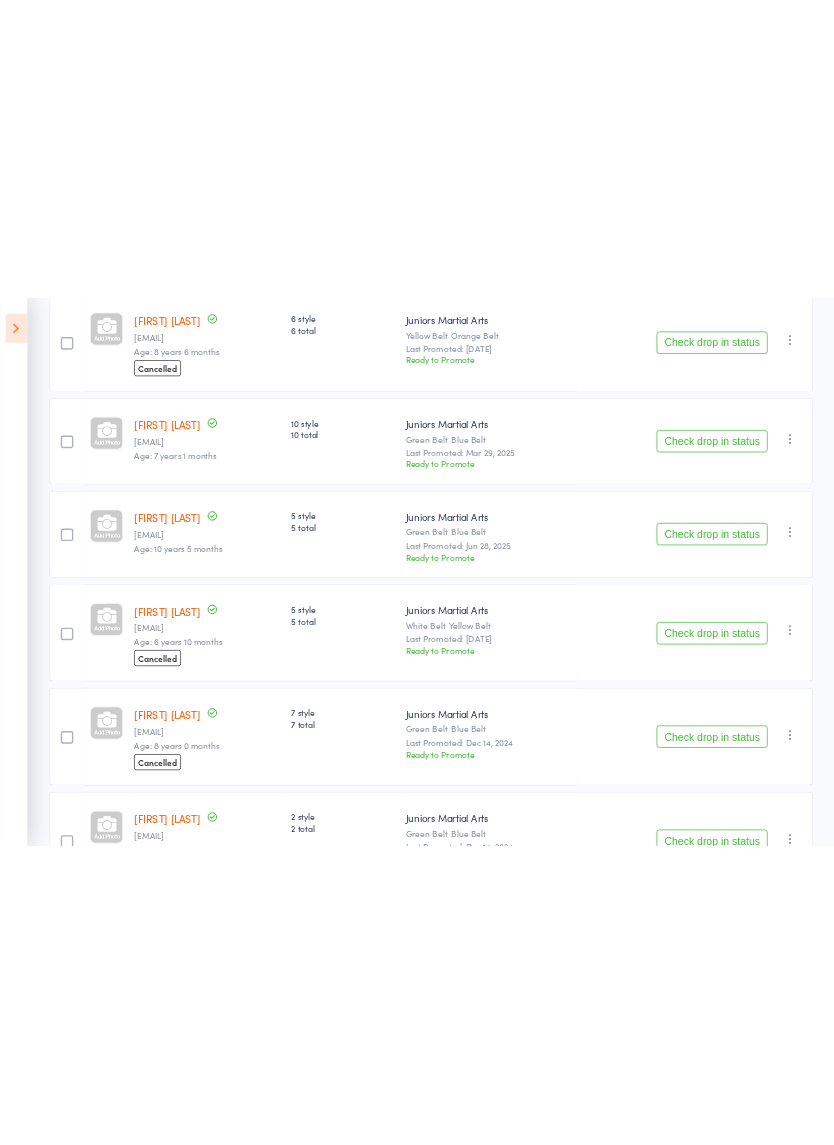 scroll, scrollTop: 6107, scrollLeft: 0, axis: vertical 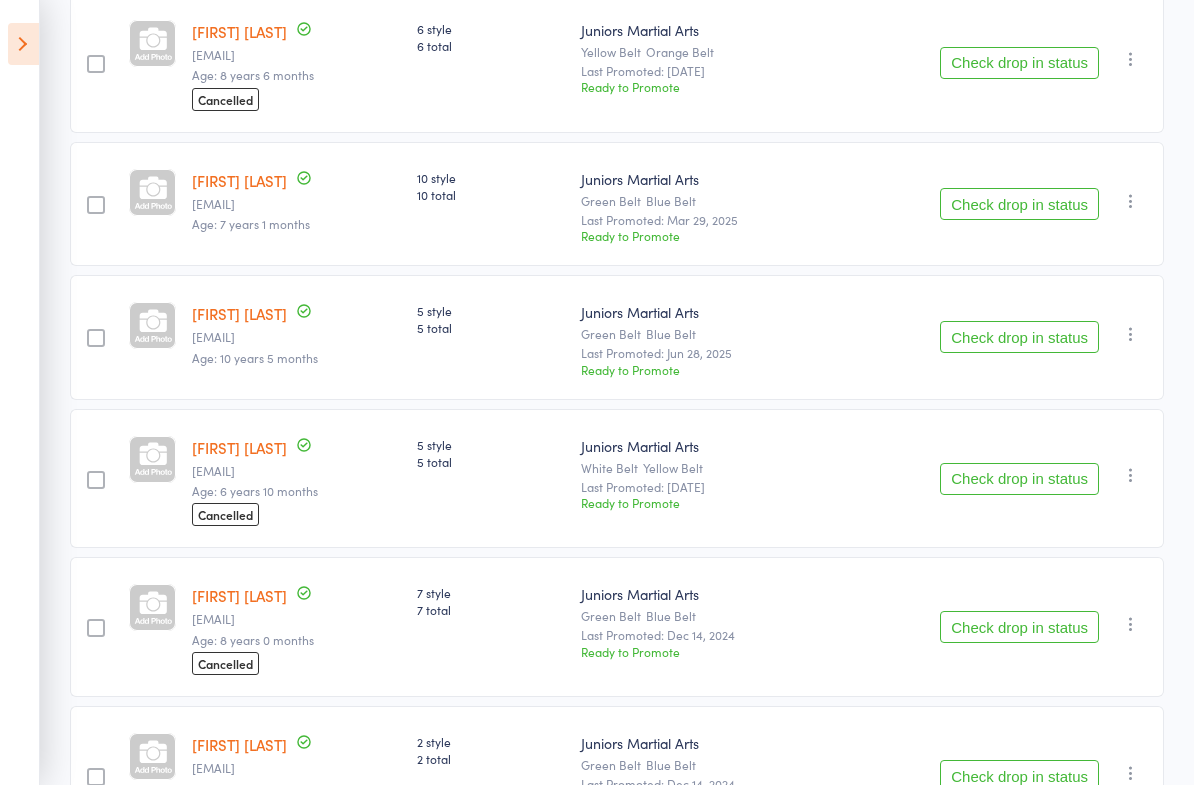 click on "Check drop in status" at bounding box center (1019, 204) 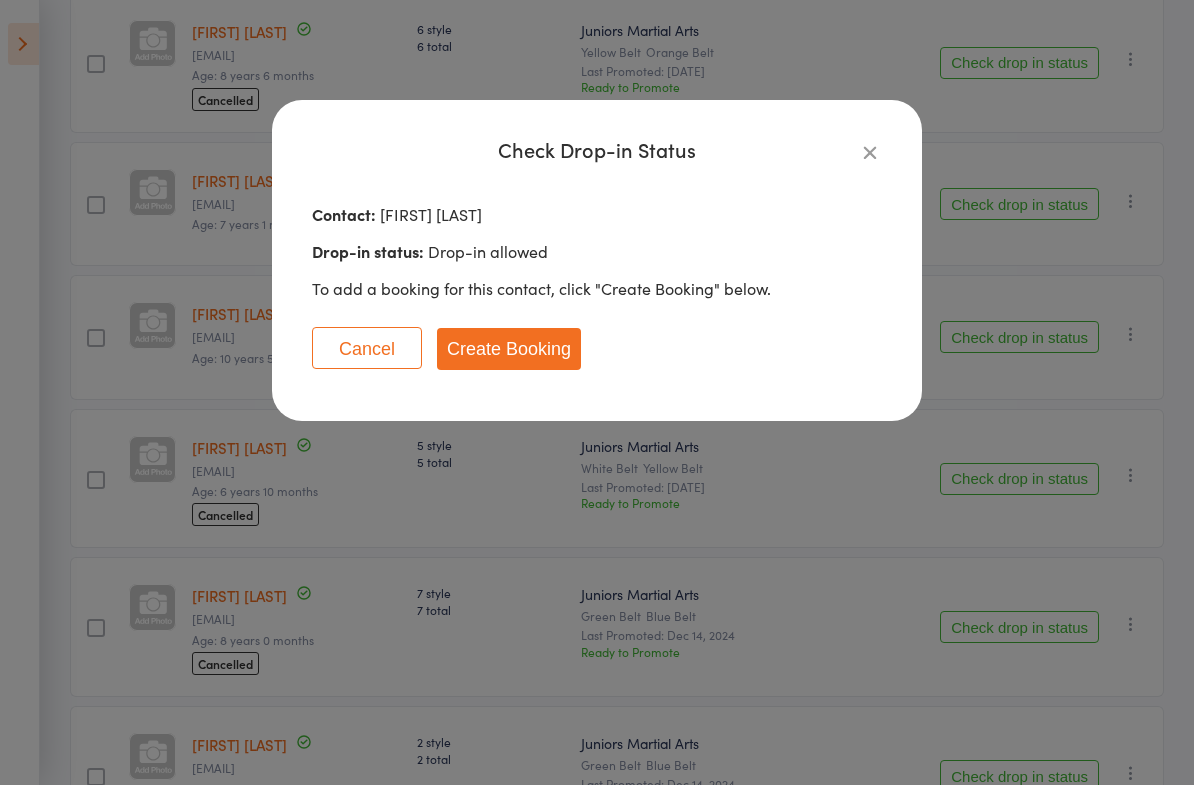 click on "Create Booking" at bounding box center [509, 349] 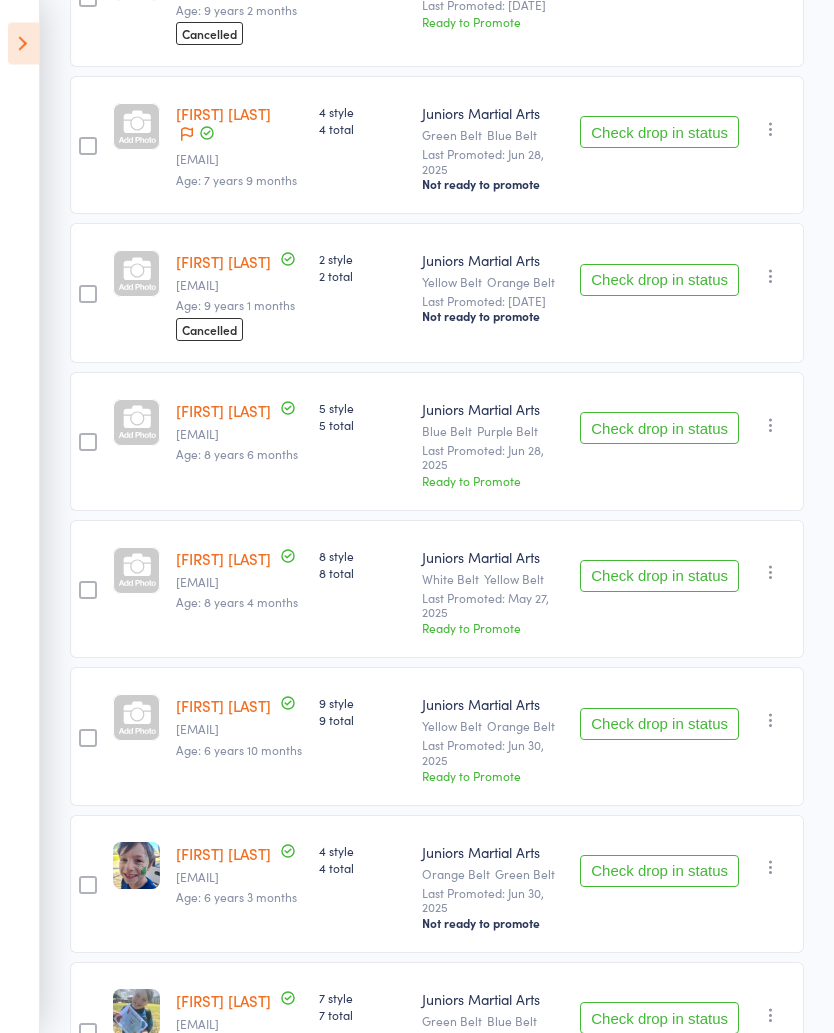 scroll, scrollTop: 3483, scrollLeft: 0, axis: vertical 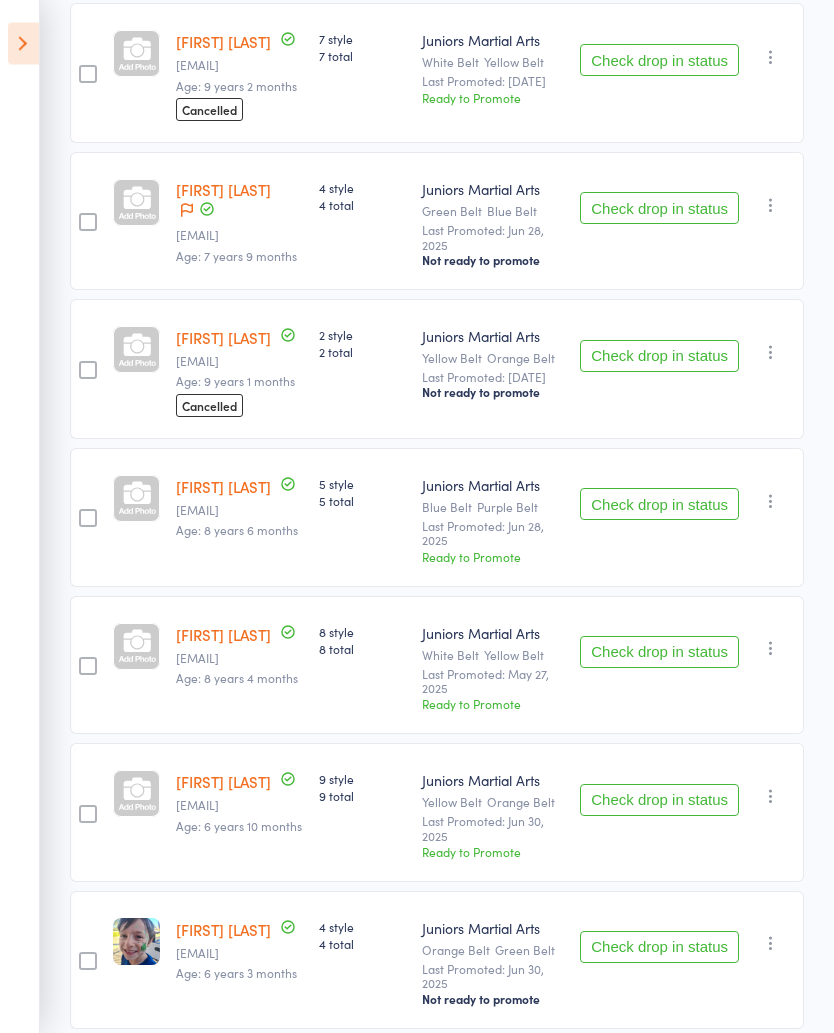 click at bounding box center [23, 44] 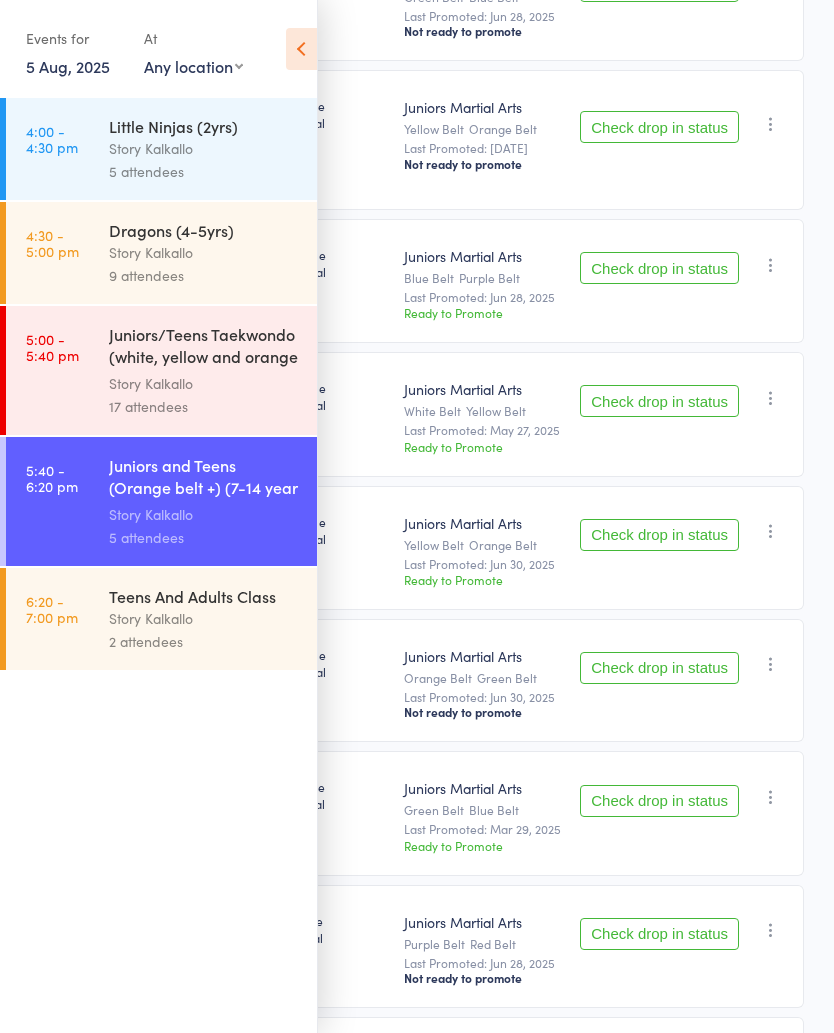 click on "Story Kalkallo" at bounding box center (204, 514) 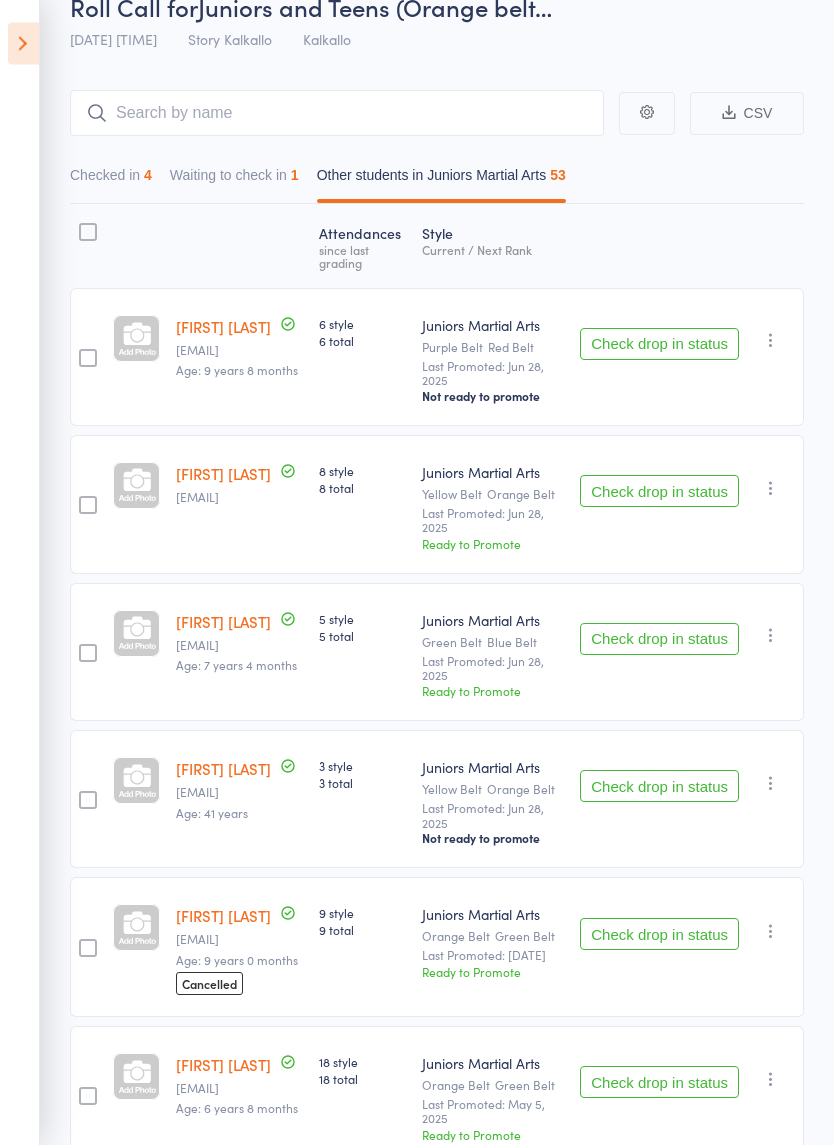 scroll, scrollTop: 109, scrollLeft: 0, axis: vertical 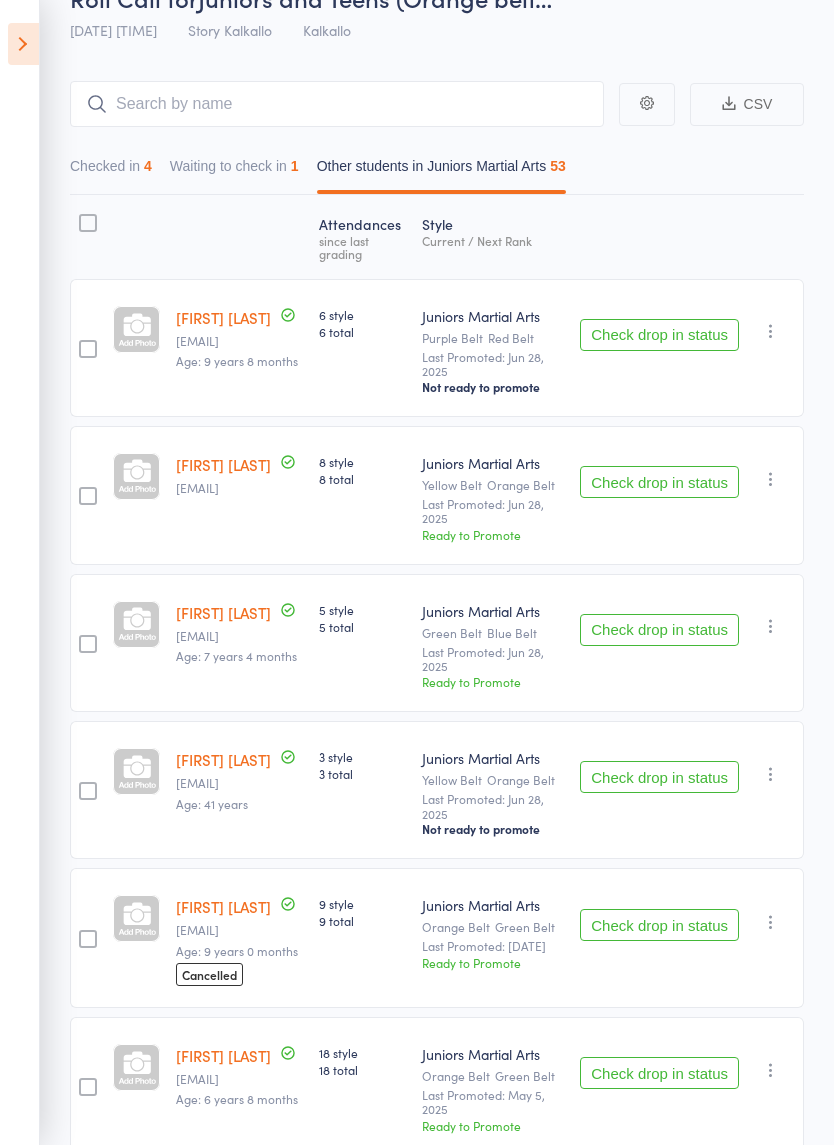 click on "Check drop in status" at bounding box center [659, 335] 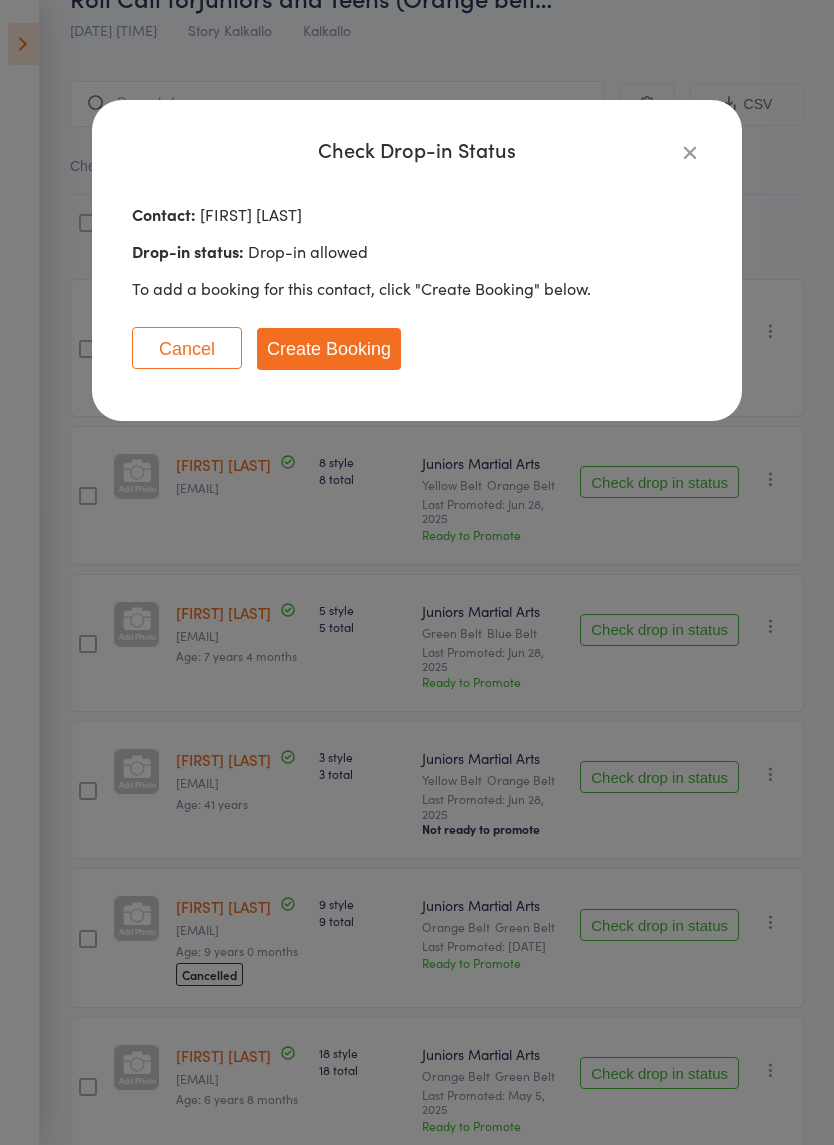 click on "Create Booking" at bounding box center (329, 349) 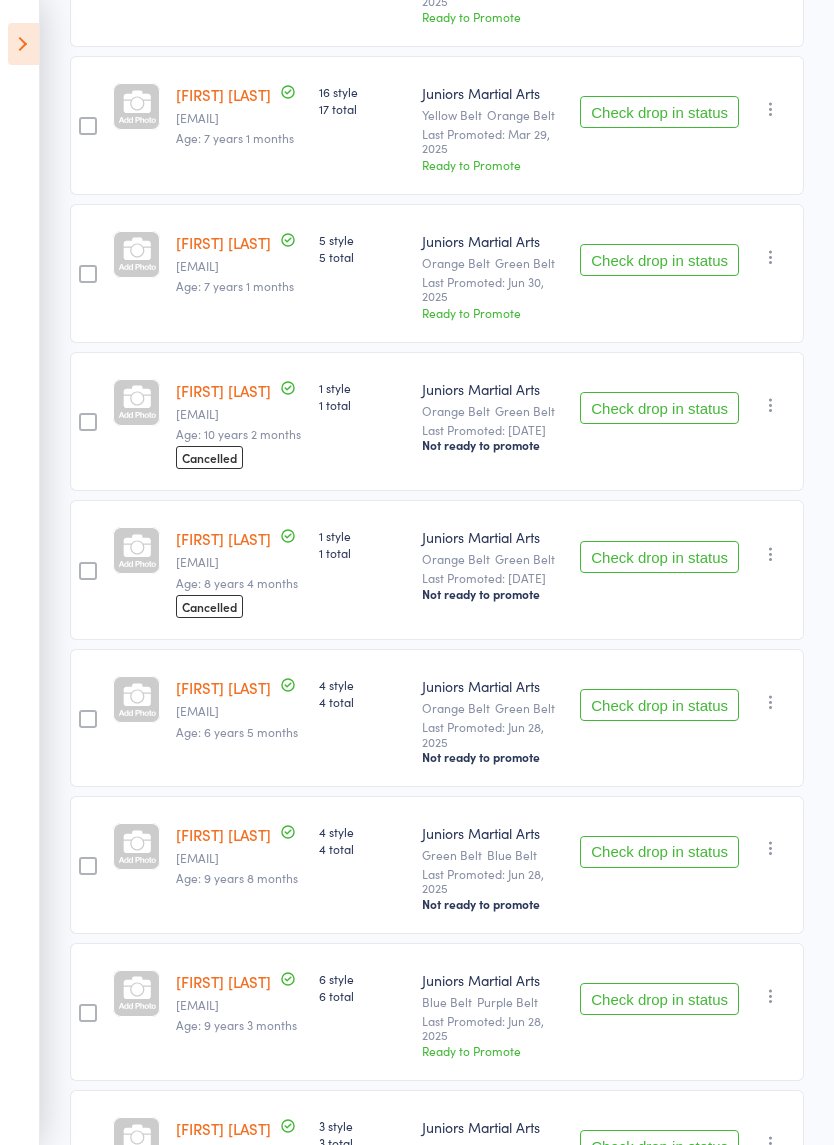 scroll, scrollTop: 5070, scrollLeft: 0, axis: vertical 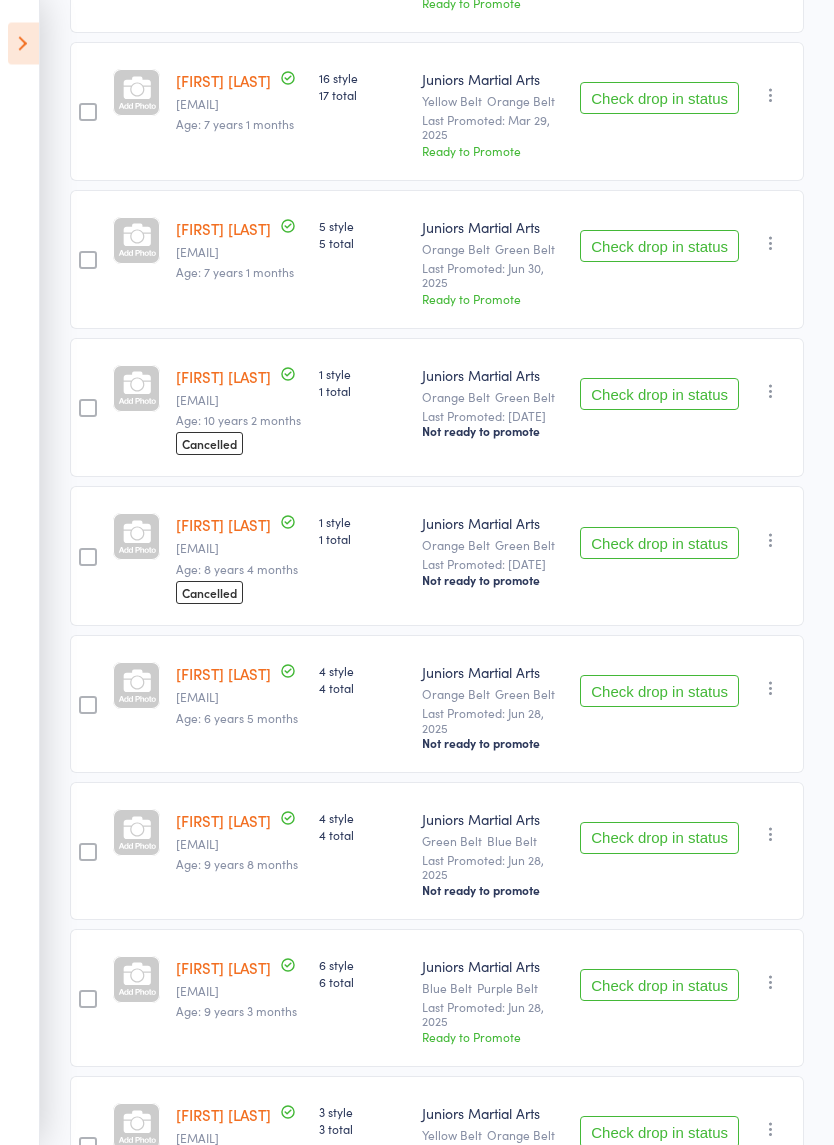 click at bounding box center [23, 44] 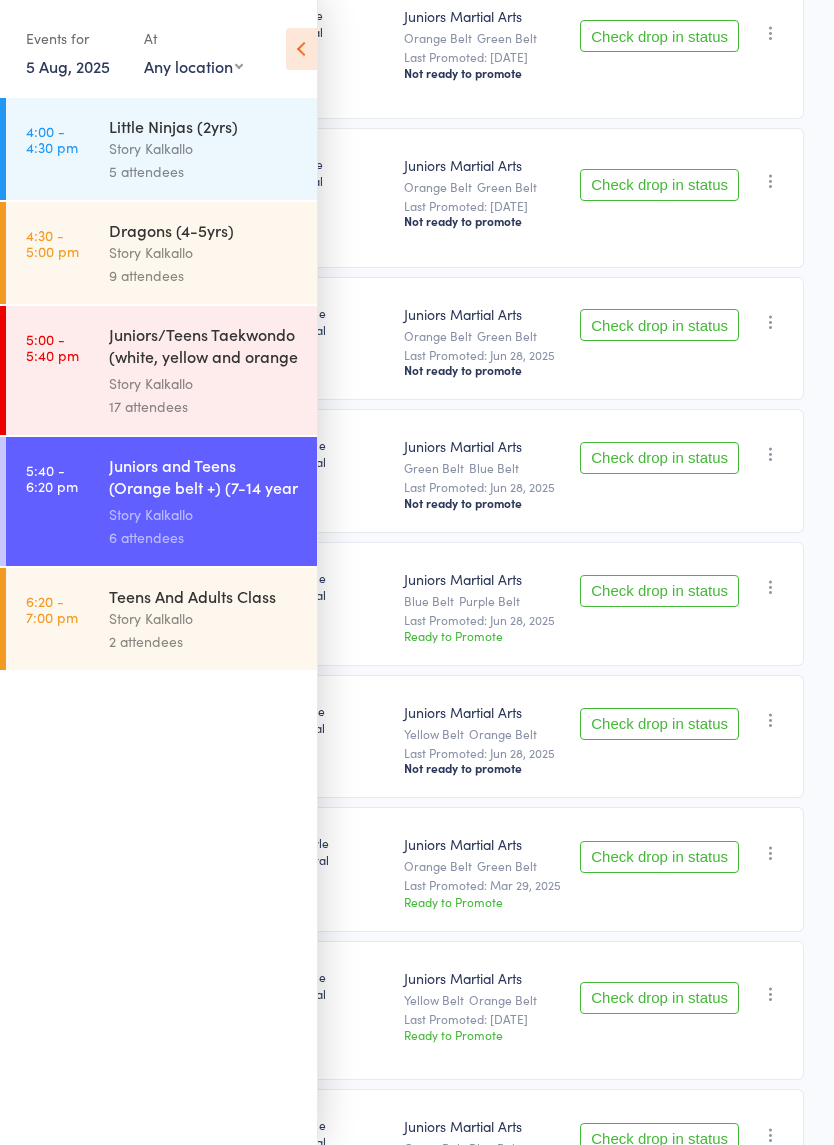 click on "Story Kalkallo" at bounding box center [204, 514] 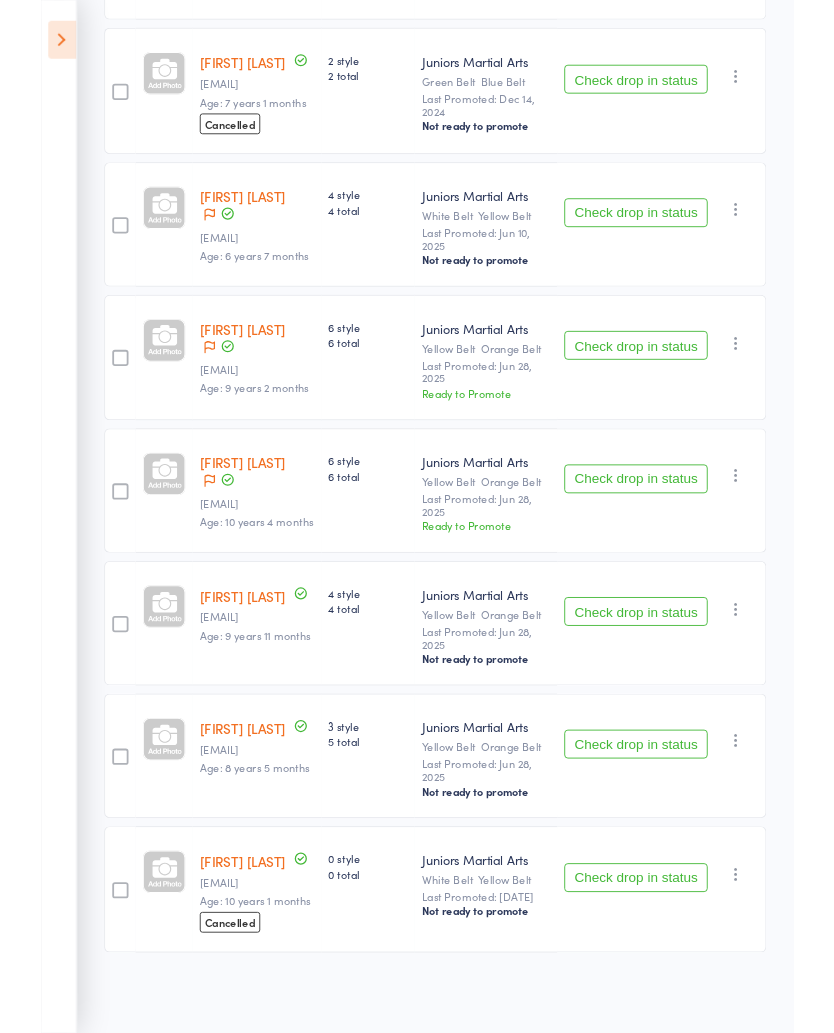 scroll, scrollTop: 7246, scrollLeft: 0, axis: vertical 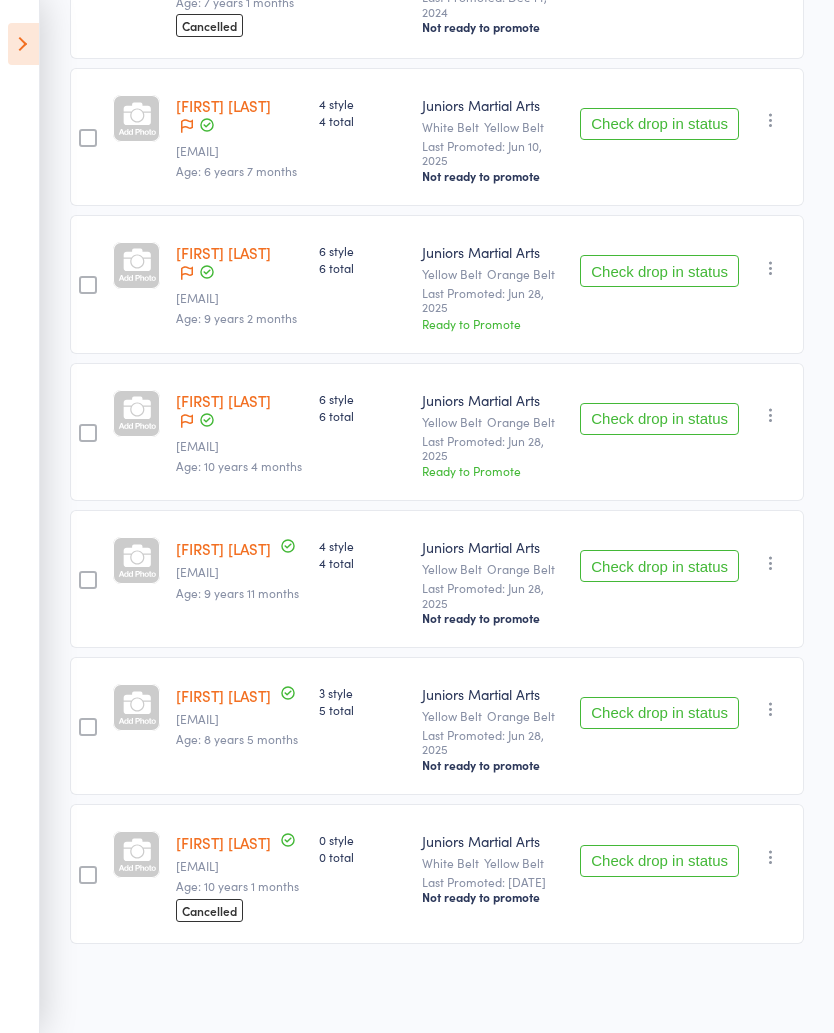 click on "Check drop in status" at bounding box center [659, -1061] 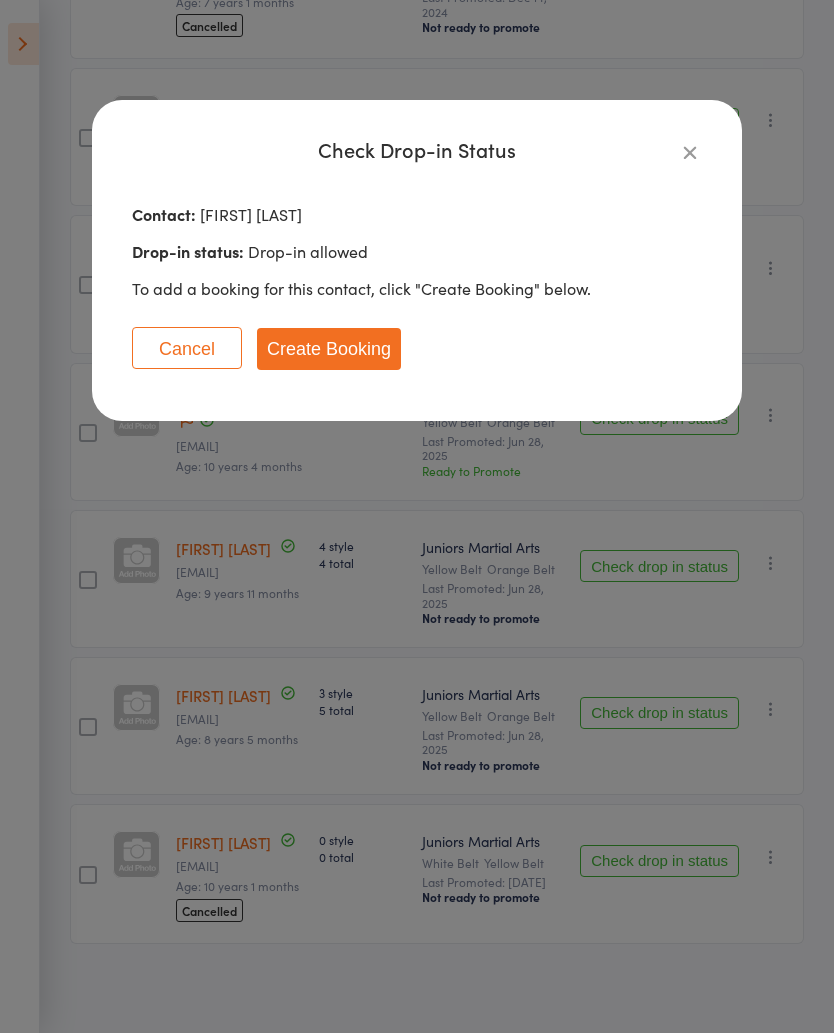 click on "Create Booking" at bounding box center [329, 349] 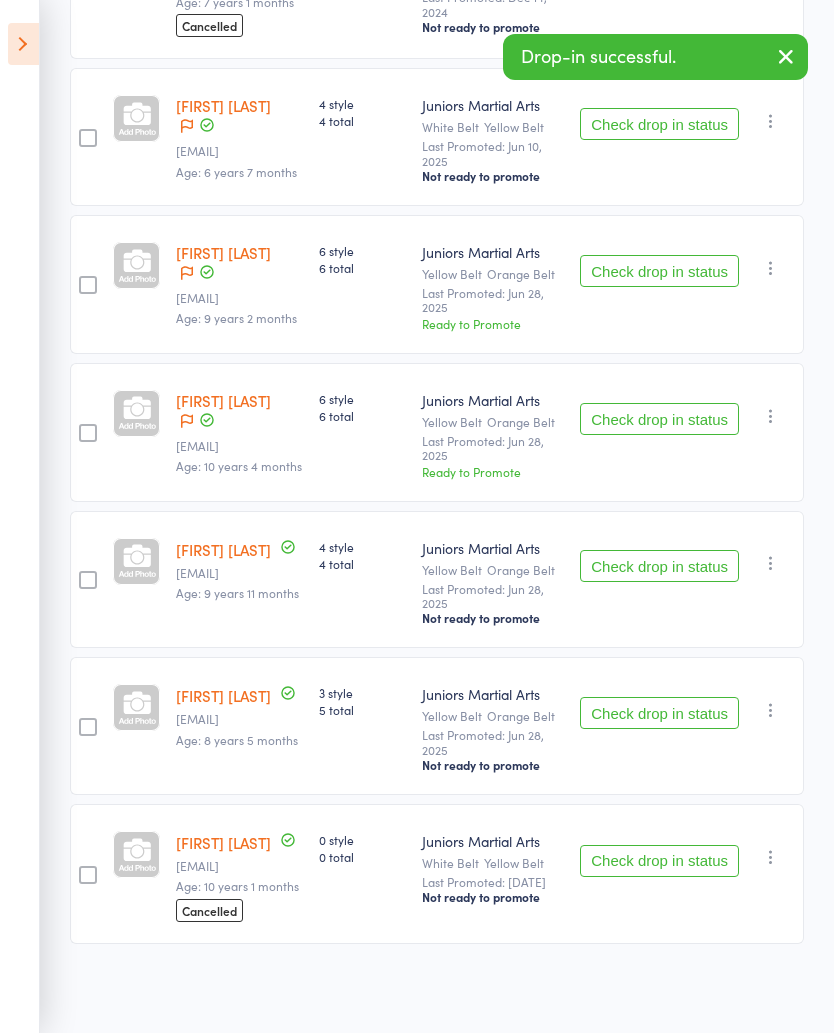 click at bounding box center [23, 44] 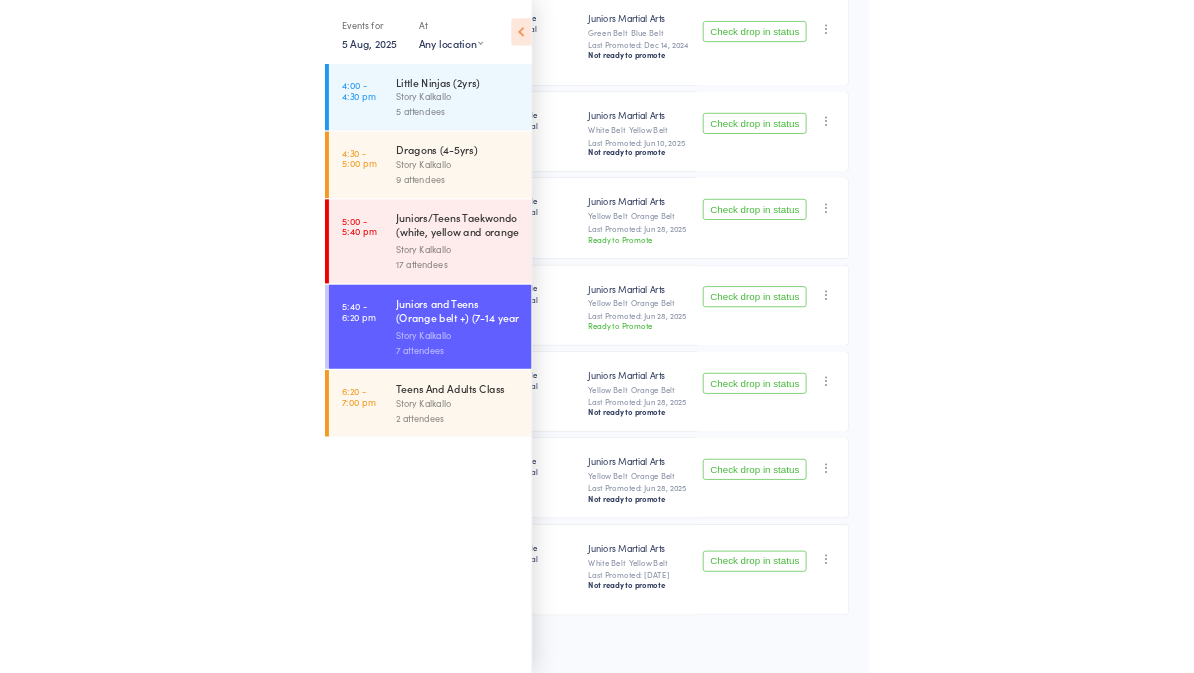 scroll, scrollTop: 6833, scrollLeft: 0, axis: vertical 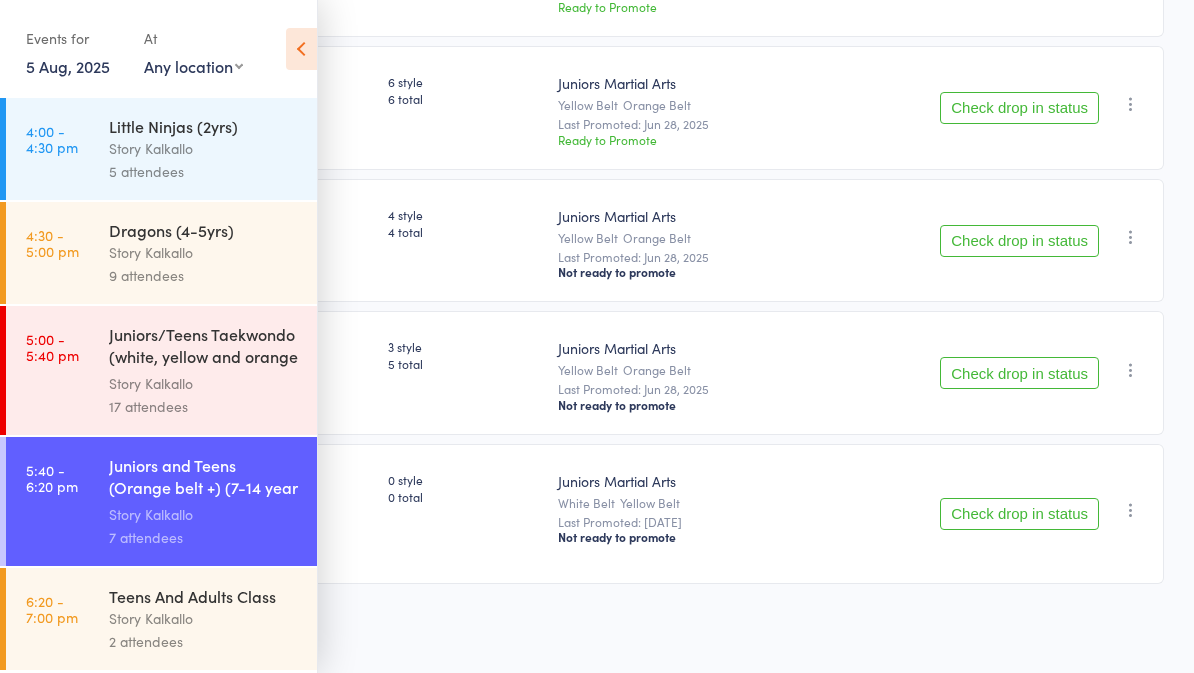 click at bounding box center [301, 49] 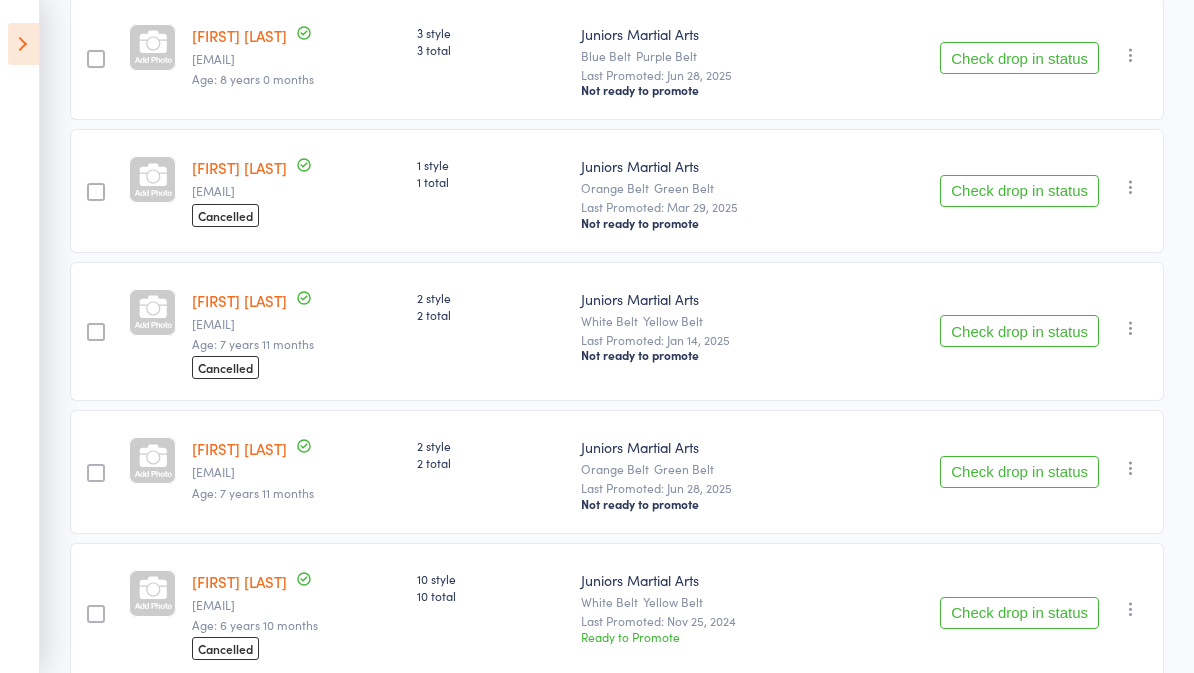 scroll, scrollTop: 0, scrollLeft: 0, axis: both 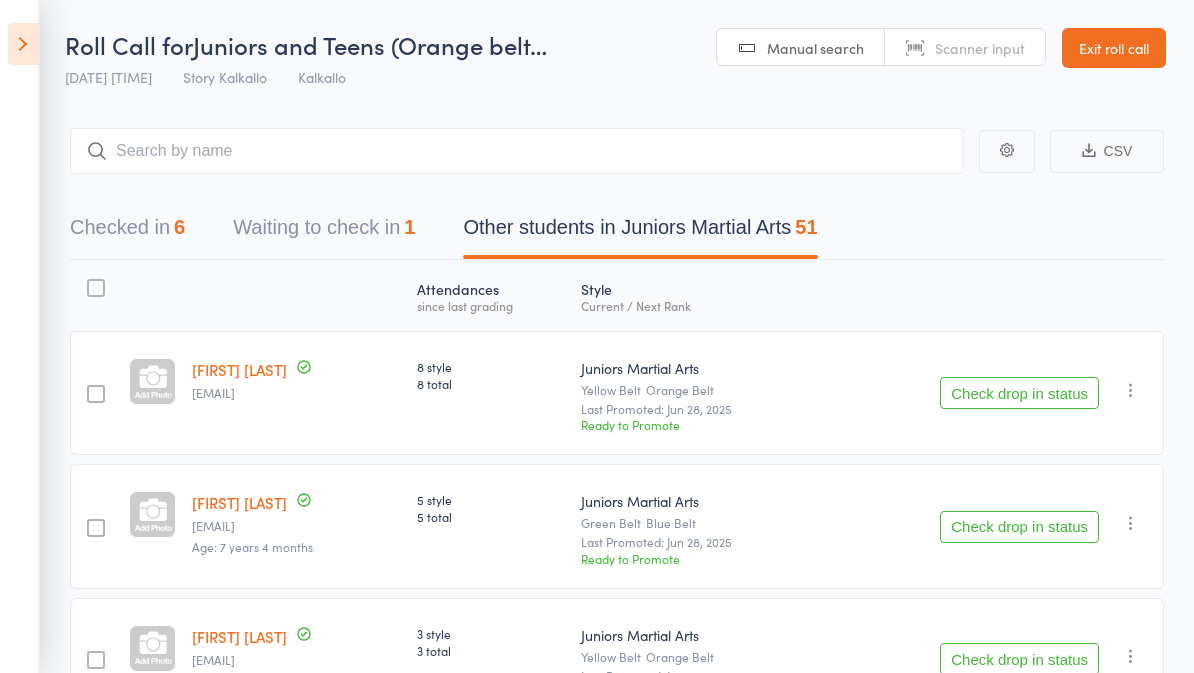 click at bounding box center [23, 44] 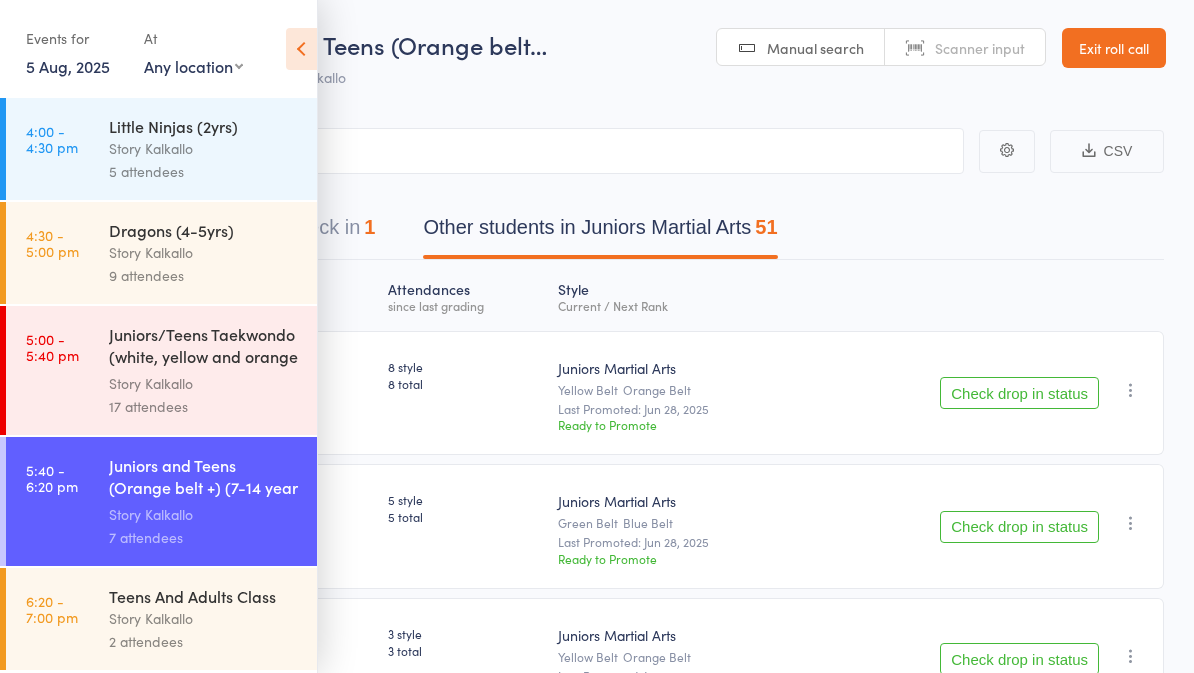 click on "Teens And Adults Class" at bounding box center [204, 596] 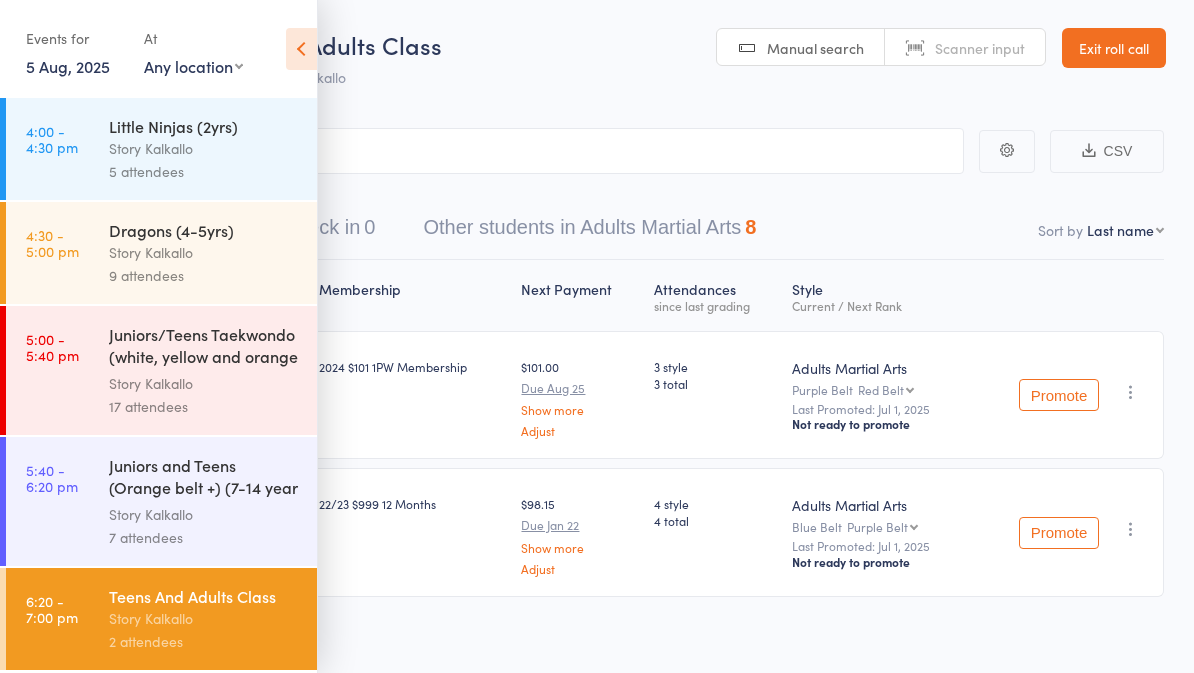 click on "Teens And Adults Class" at bounding box center (316, 44) 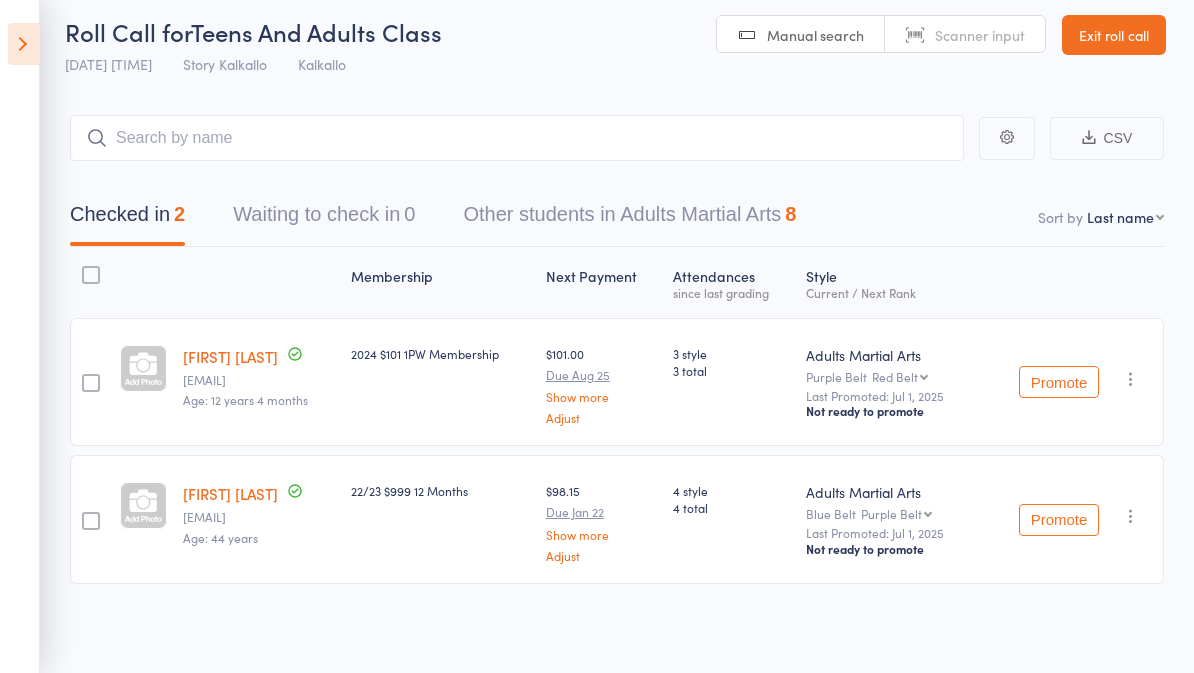click on "Other students in Adults Martial Arts  8" at bounding box center [629, 219] 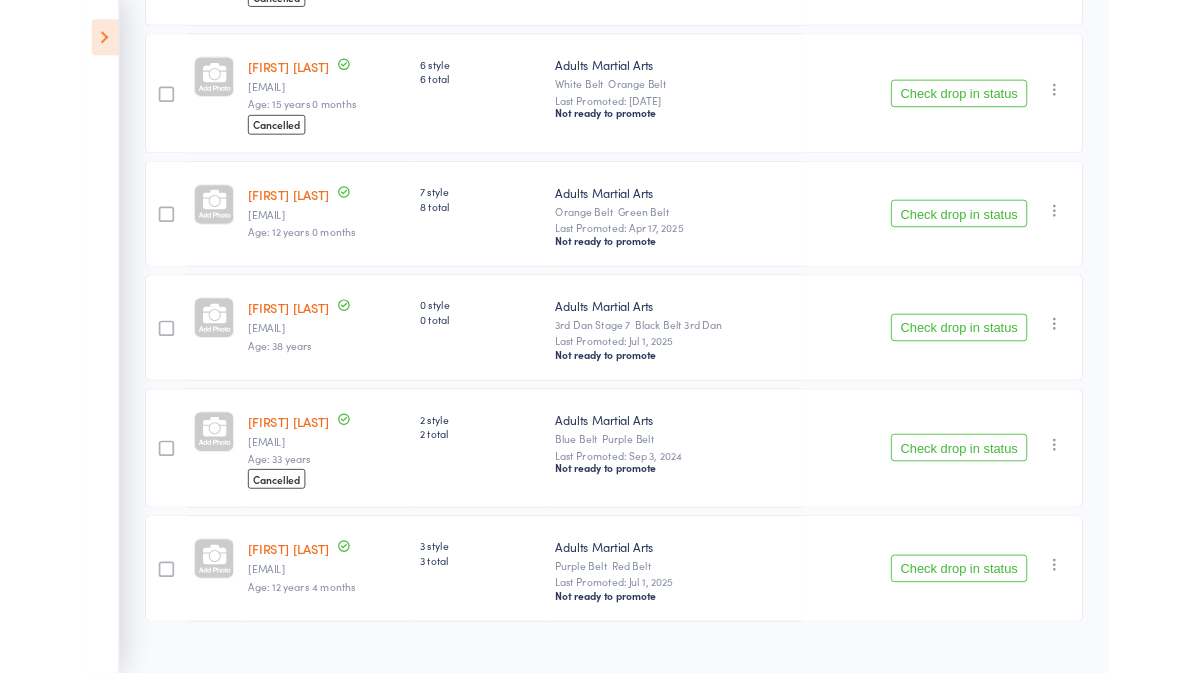 scroll, scrollTop: 877, scrollLeft: 0, axis: vertical 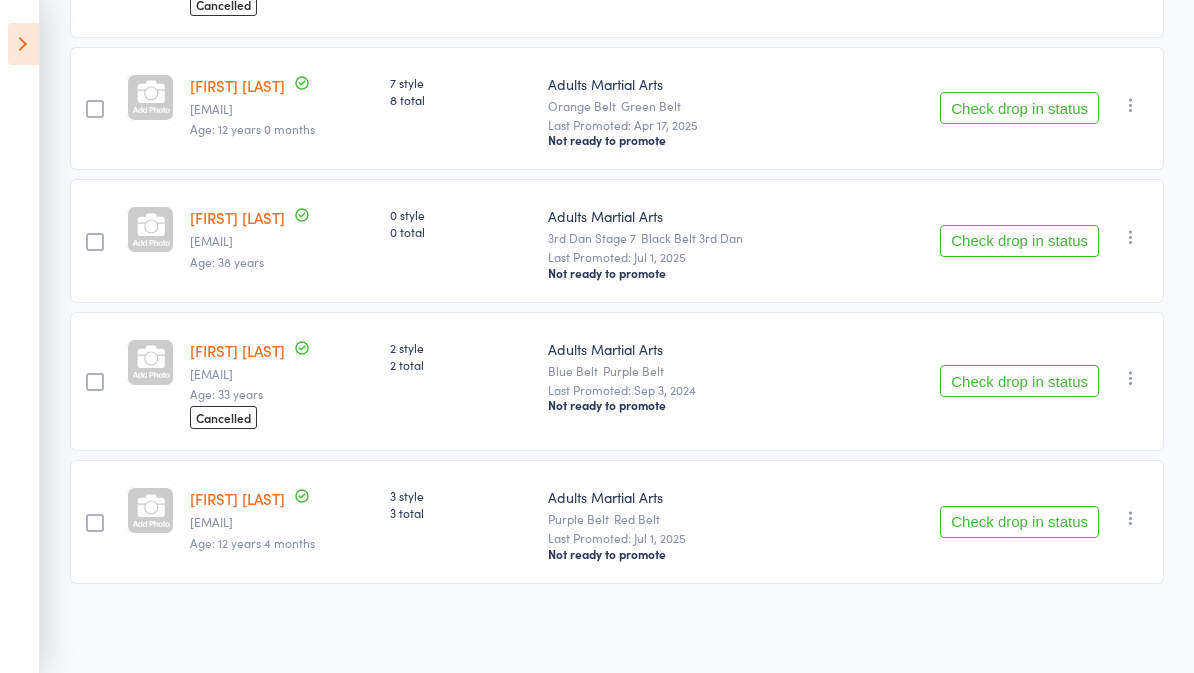 click on "Check drop in status" at bounding box center (1019, 522) 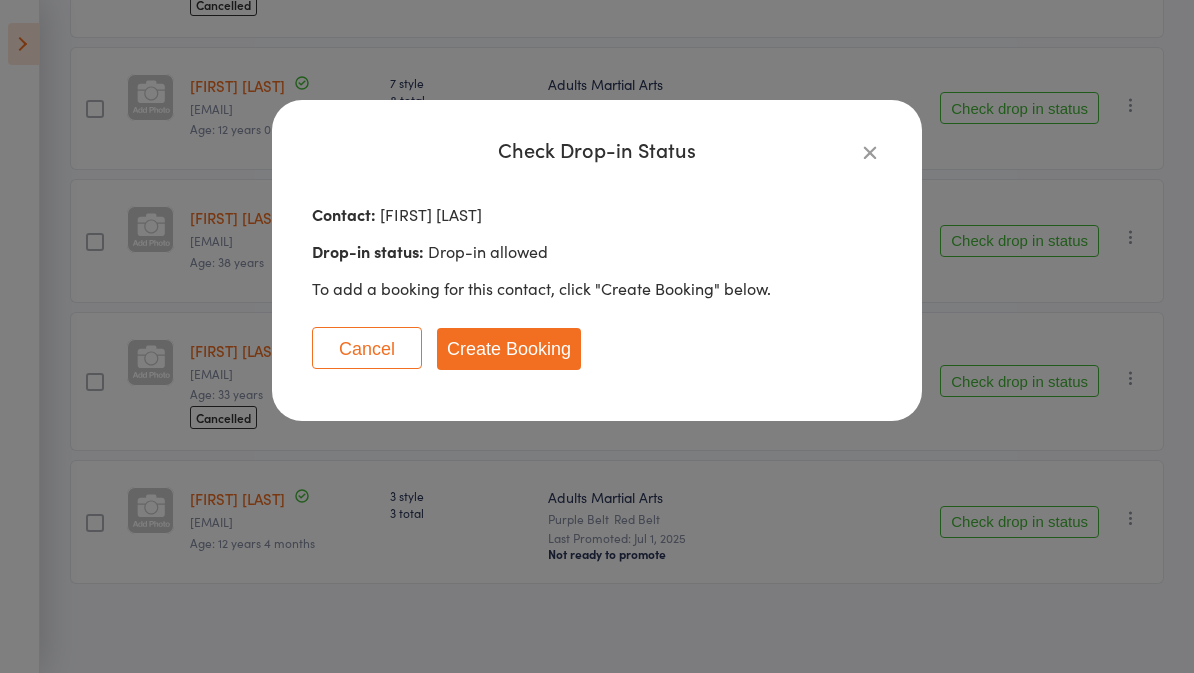 click on "Create Booking" at bounding box center (509, 349) 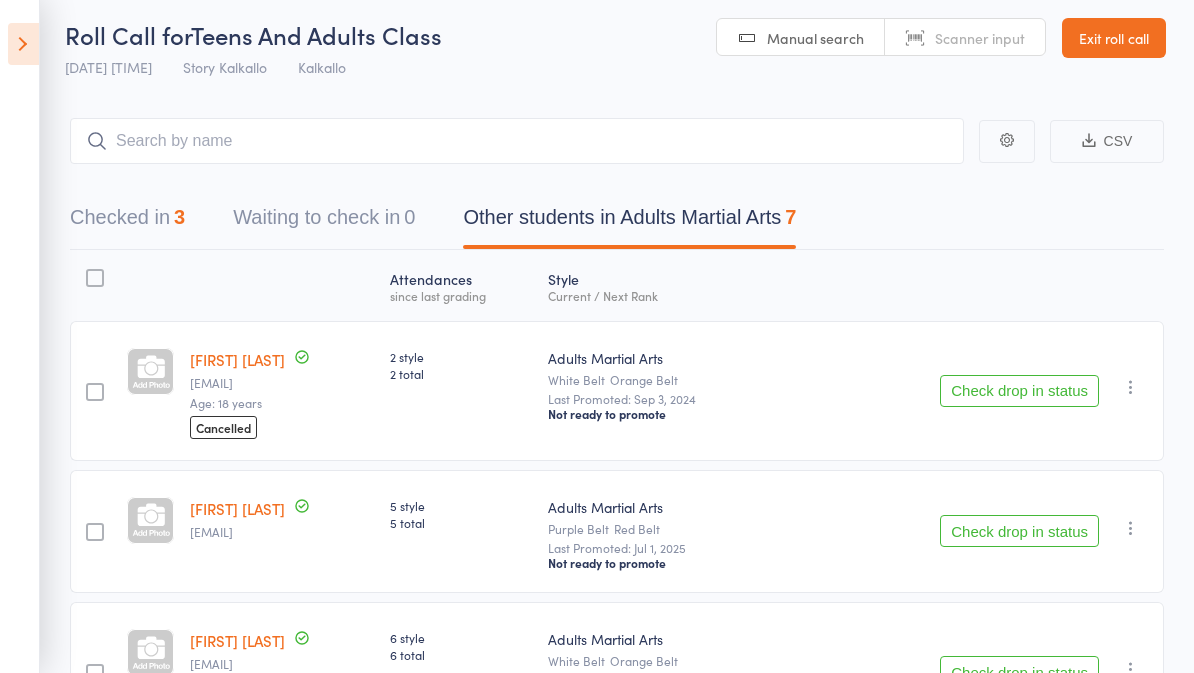scroll, scrollTop: 0, scrollLeft: 0, axis: both 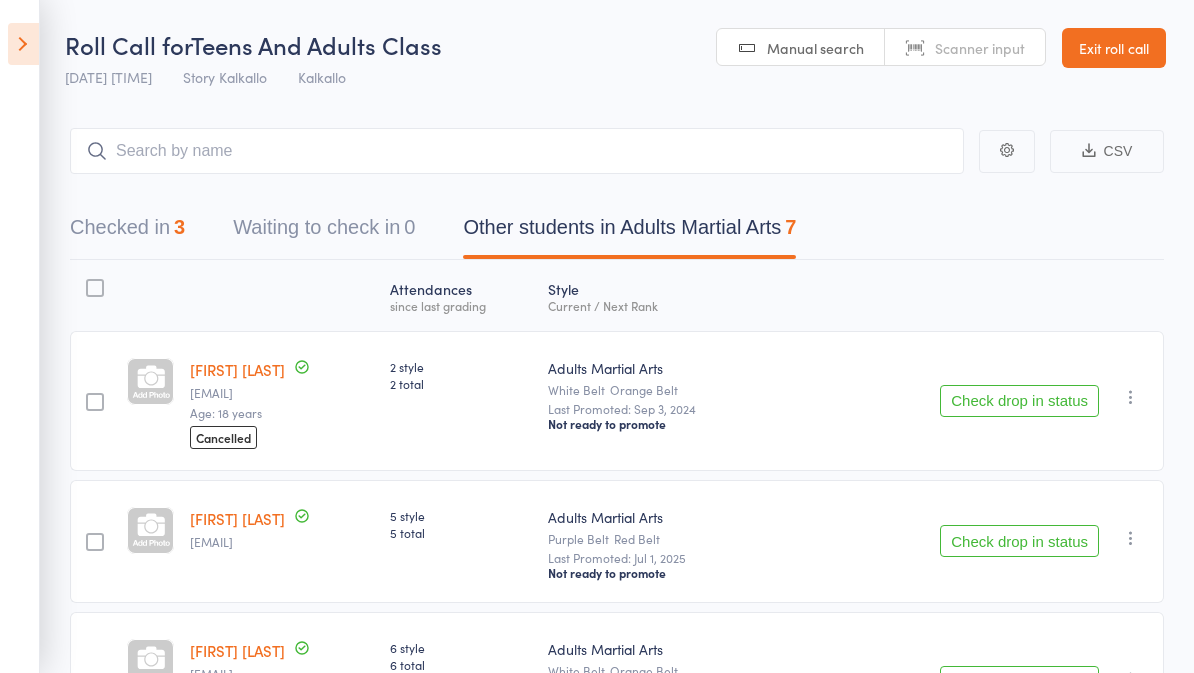 click on "Check drop in status" at bounding box center [1019, 541] 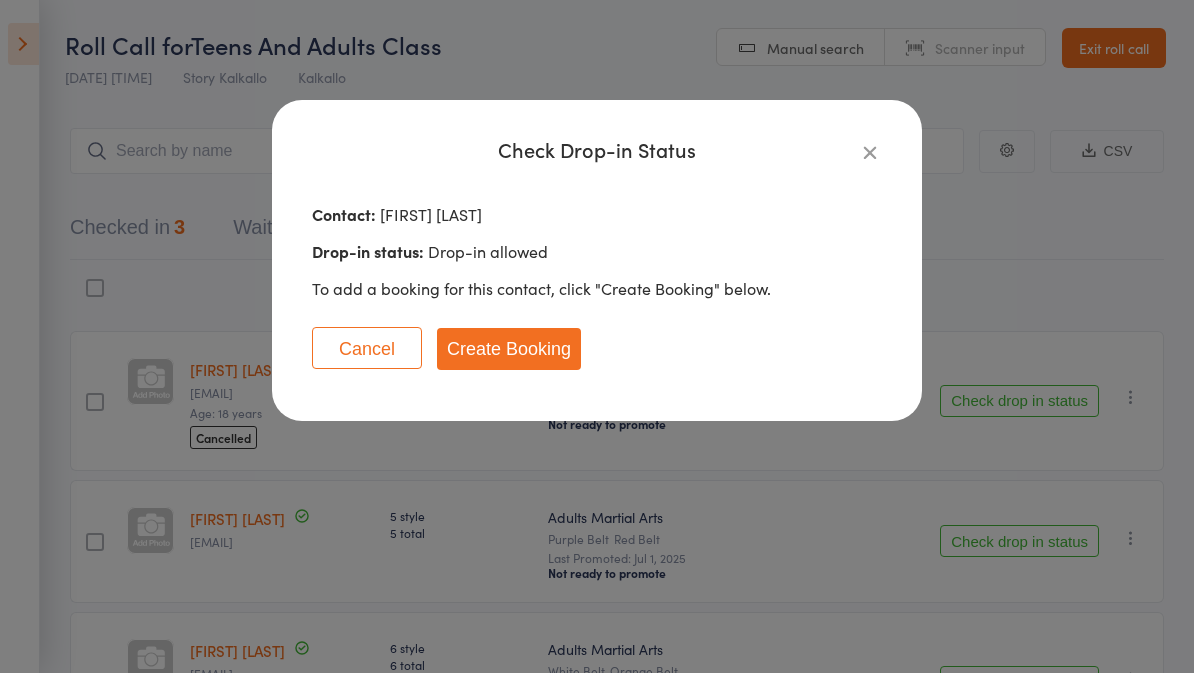 click on "Create Booking" at bounding box center (509, 349) 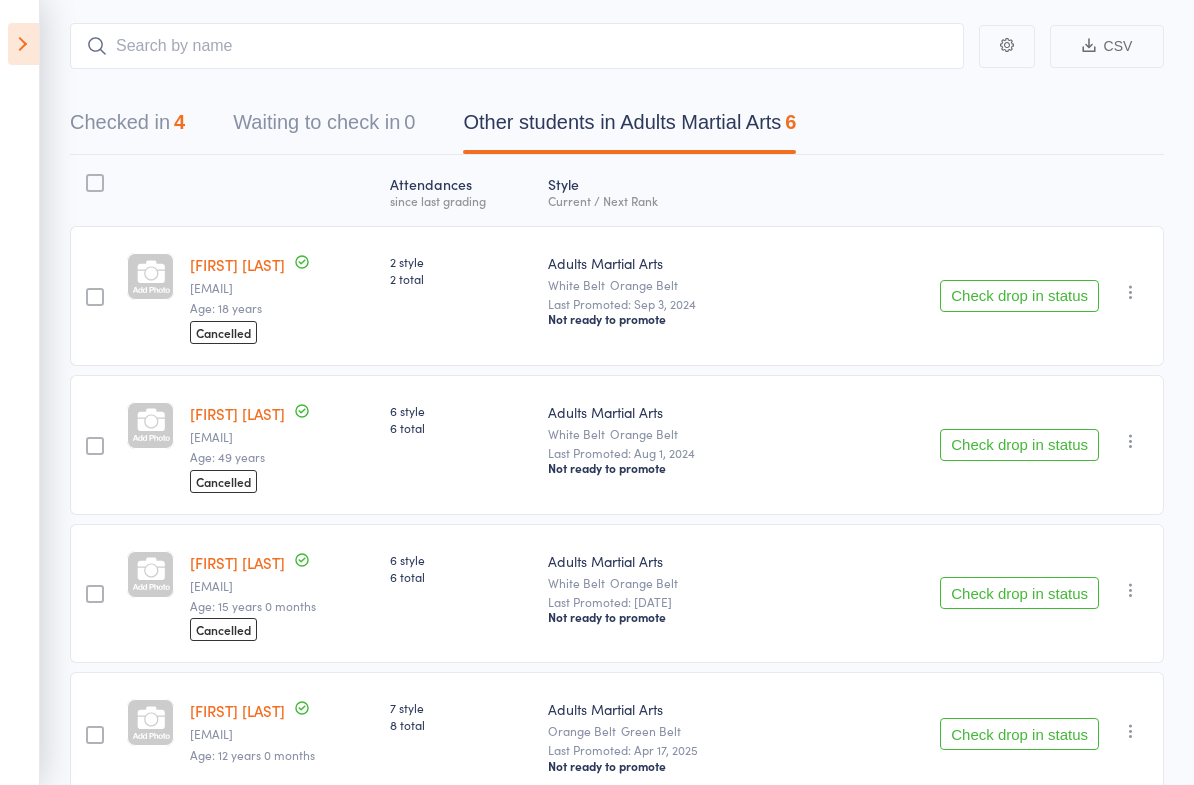 scroll, scrollTop: 104, scrollLeft: 0, axis: vertical 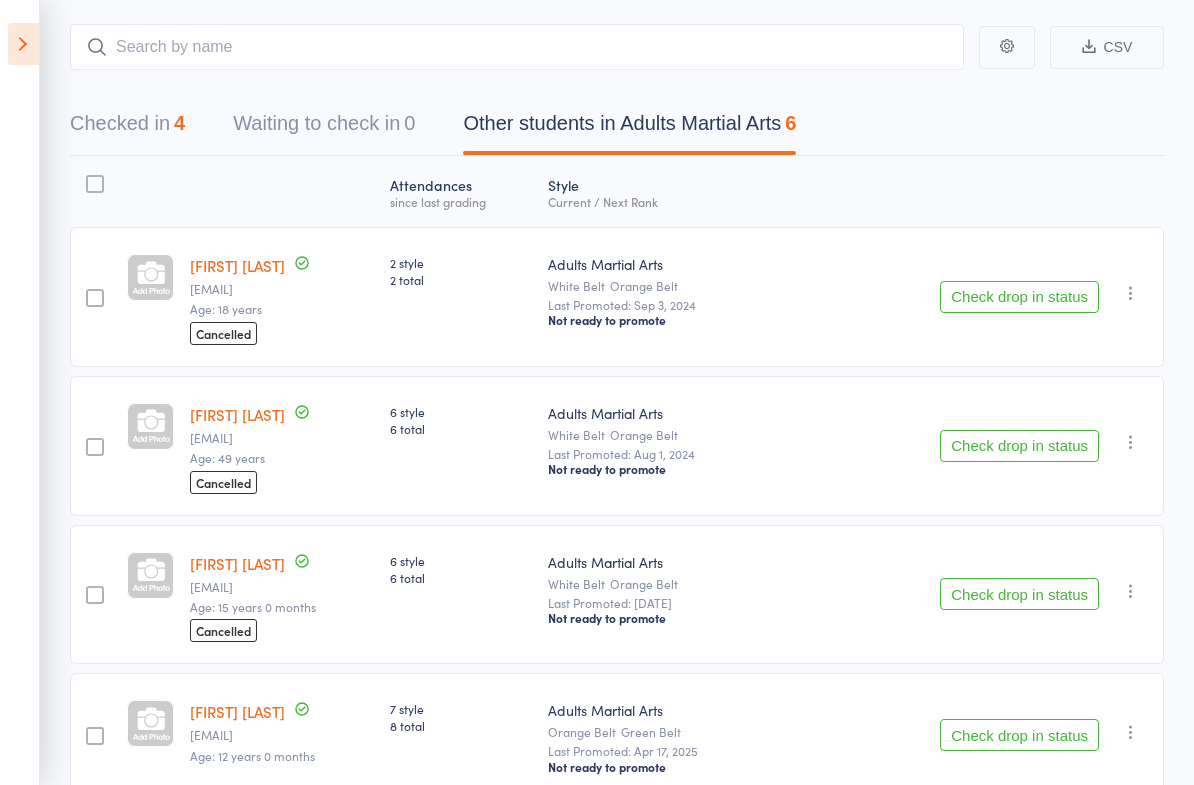 click on "Checked in  4" at bounding box center [127, 128] 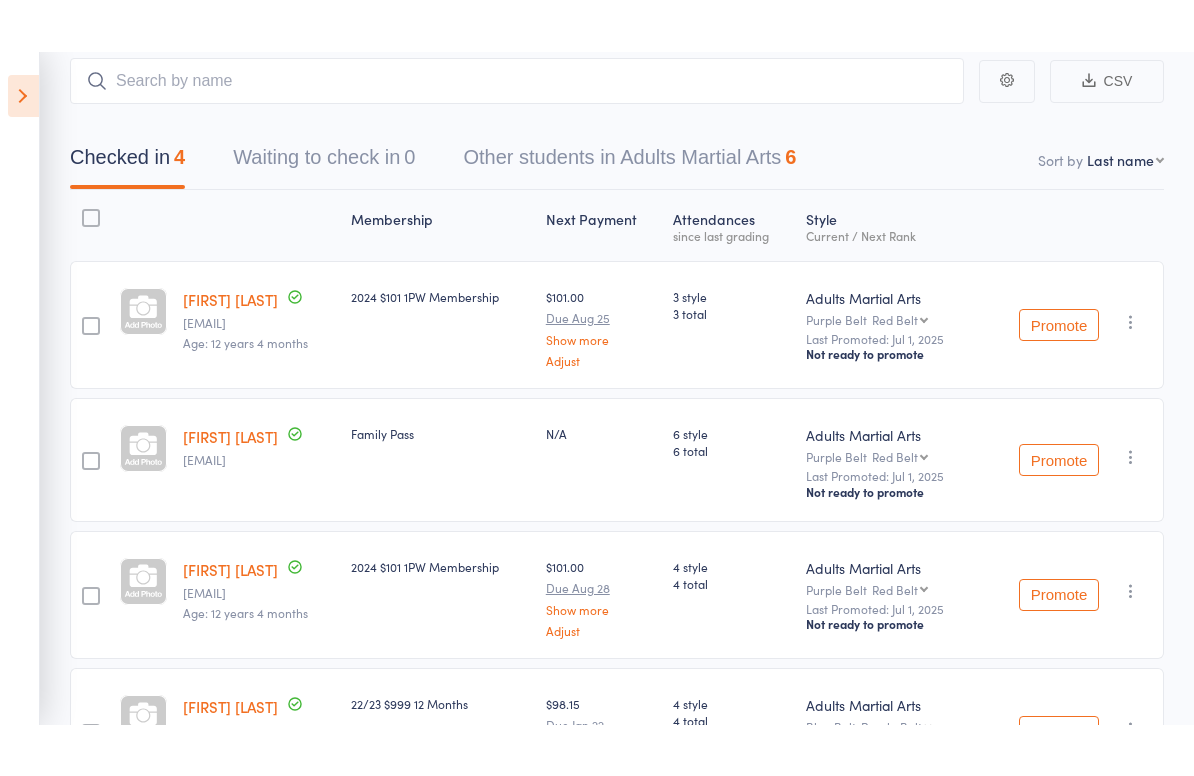scroll, scrollTop: 0, scrollLeft: 0, axis: both 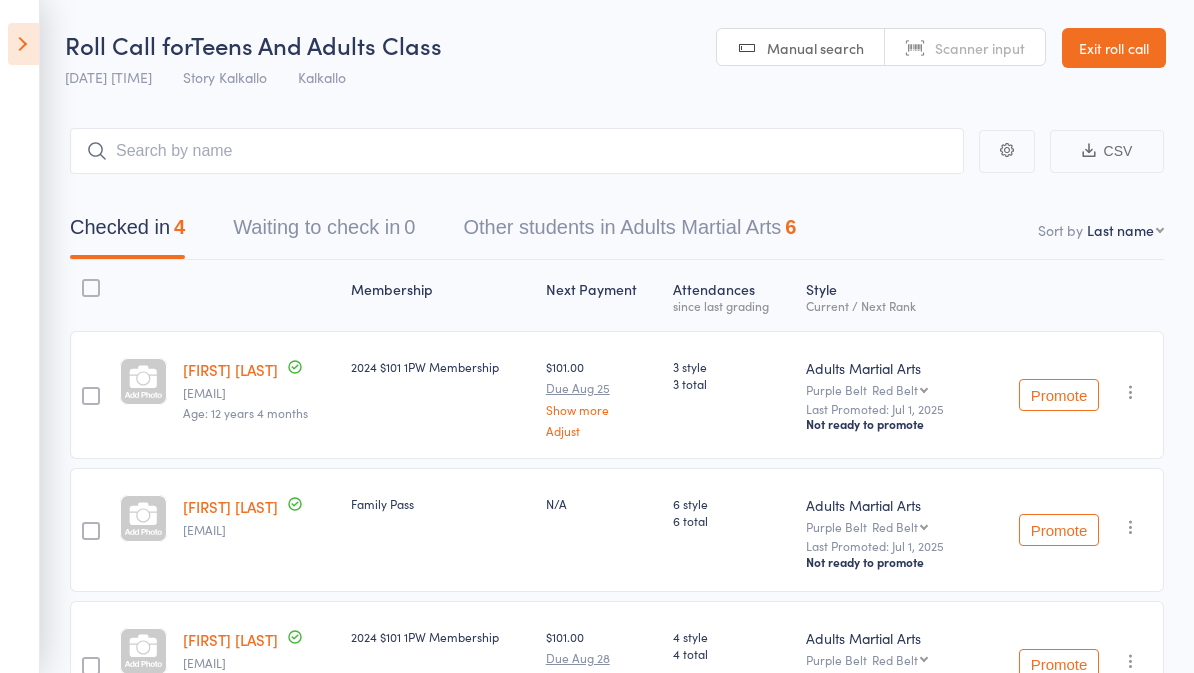 click at bounding box center [23, 44] 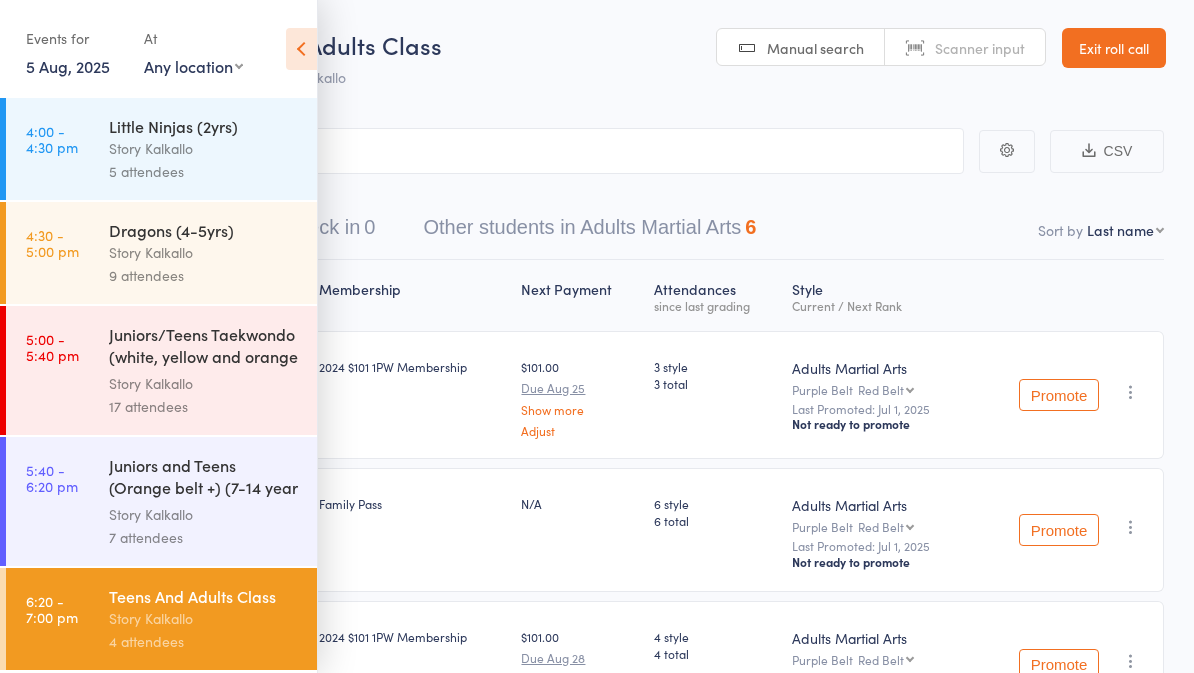 click on "Story Kalkallo" at bounding box center [204, 514] 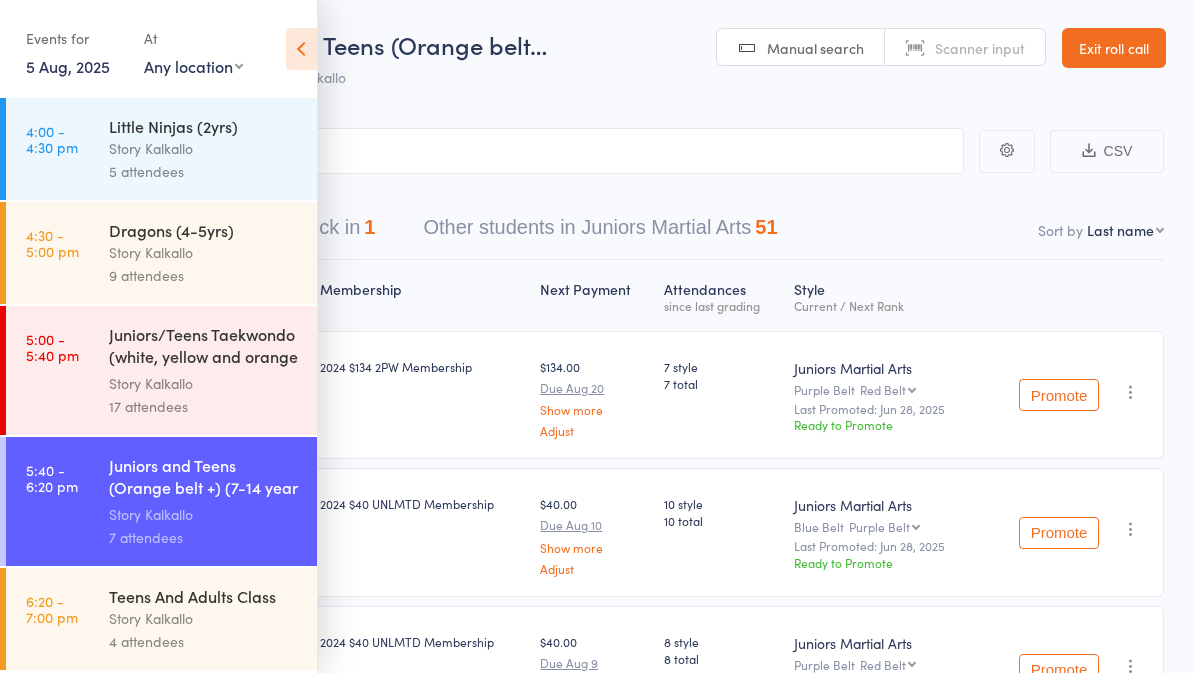 click on "Story Kalkallo" at bounding box center [204, 148] 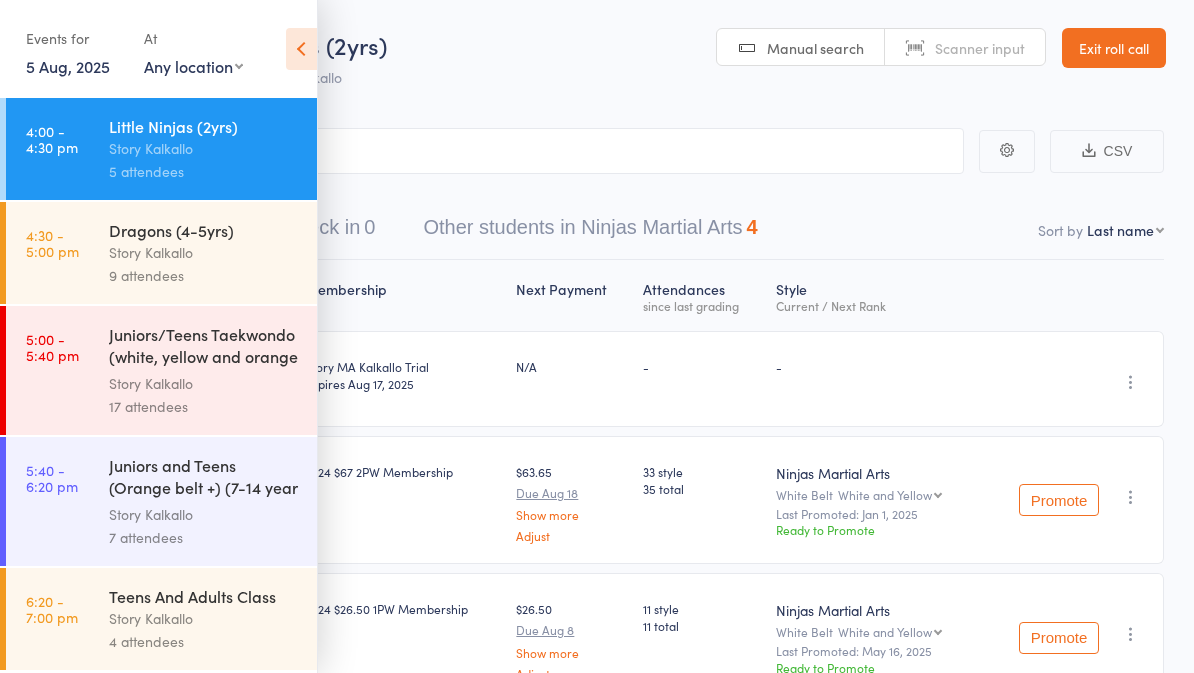 click at bounding box center [301, 49] 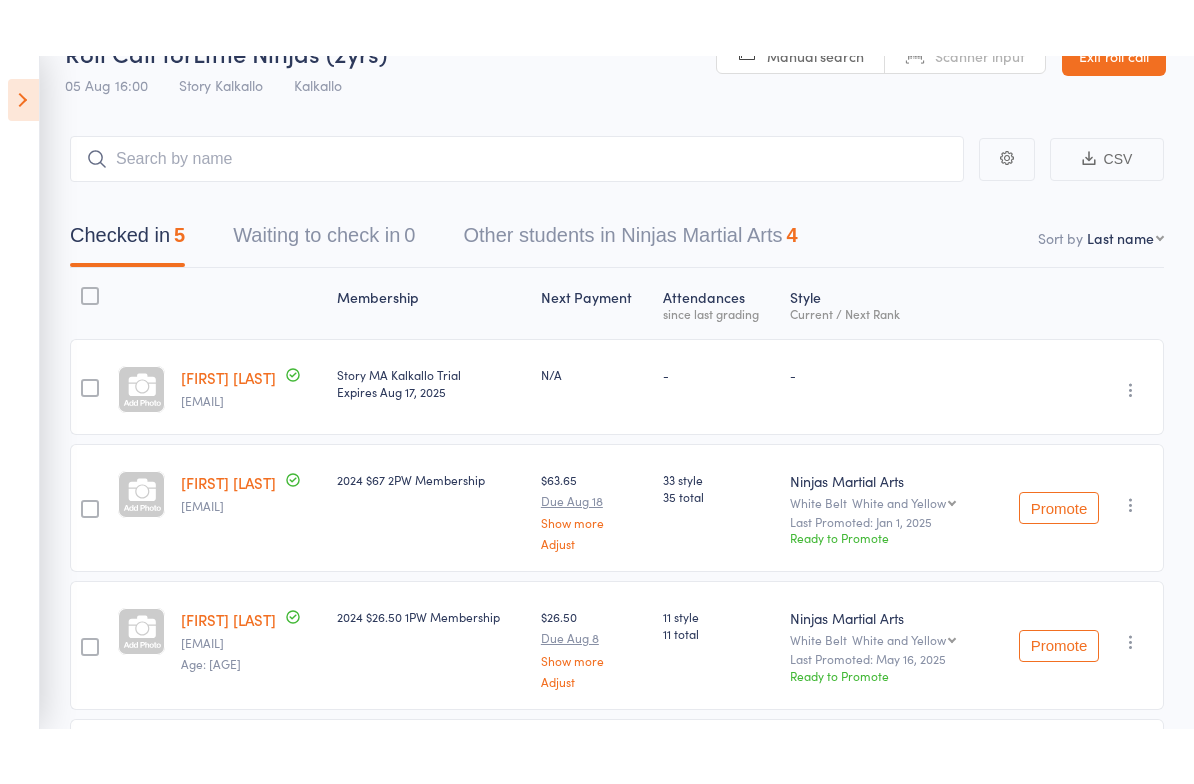 scroll, scrollTop: 0, scrollLeft: 0, axis: both 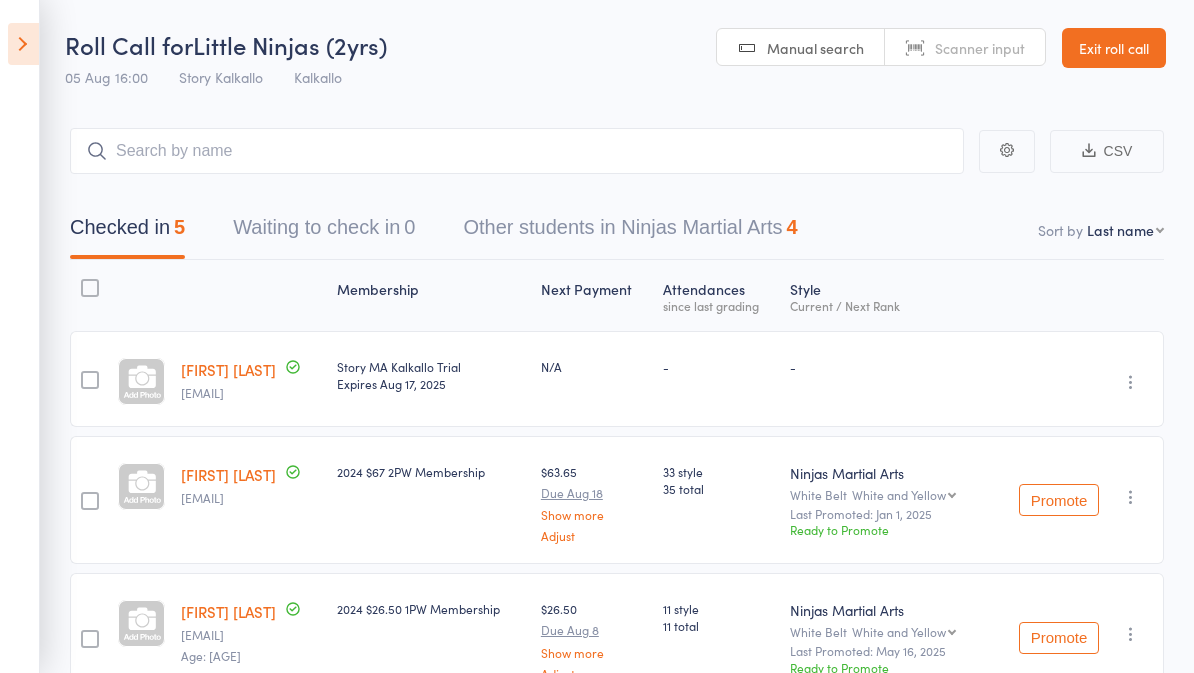 click at bounding box center (23, 44) 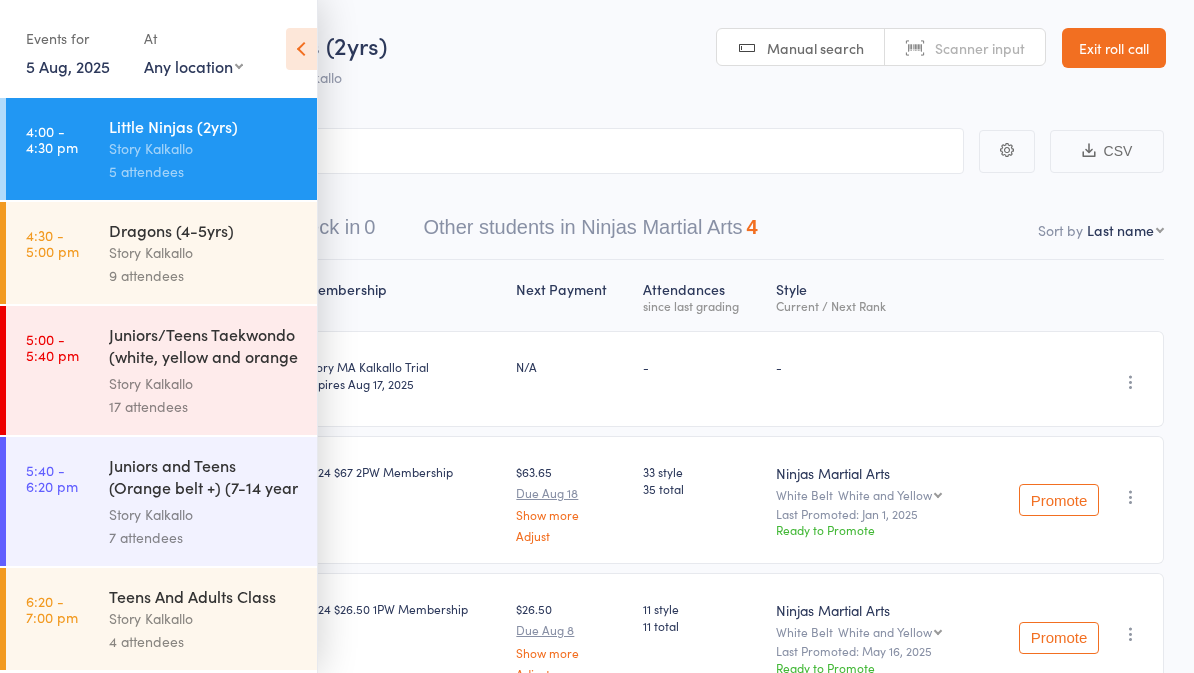 click on "5 Aug, 2025" at bounding box center (68, 66) 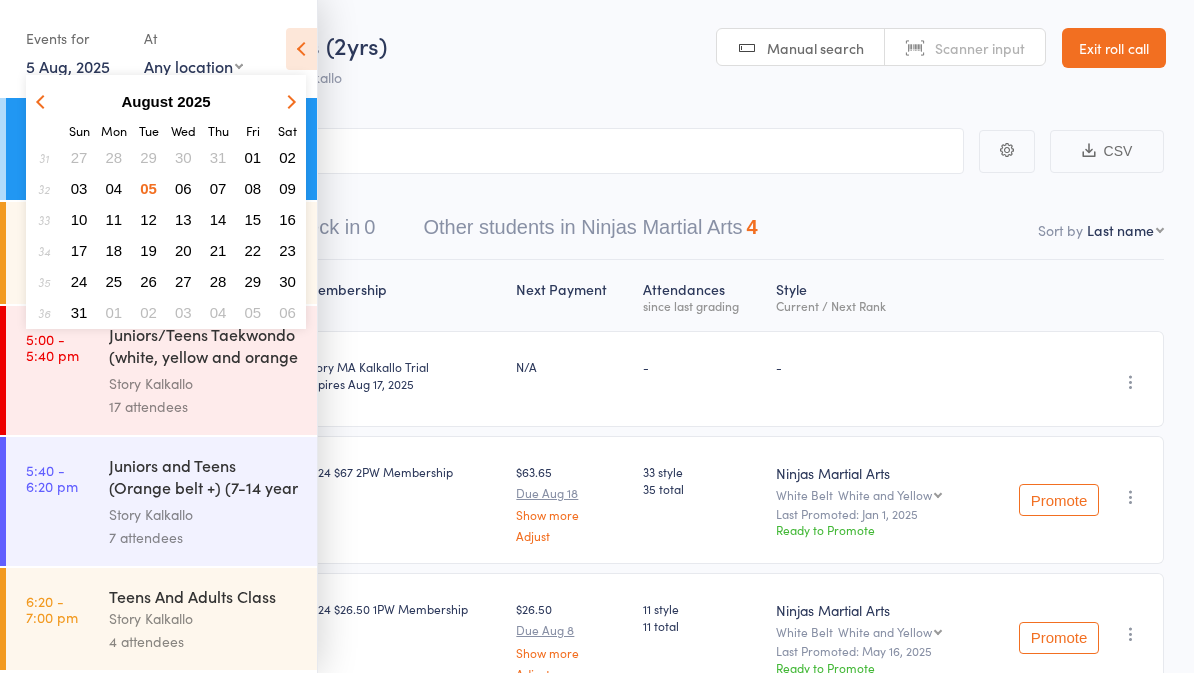 click on "04" at bounding box center (114, 188) 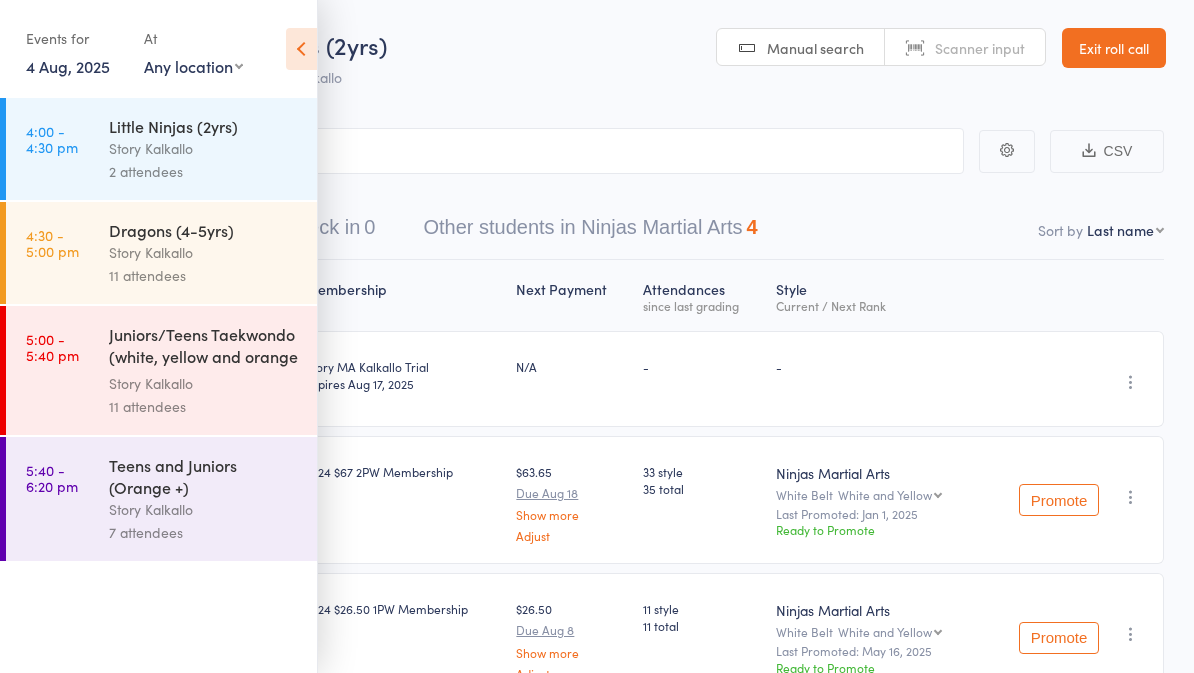 click on "Story Kalkallo" at bounding box center [204, 148] 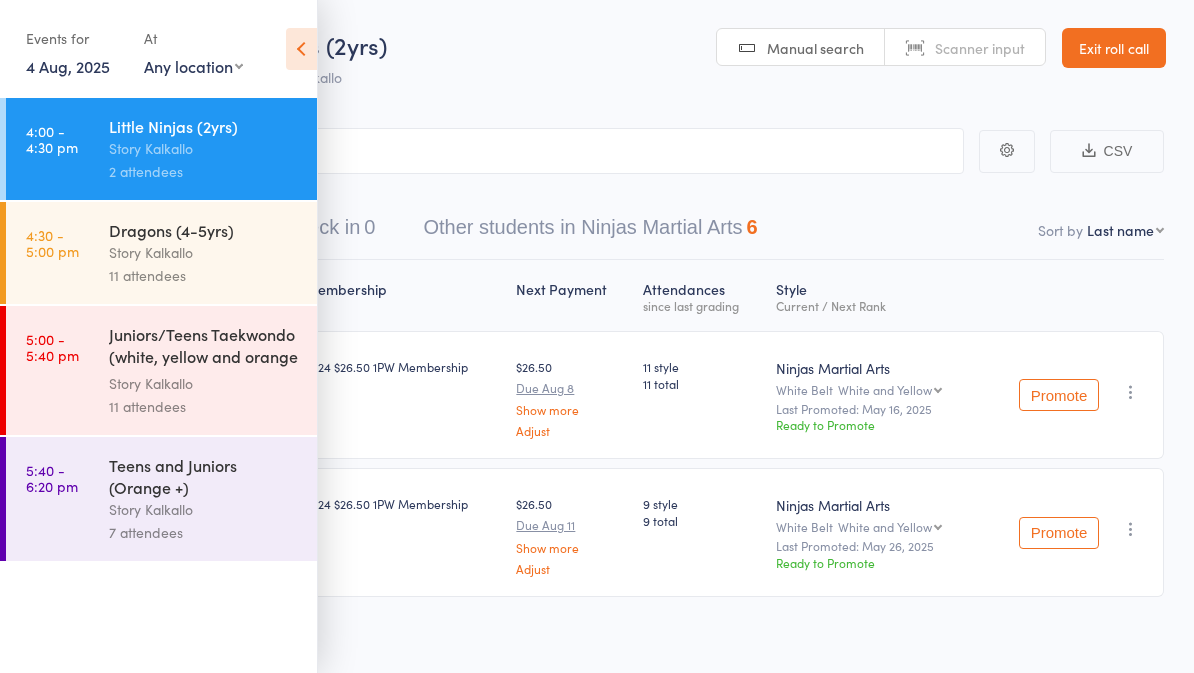 click at bounding box center (301, 49) 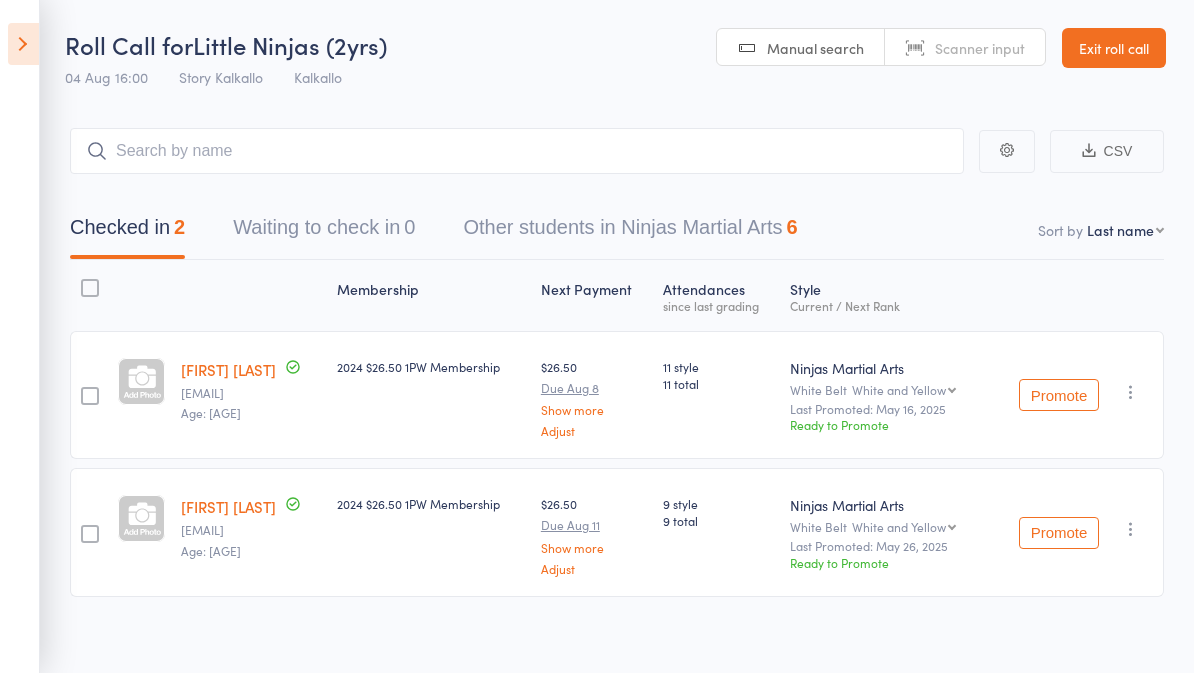 click at bounding box center (23, 44) 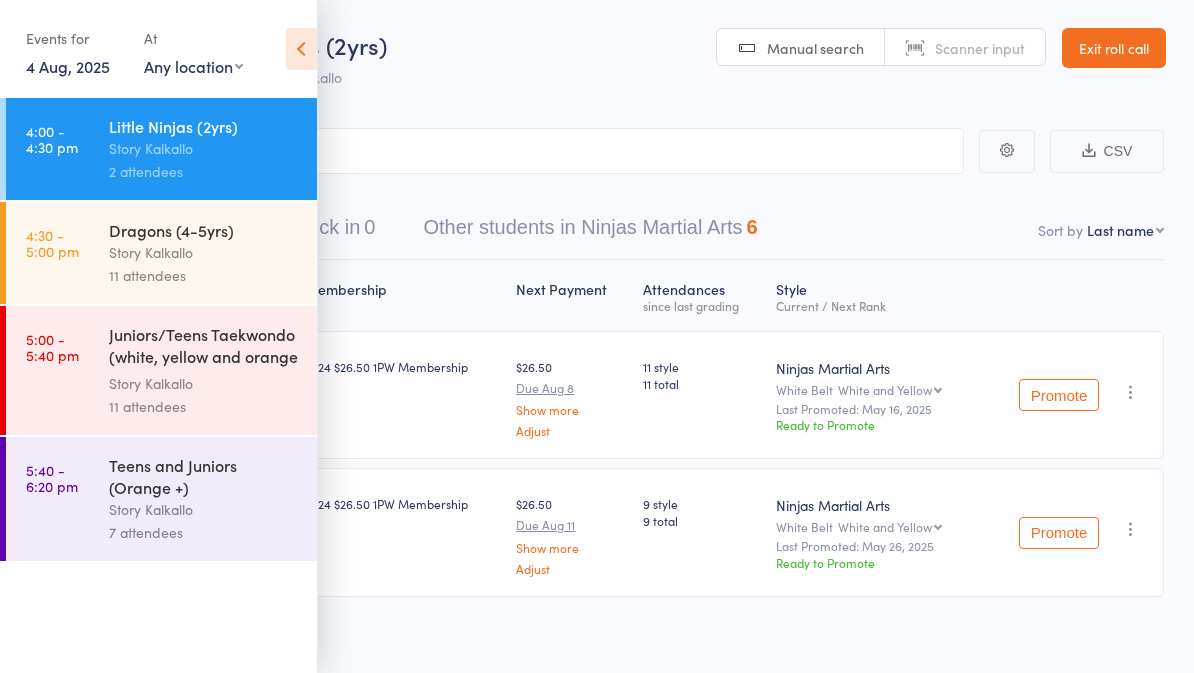 click on "11 attendees" at bounding box center [204, 275] 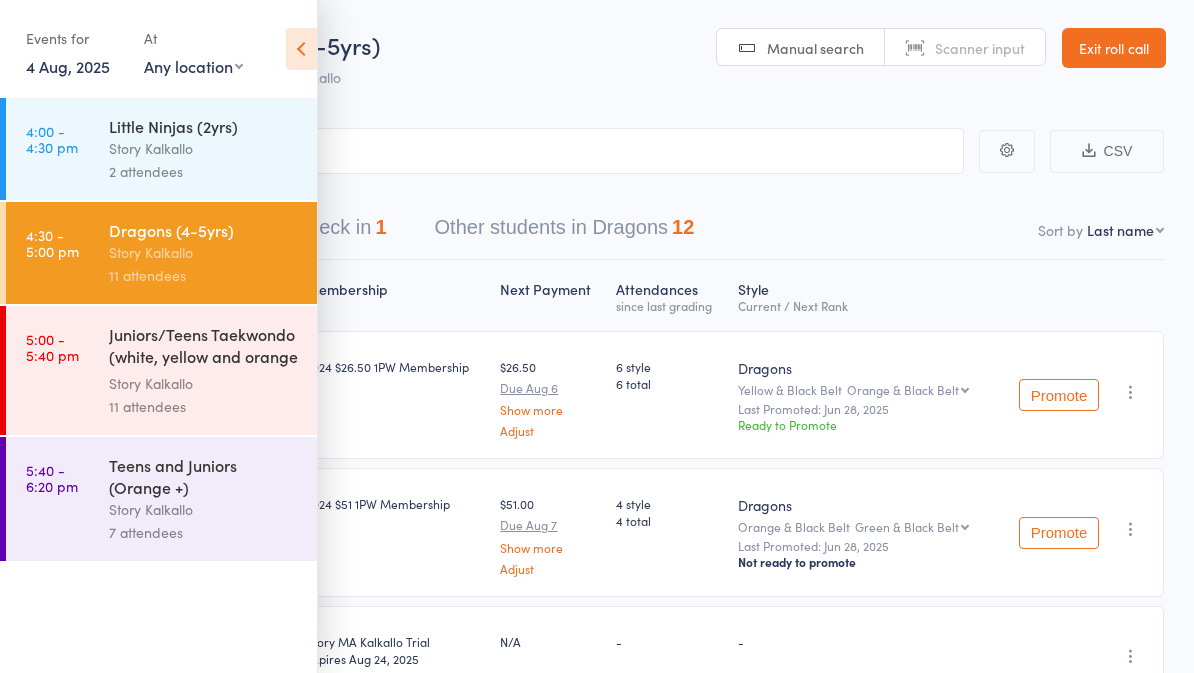 click at bounding box center (301, 49) 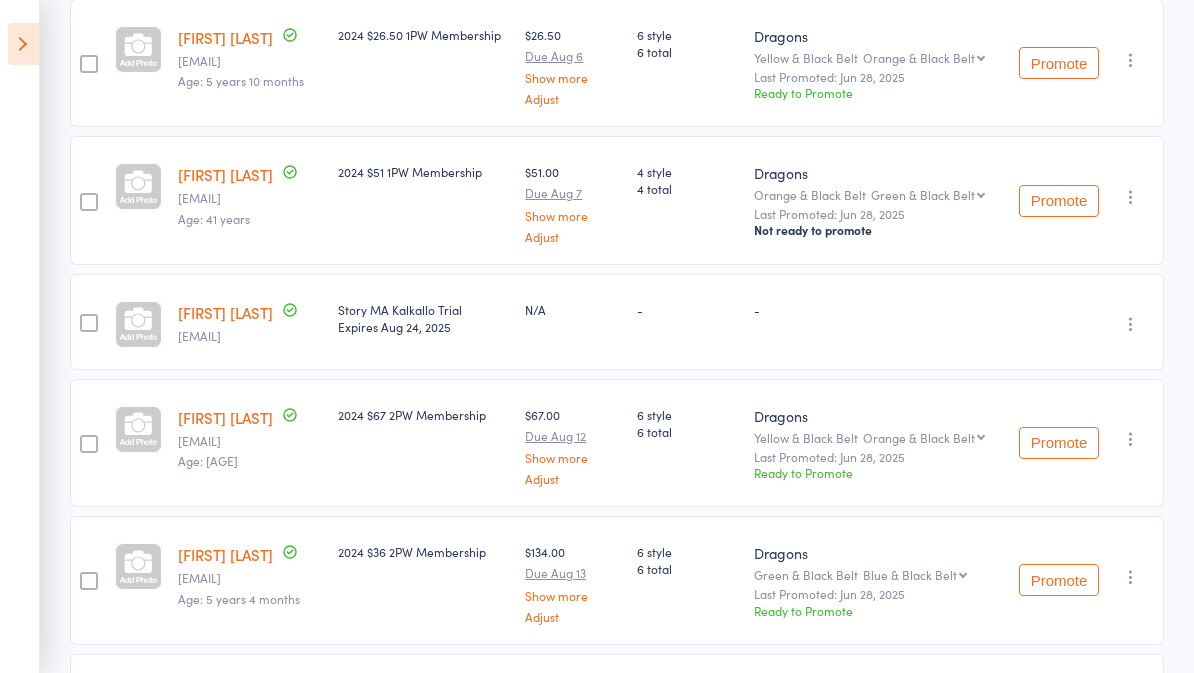 scroll, scrollTop: 325, scrollLeft: 0, axis: vertical 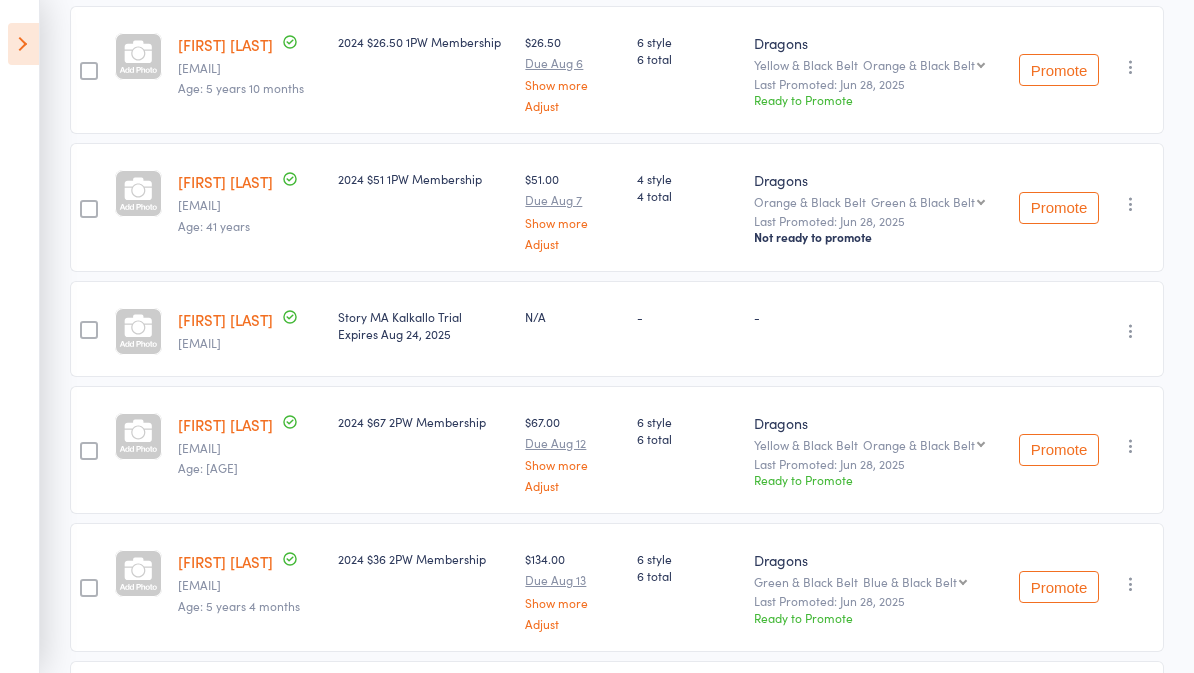 click at bounding box center [23, 44] 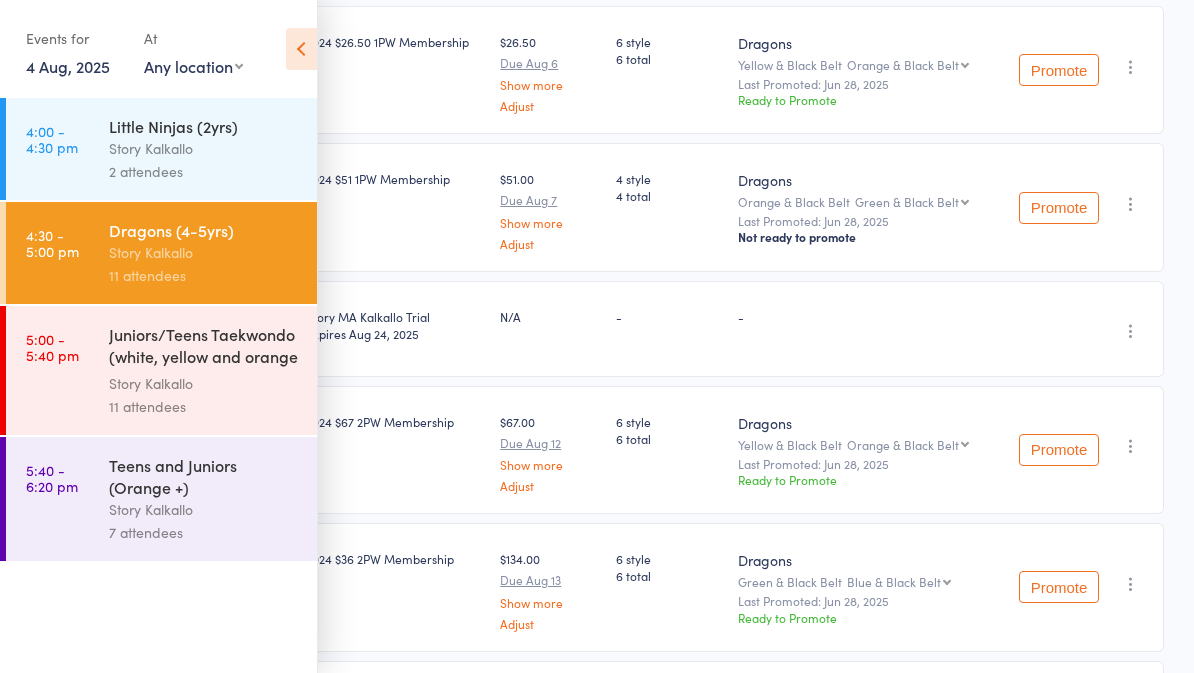 click on "4 Aug, 2025" at bounding box center (68, 66) 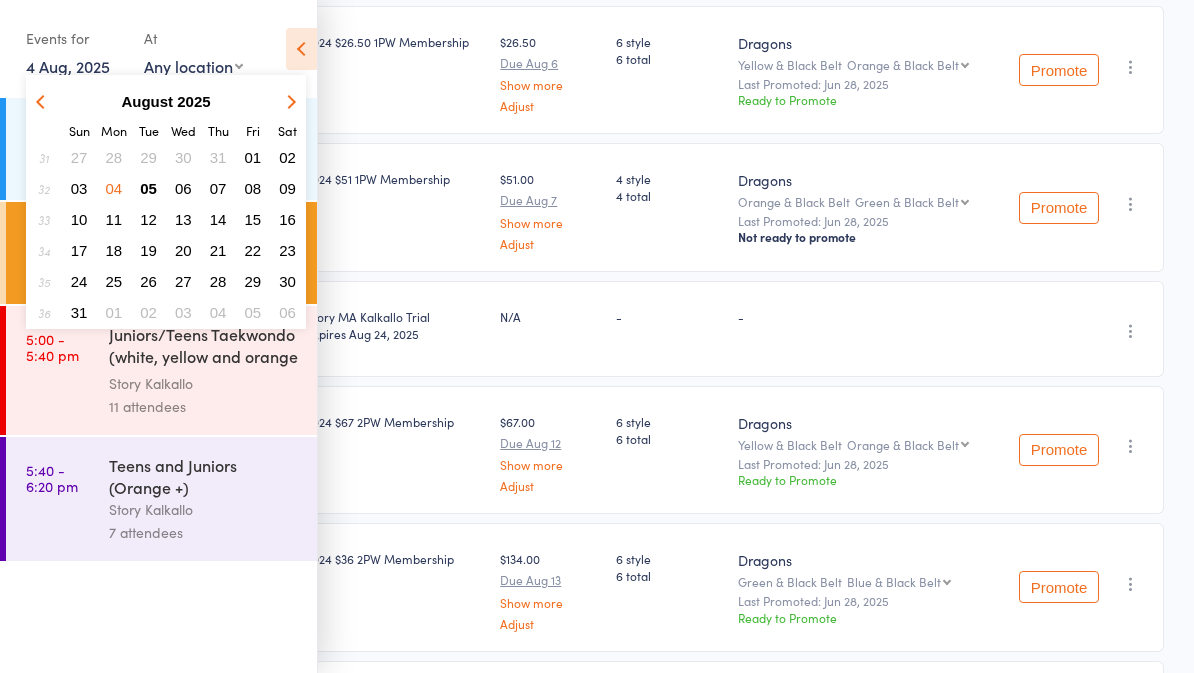 click on "05" at bounding box center [148, 188] 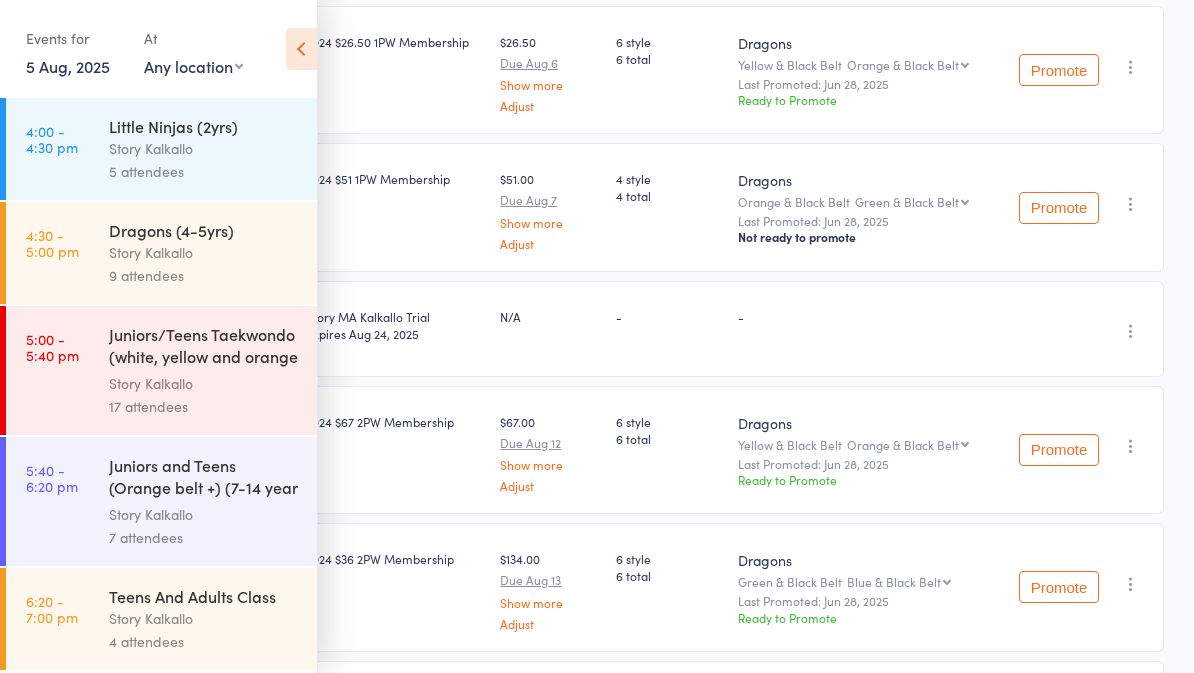click on "Story Kalkallo" at bounding box center [204, 252] 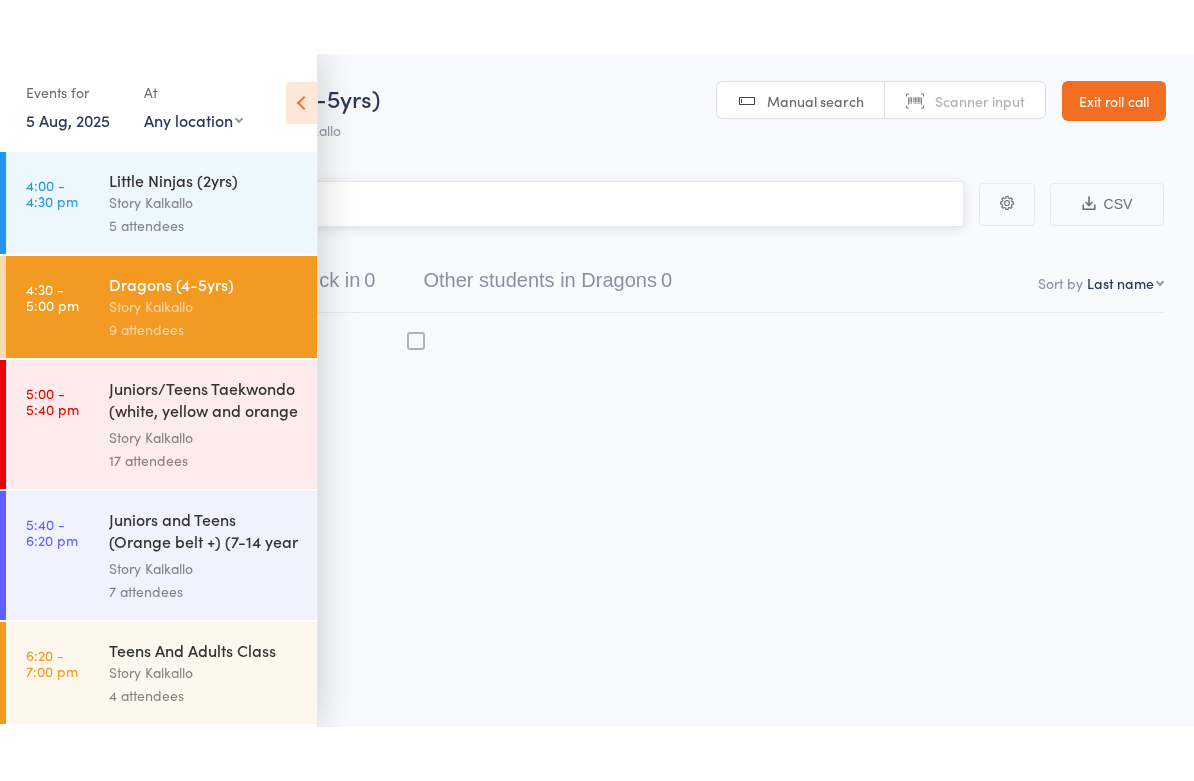 scroll, scrollTop: 14, scrollLeft: 0, axis: vertical 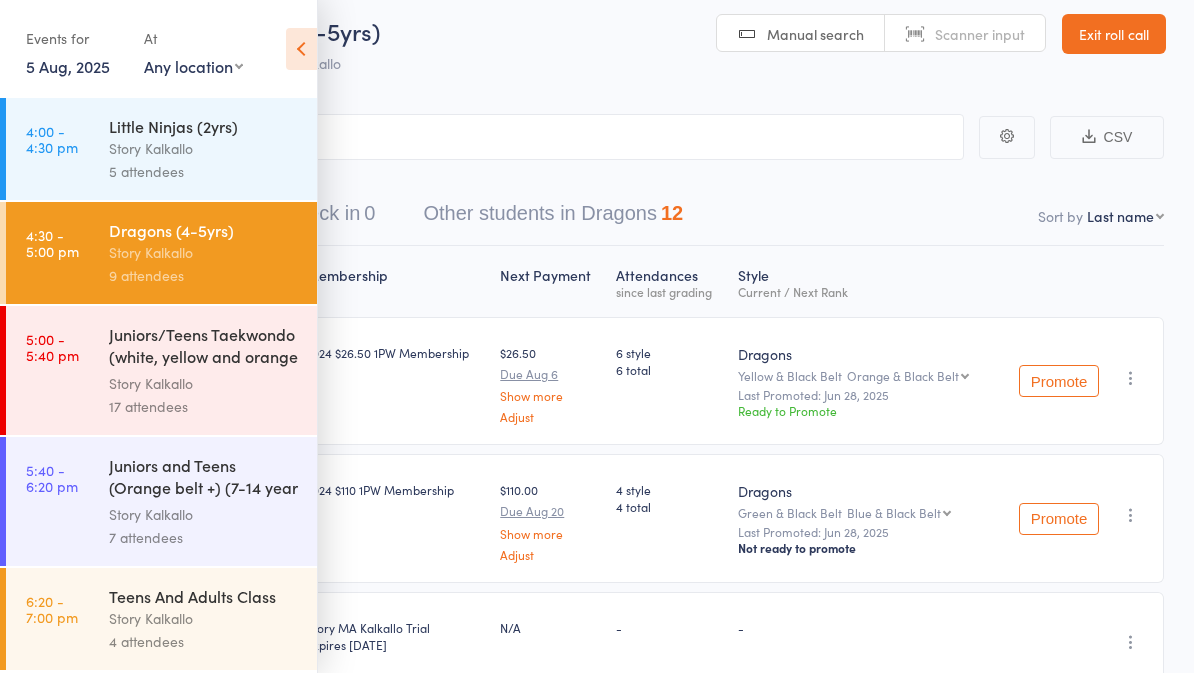 click at bounding box center [301, 49] 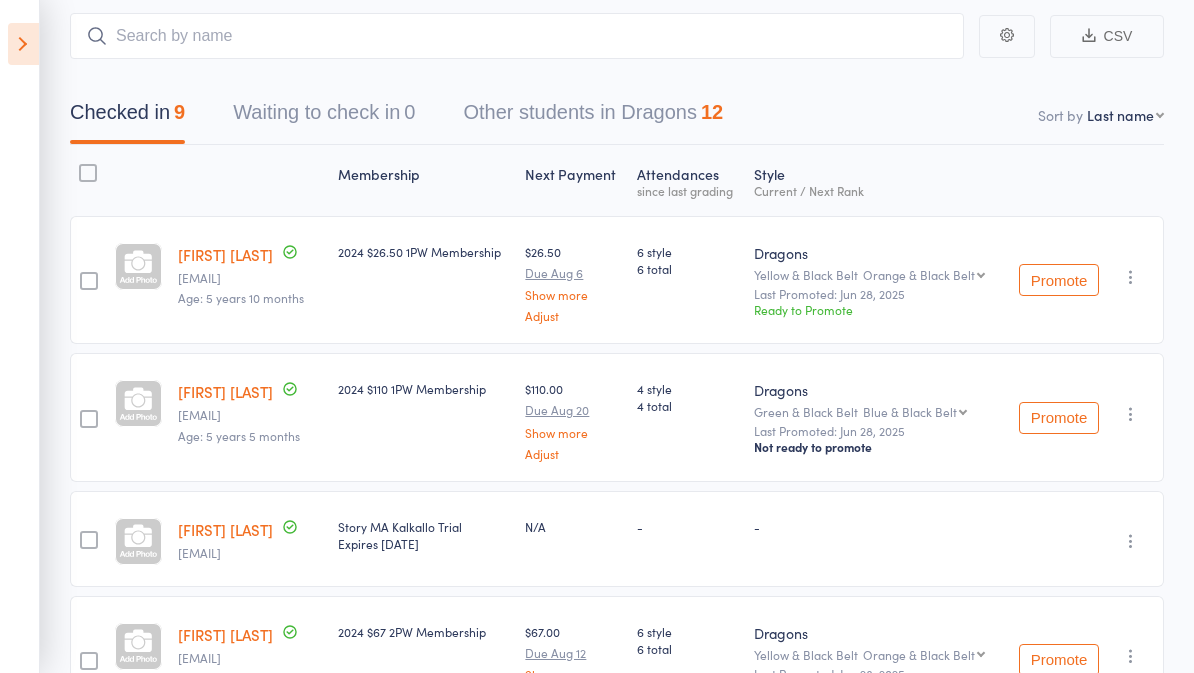 scroll, scrollTop: 0, scrollLeft: 0, axis: both 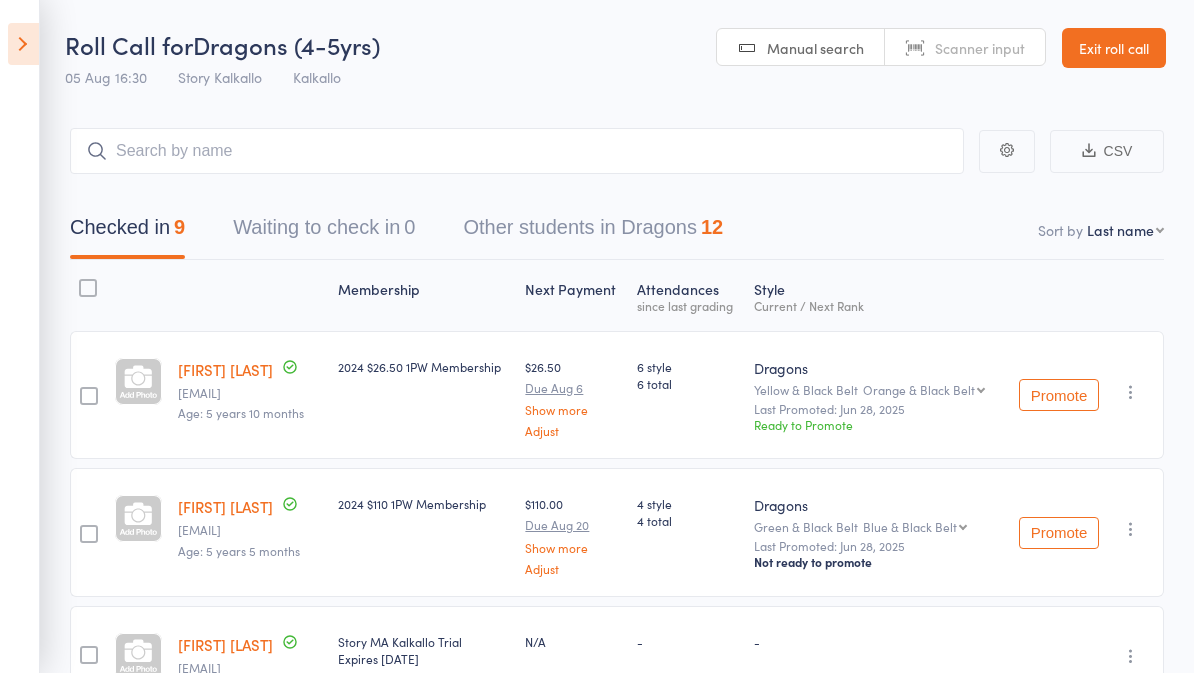 click at bounding box center (23, 44) 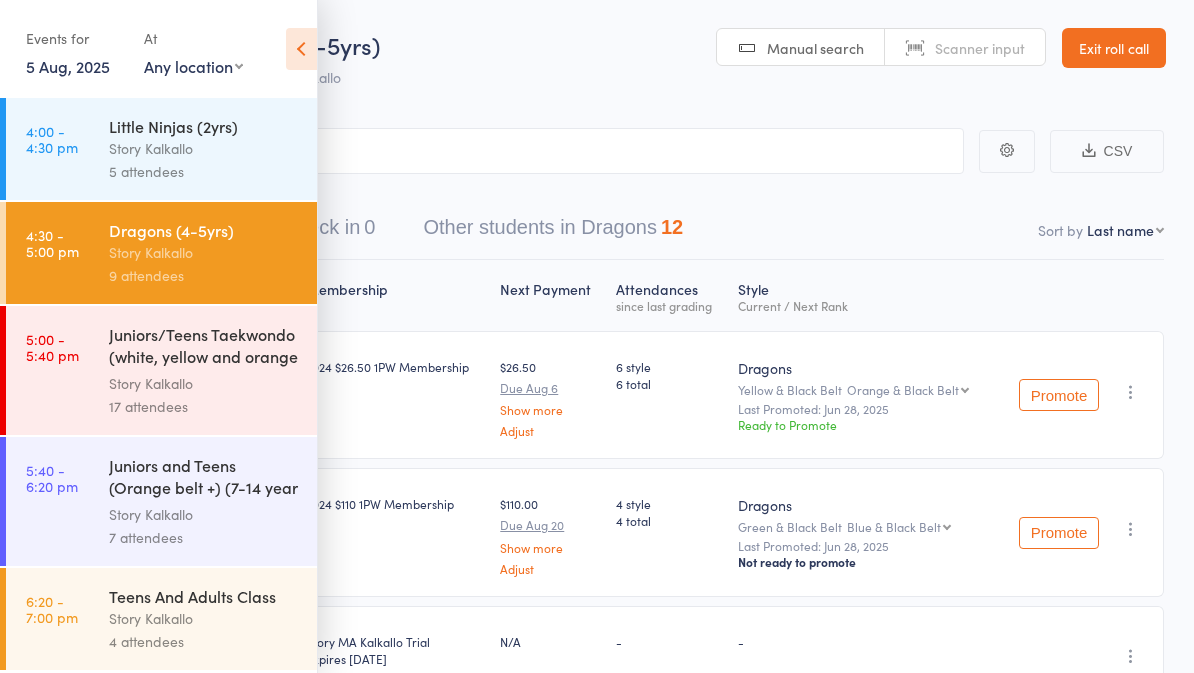 click on "Story Kalkallo" at bounding box center (204, 514) 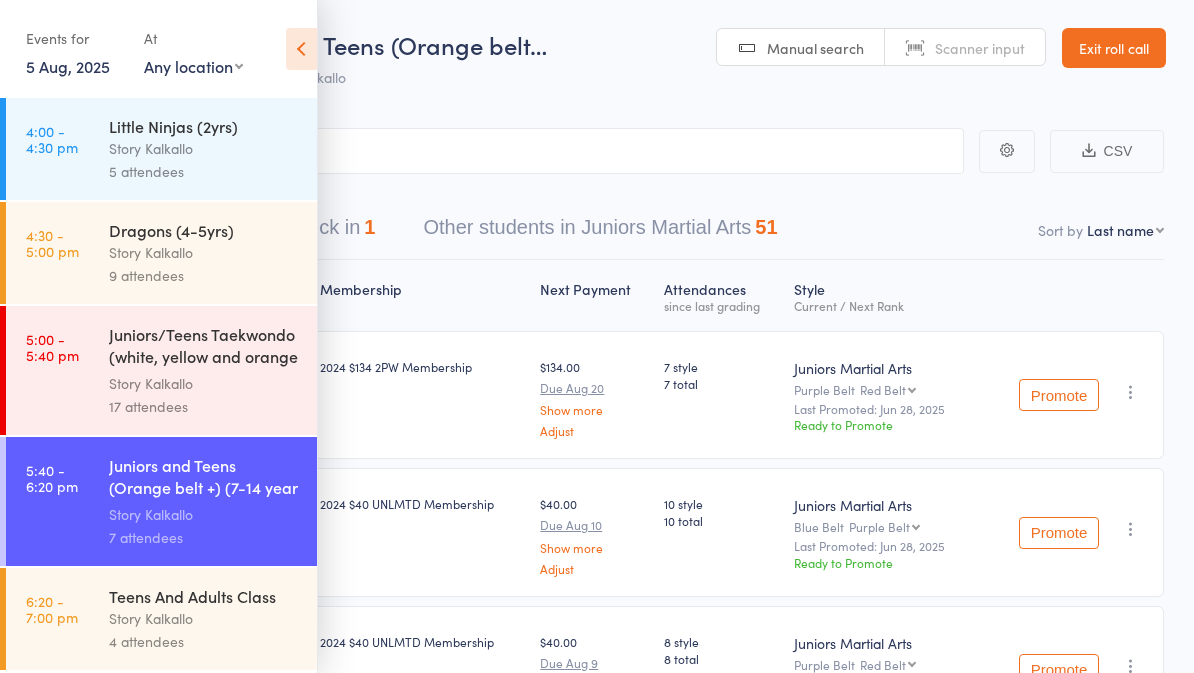 click at bounding box center [301, 49] 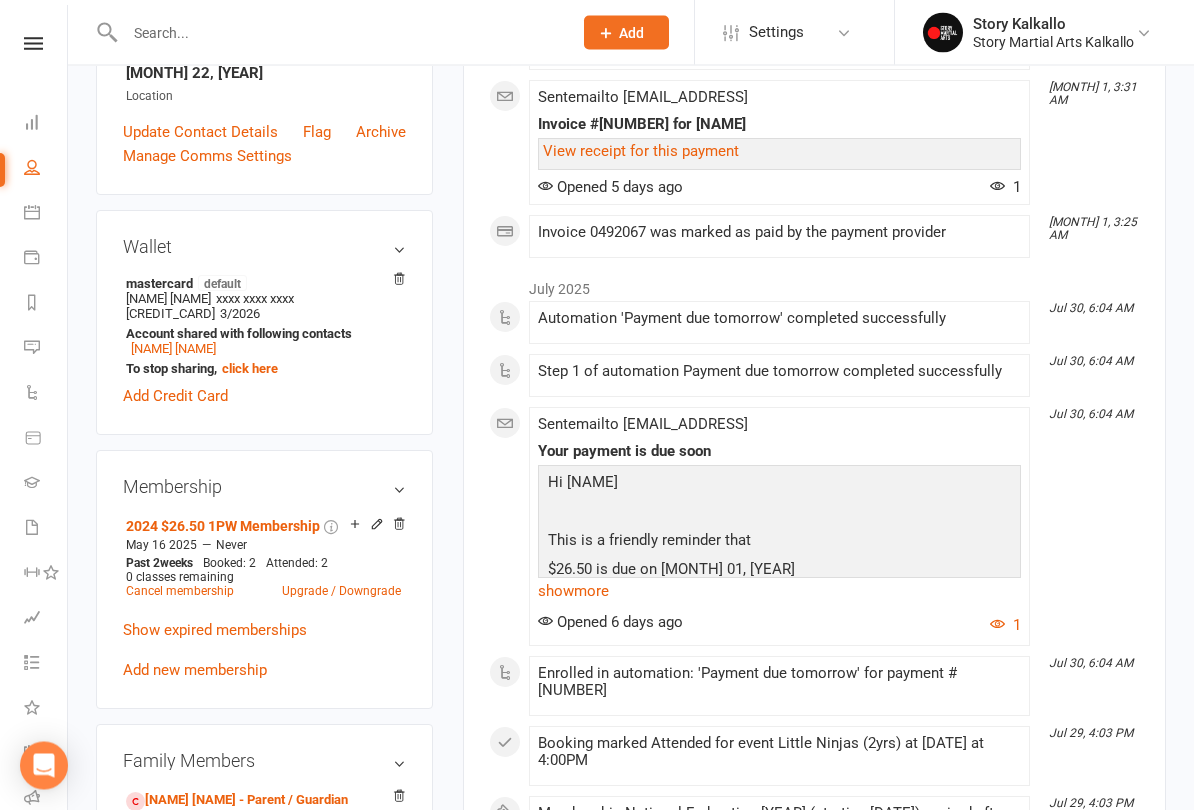 scroll, scrollTop: 475, scrollLeft: 0, axis: vertical 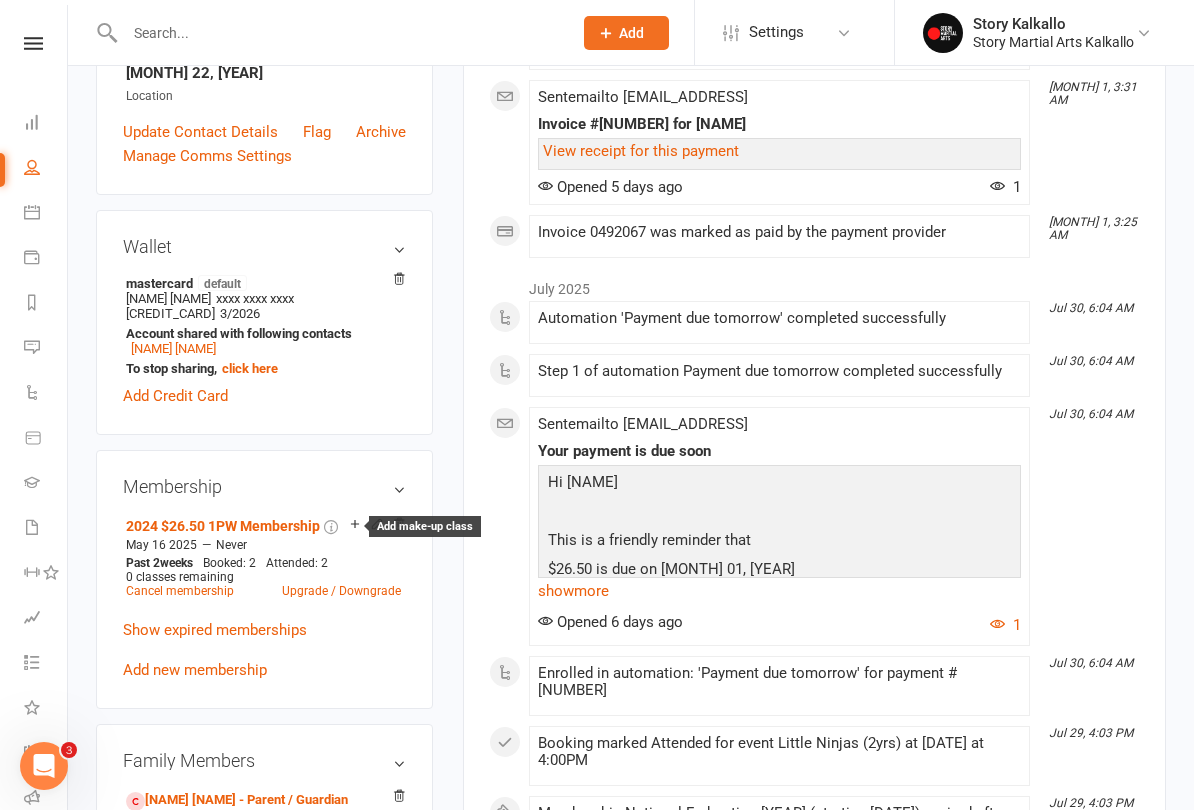 click 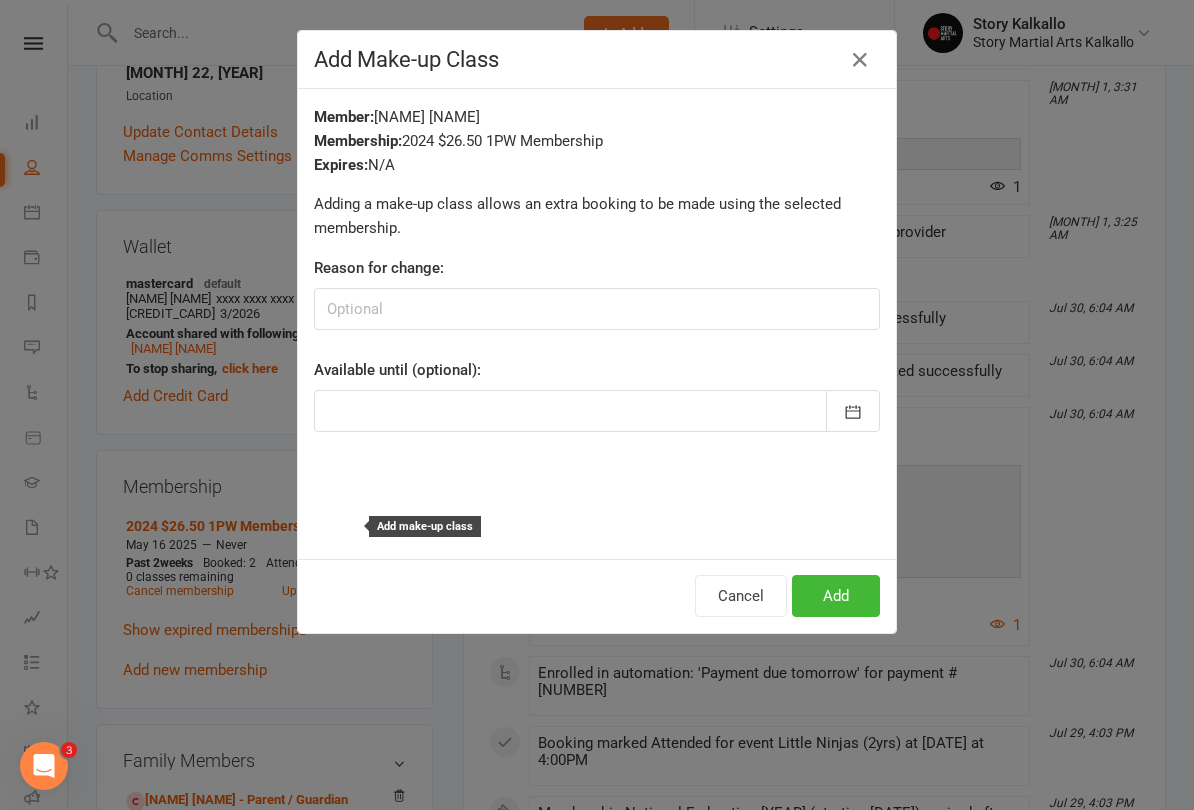 click on "Add" at bounding box center [836, 596] 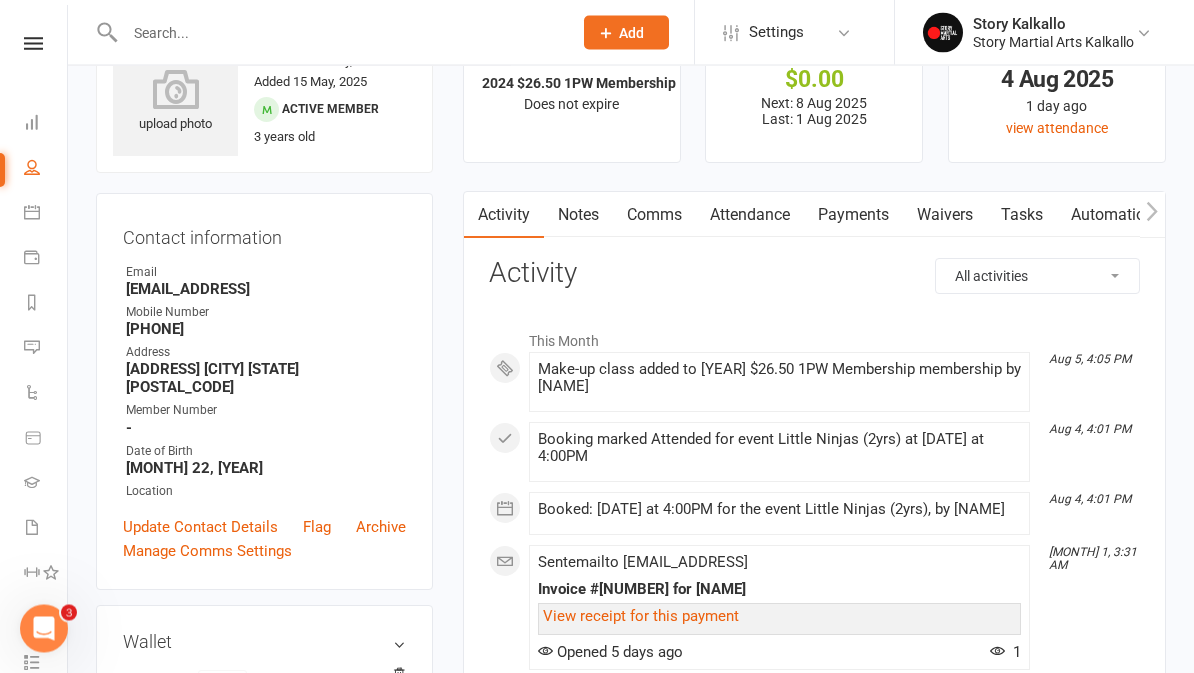 scroll, scrollTop: 0, scrollLeft: 0, axis: both 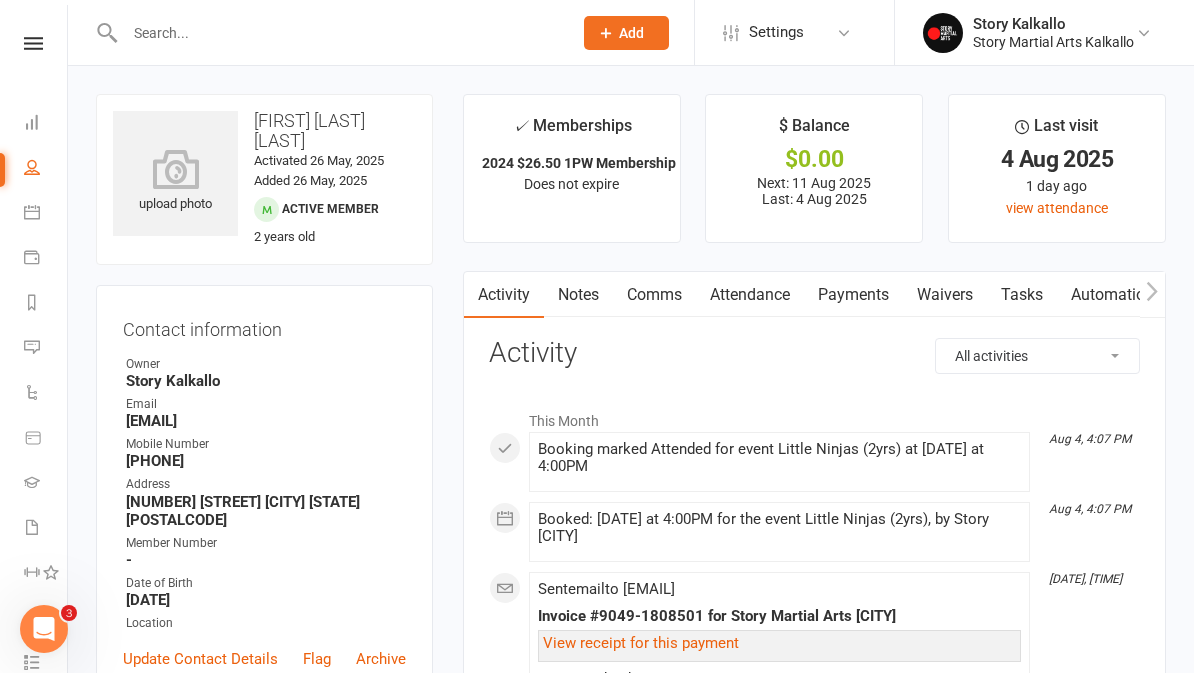 click on "Add" 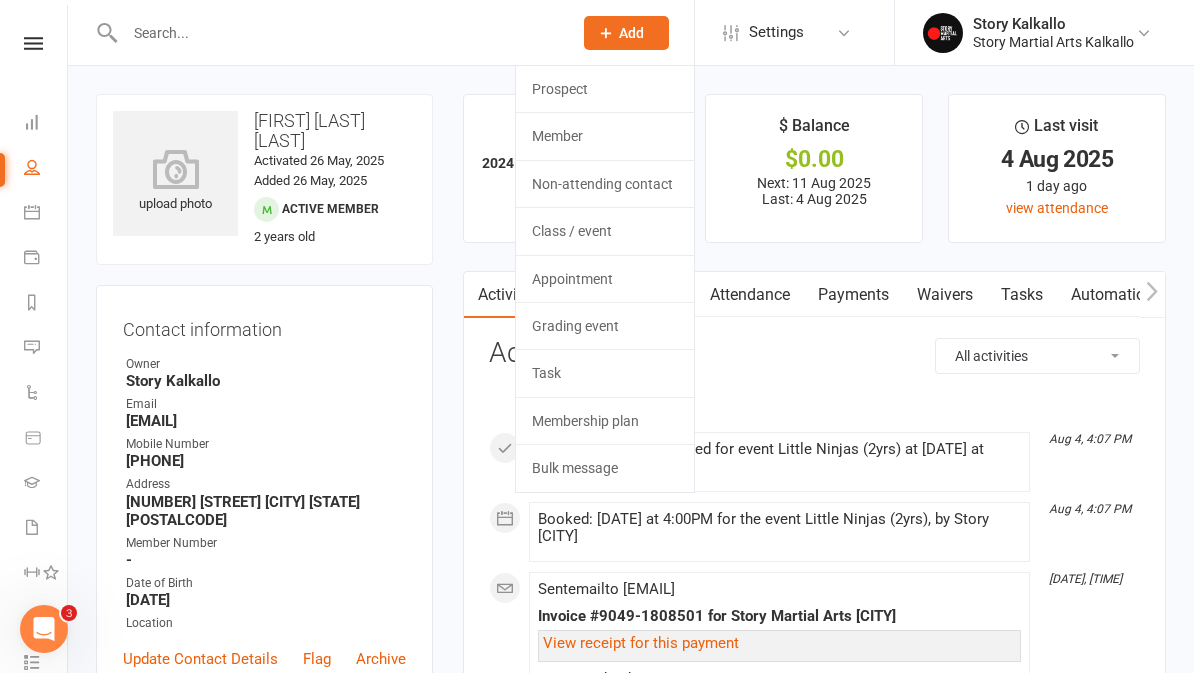 click on "Add" 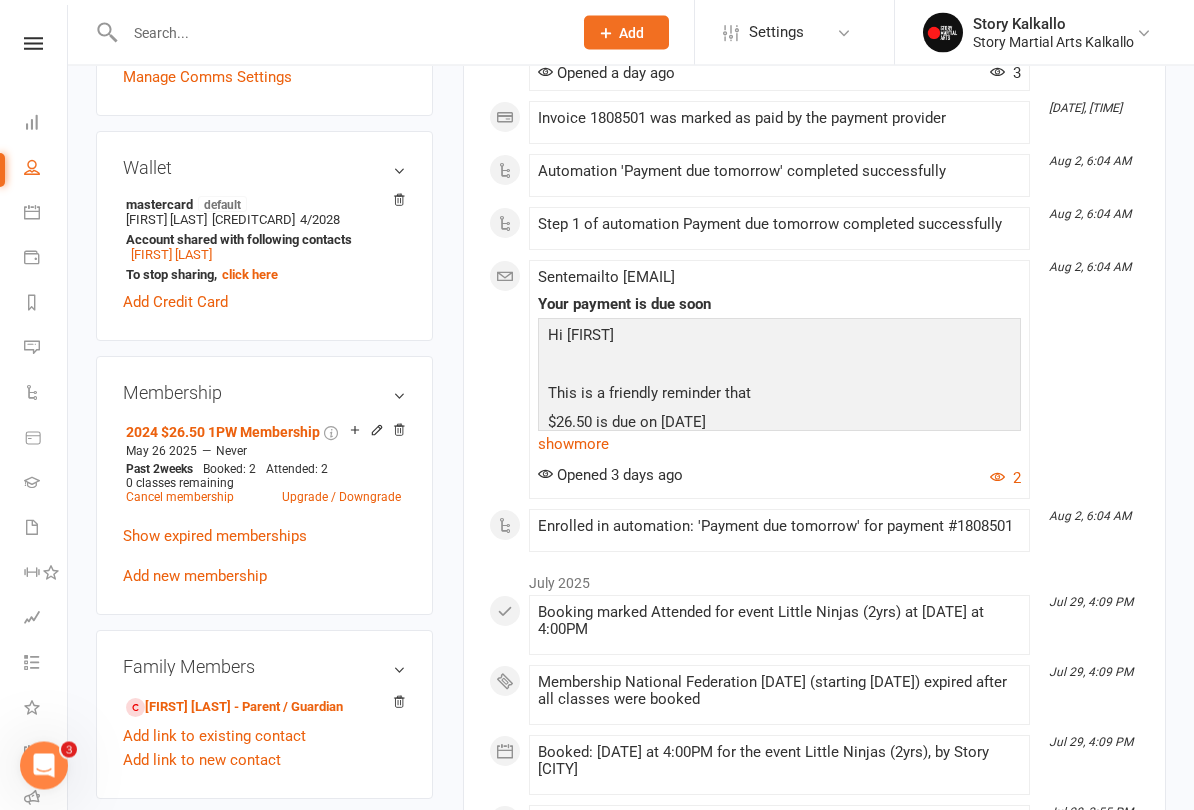 scroll, scrollTop: 606, scrollLeft: 0, axis: vertical 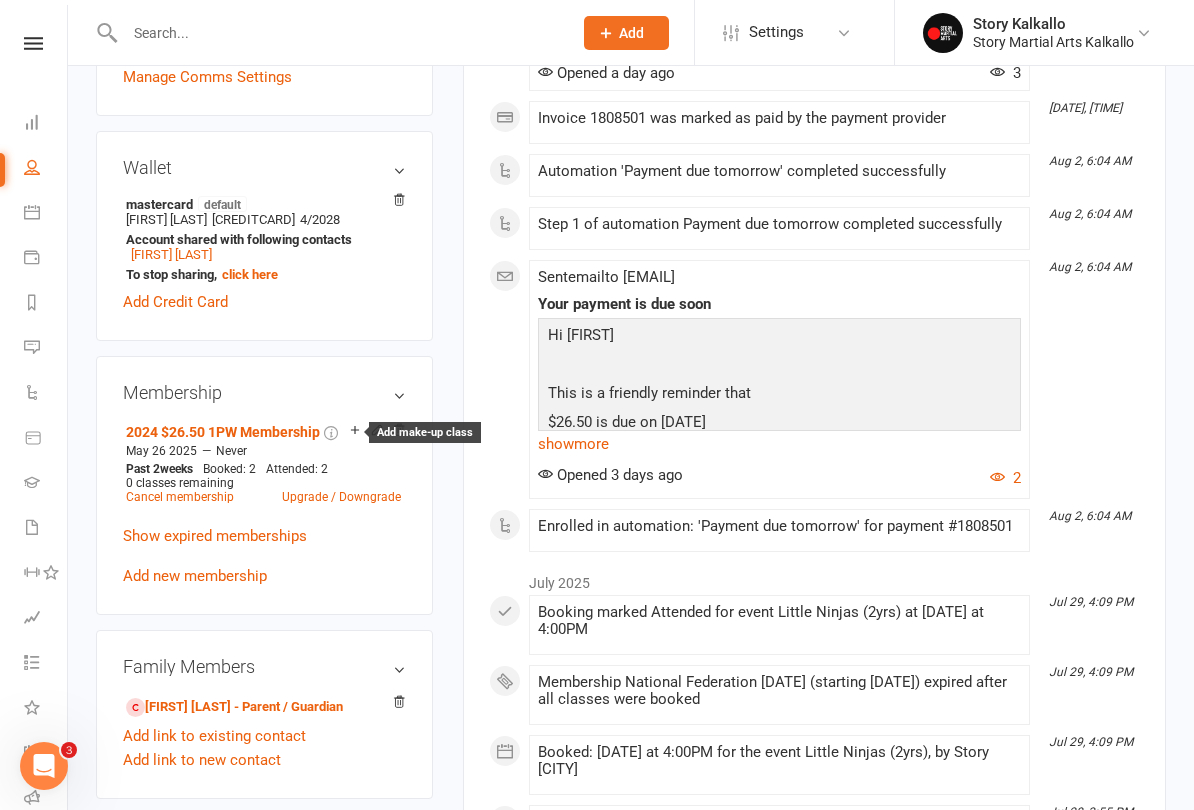 click 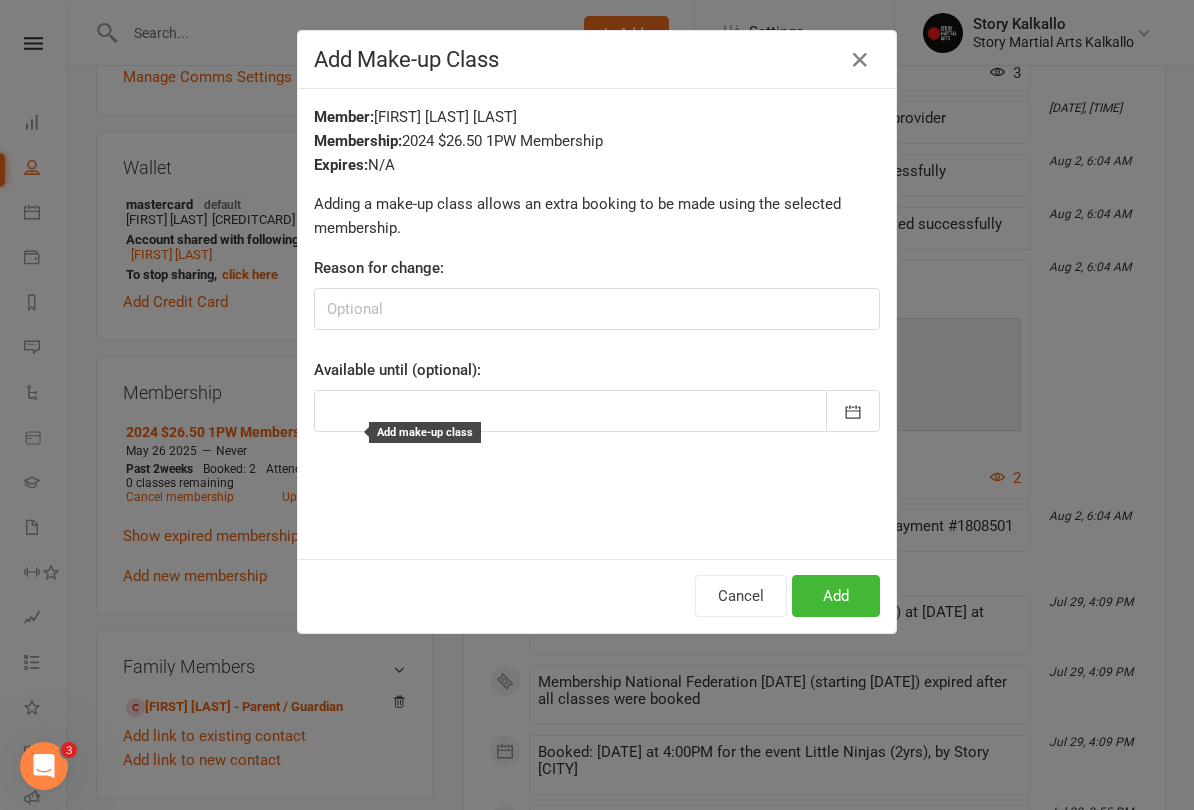 click on "Add" at bounding box center [836, 596] 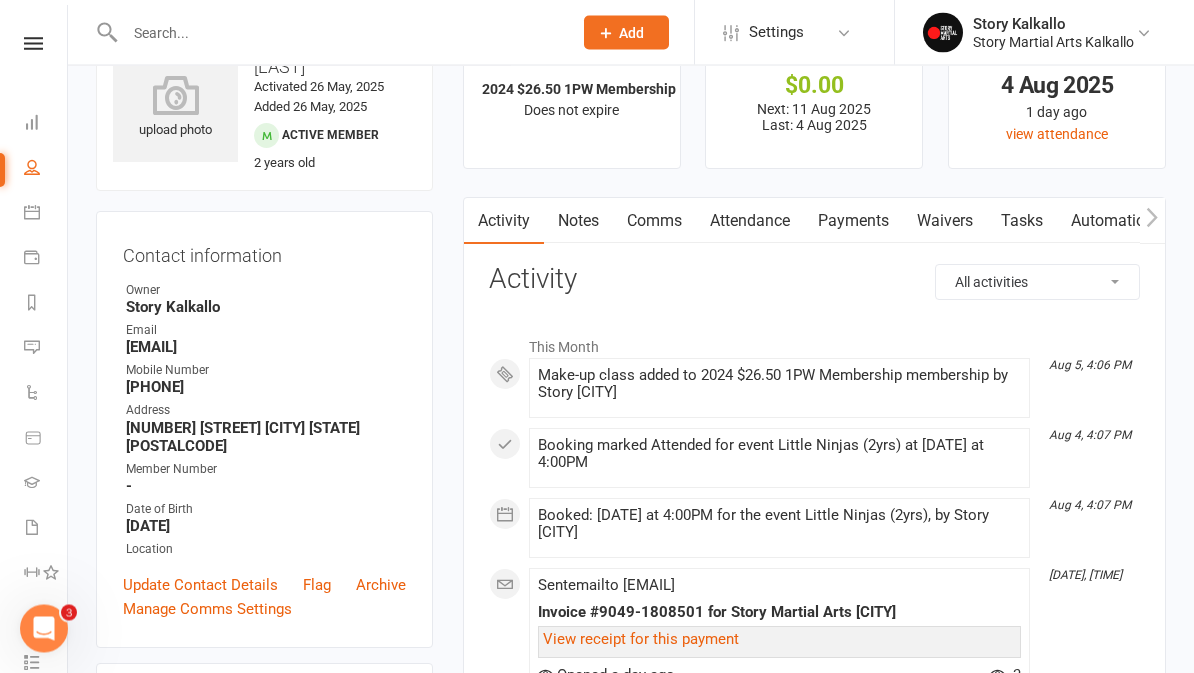 scroll, scrollTop: 43, scrollLeft: 0, axis: vertical 